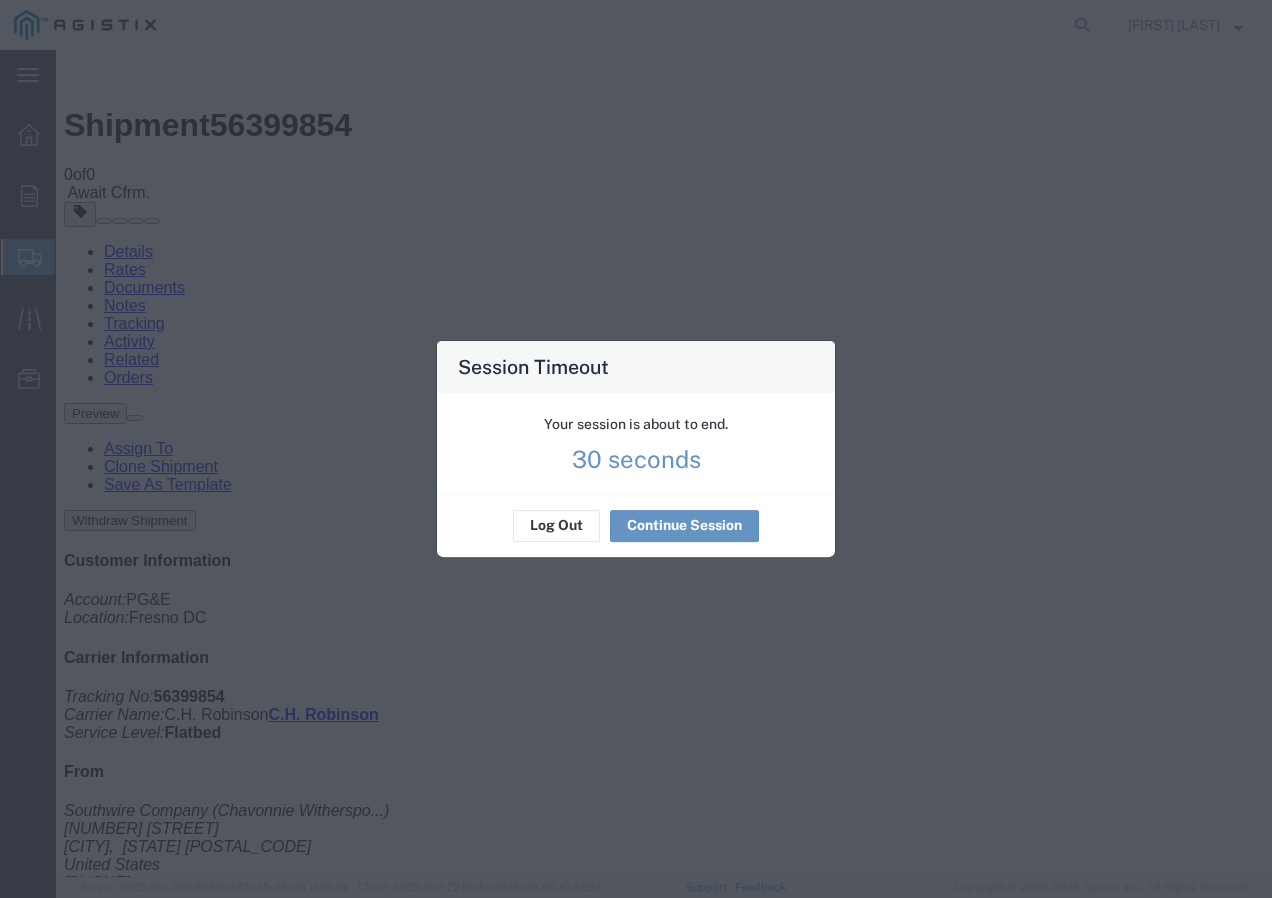 scroll, scrollTop: 0, scrollLeft: 0, axis: both 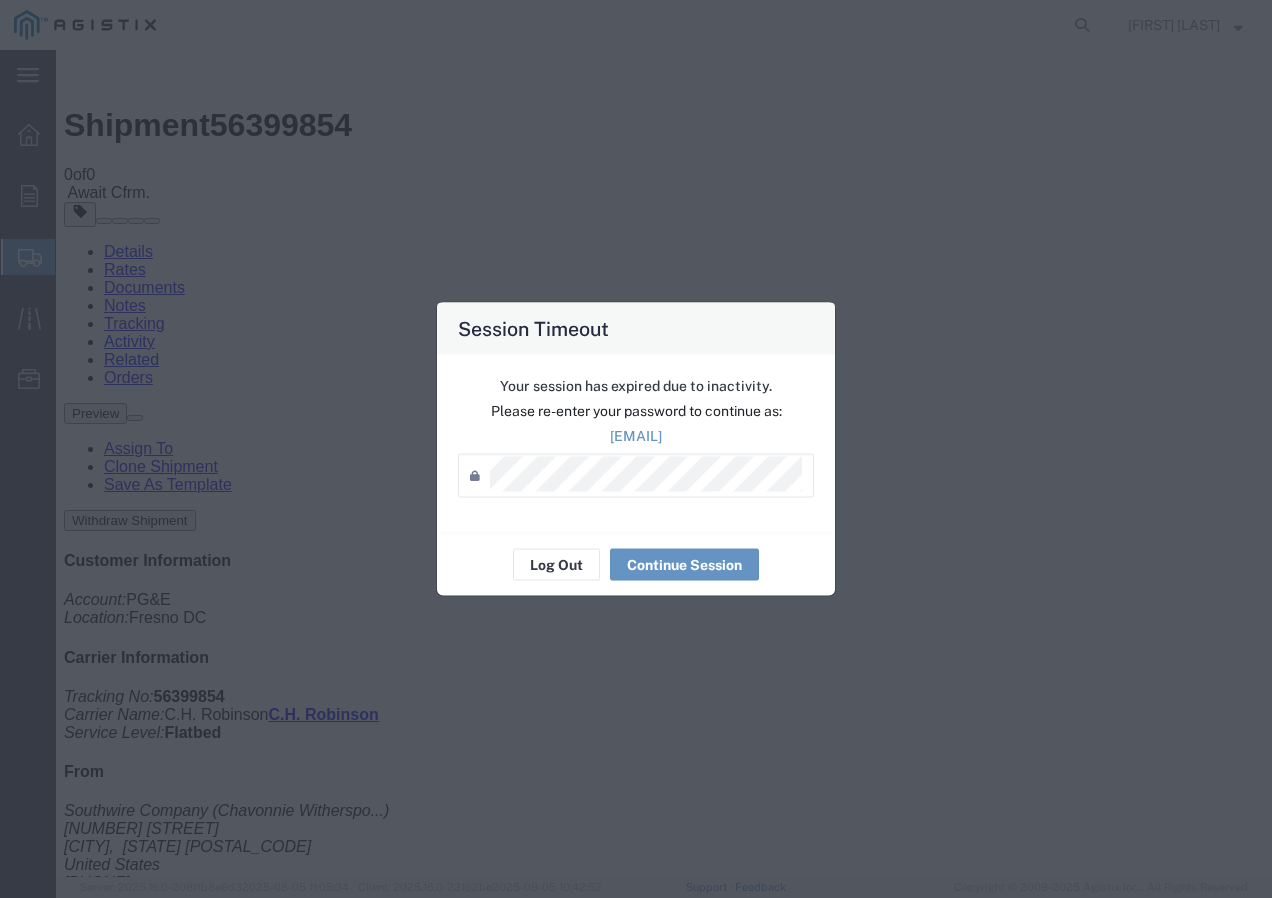 click on "Your session has expired due to inactivity.   Please re-enter your password to continue as:  [EMAIL]  Password  *" 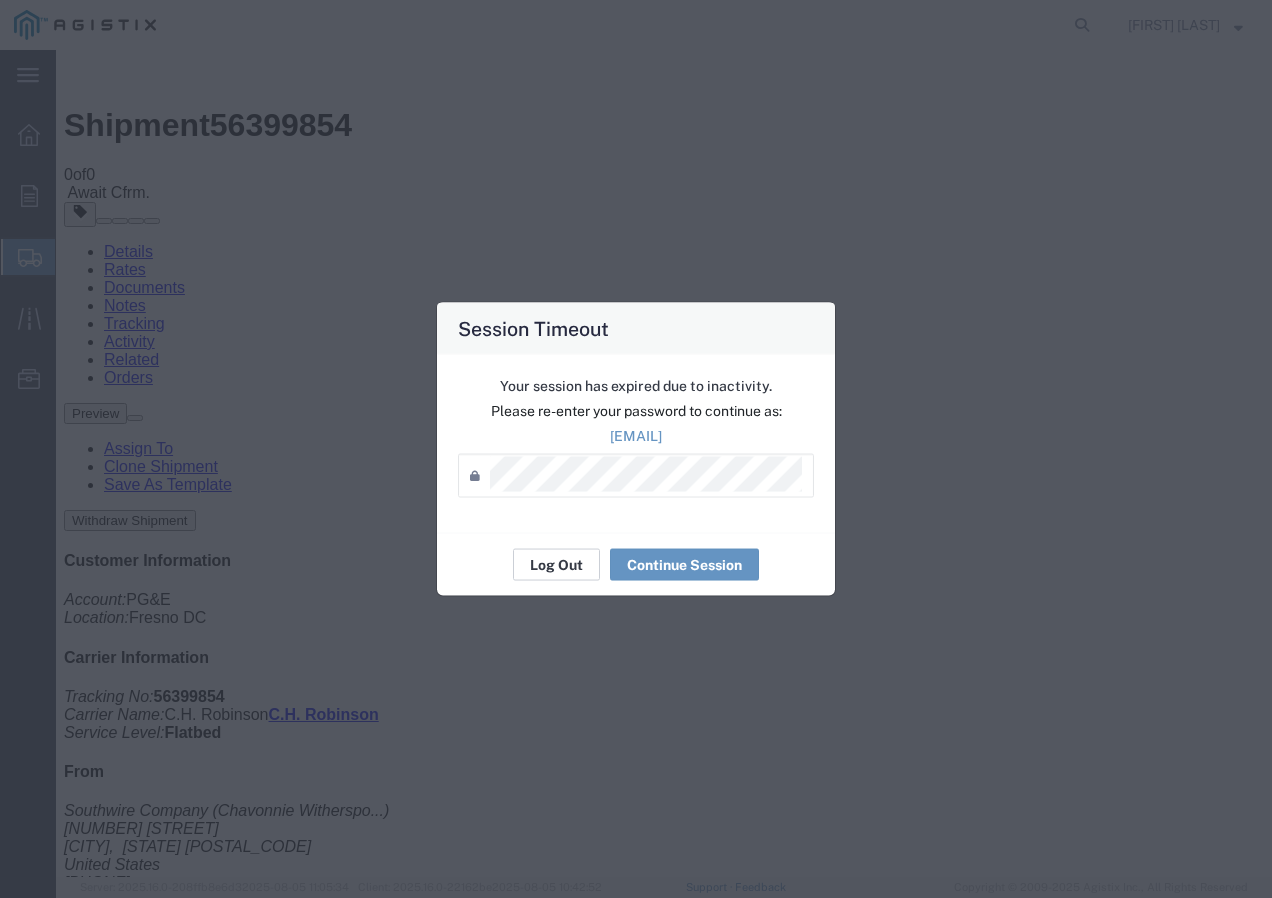 click on "Log Out" 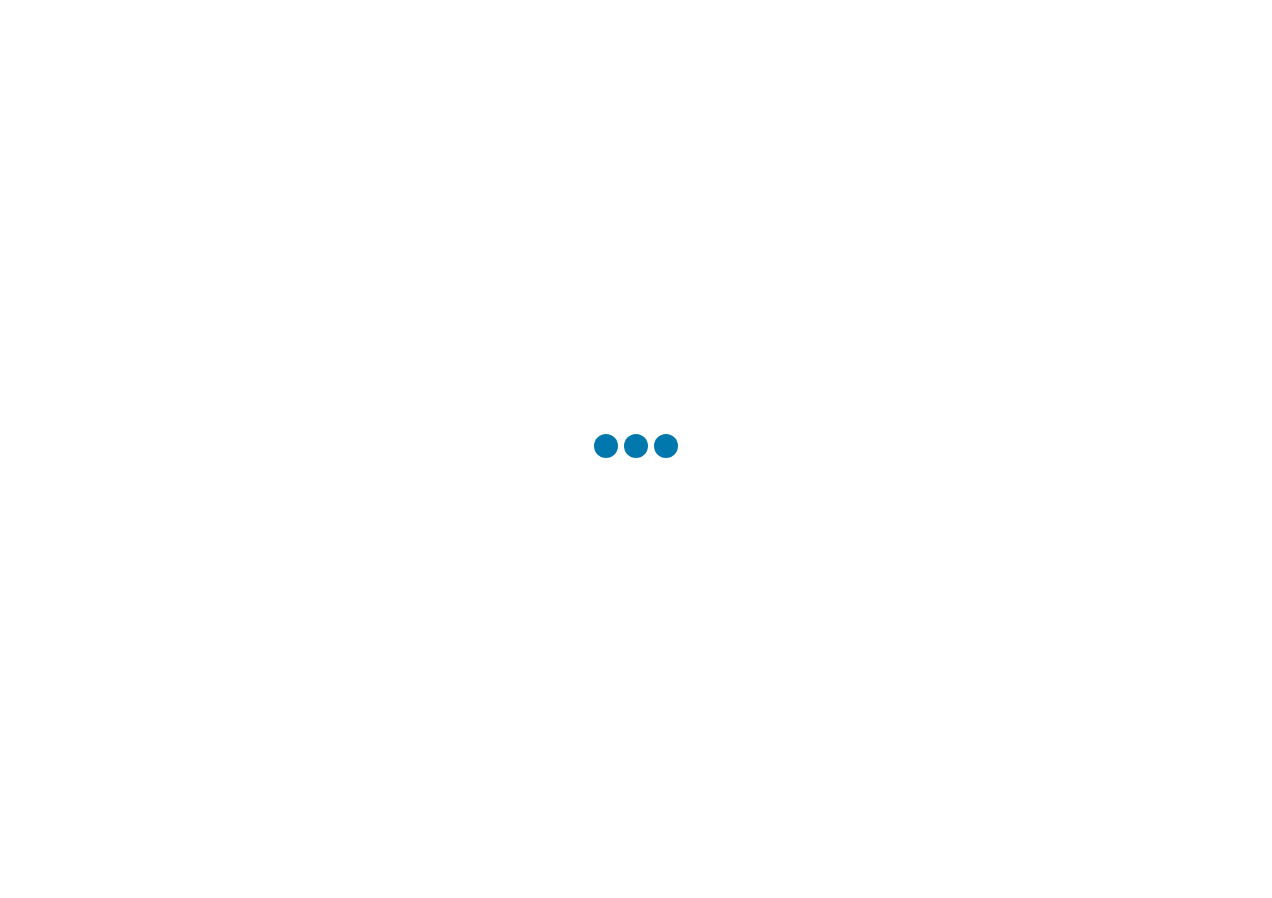 scroll, scrollTop: 0, scrollLeft: 0, axis: both 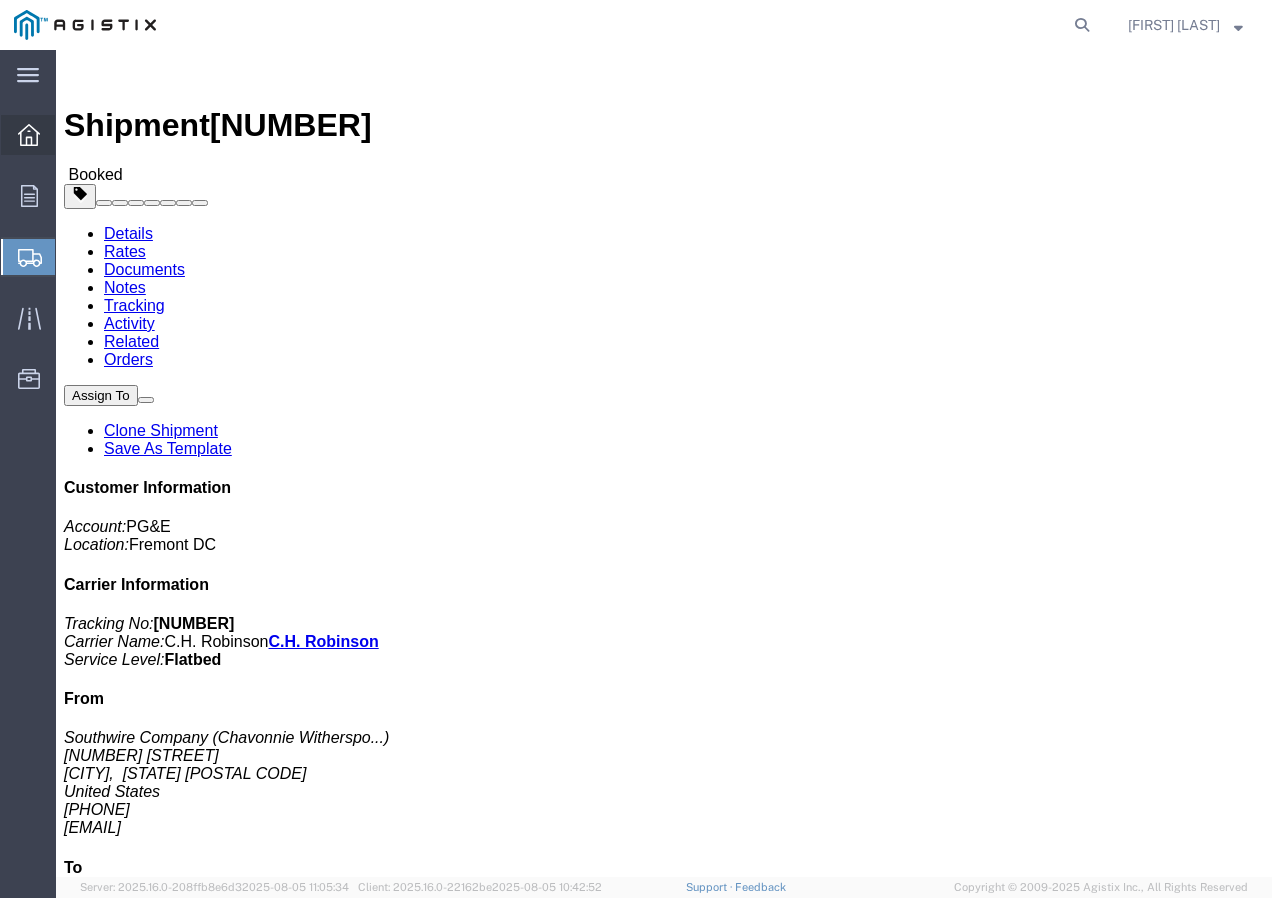 click 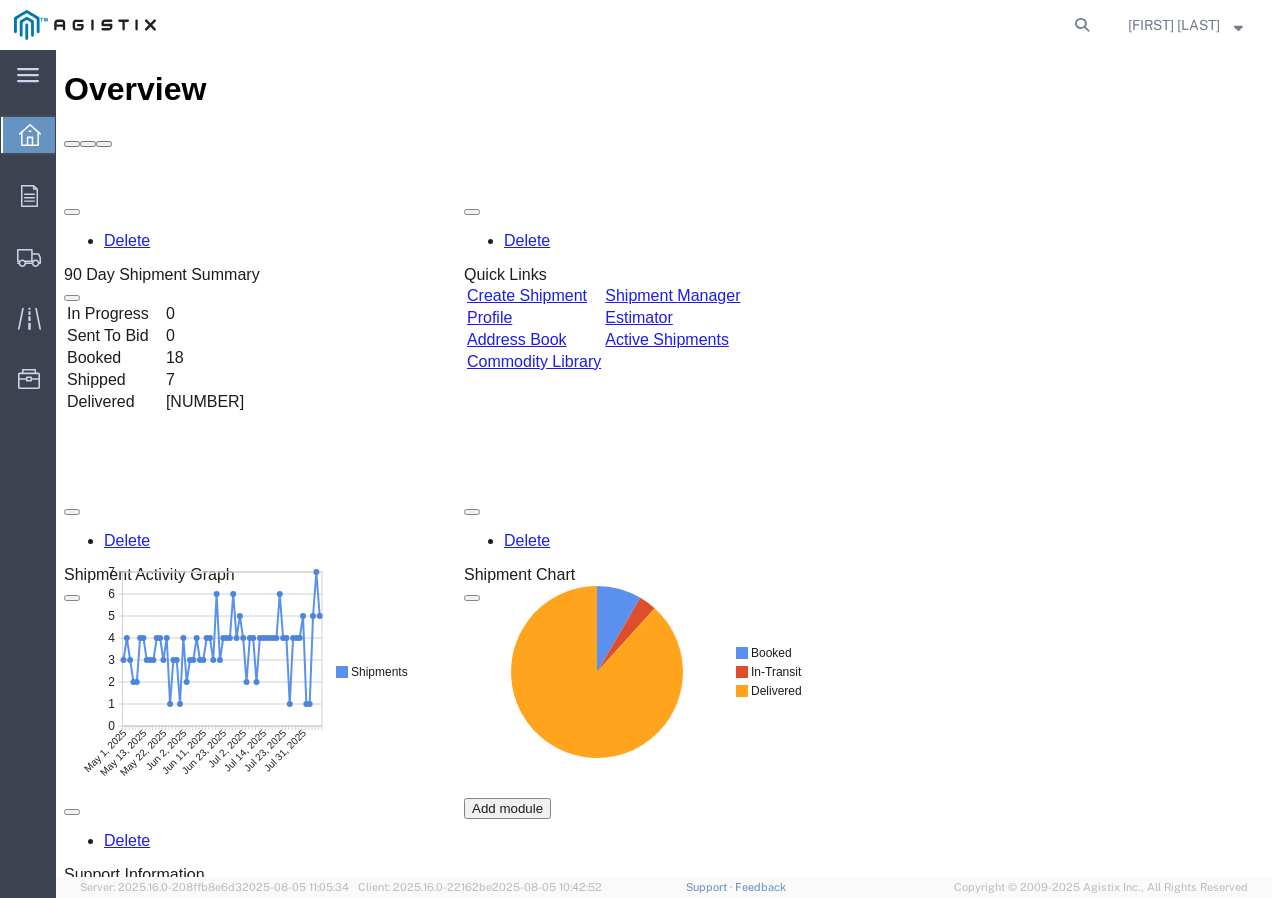 scroll, scrollTop: 0, scrollLeft: 0, axis: both 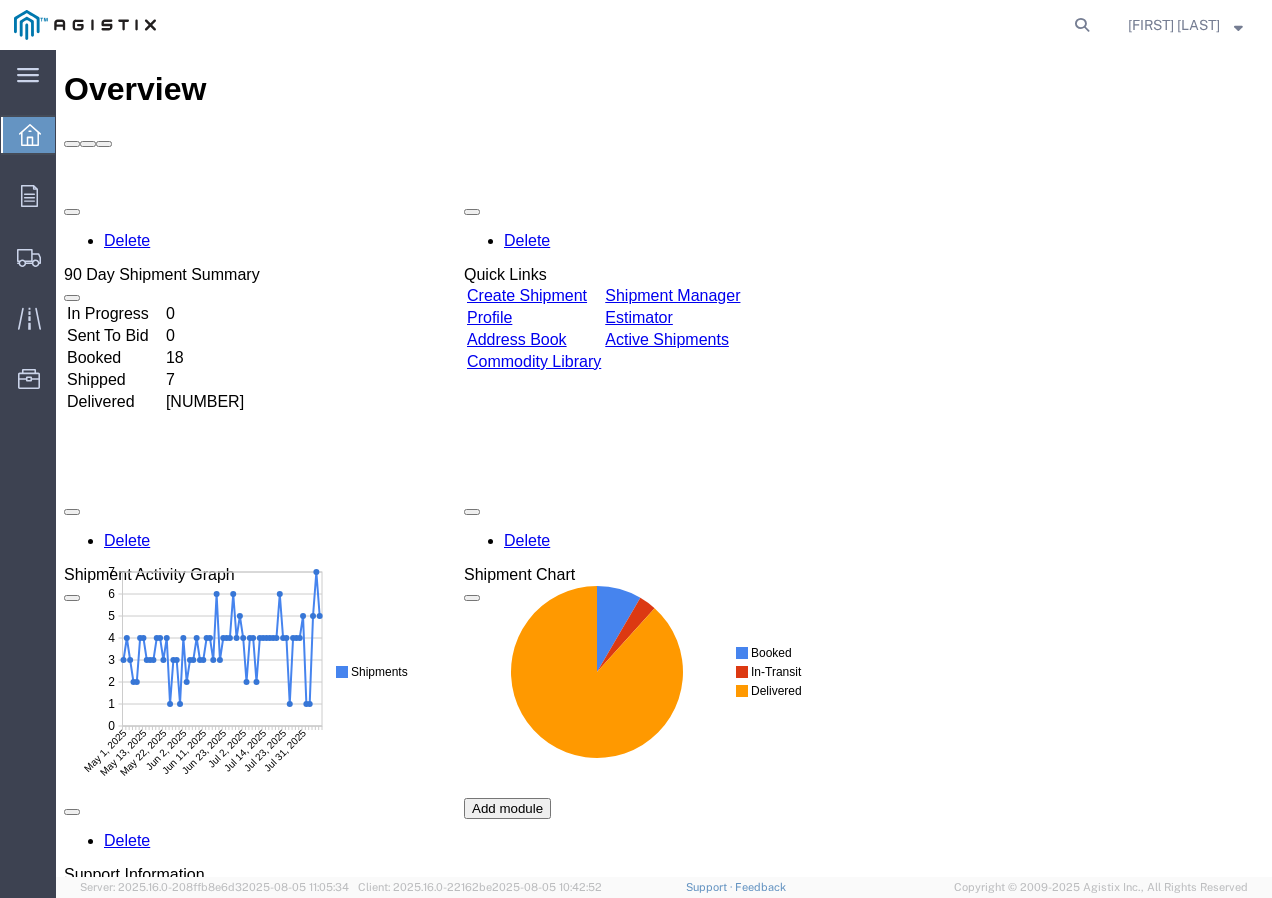 click on "Create Shipment" at bounding box center [527, 295] 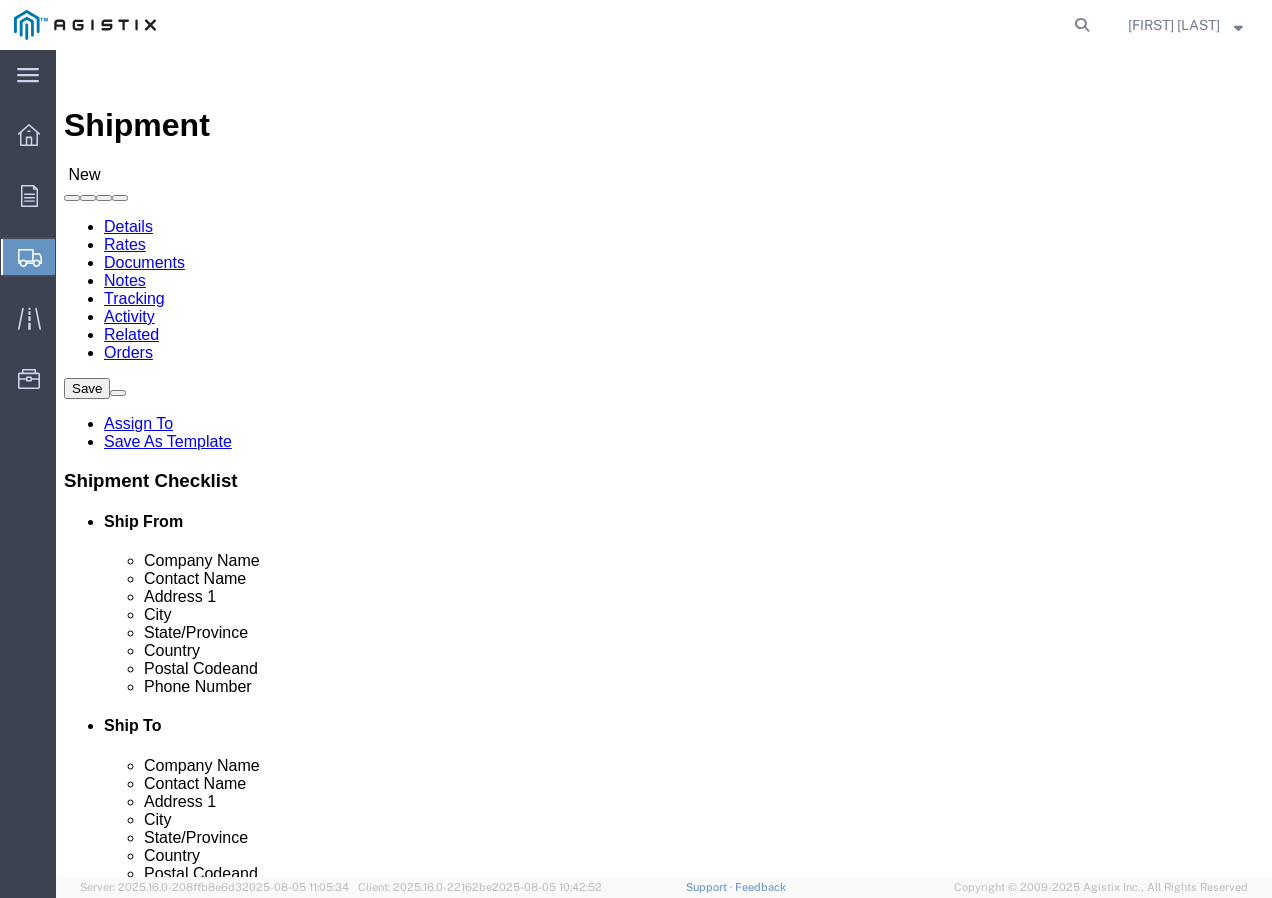 select 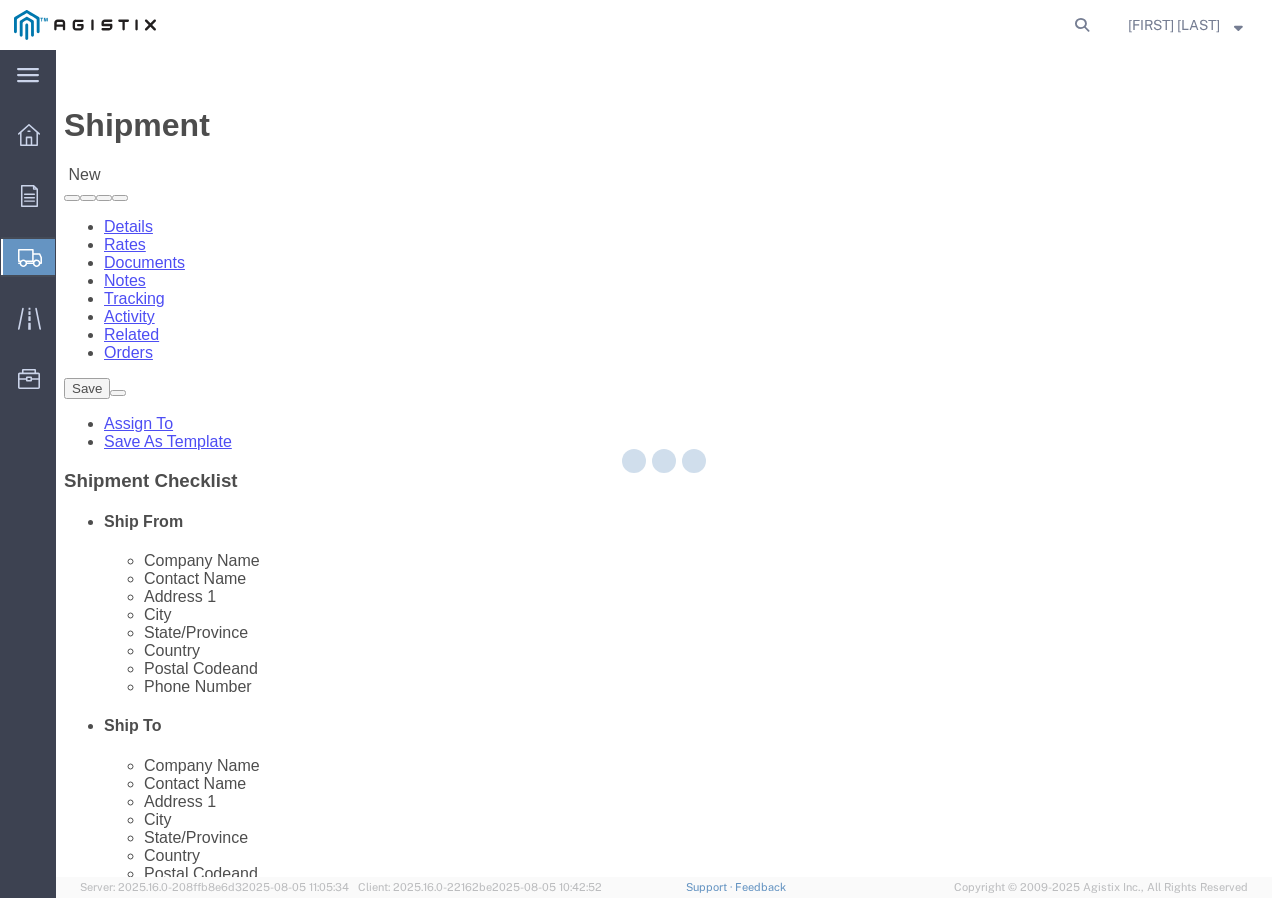 type on "Southwire Company" 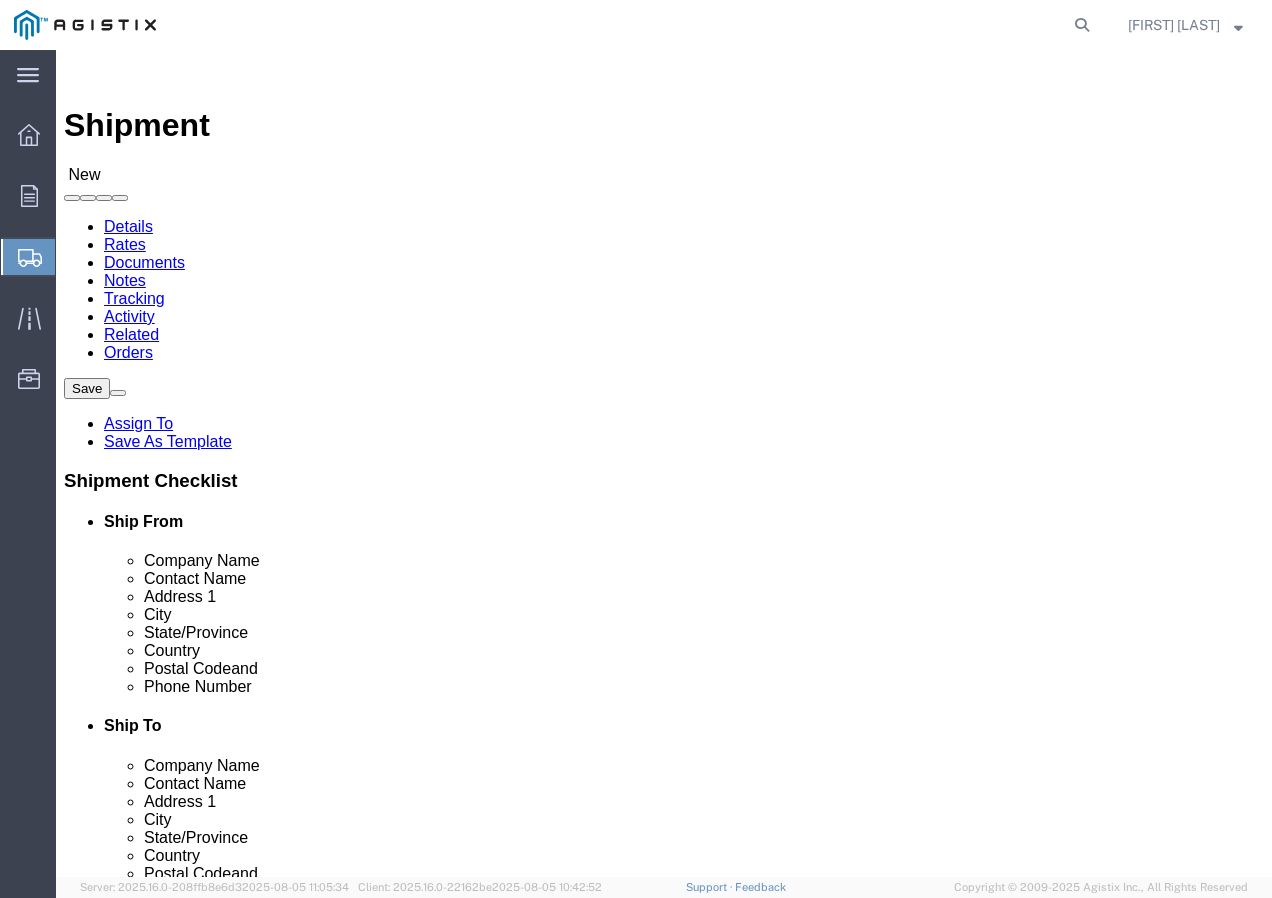 select on "CA" 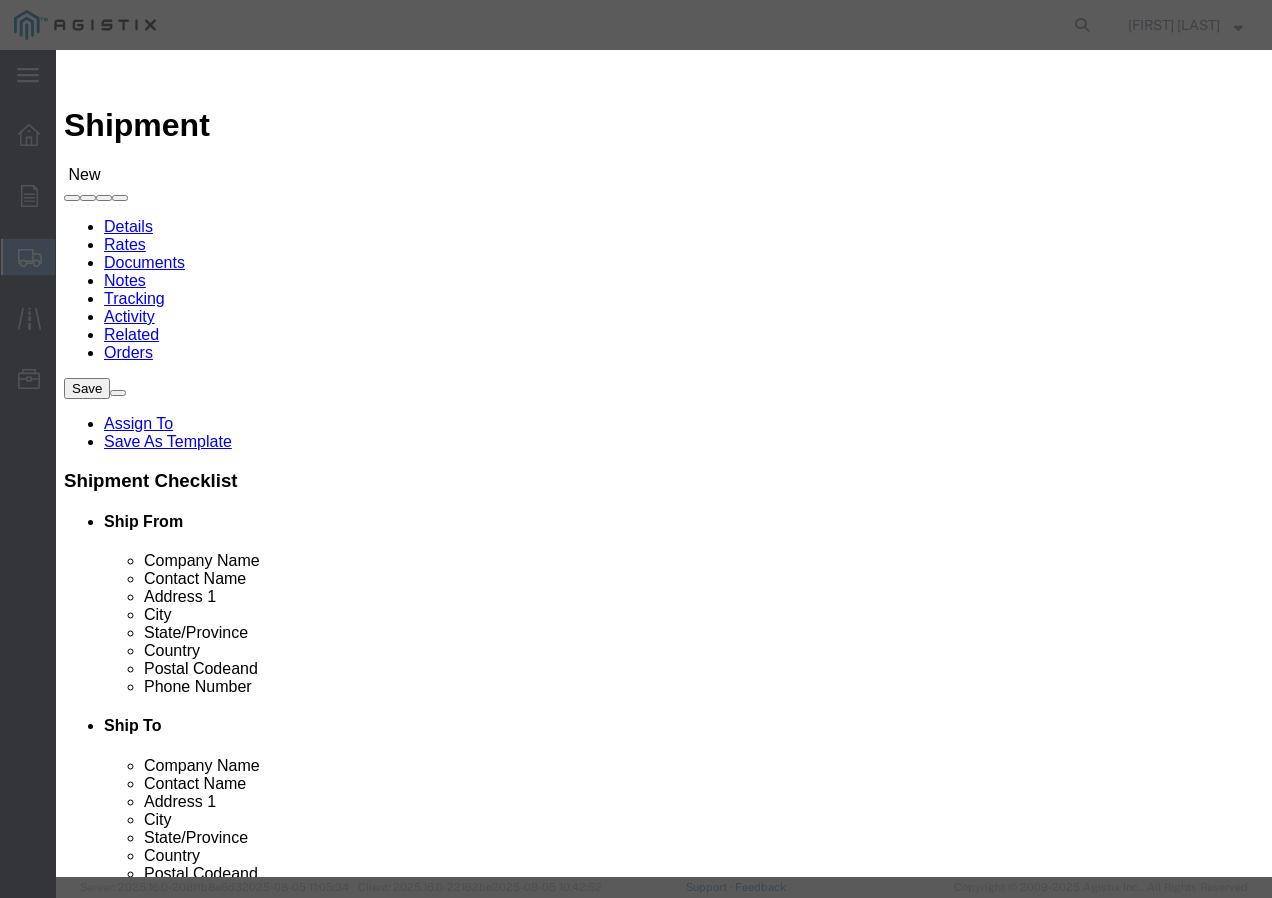 click on "Search by Address Book Name City Company Name Contact Name Country CustomerAlias DPL Days To Expire DPL Last Update DPL Status Email Address Location Type Notes Phone Number Role State Zip" 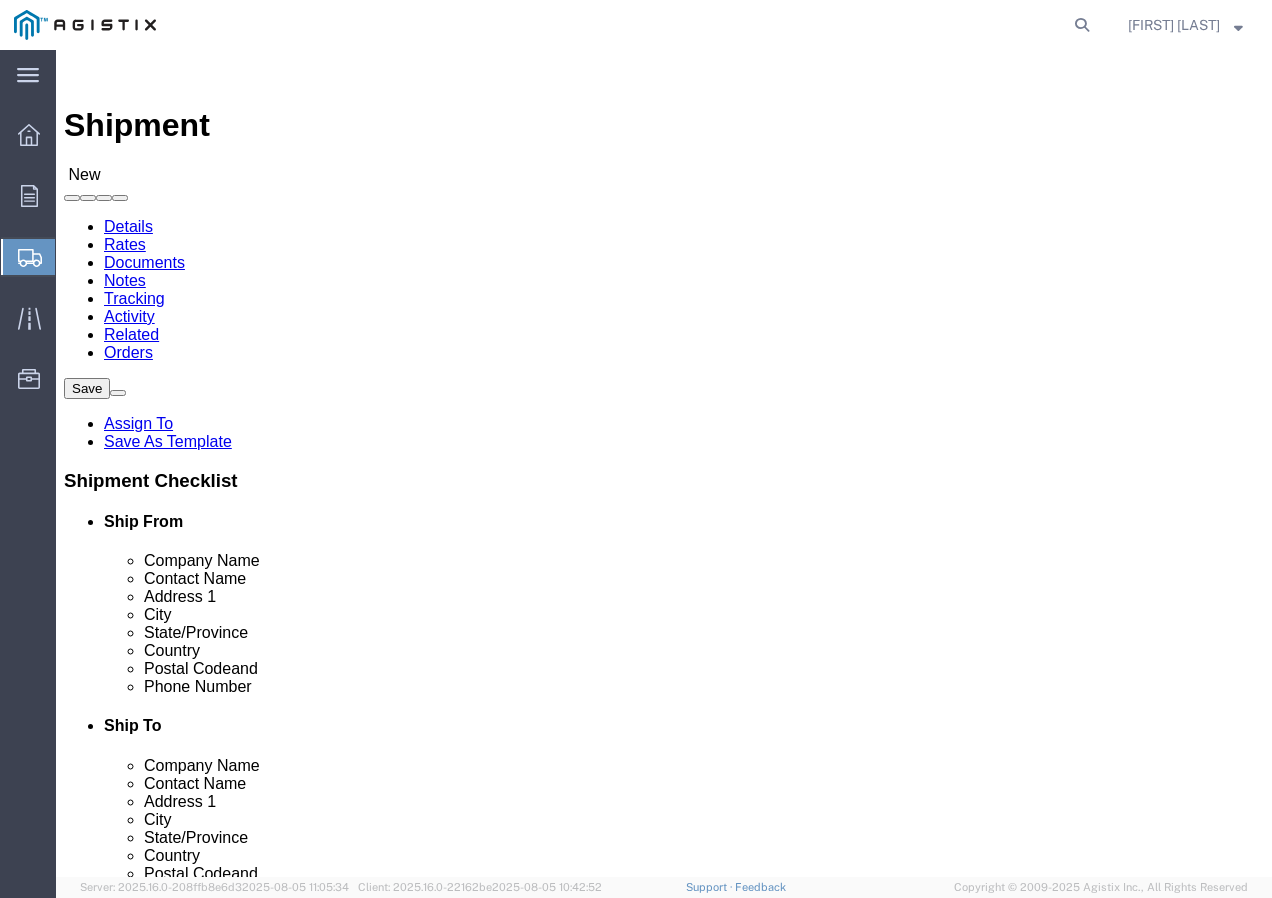 click 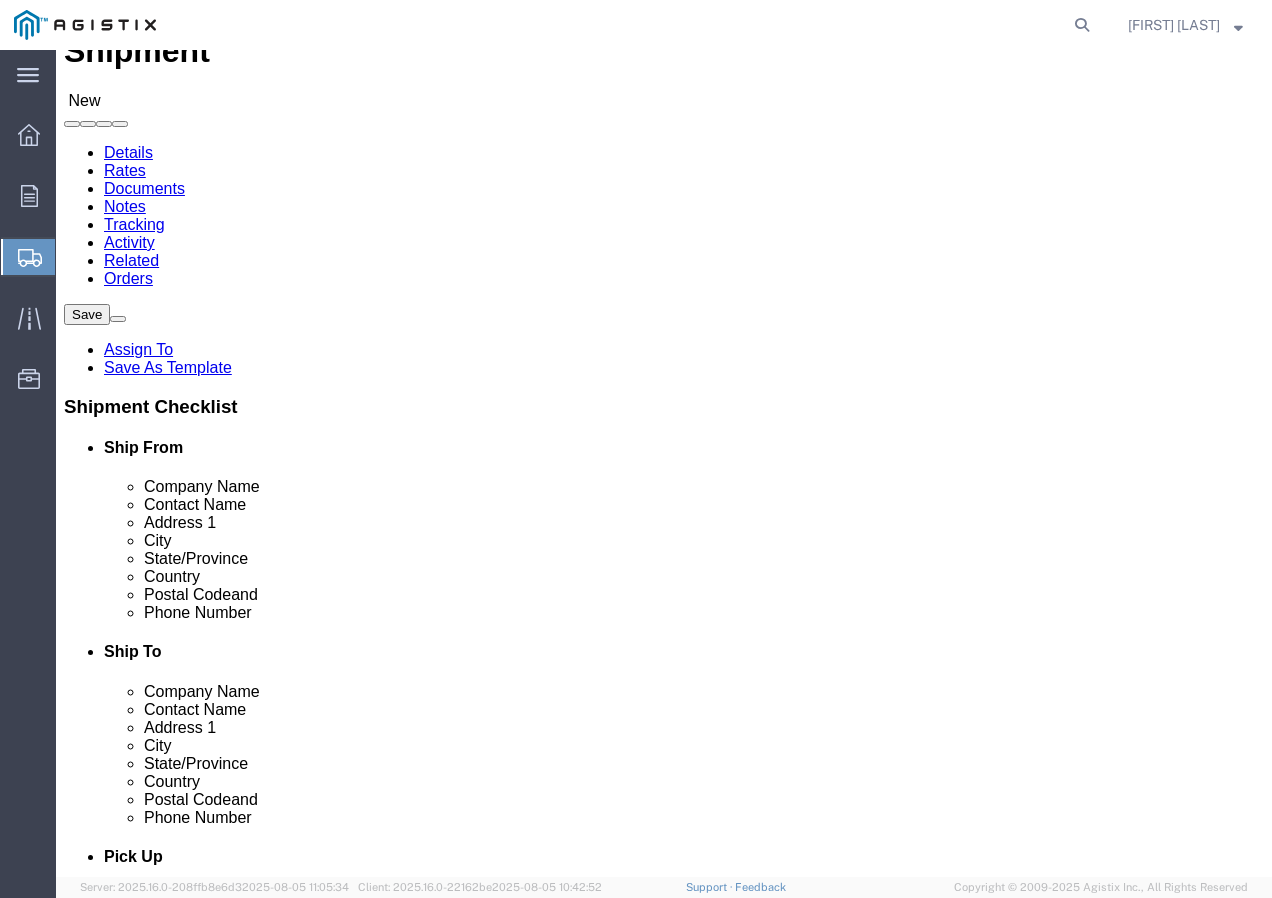 scroll, scrollTop: 200, scrollLeft: 0, axis: vertical 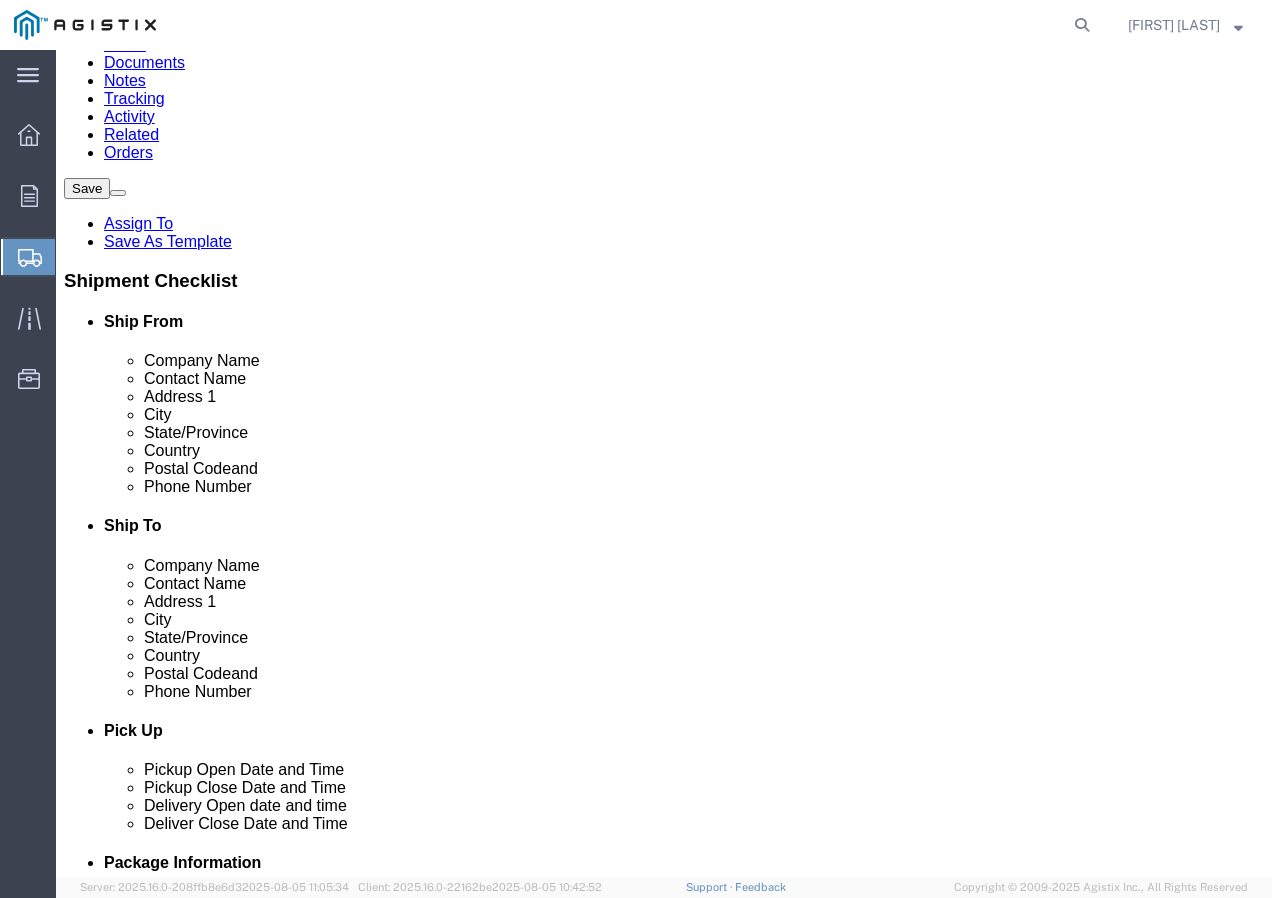 type on "Receiving Department" 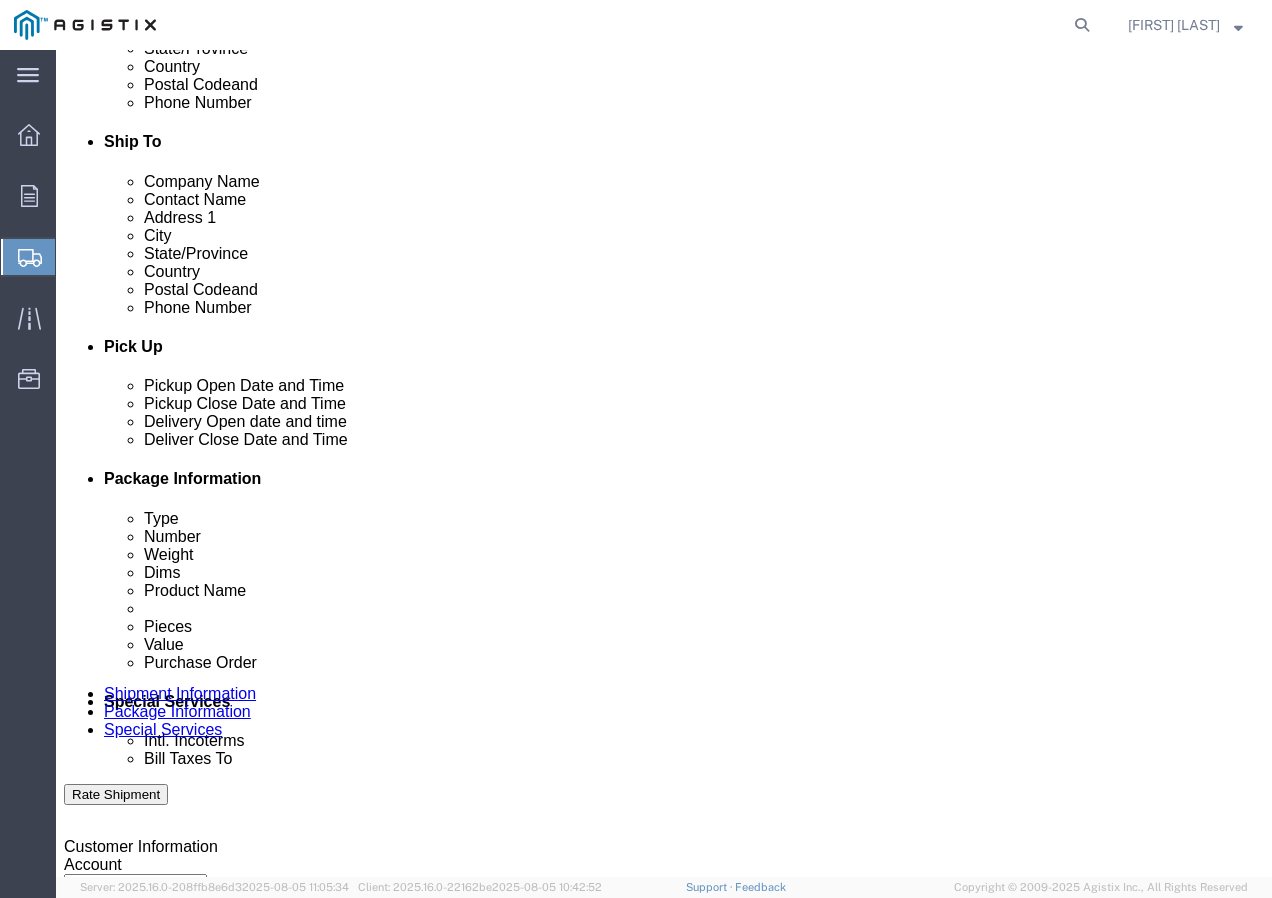 scroll, scrollTop: 600, scrollLeft: 0, axis: vertical 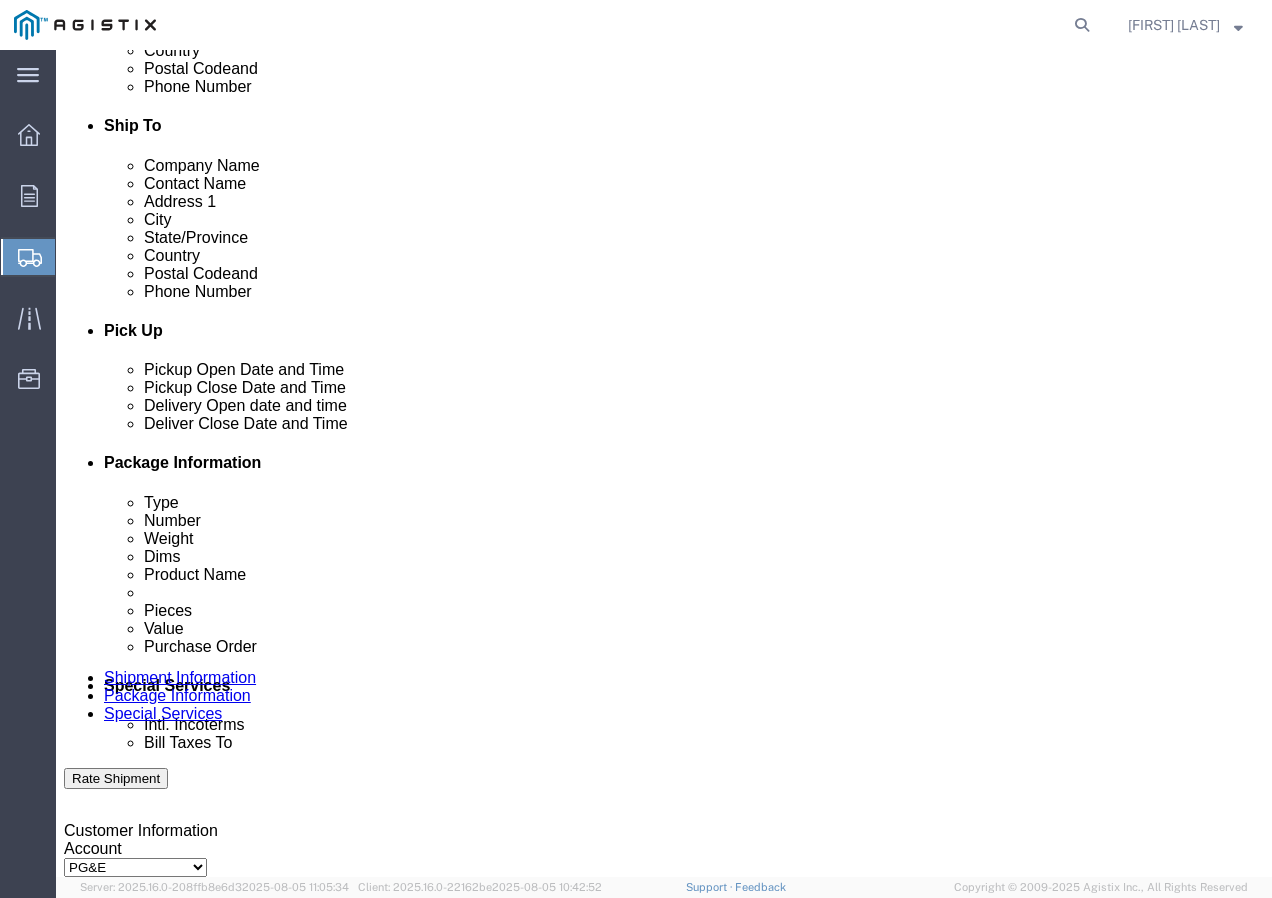 type on "[PHONE]" 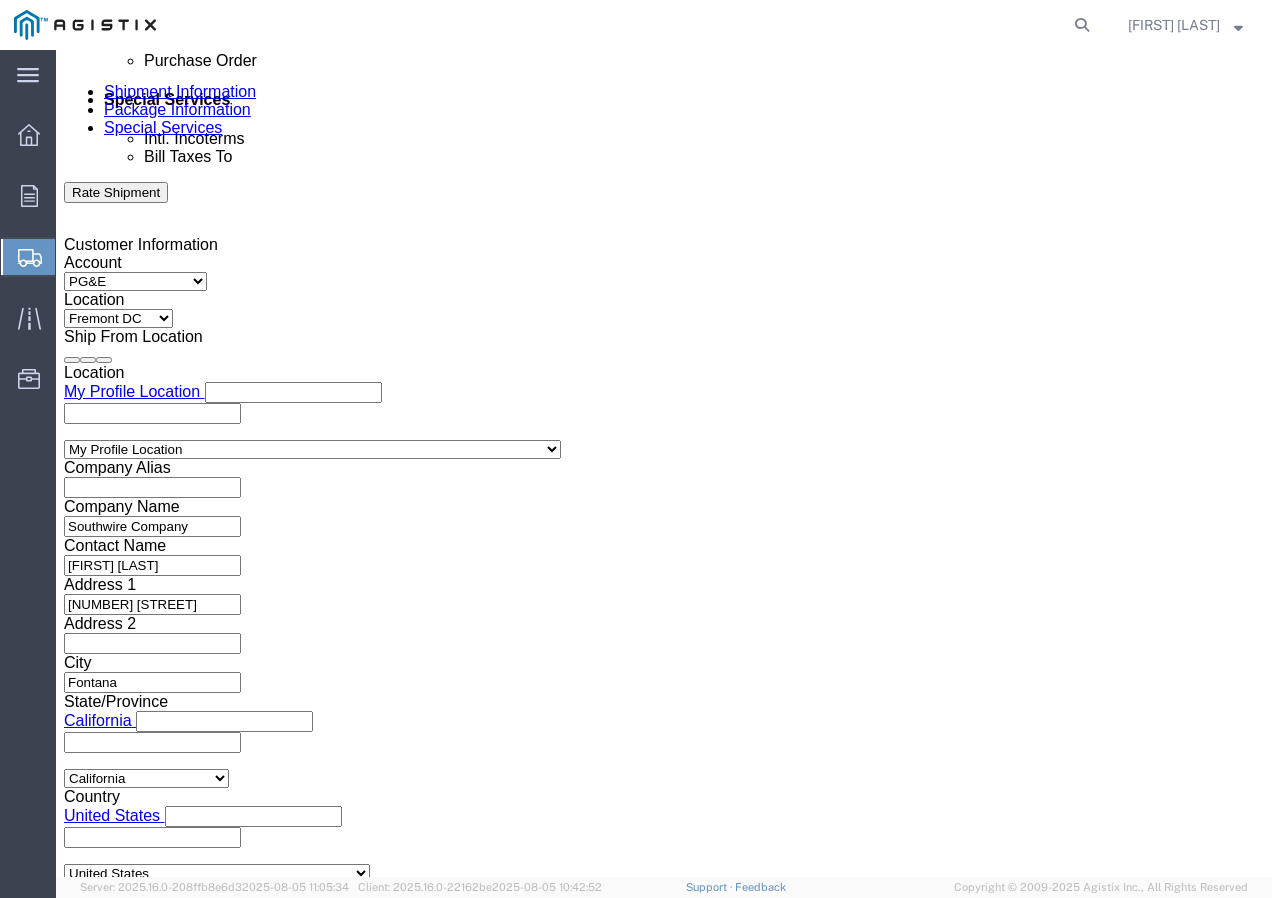 click on "3:00 PM" 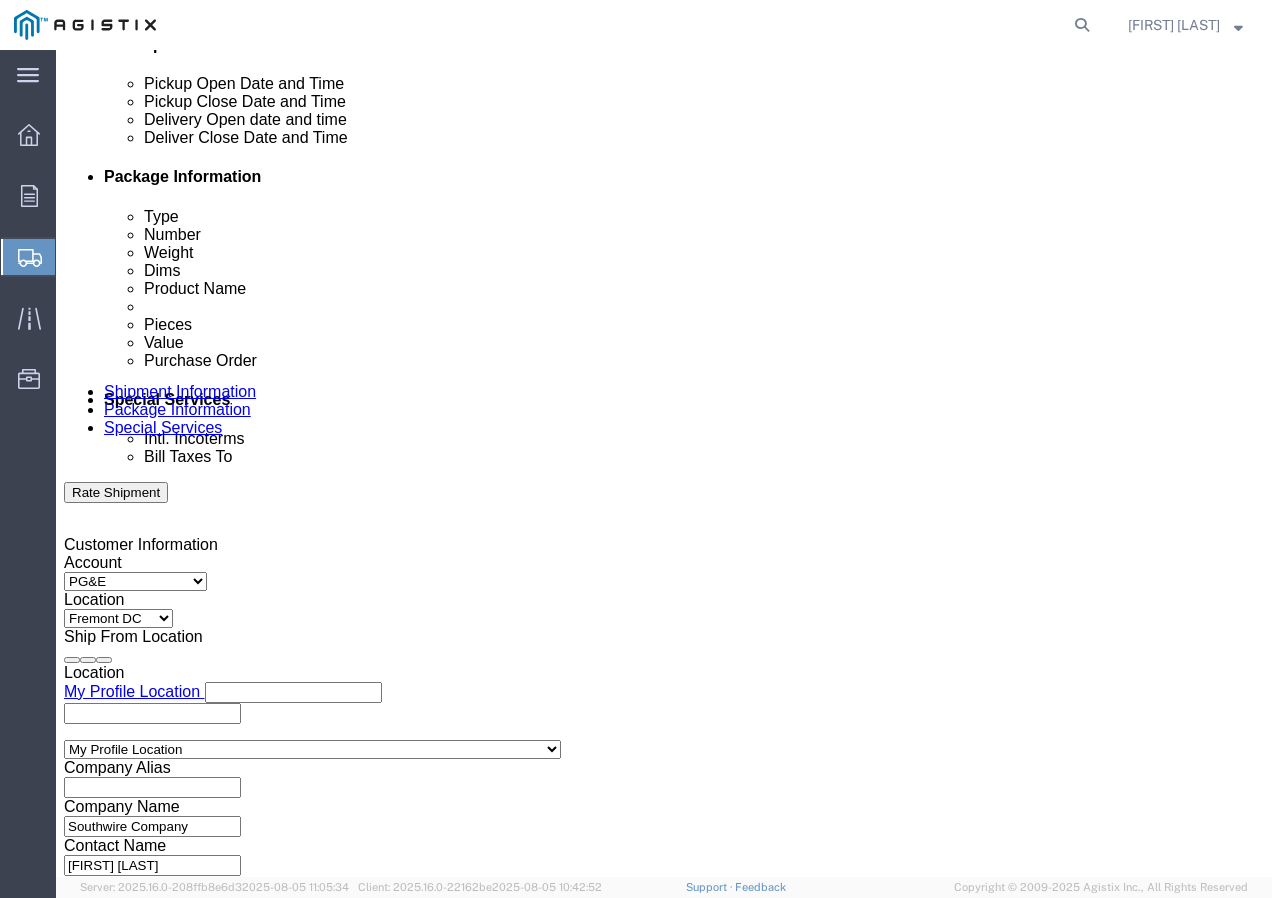 click 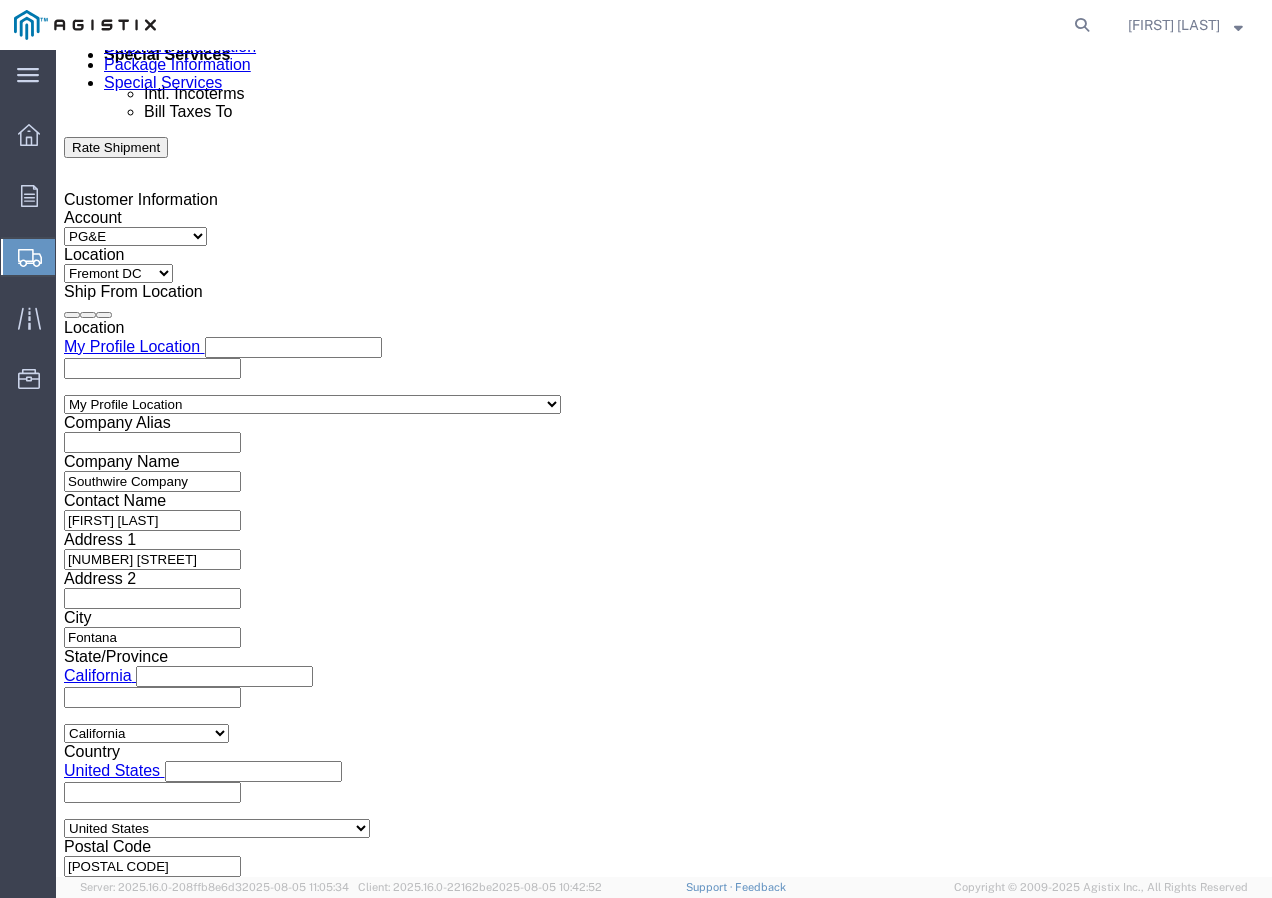 click on "Apply" 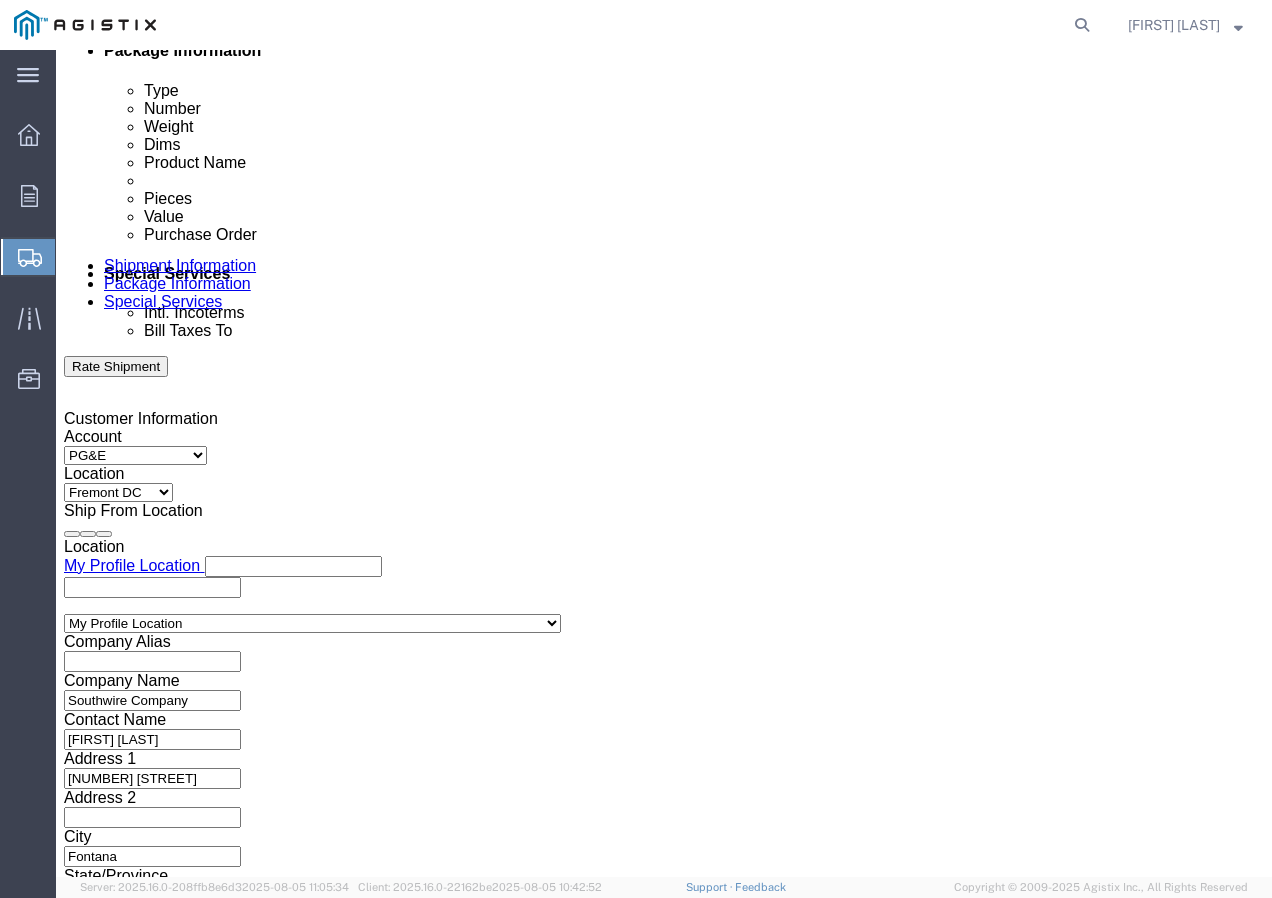 scroll, scrollTop: 931, scrollLeft: 0, axis: vertical 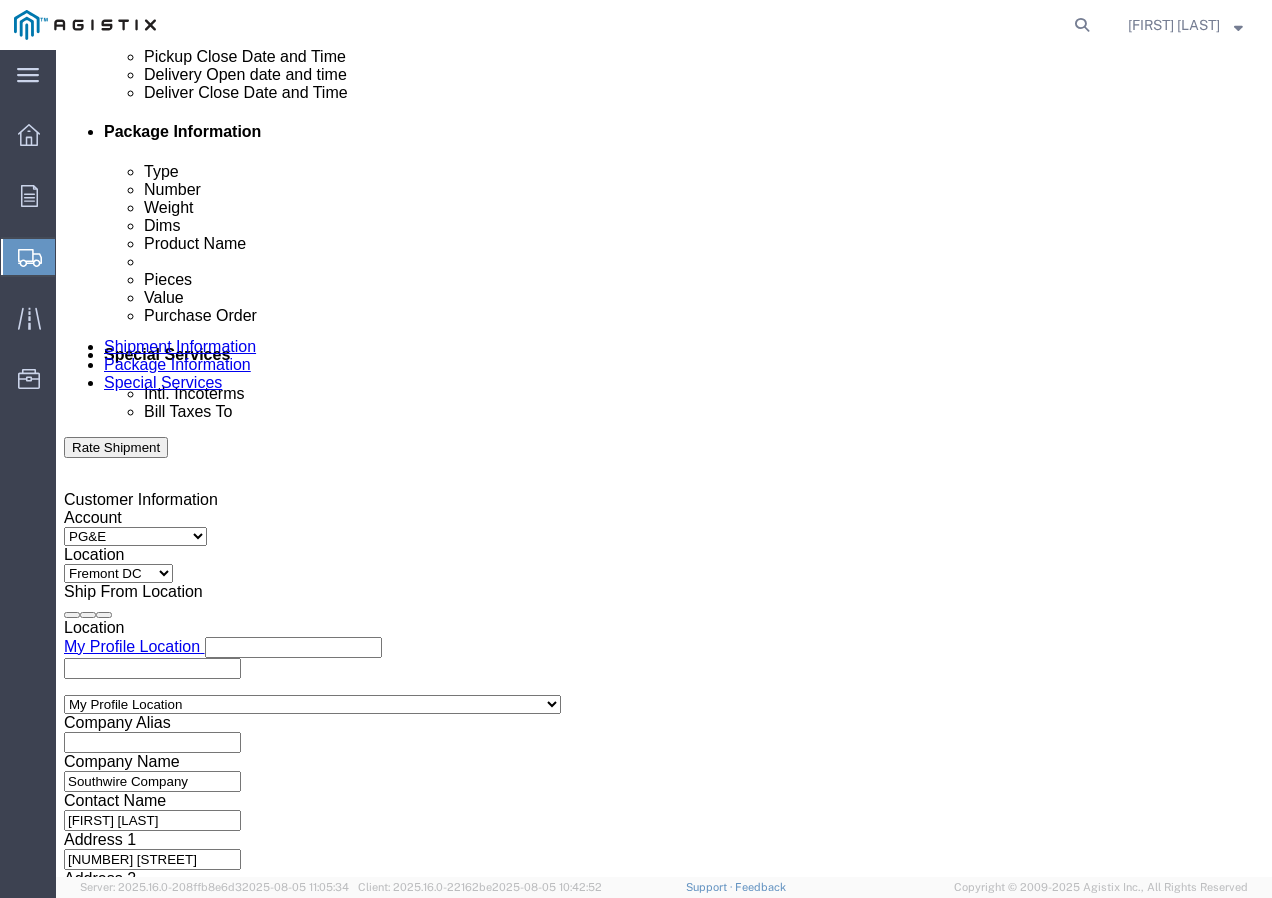 click 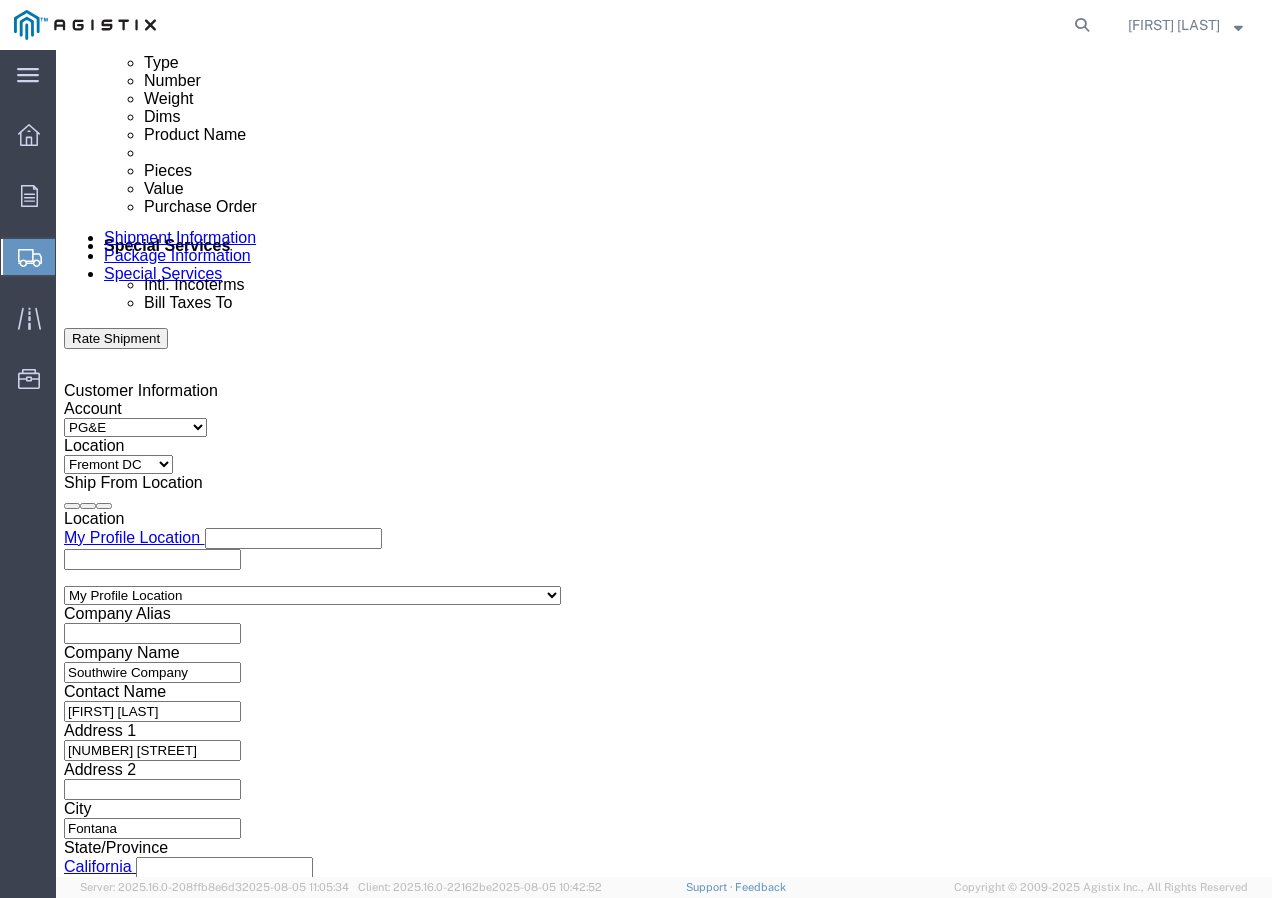 scroll, scrollTop: 1231, scrollLeft: 0, axis: vertical 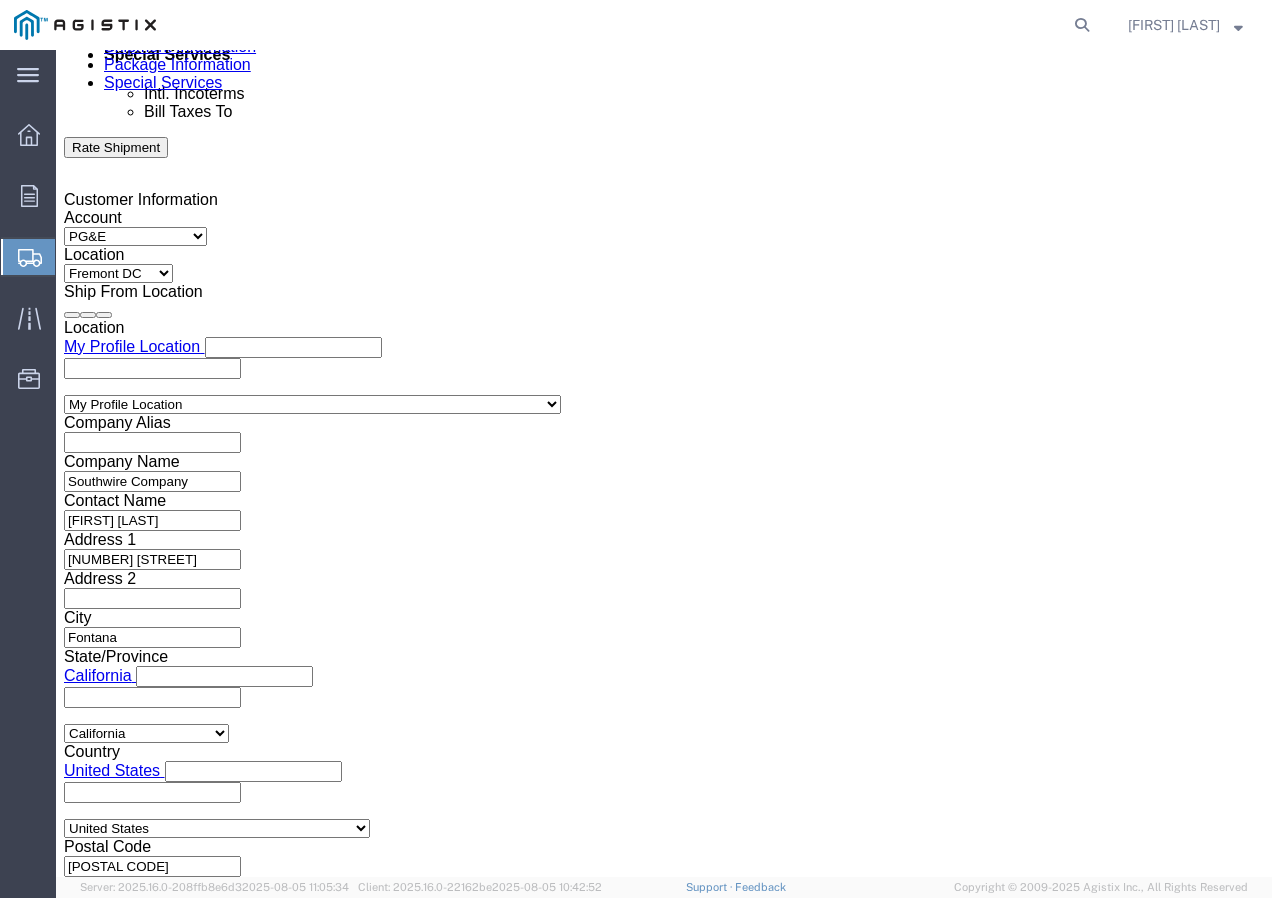 type on "7405848" 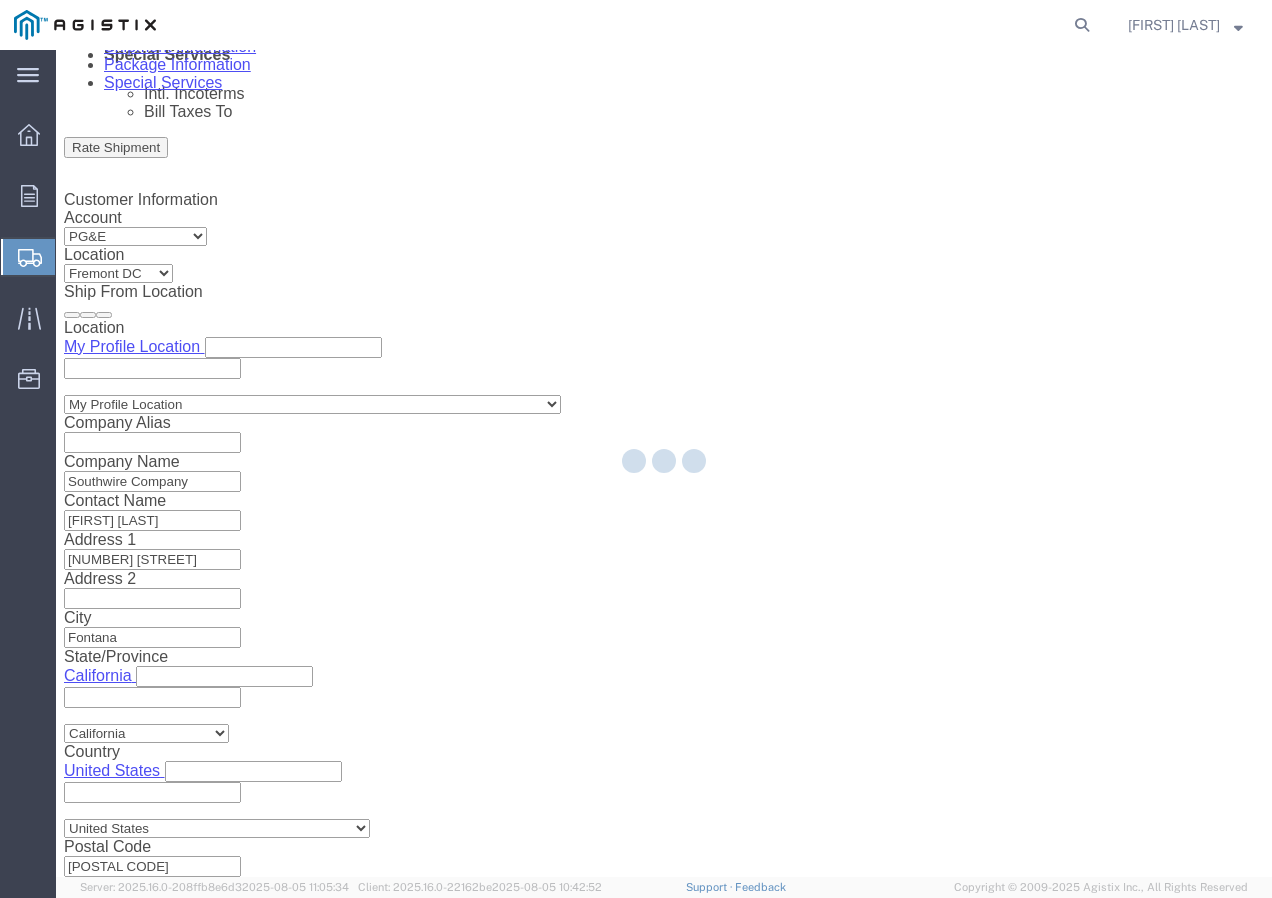 select 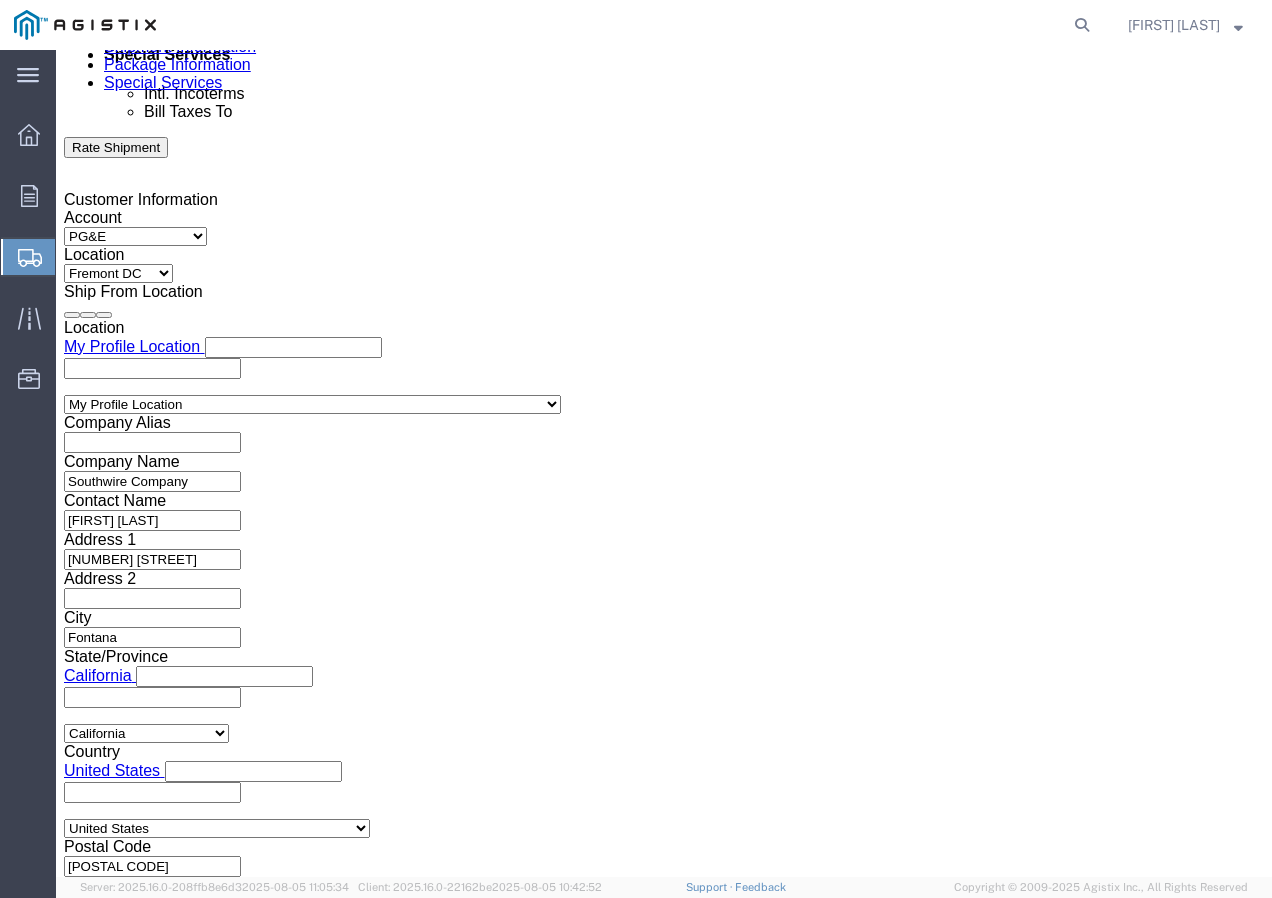 click on "Select 1-Ton (PSS) 10 Wheel 10 Yard Dump Truck 20 Yard Dump Truck Bobtail Bottom Dump Box Van Container Truck Curtain side DBL Bottom Dromedary Dry Bulk Tanker Dump End Dump Flat Bed Low Boy Lowboy 4-Axle Lowboy 5-Axle Muck Out - Mini excavator Padded Van line Pickup Pickup Truck (1 ton) Pickup Truck (2 ton) Pickup/PSS Portable Sub and Dredge Puri-Vac Refrigerated Trailer Resin Resin Car Rocket Launcher Roll-Off Truck Semi Bottom Standard Dry Van Step Deck Straight Super 10 Super Dump Tanker Transfer Truck Vacuum Truck" 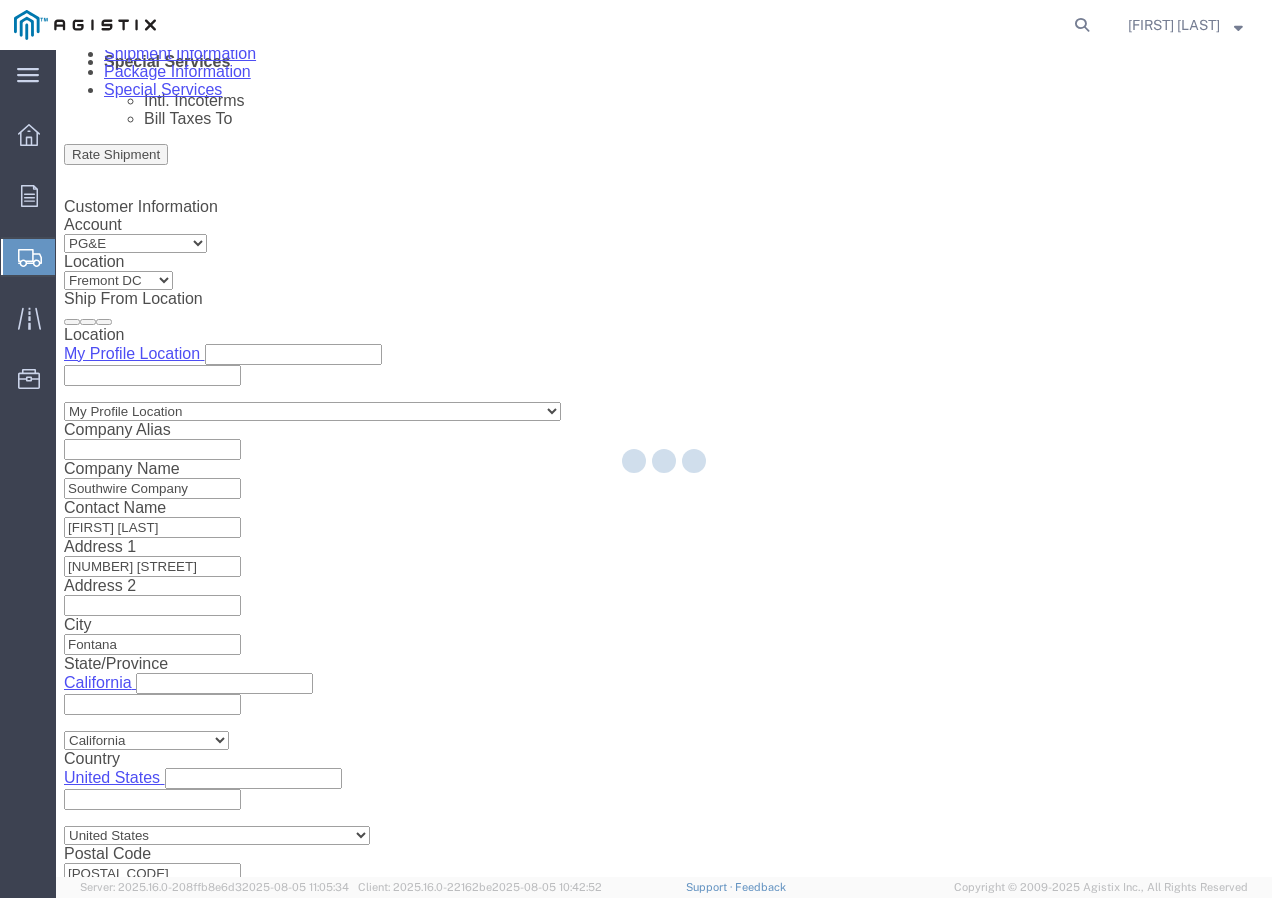 scroll, scrollTop: 0, scrollLeft: 0, axis: both 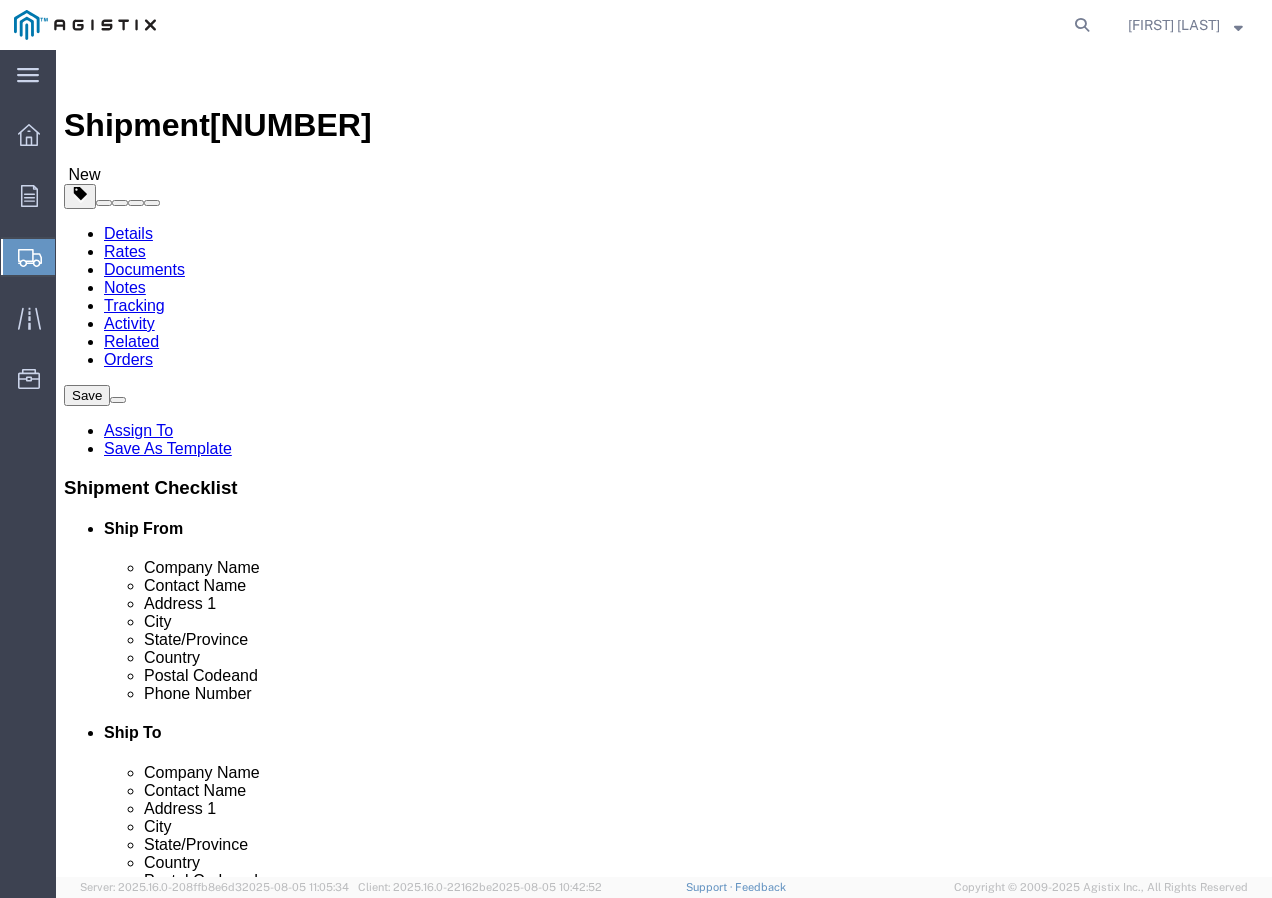 click on "Select Bulk Bundle(s) Cardboard Box(es) Carton(s) Crate(s) Drum(s) (Fiberboard) Drum(s) (Metal) Drum(s) (Plastic) Envelope Naked Cargo (UnPackaged) Pallet(s) Oversized (Not Stackable) Pallet(s) Oversized (Stackable) Pallet(s) Standard (Not Stackable) Pallet(s) Standard (Stackable) Roll(s) Your Packaging" 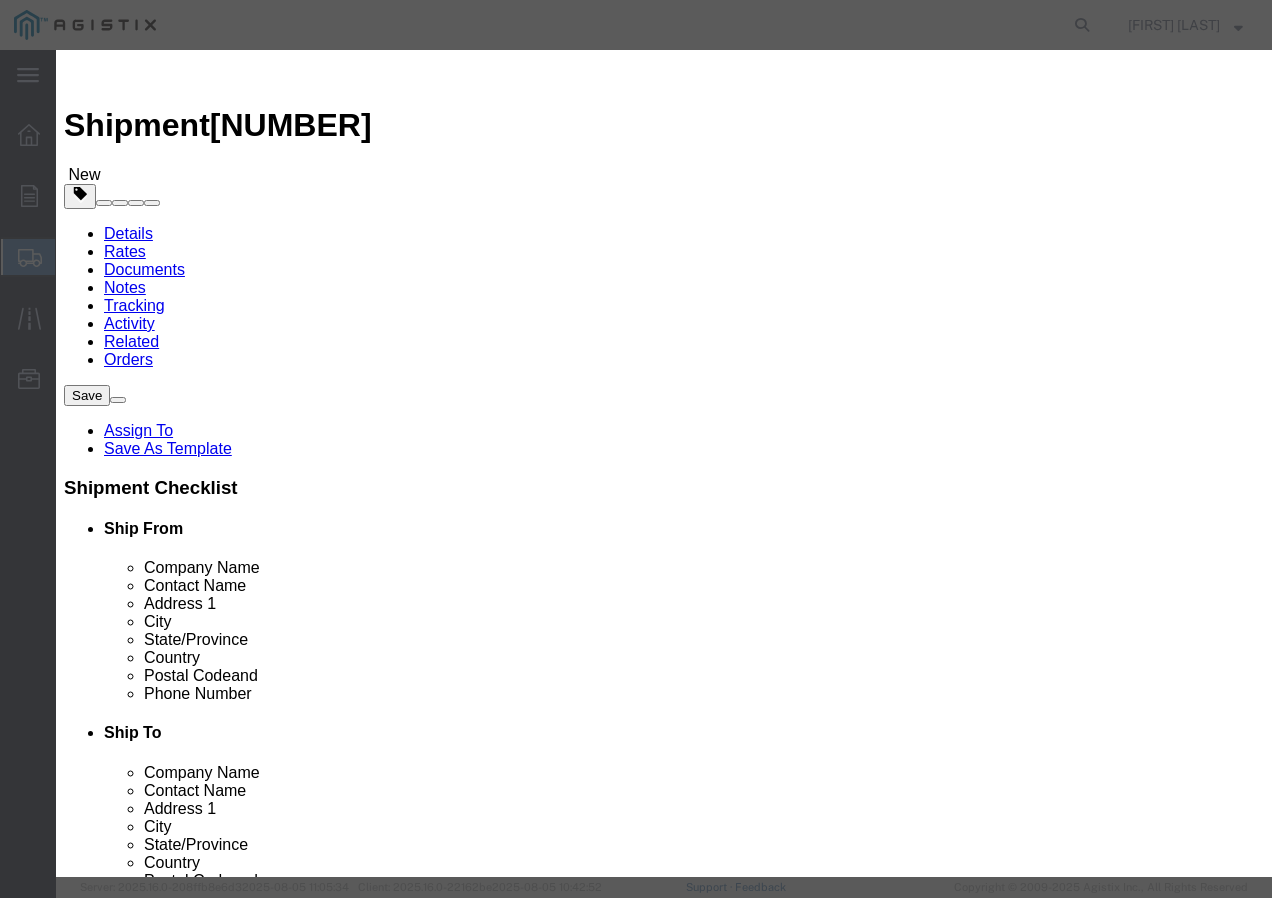 click 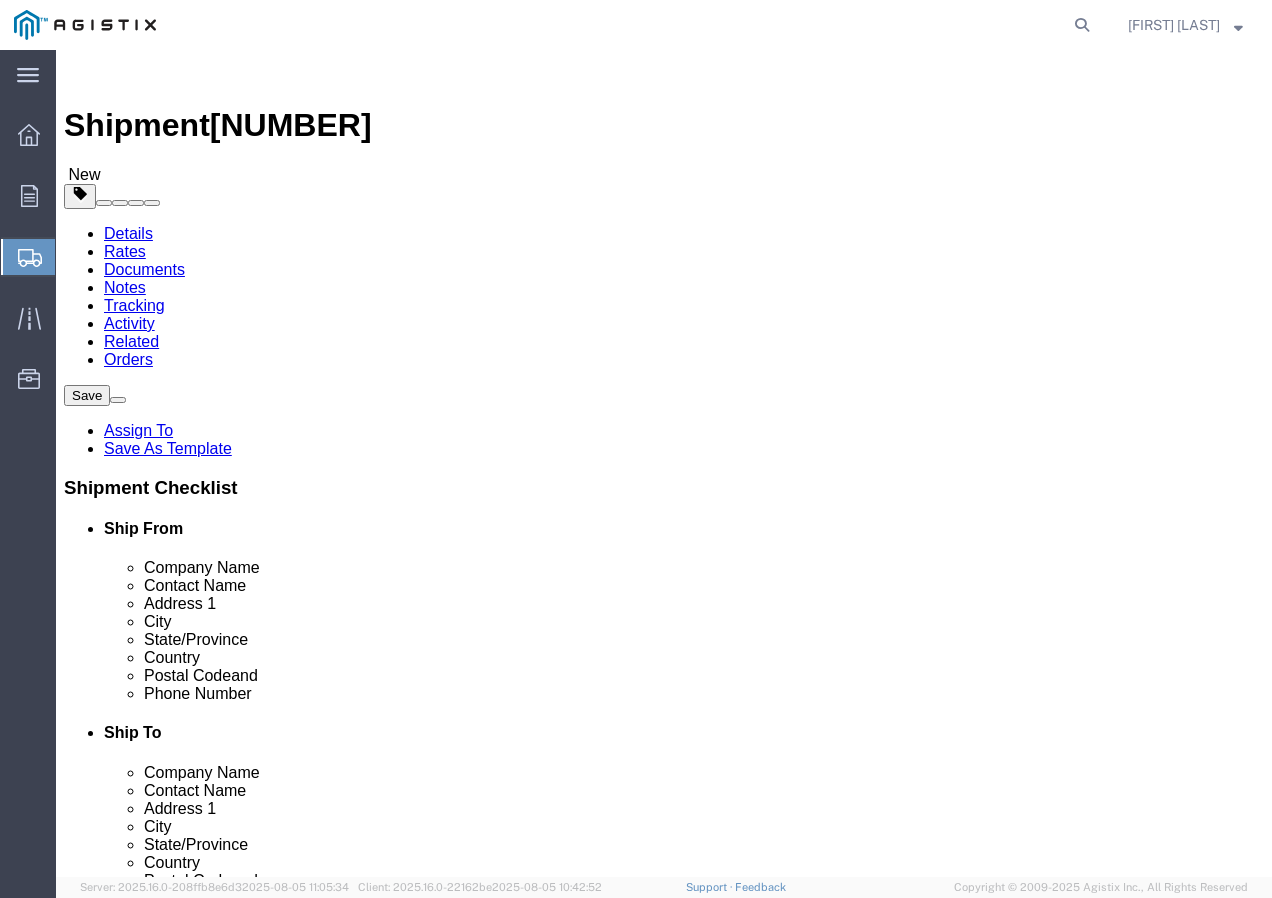 click on "1" 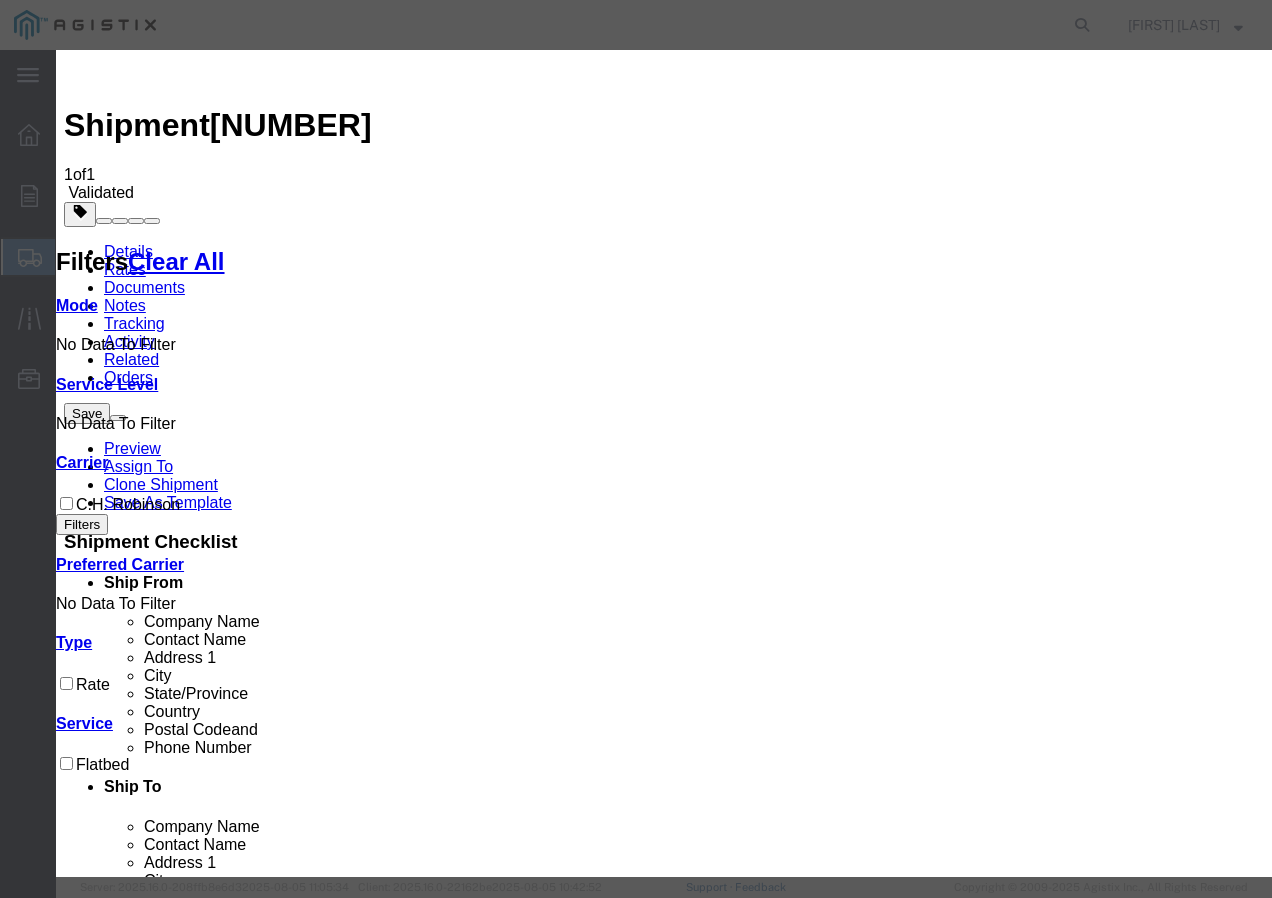 click at bounding box center [72, 3560] 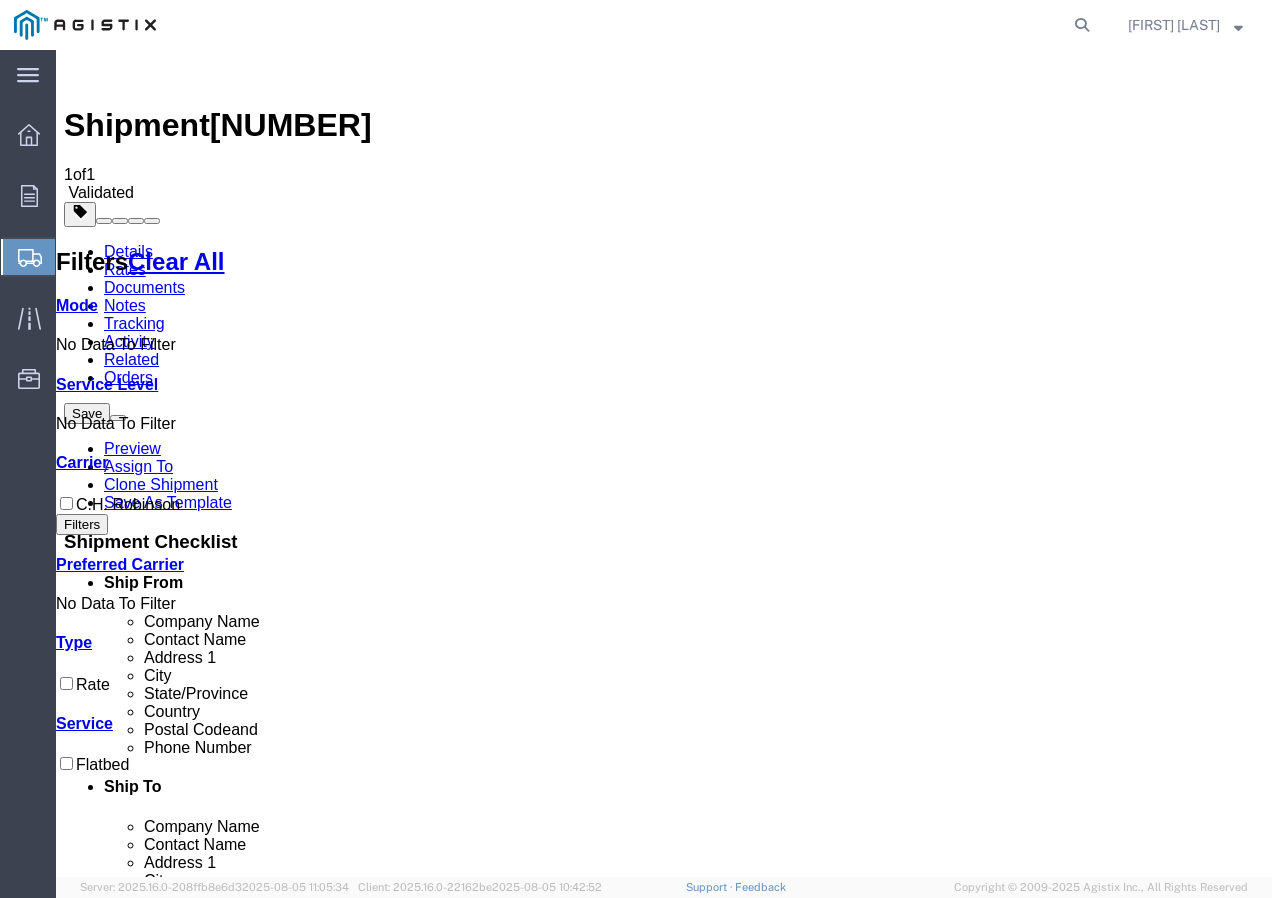 click on "Book" at bounding box center (979, 1850) 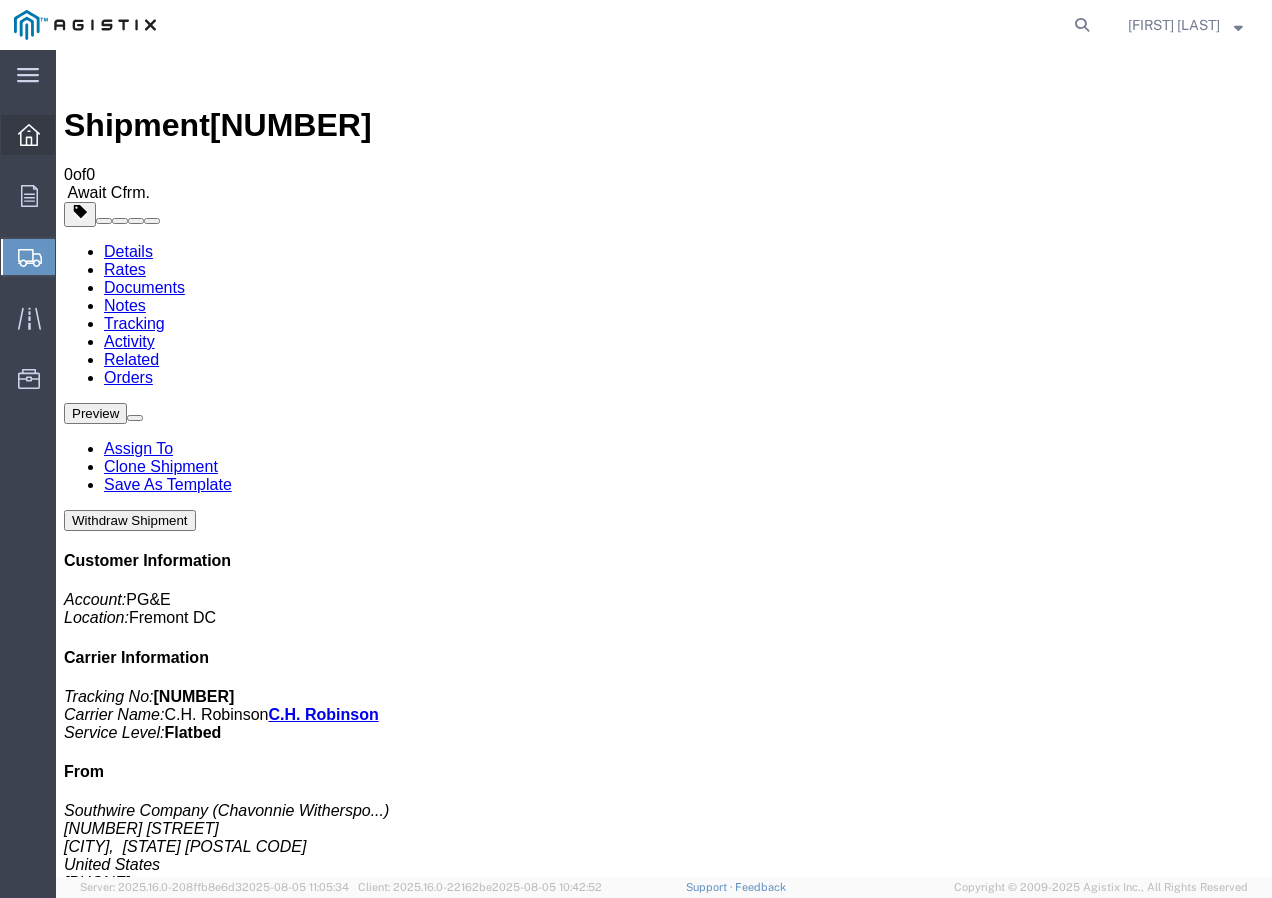 click 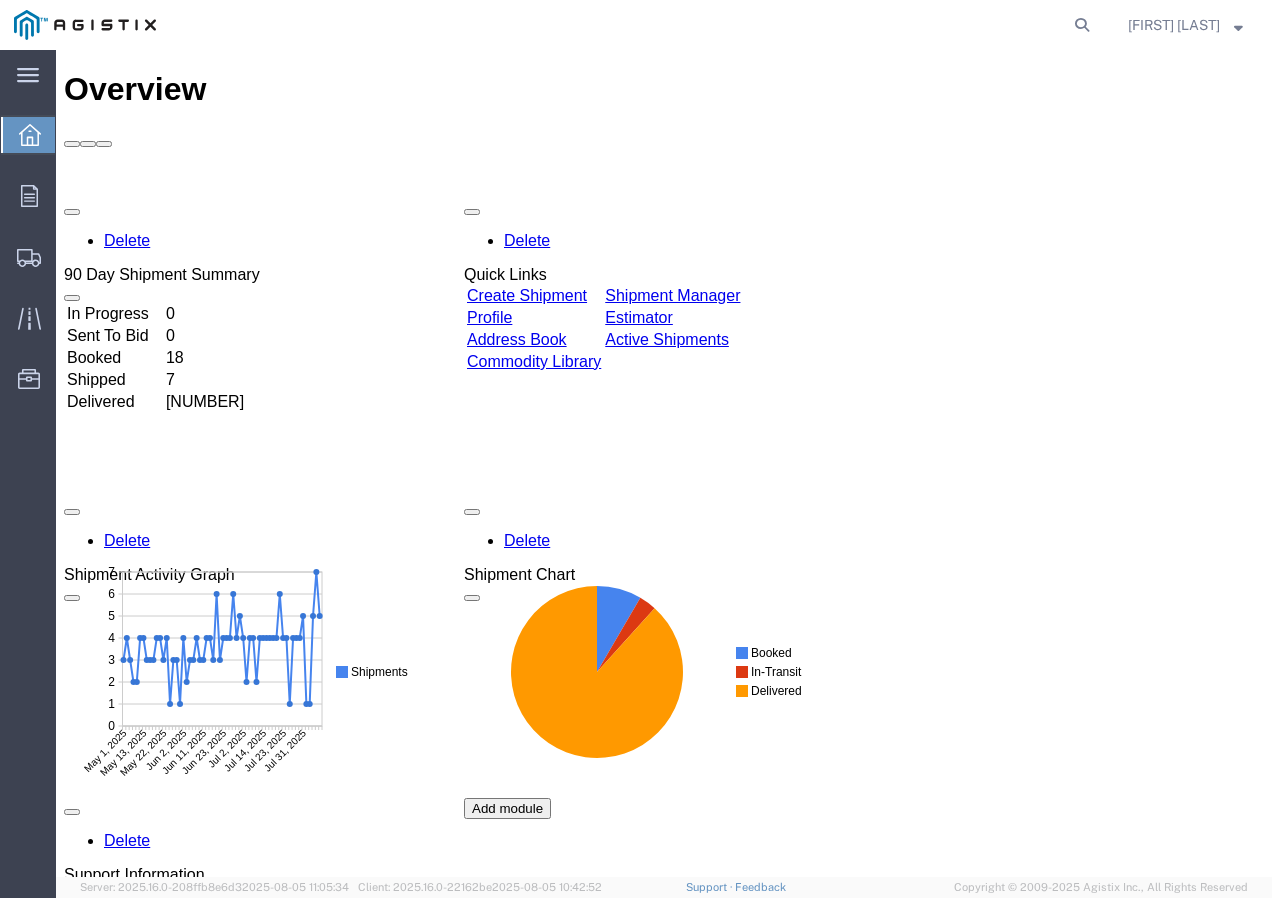 scroll, scrollTop: 0, scrollLeft: 0, axis: both 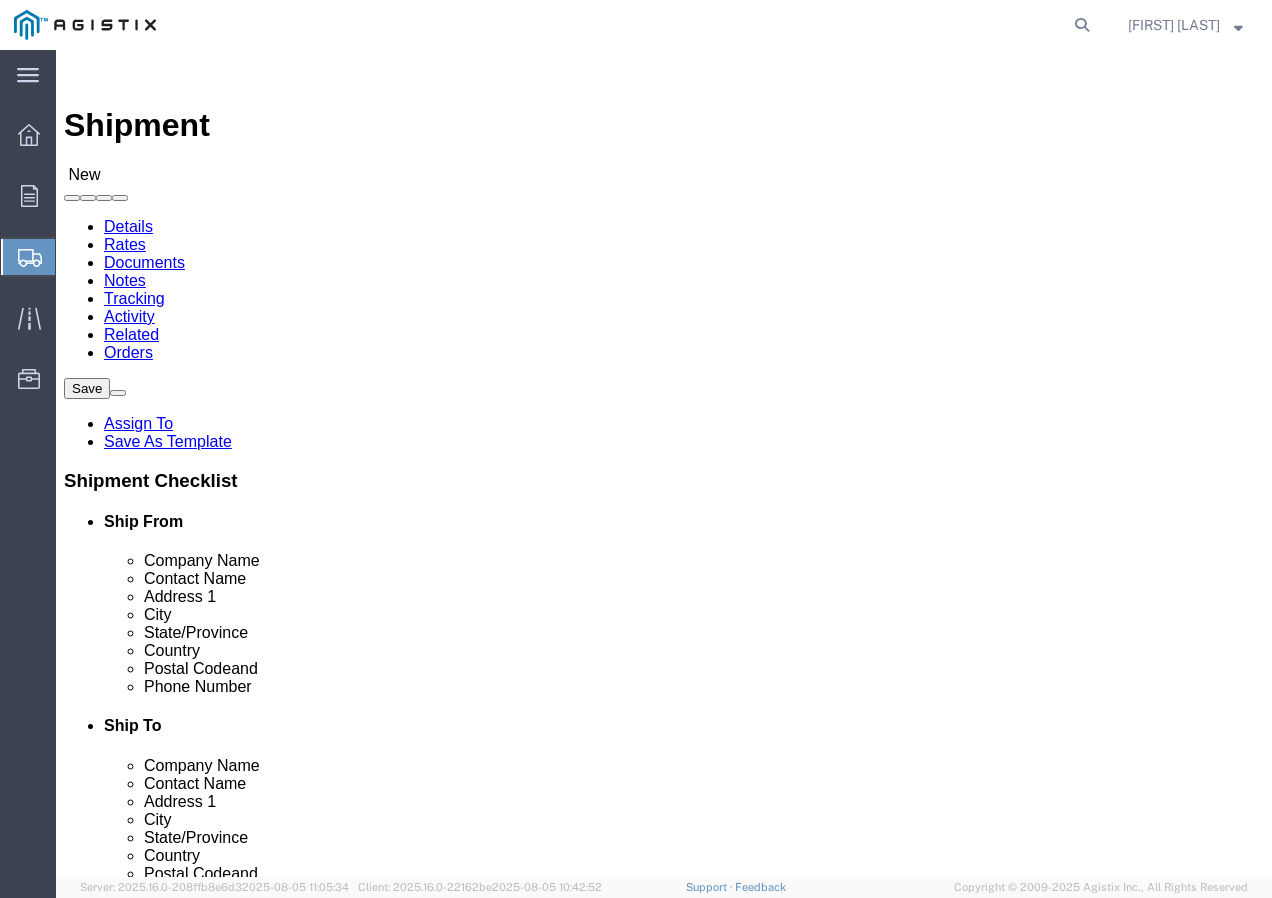 click on "Select [COMPANY] [COMPANY]" 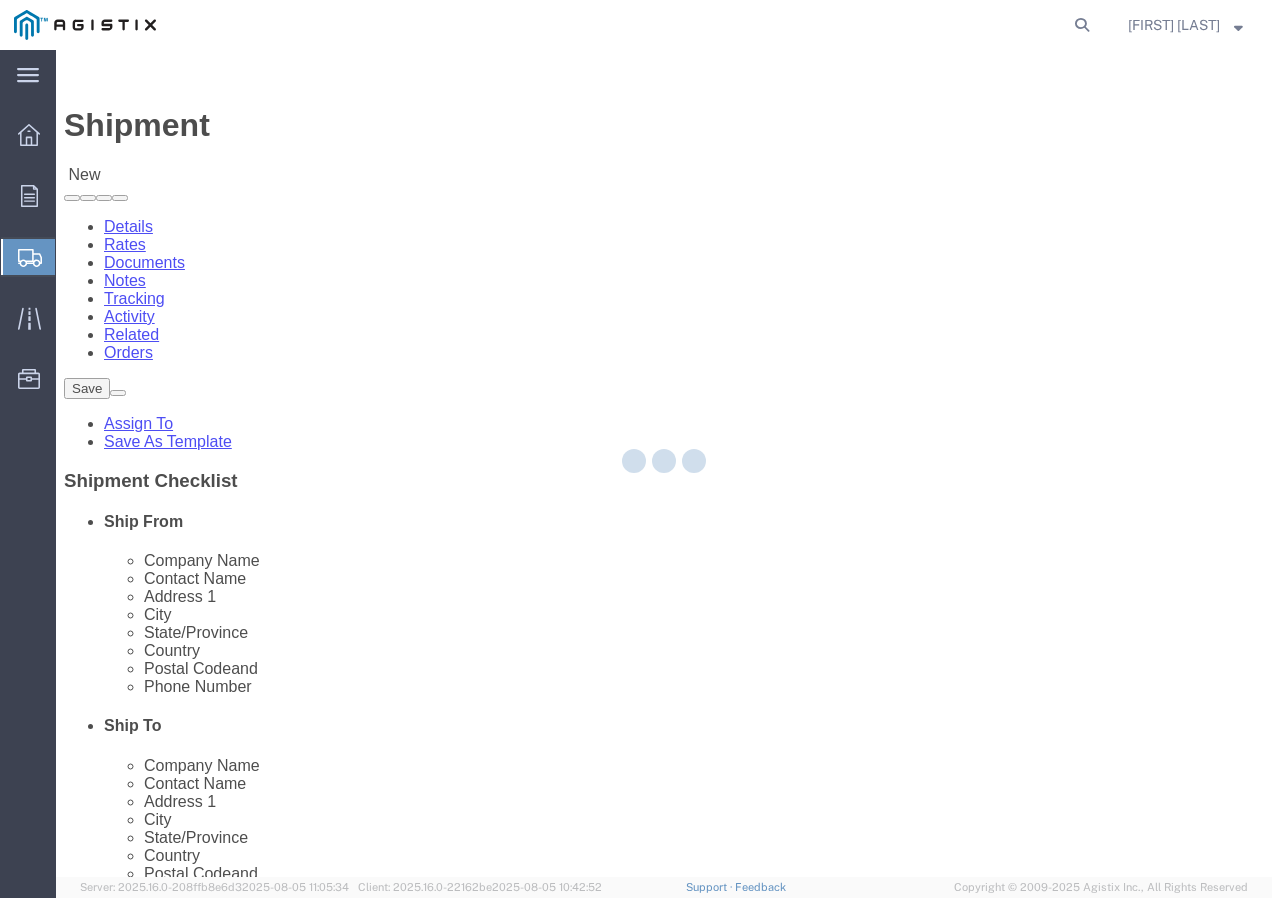 type on "[PHONE]" 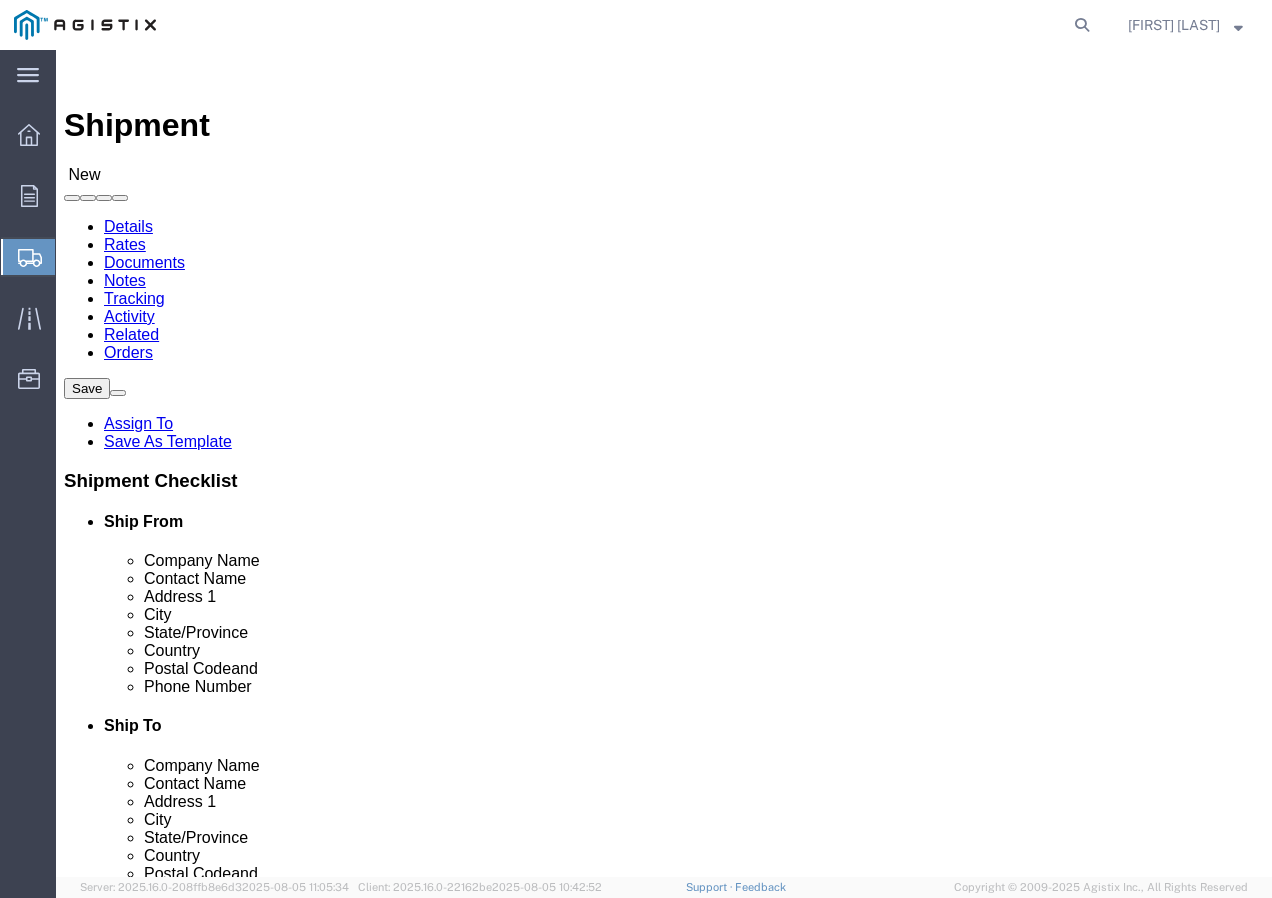 click on "Select All Others Fremont DC Fresno DC Wheatland DC" 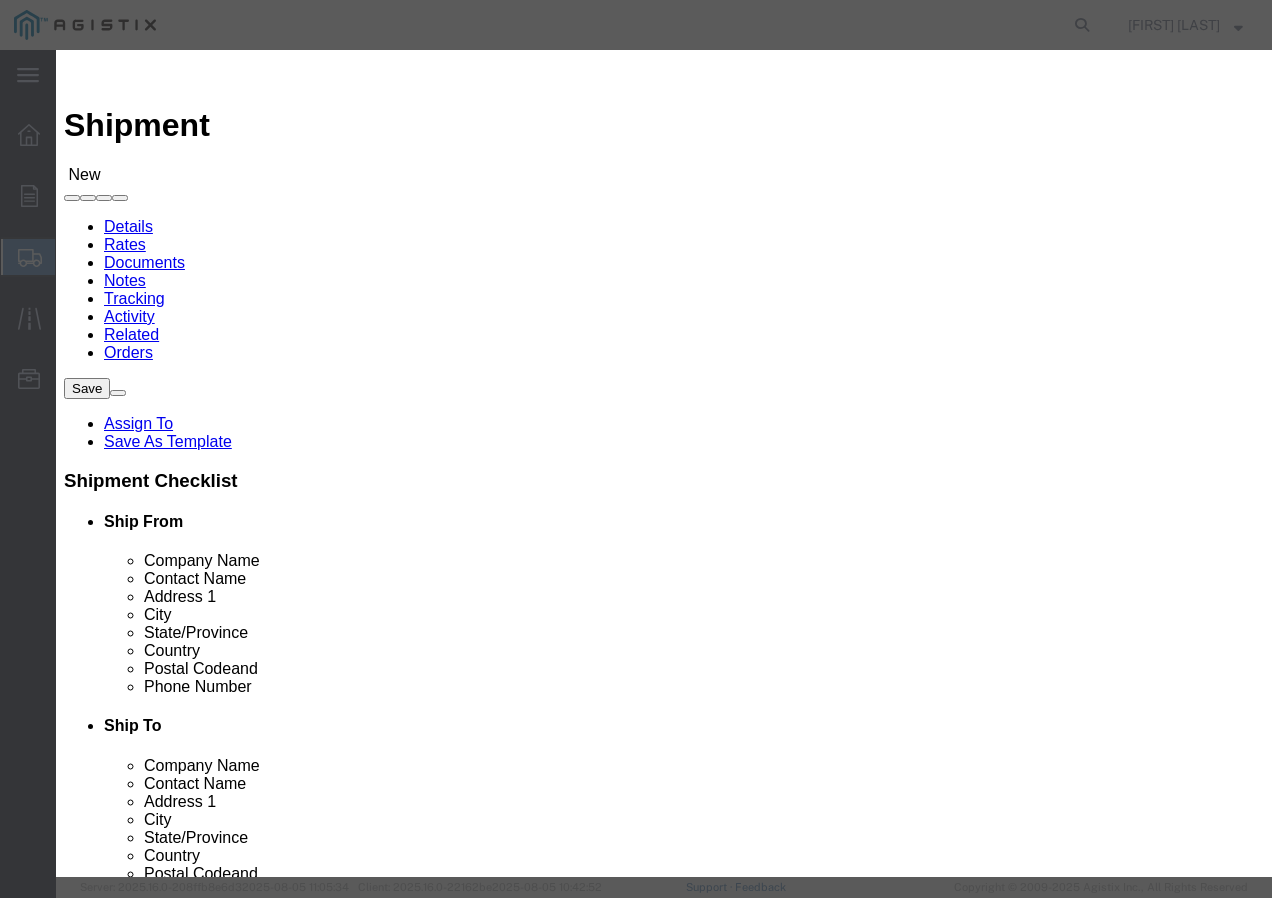 click on "Search by Address Book Name City Company Name Contact Name Country CustomerAlias DPL Days To Expire DPL Last Update DPL Status Email Address Location Type Notes Phone Number Role State Zip" 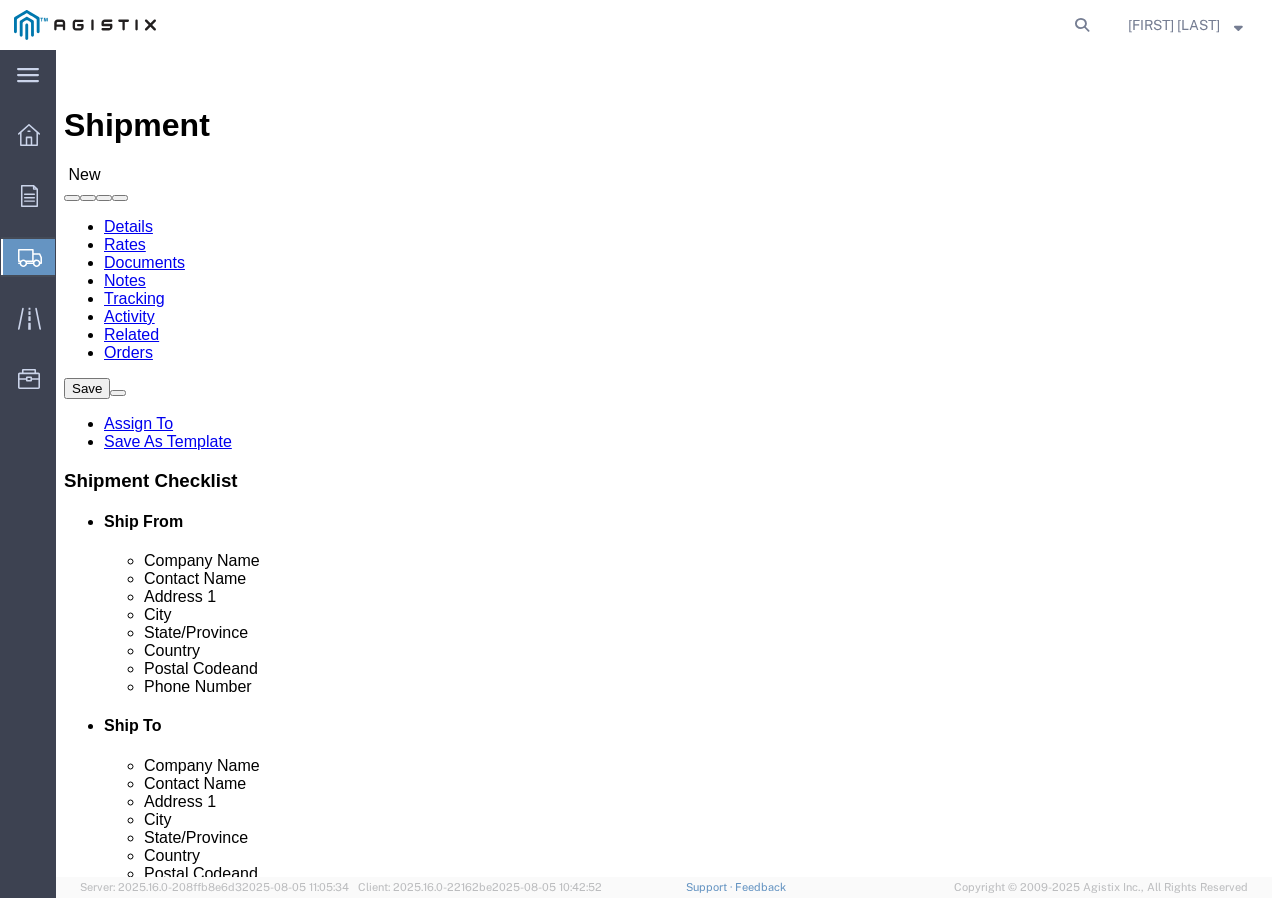 click 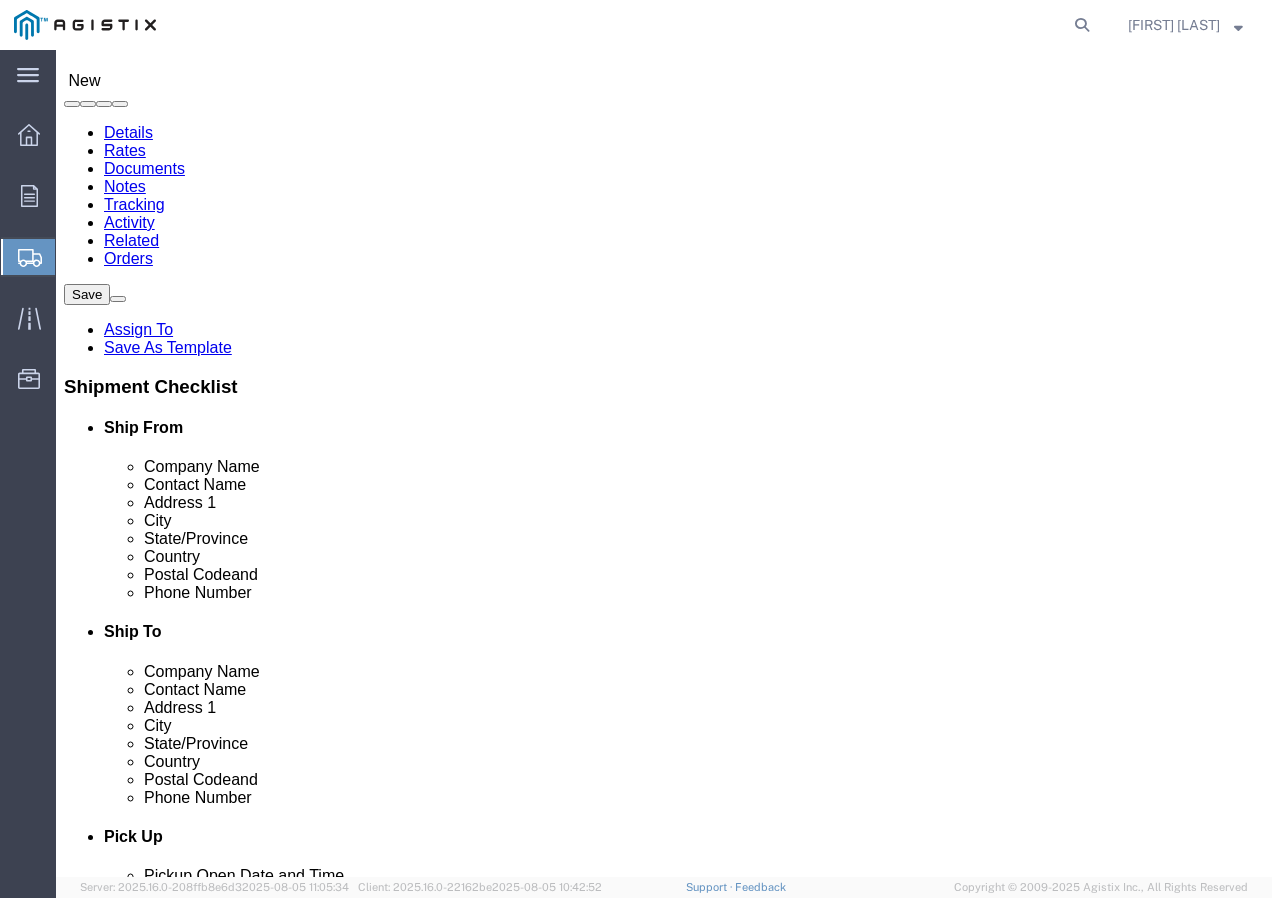 scroll, scrollTop: 200, scrollLeft: 0, axis: vertical 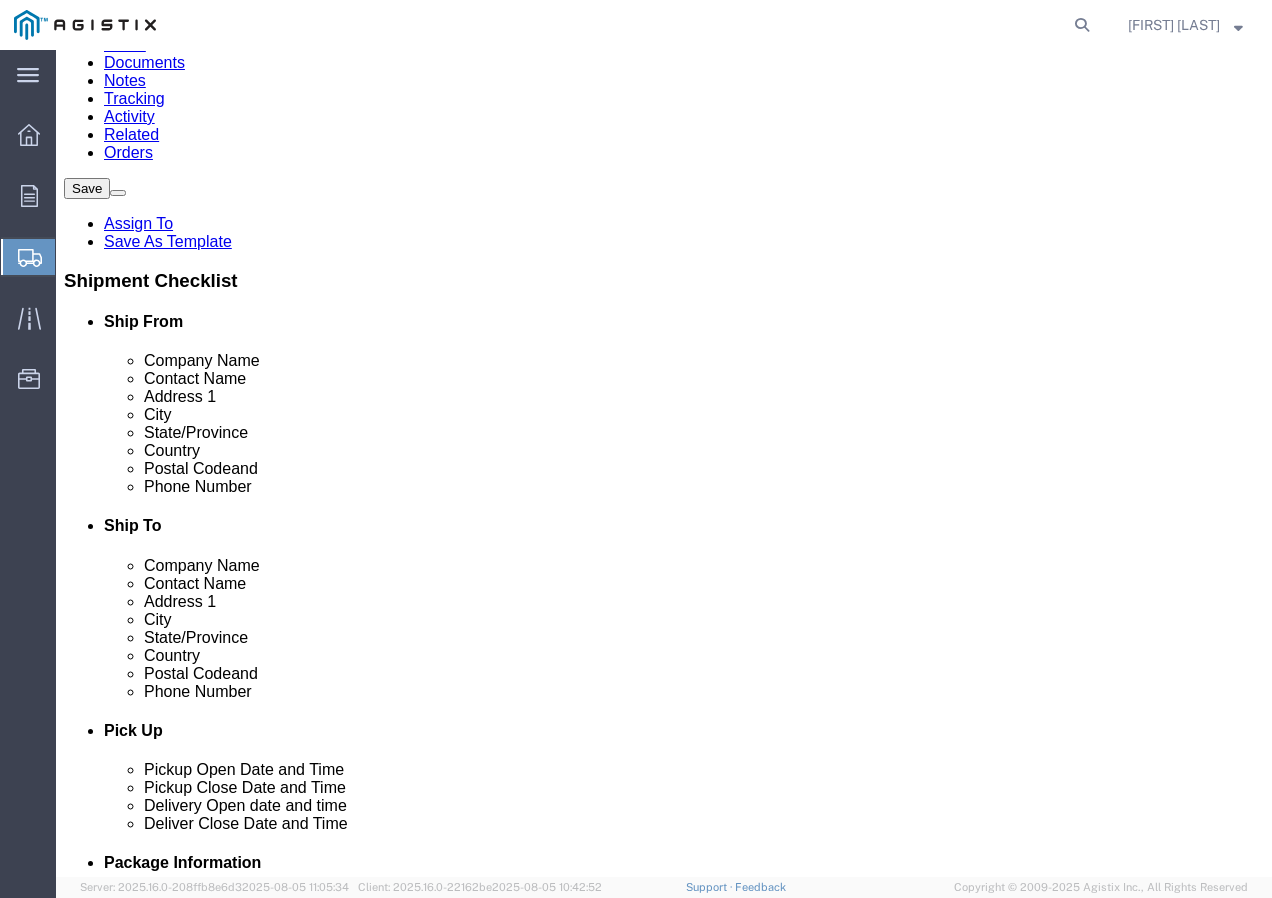 type on "Receiving Department" 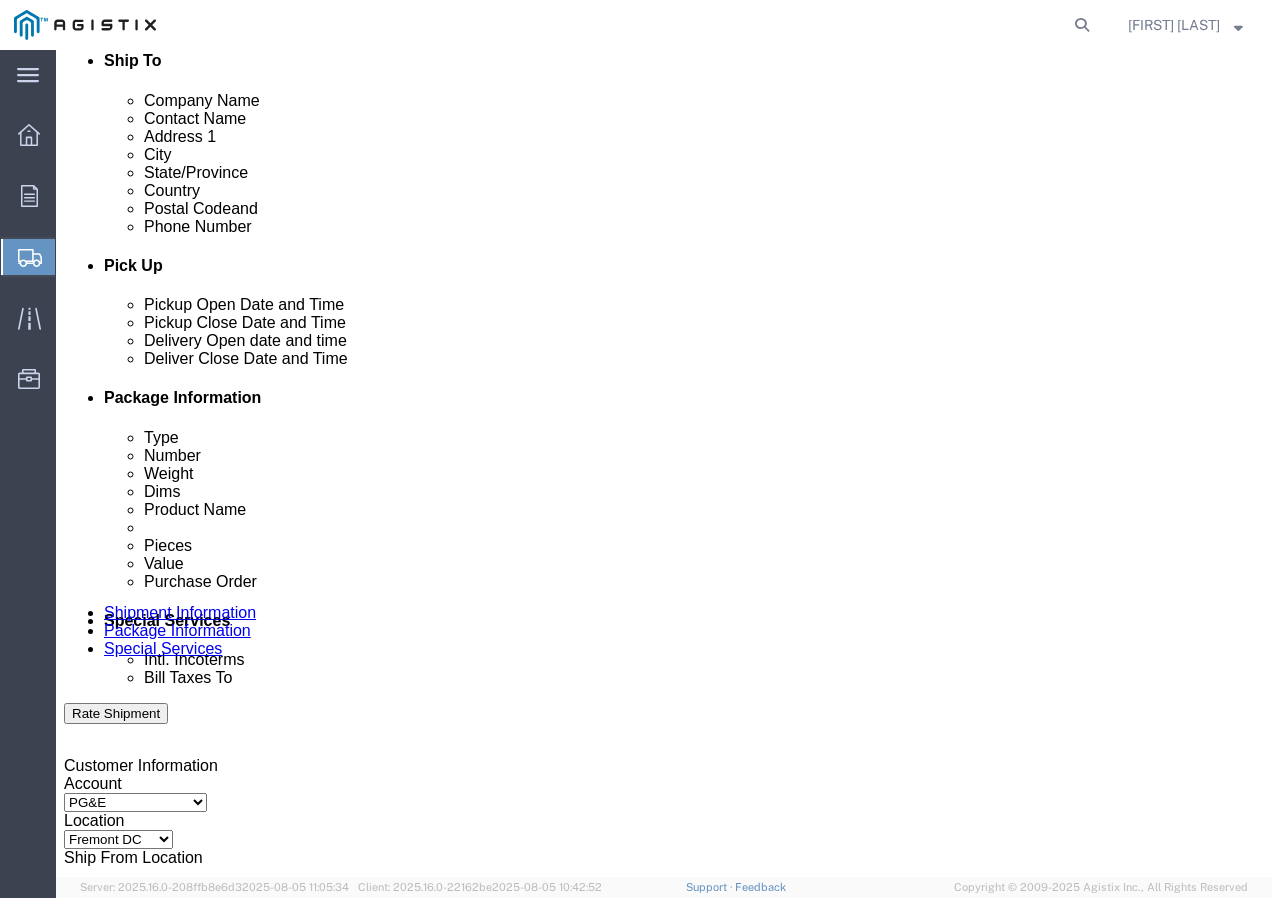 scroll, scrollTop: 700, scrollLeft: 0, axis: vertical 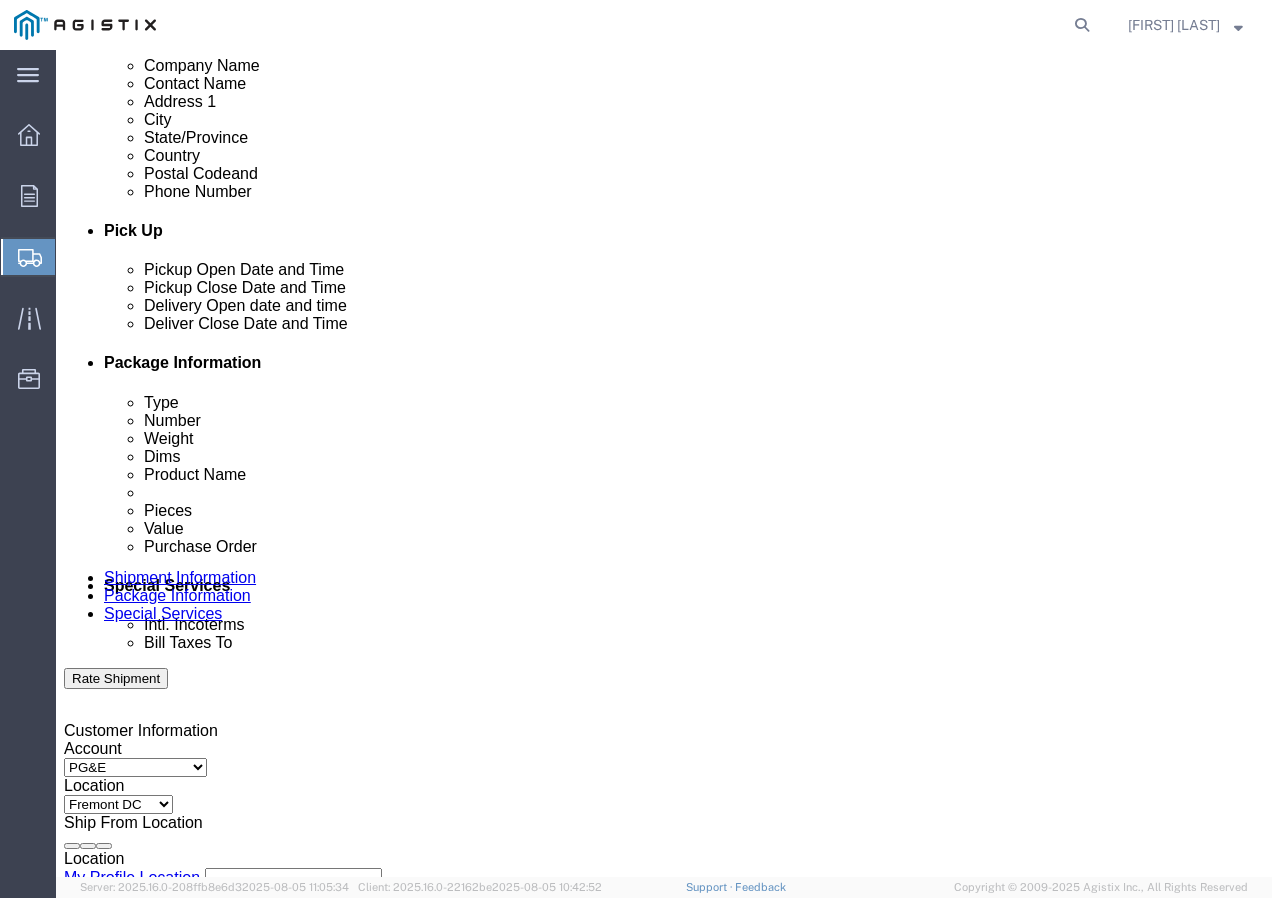 type on "[PHONE]" 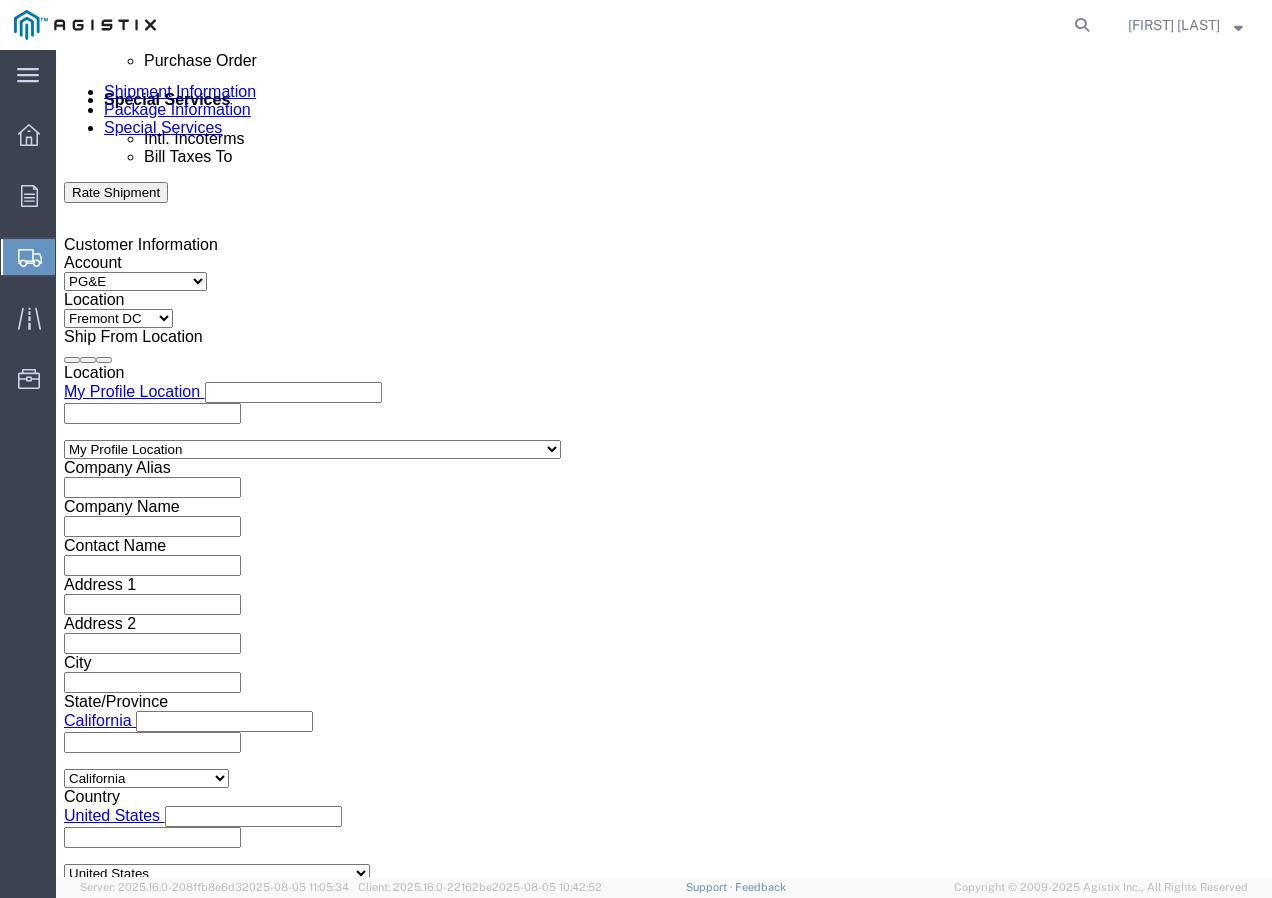click on "3:00 PM" 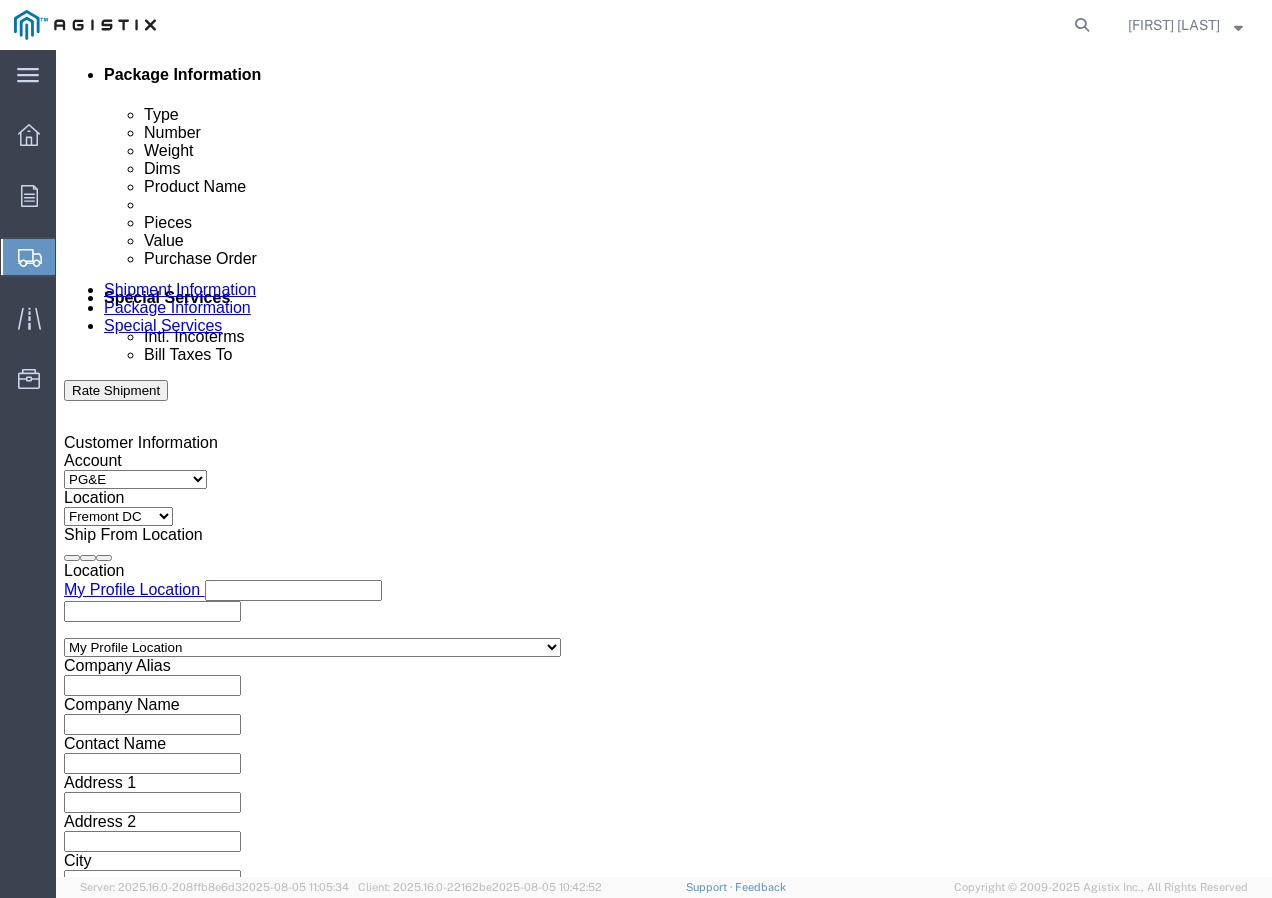 scroll, scrollTop: 986, scrollLeft: 0, axis: vertical 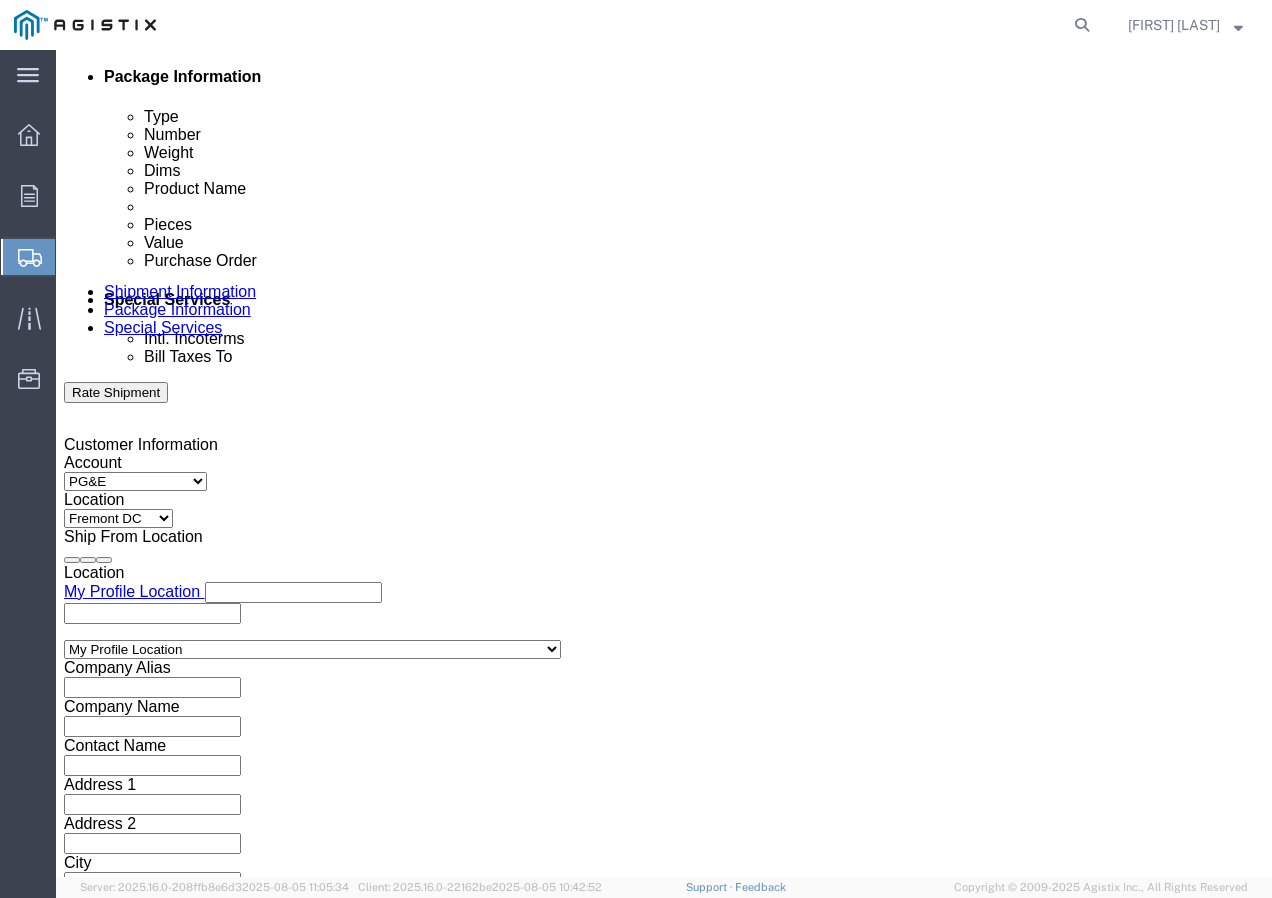 click 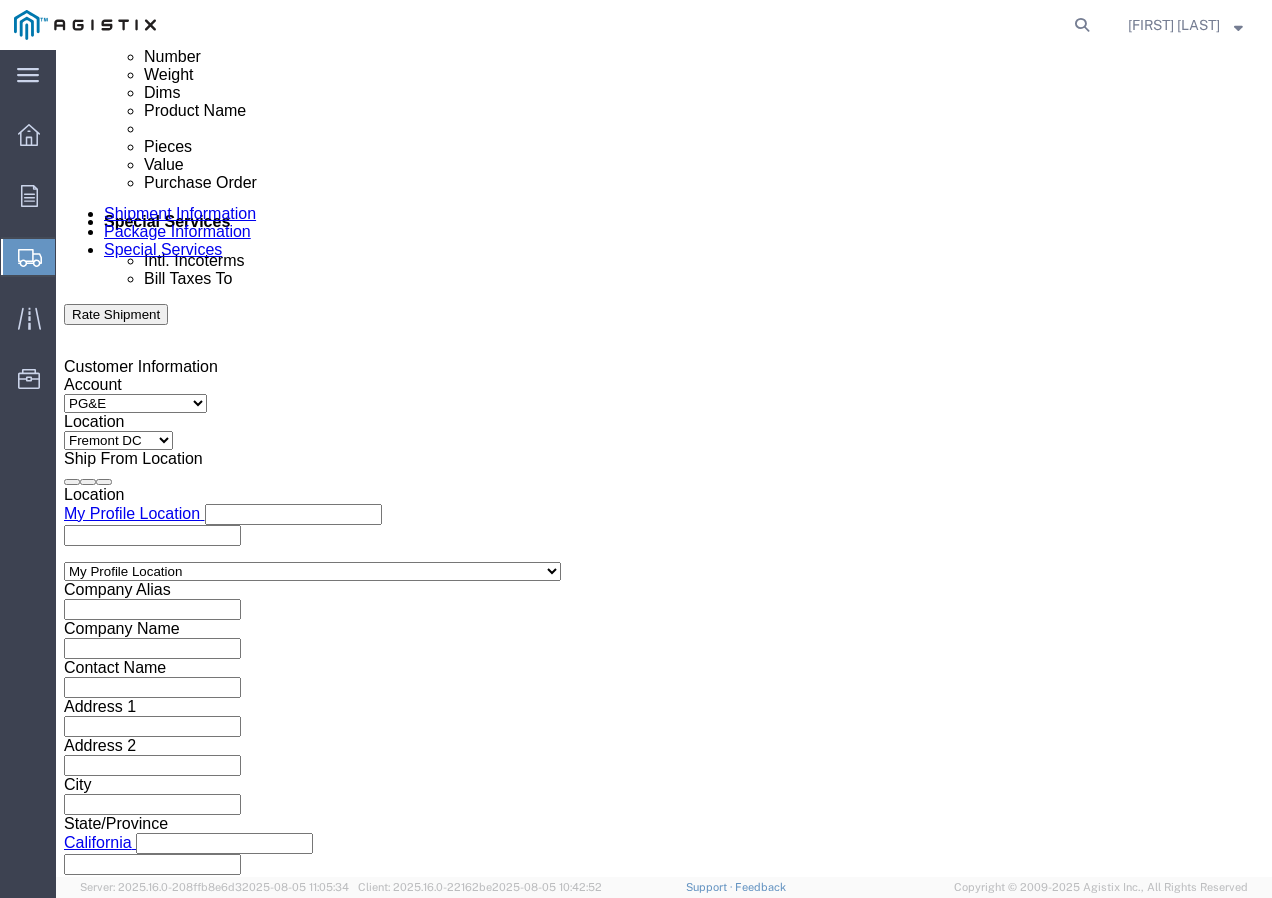 scroll, scrollTop: 1231, scrollLeft: 0, axis: vertical 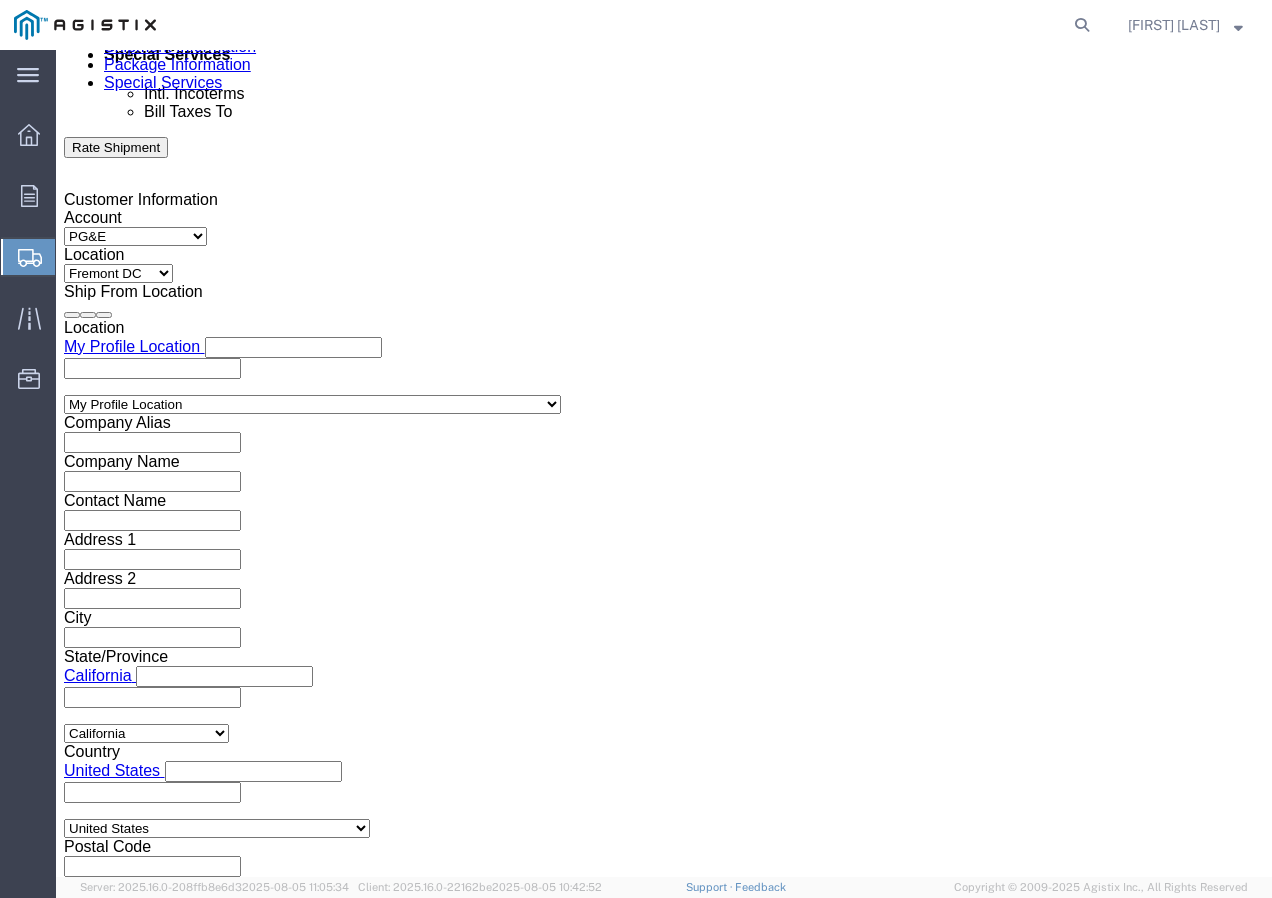 type on "[NUMBER]" 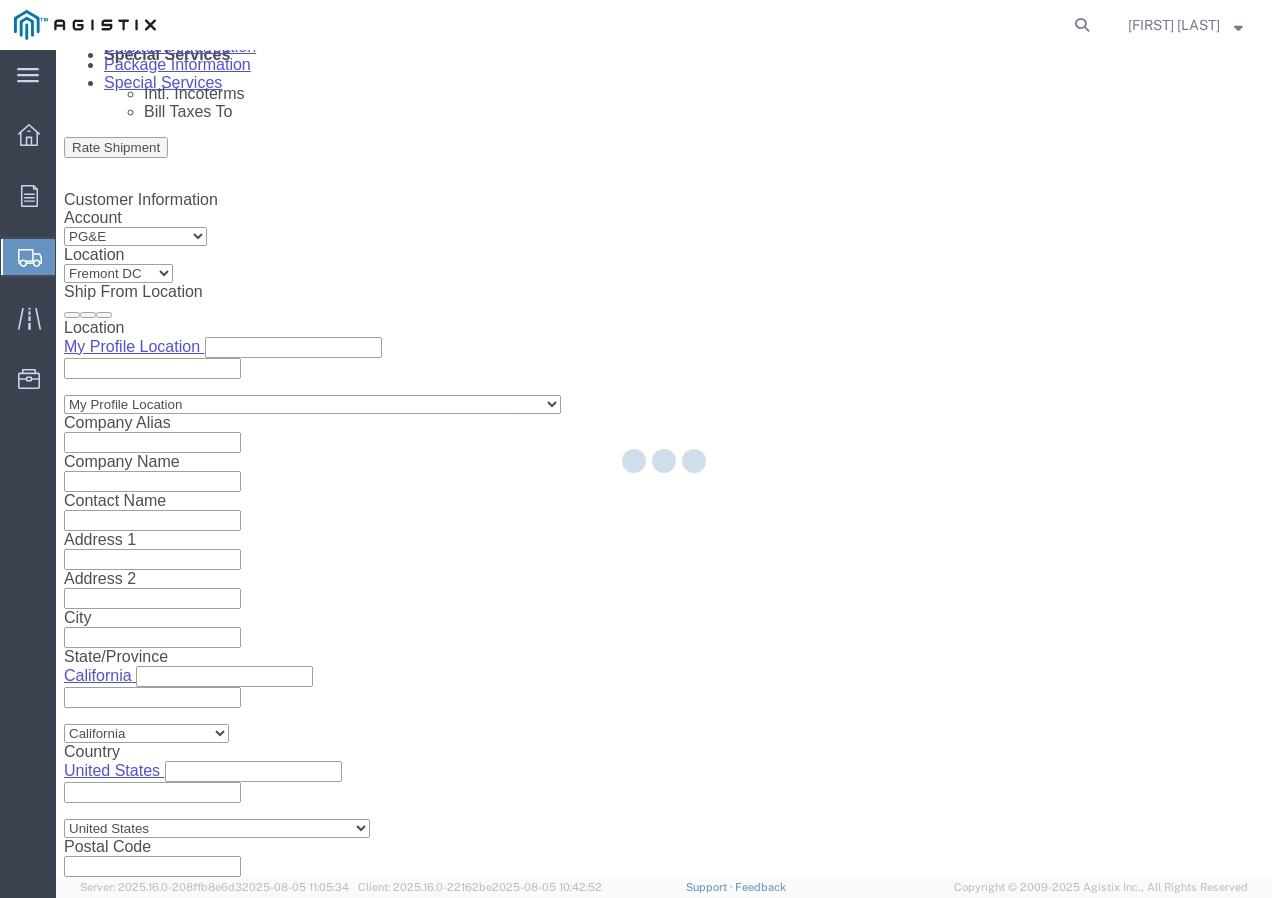 click 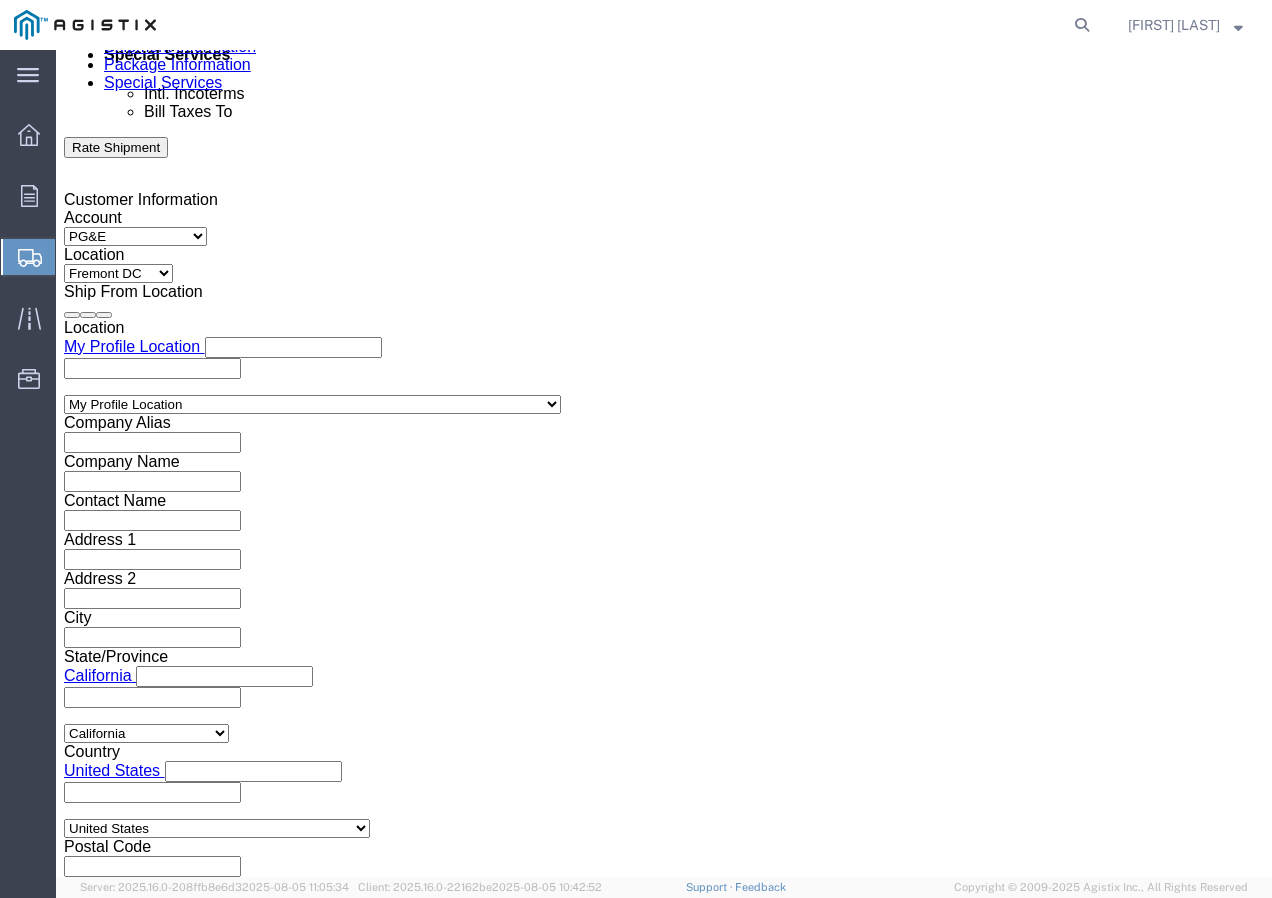 drag, startPoint x: 164, startPoint y: 684, endPoint x: 108, endPoint y: 634, distance: 75.073296 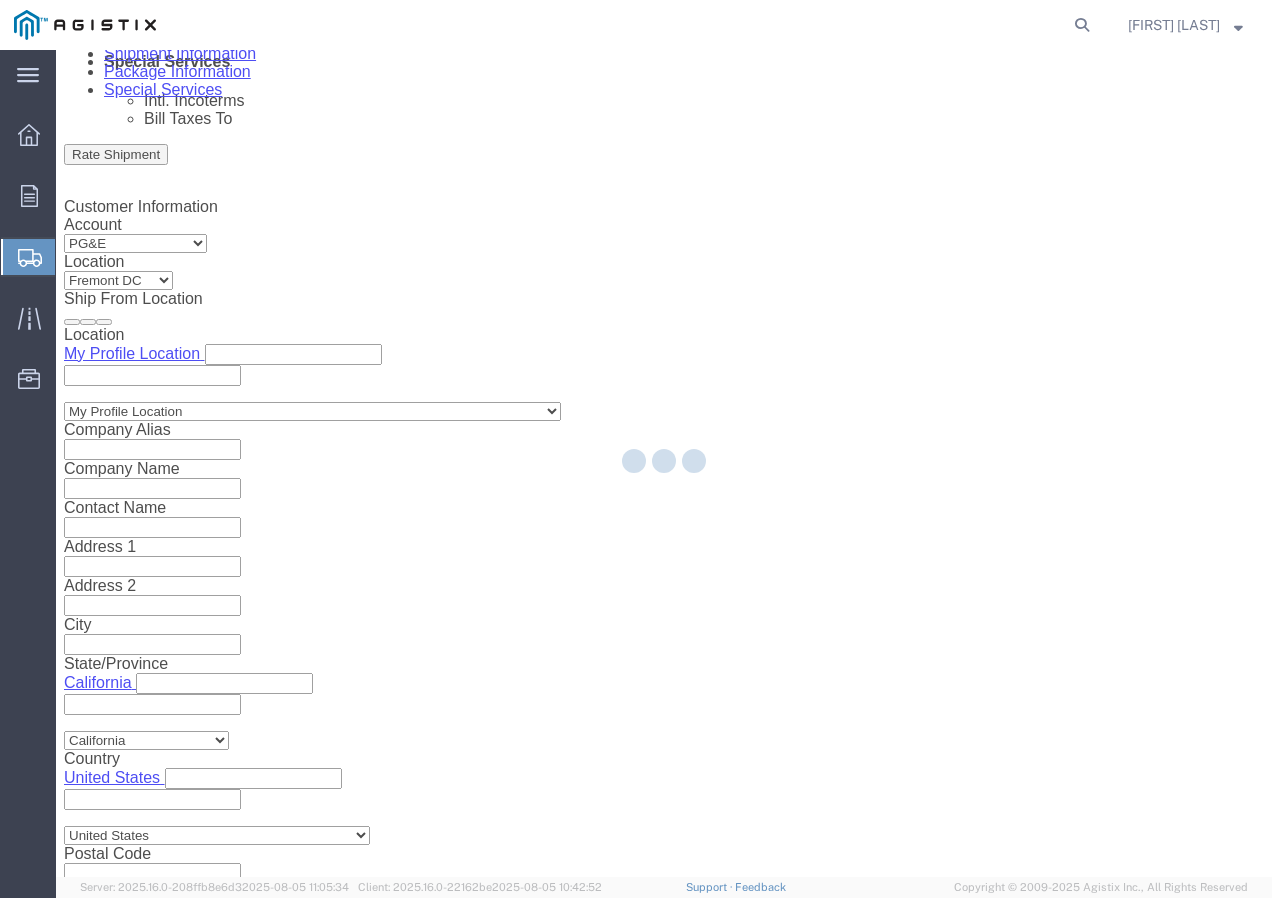 scroll, scrollTop: 0, scrollLeft: 0, axis: both 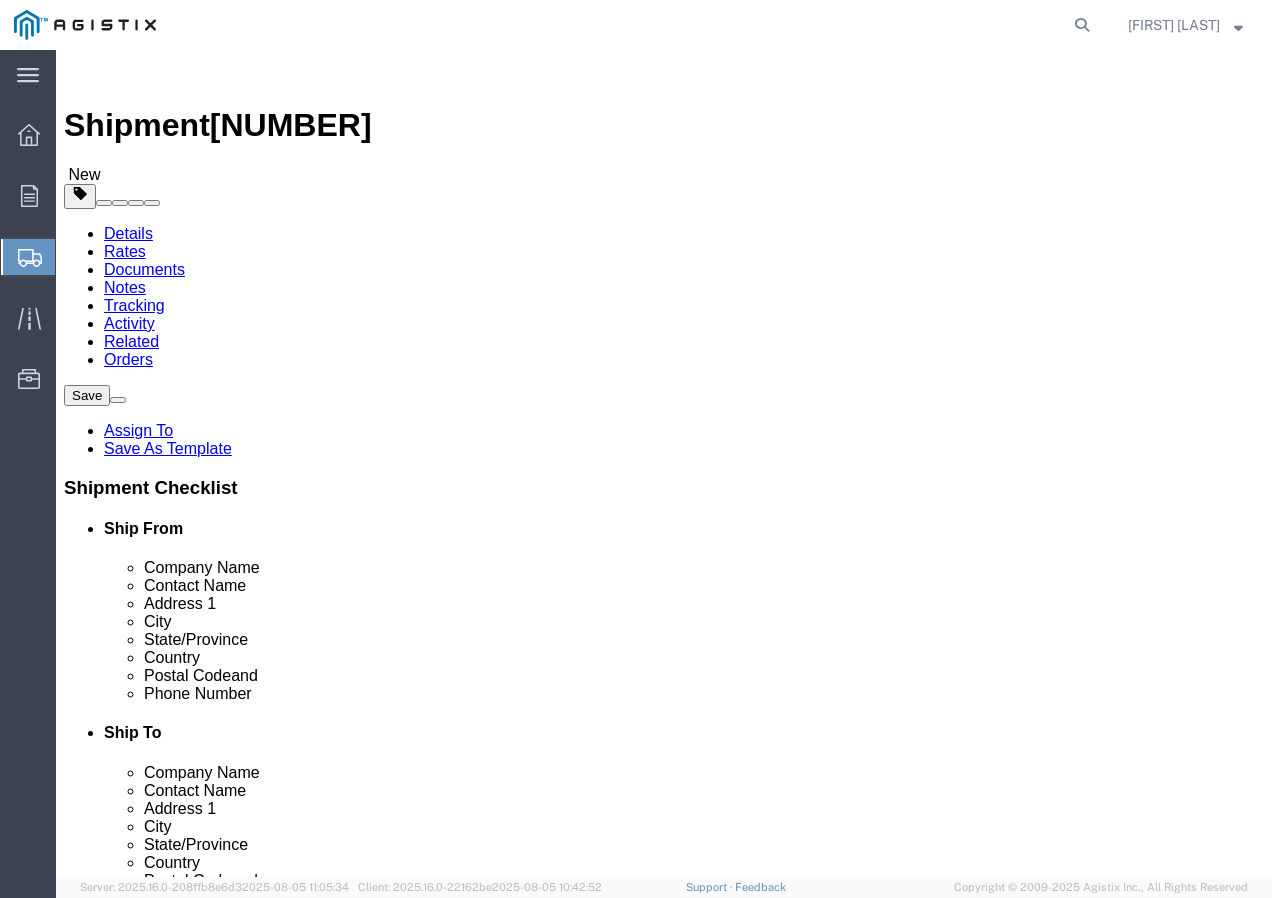 click on "Select Bulk Bundle(s) Cardboard Box(es) Carton(s) Crate(s) Drum(s) (Fiberboard) Drum(s) (Metal) Drum(s) (Plastic) Envelope Naked Cargo (UnPackaged) Pallet(s) Oversized (Not Stackable) Pallet(s) Oversized (Stackable) Pallet(s) Standard (Not Stackable) Pallet(s) Standard (Stackable) Roll(s) Your Packaging" 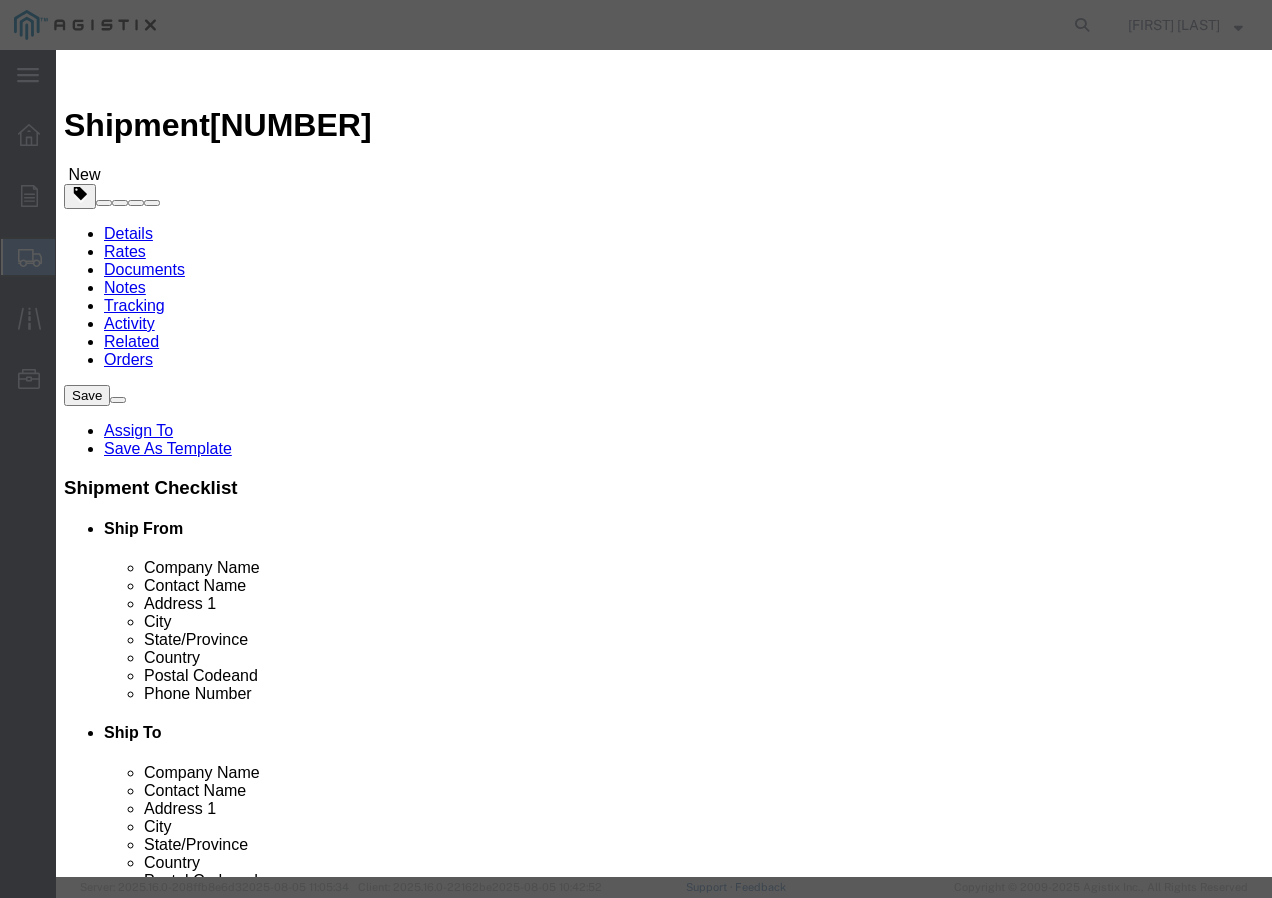 click 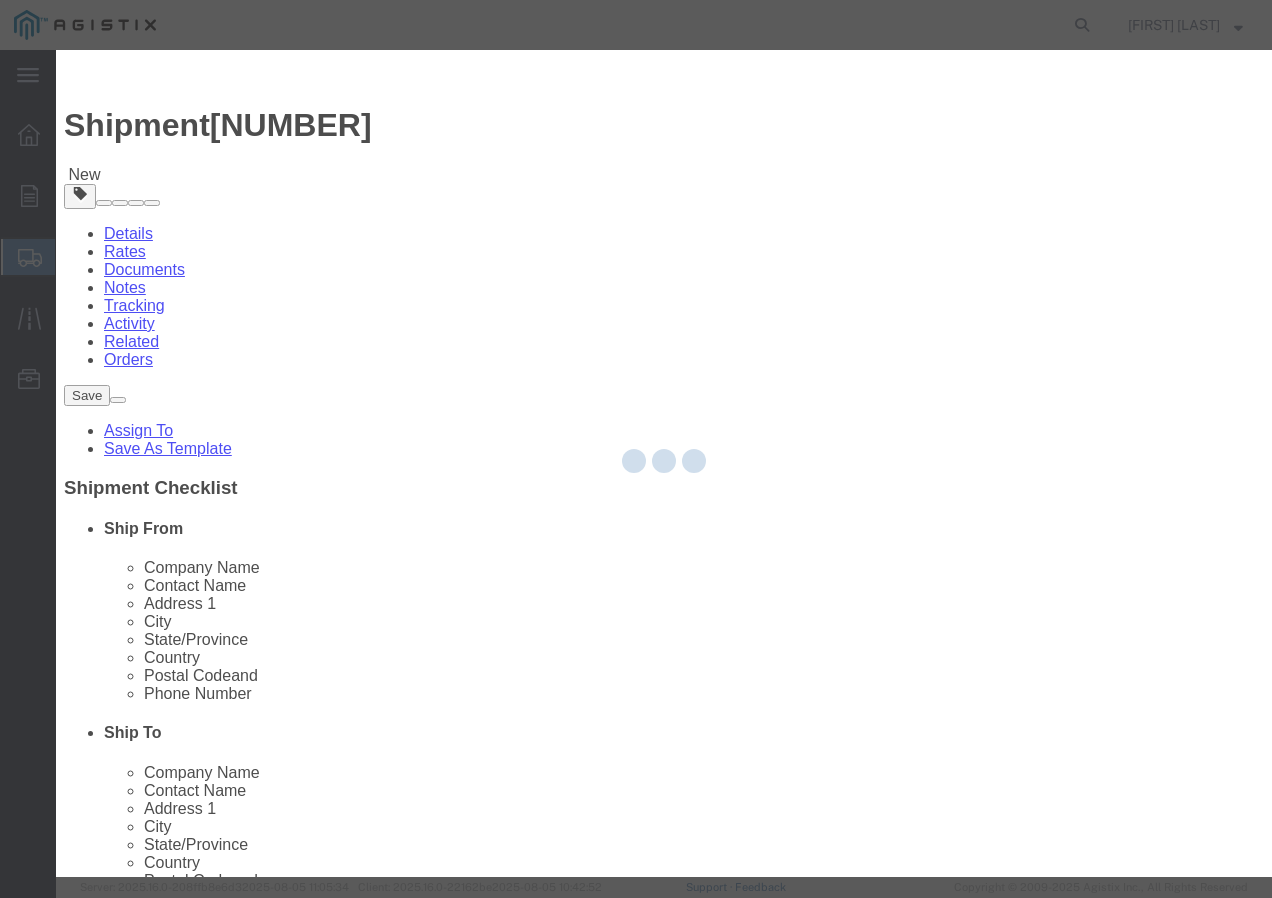 type 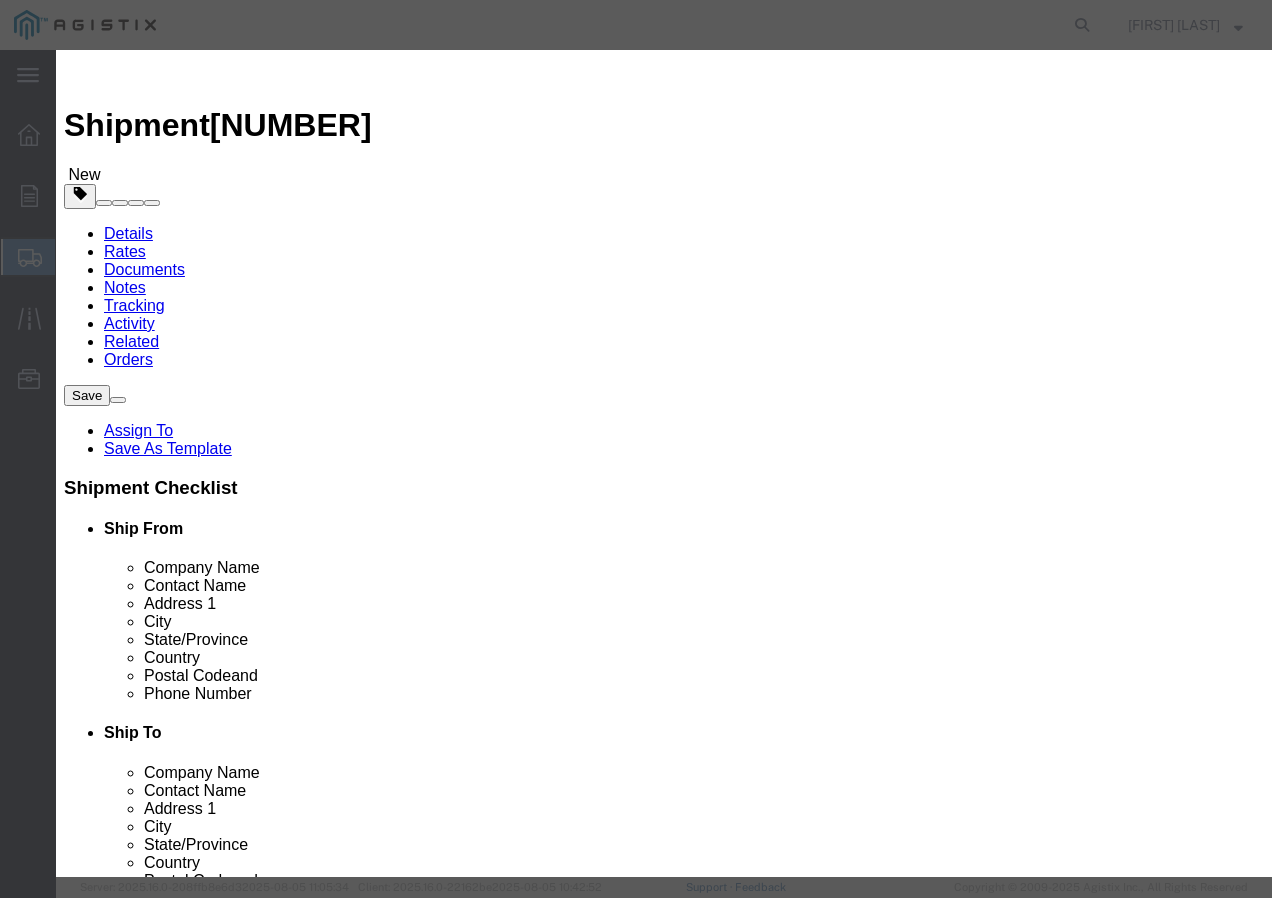 select on "USD" 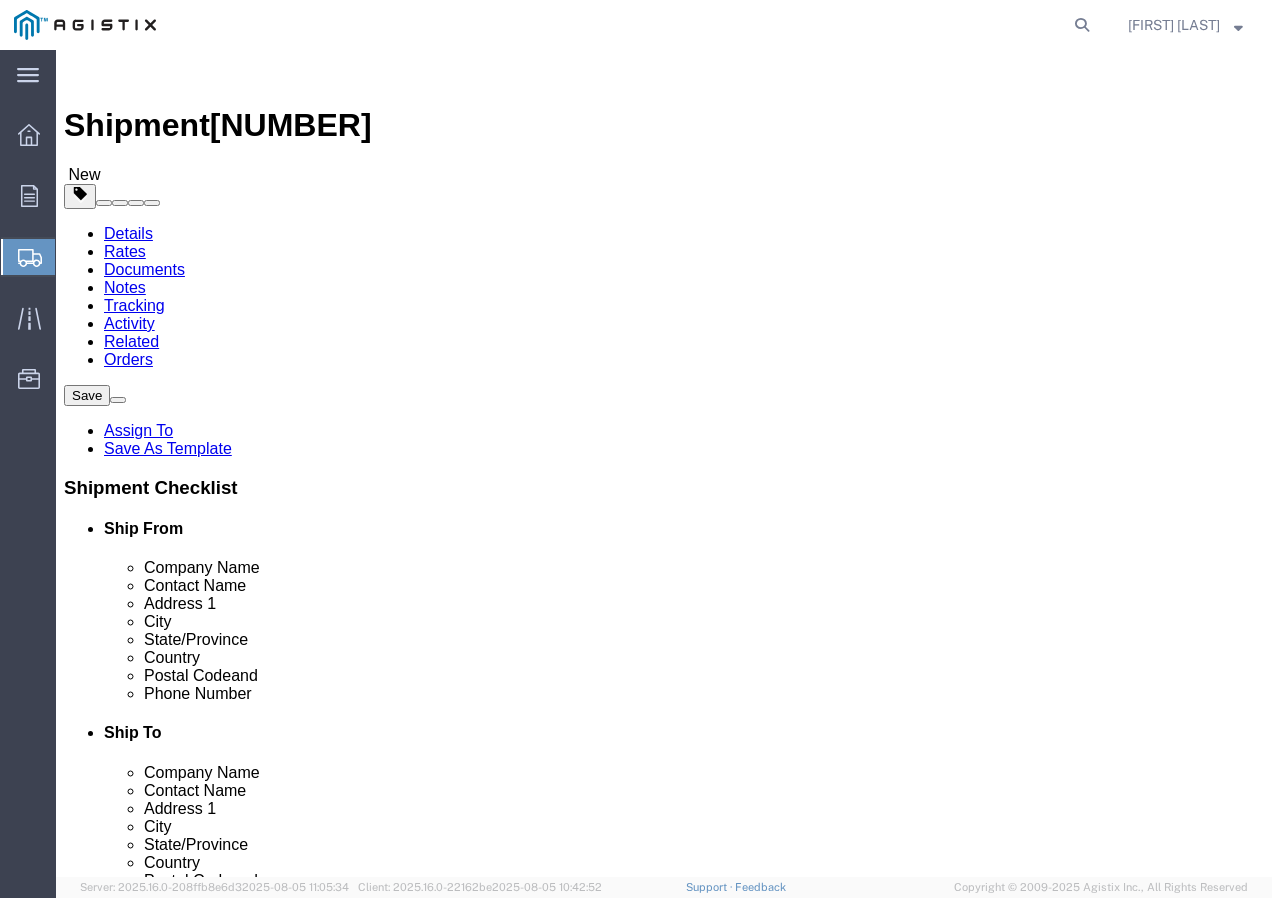 click on "1" 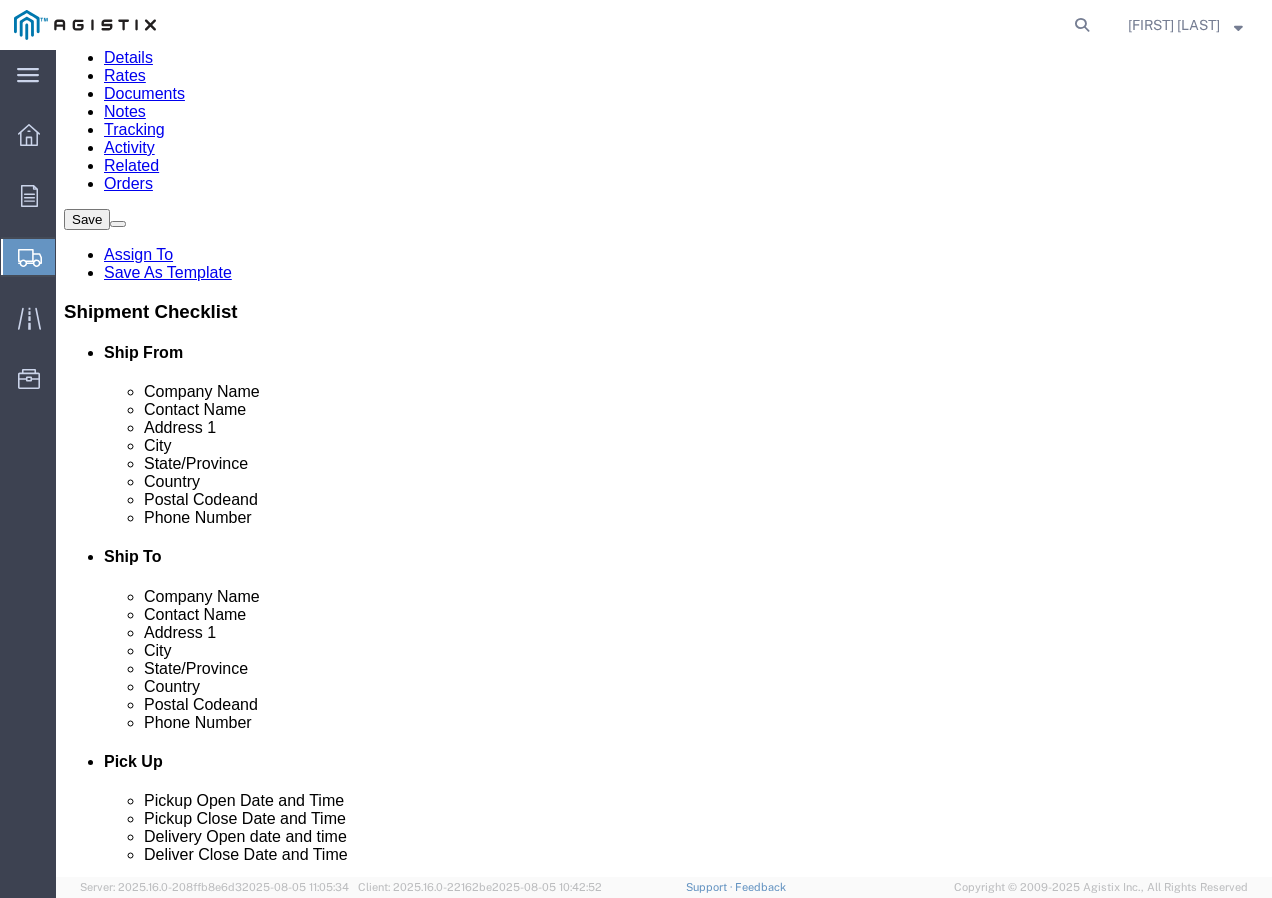 scroll, scrollTop: 178, scrollLeft: 0, axis: vertical 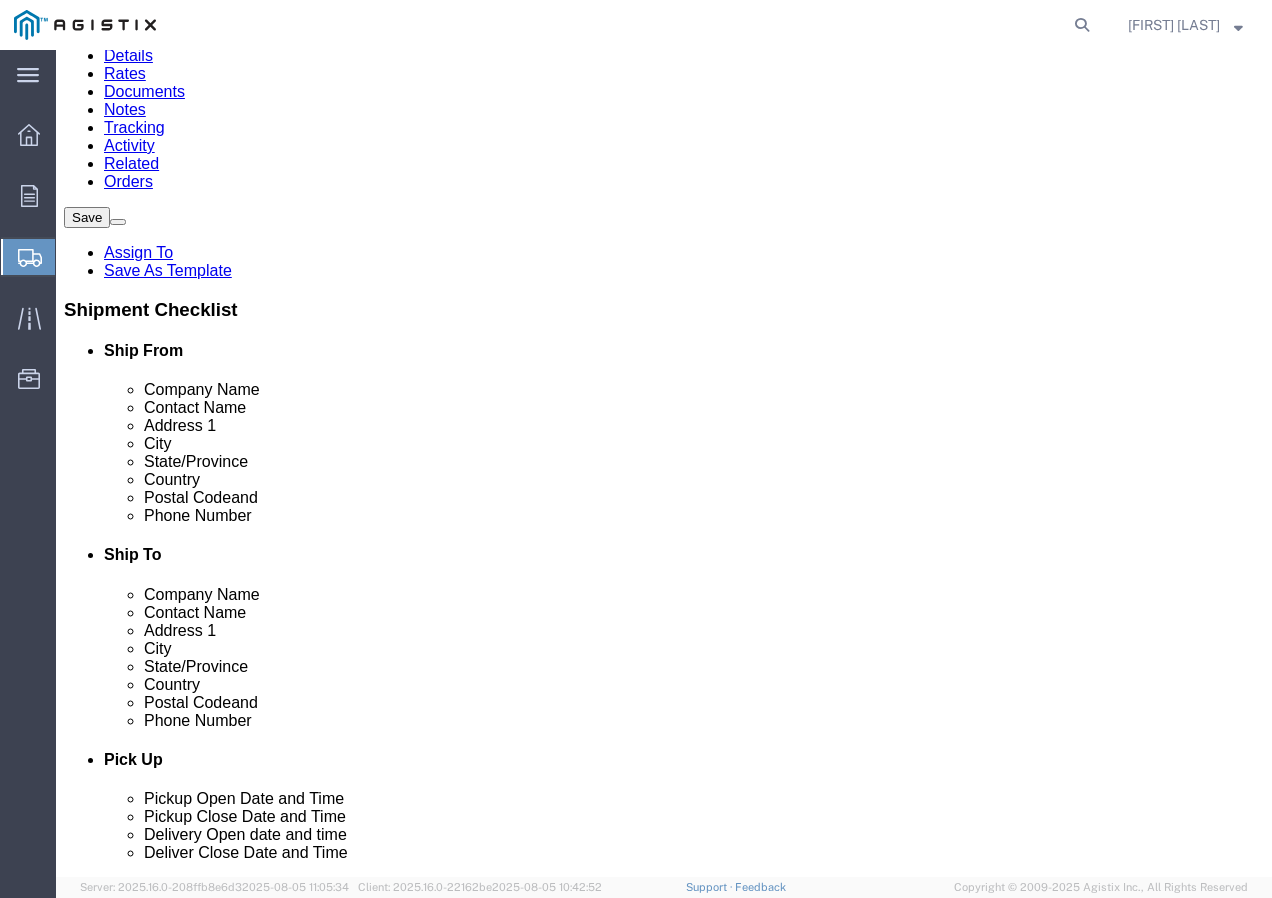 type on "27" 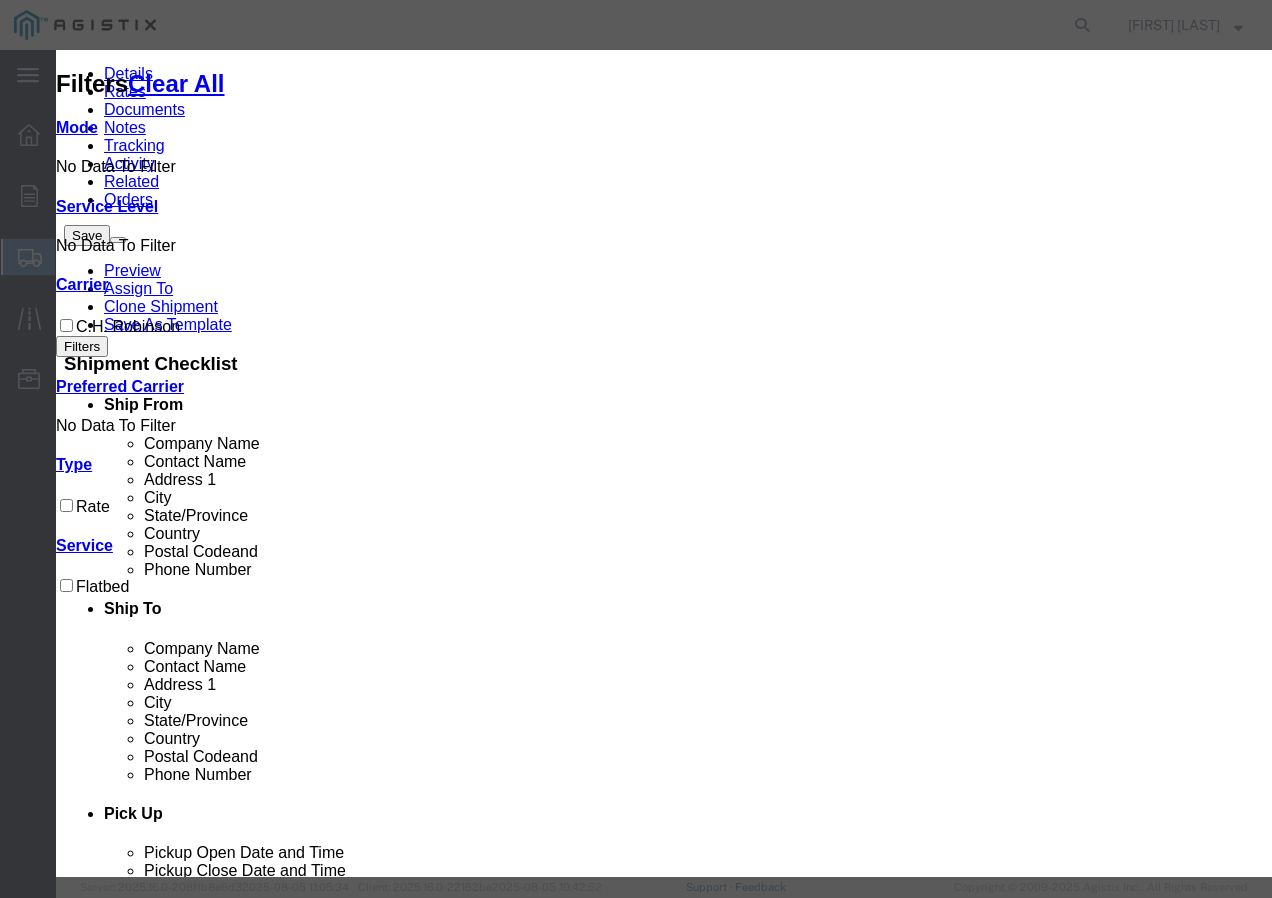 scroll, scrollTop: 0, scrollLeft: 0, axis: both 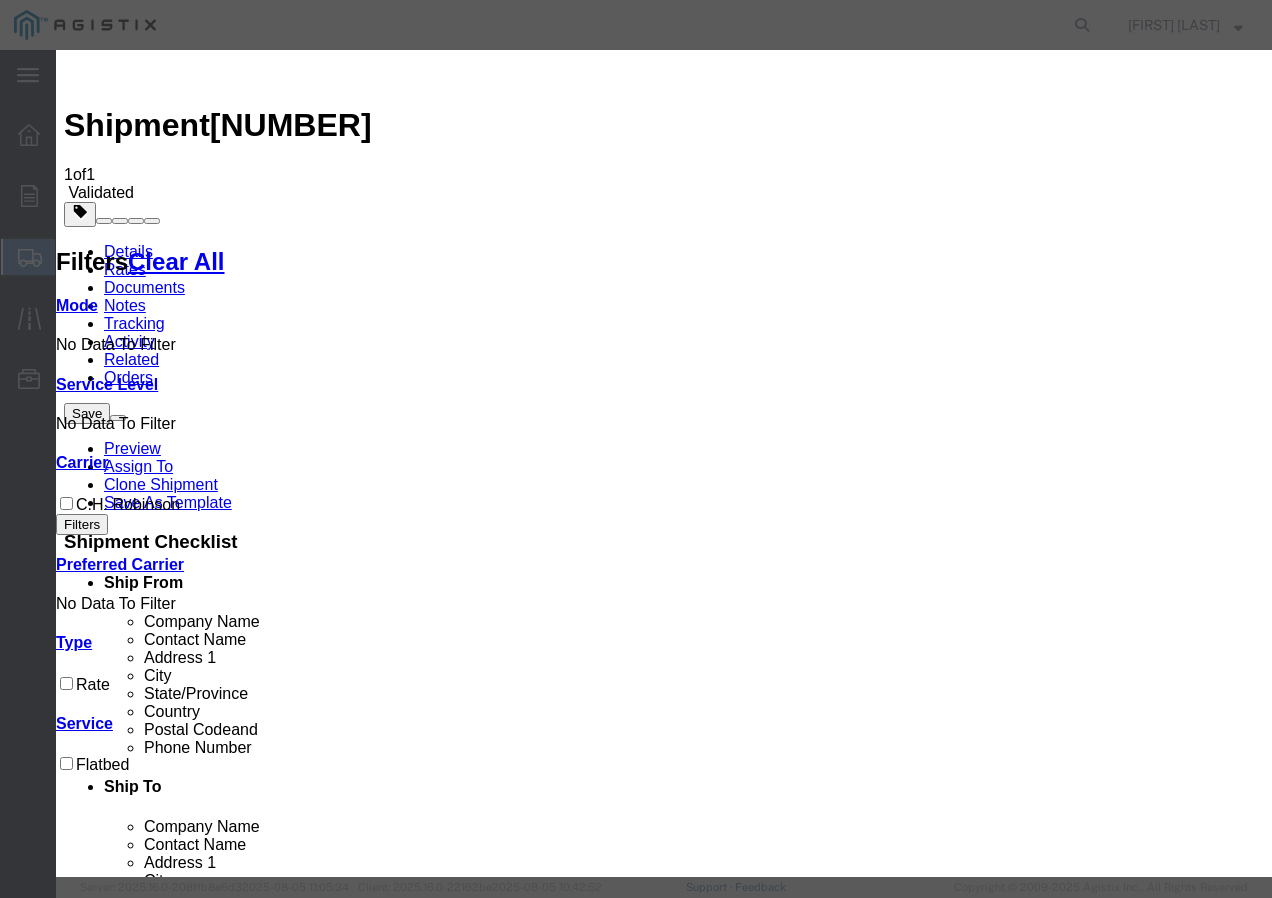 click at bounding box center (72, 3620) 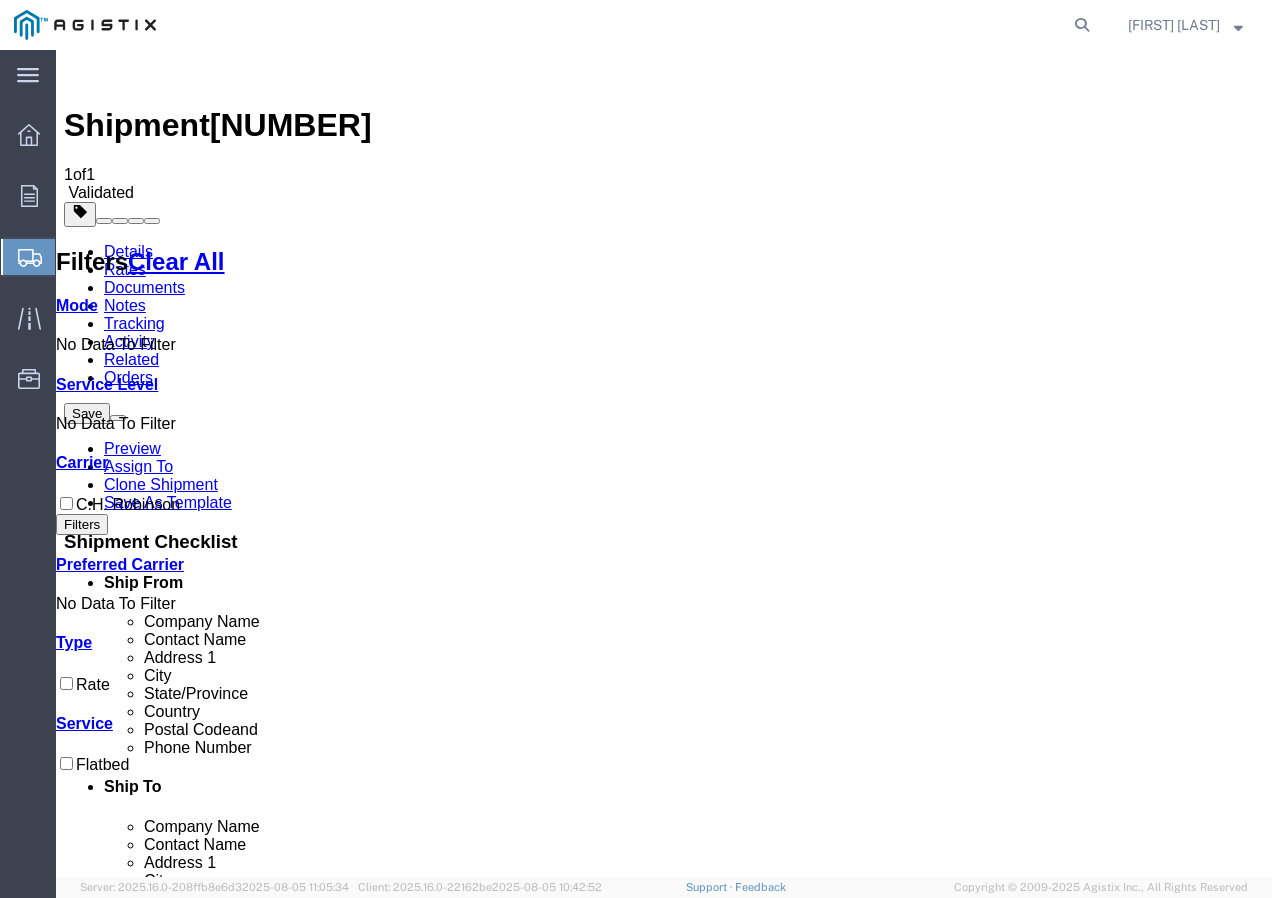click on "Book" at bounding box center [979, 1850] 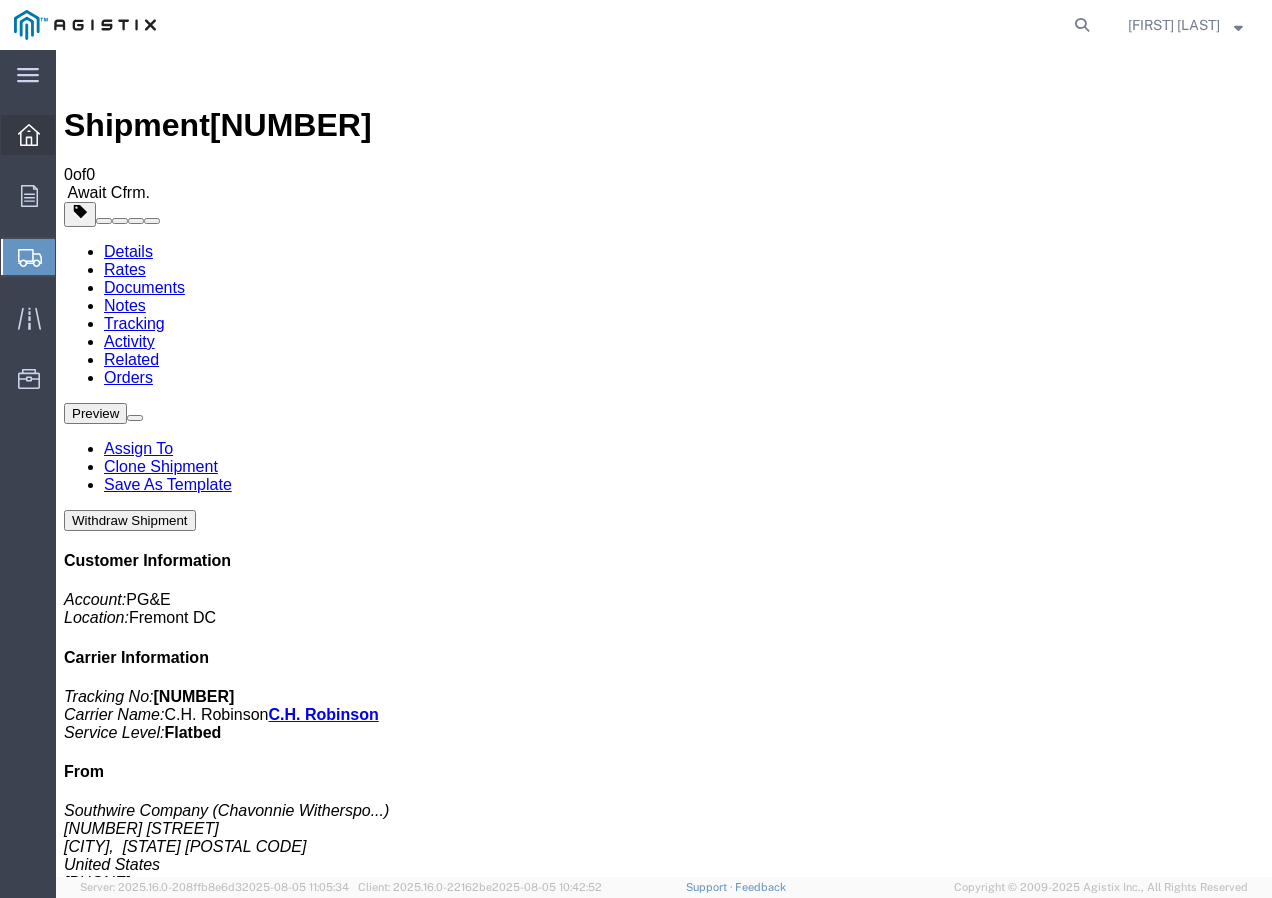 click 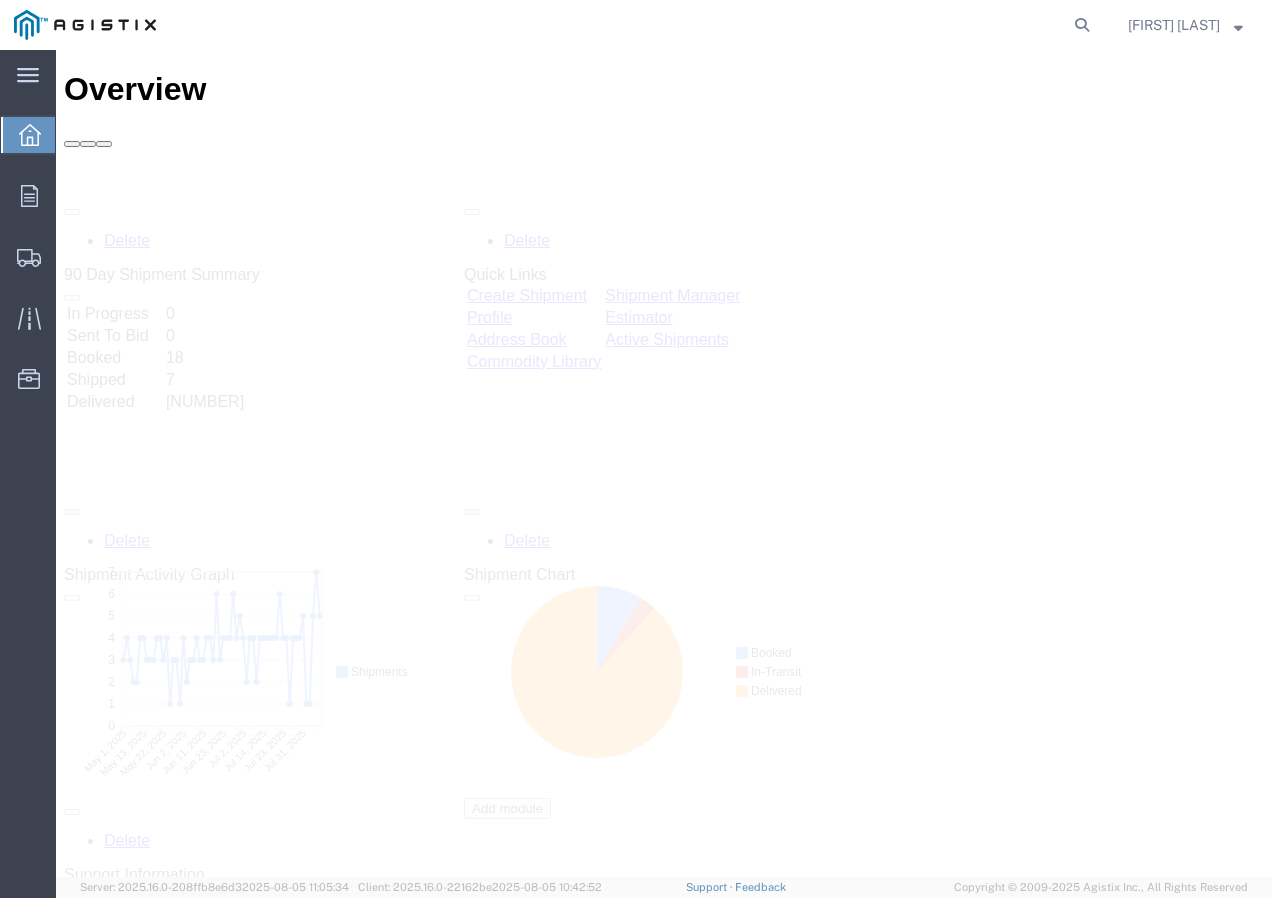 scroll, scrollTop: 0, scrollLeft: 0, axis: both 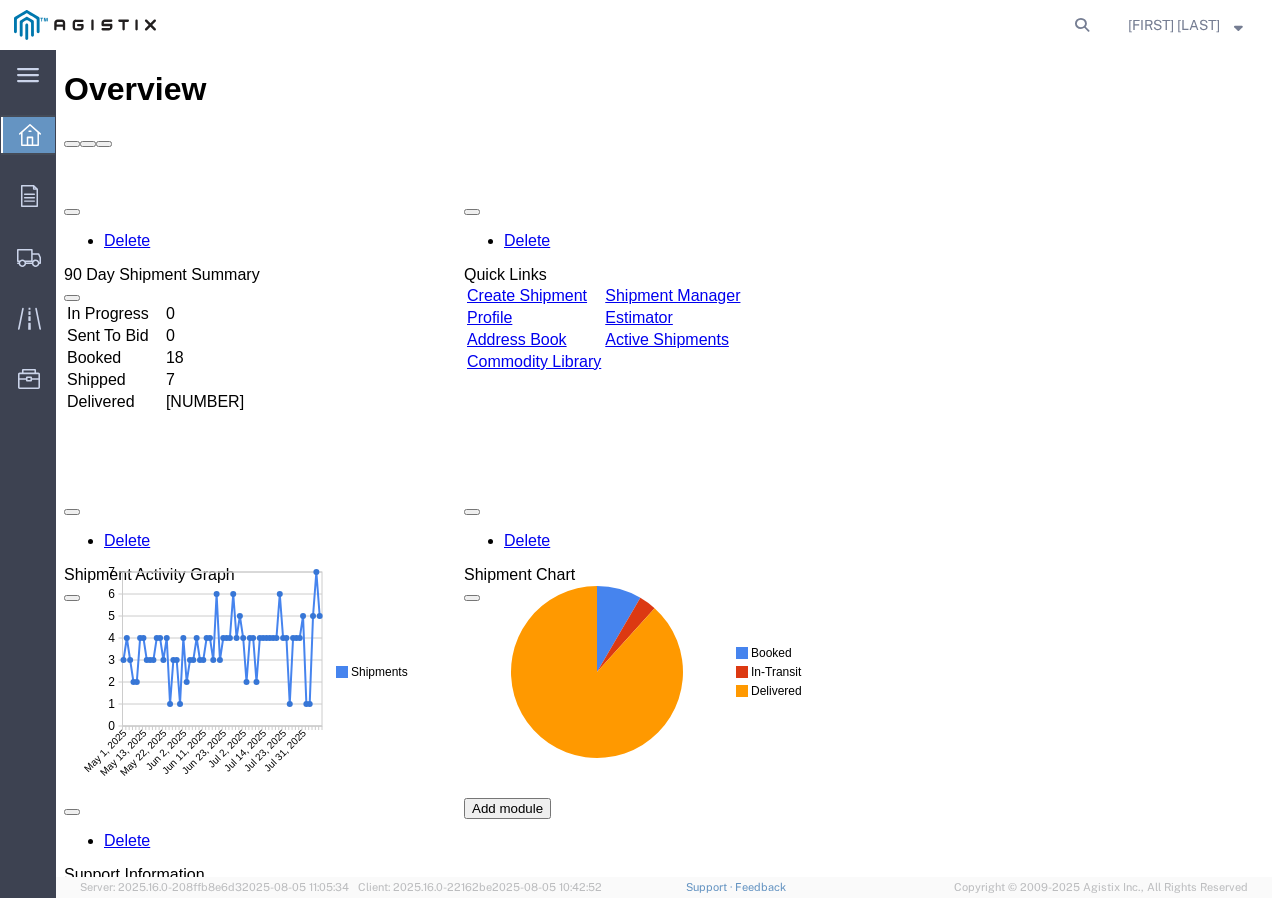 click on "Delete
90 Day Shipment Summary
In Progress
0
Sent To Bid
0
Booked
18
Shipped
7
Delivered
189
Delete
Quick Links
Create Shipment
Shipment Manager
Profile
Estimator
Address Book
Active Shipments
Delete
Shipment Activity Graph
Delete" at bounding box center (664, 648) 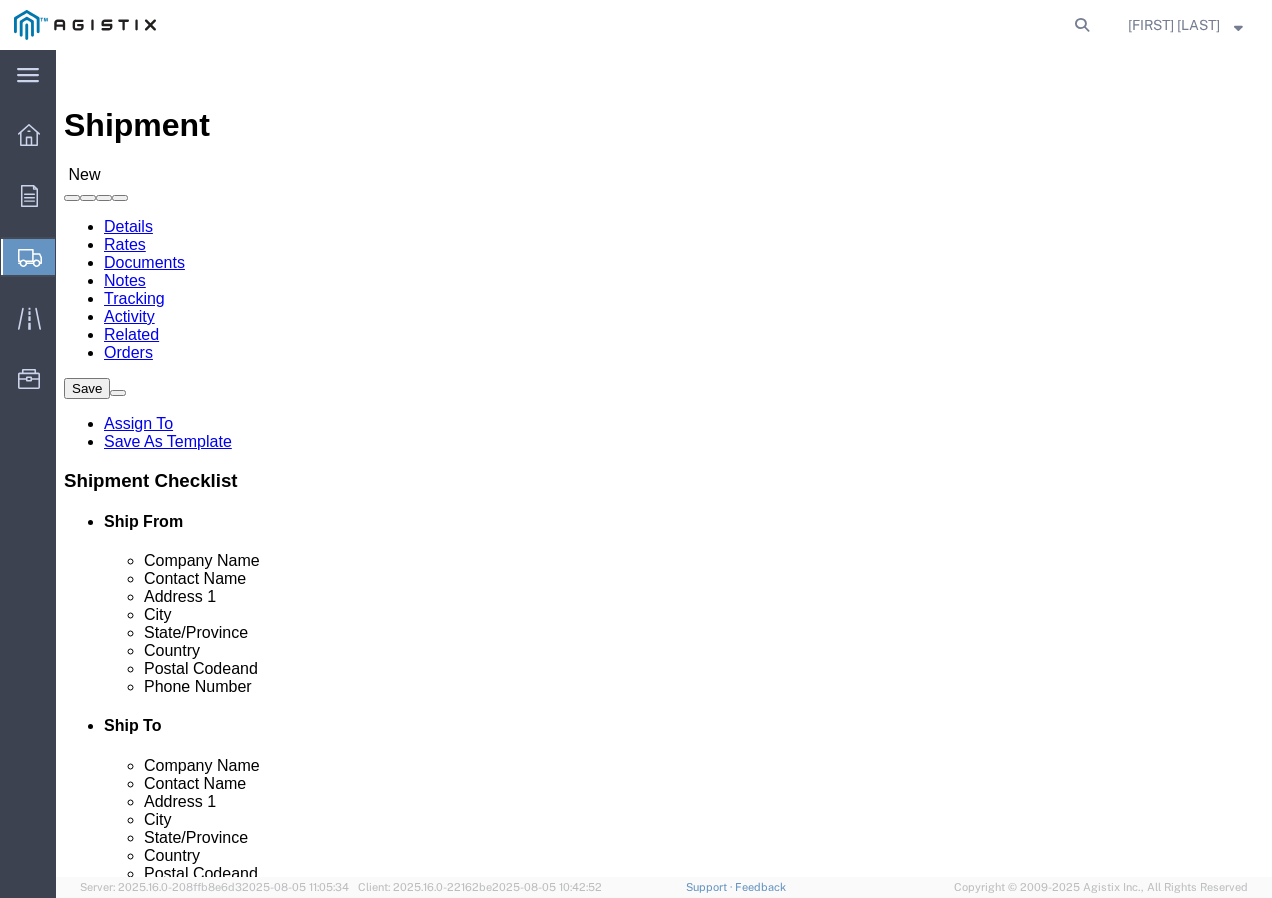 click on "Select [COMPANY] [COMPANY]" 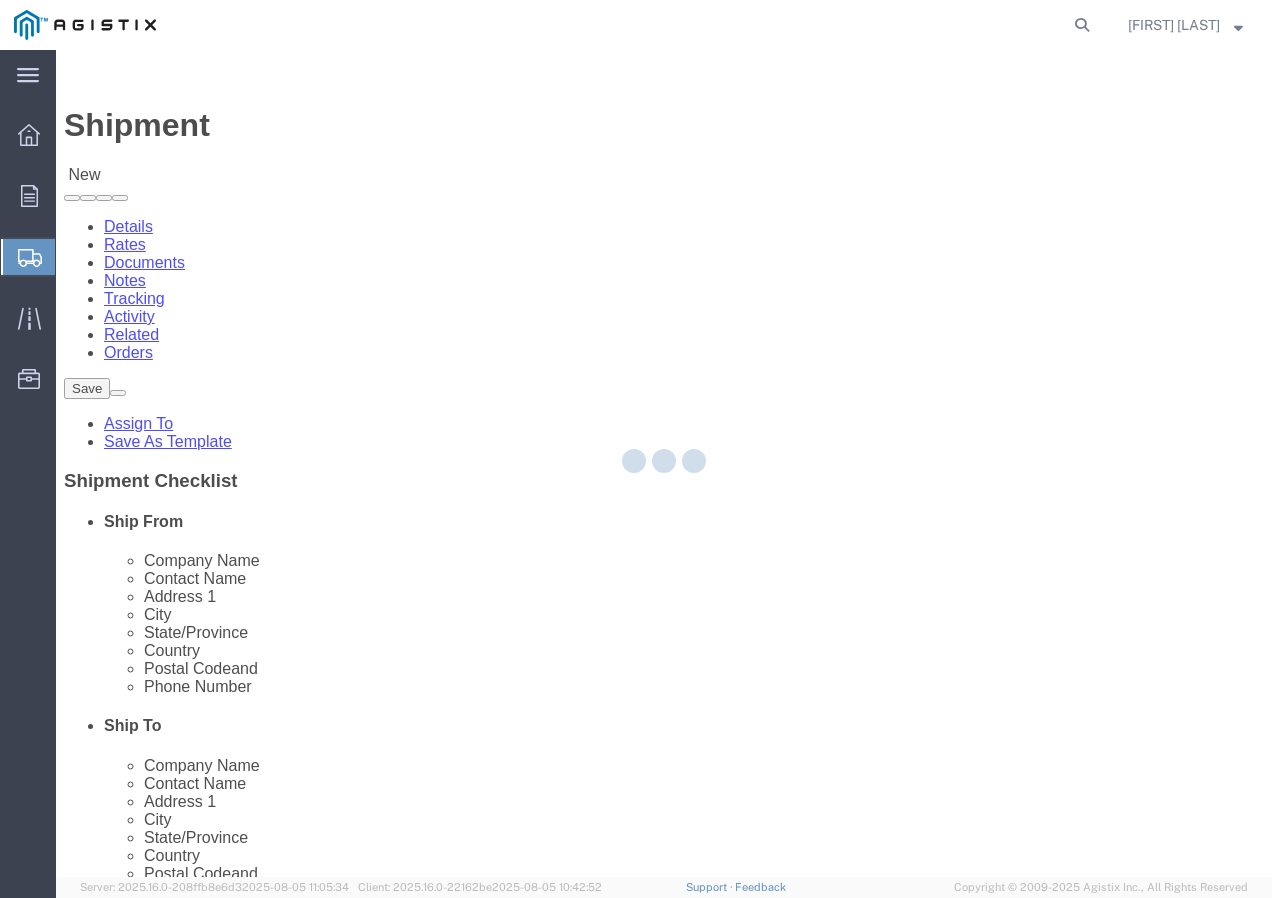 checkbox on "true" 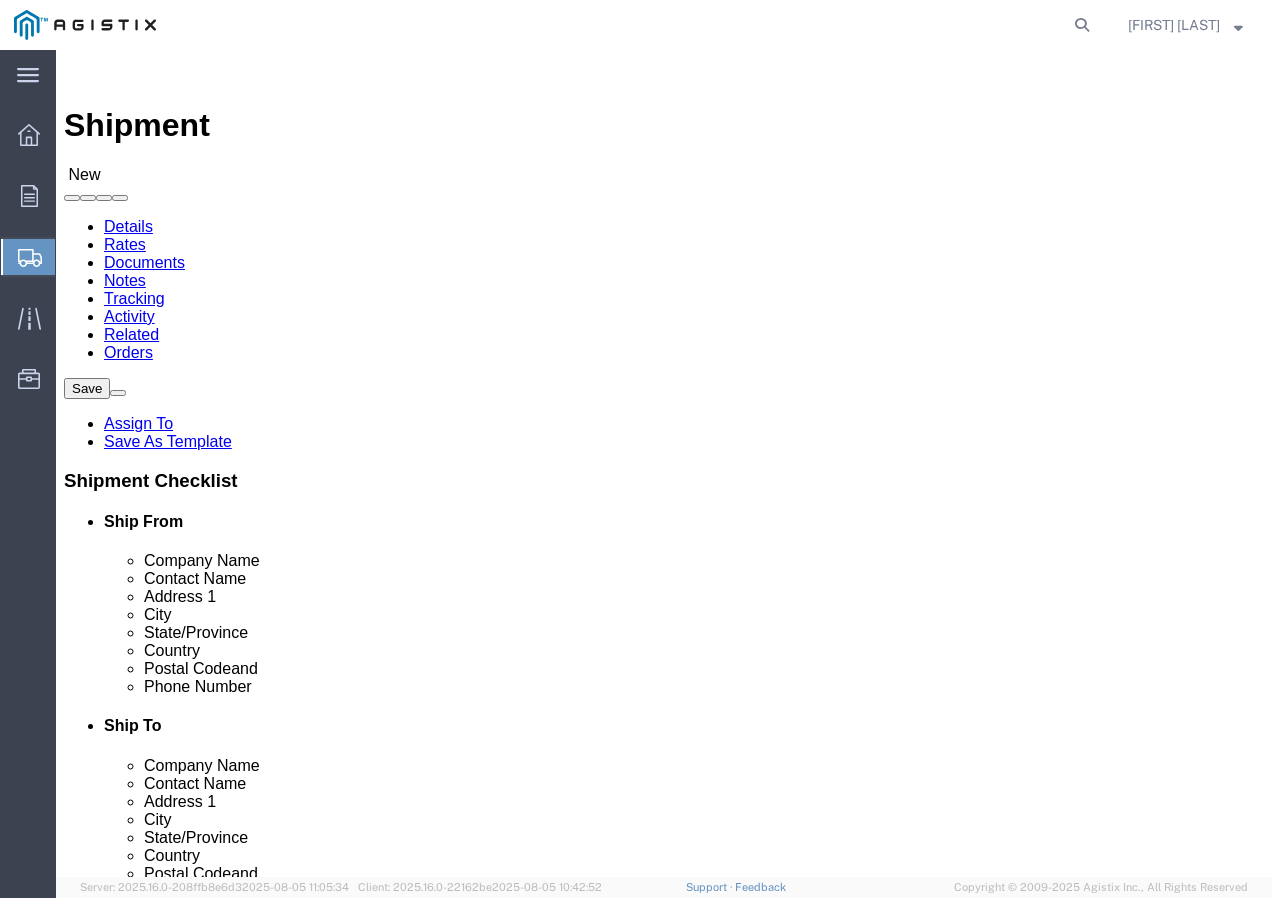 select on "CA" 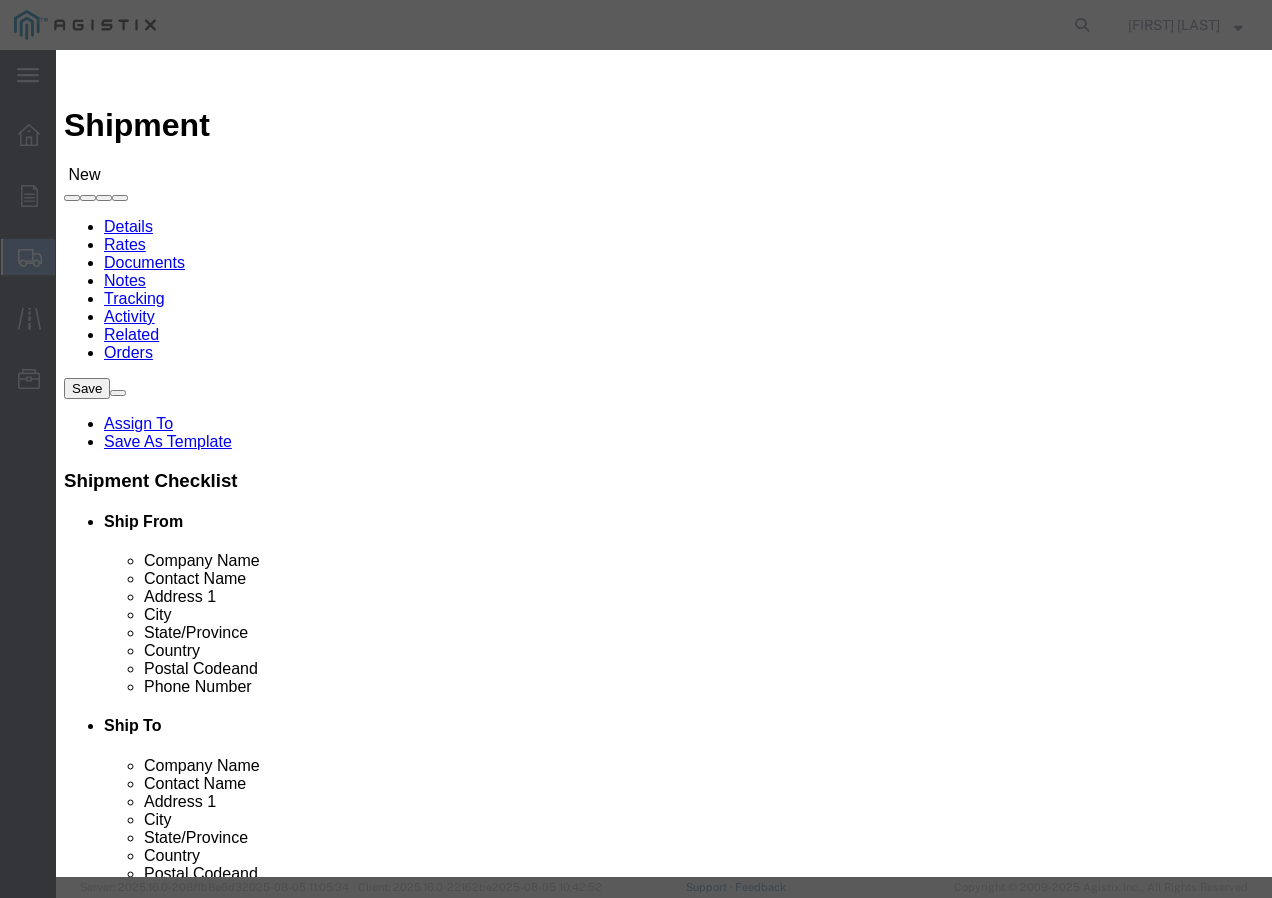 click on "Search by Address Book Name City Company Name Contact Name Country CustomerAlias DPL Days To Expire DPL Last Update DPL Status Email Address Location Type Notes Phone Number Role State Zip" 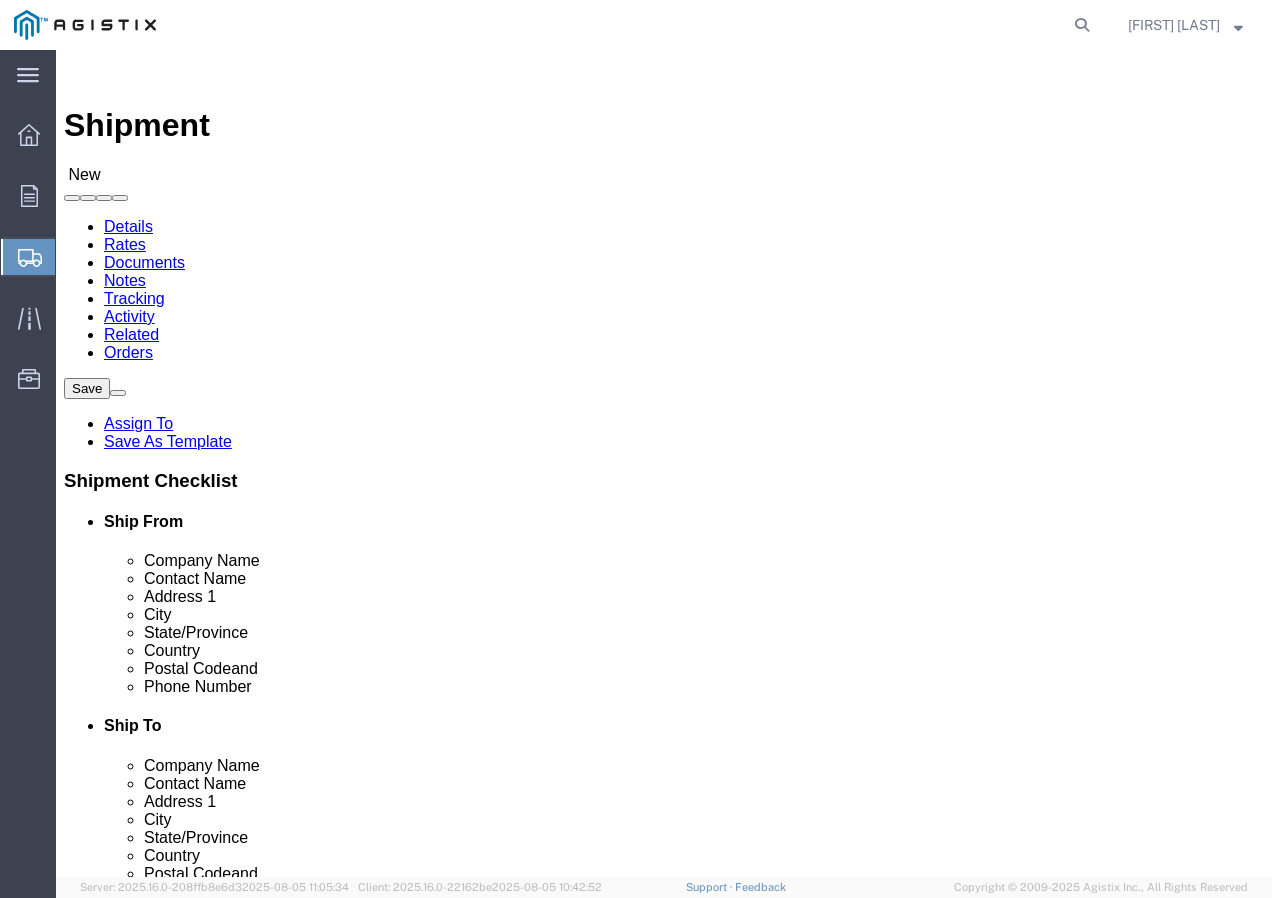 click 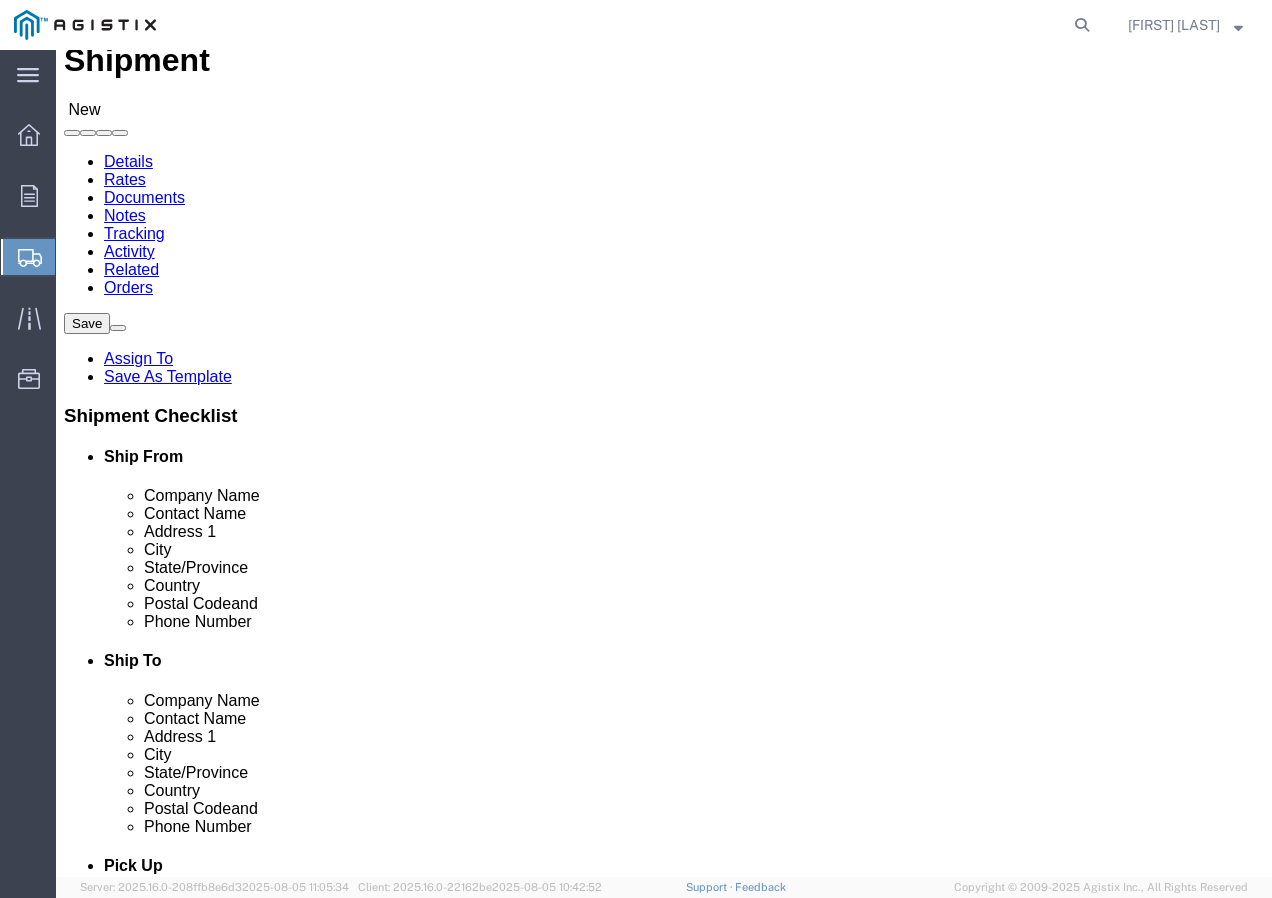 scroll, scrollTop: 100, scrollLeft: 0, axis: vertical 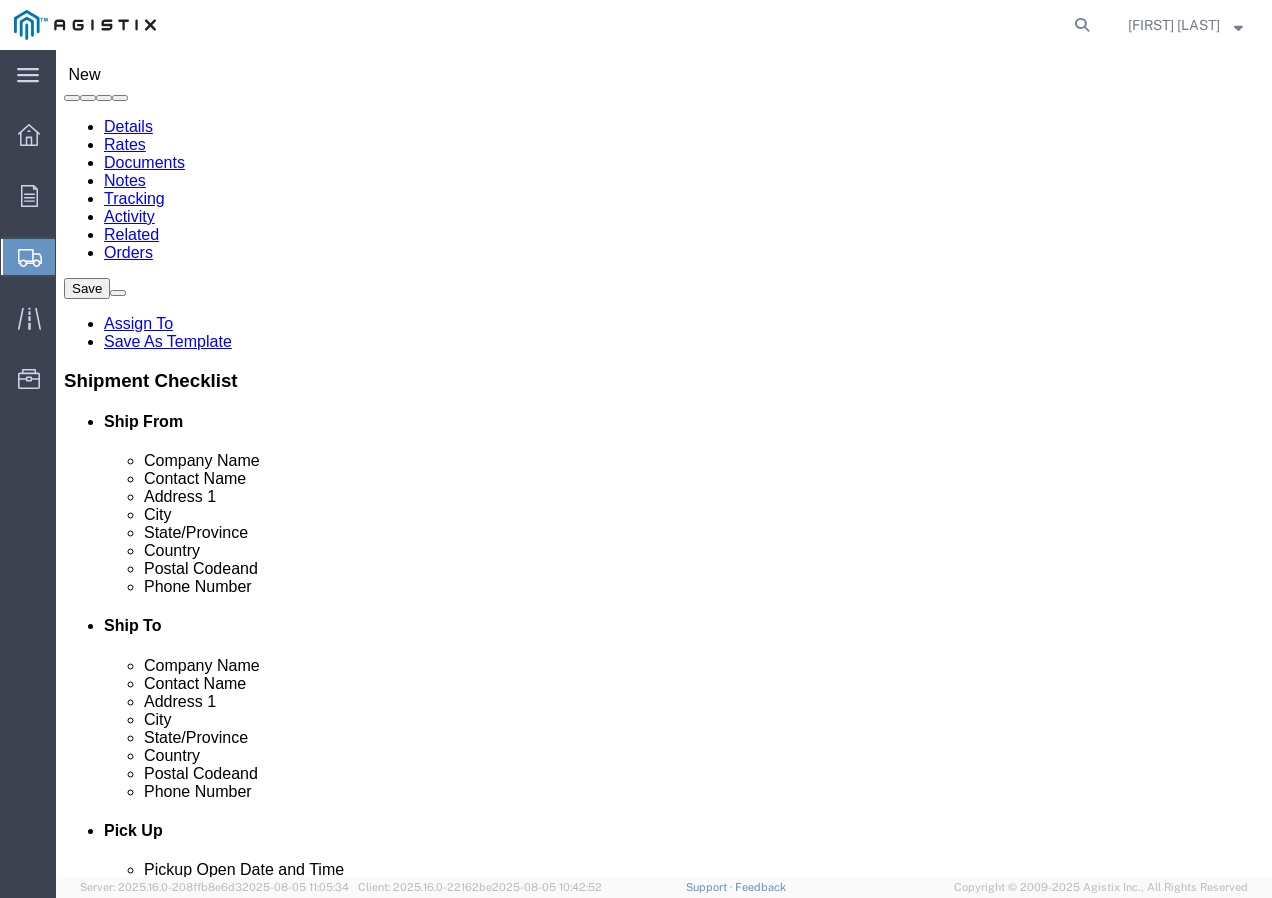 type on "[CITY] Receiving" 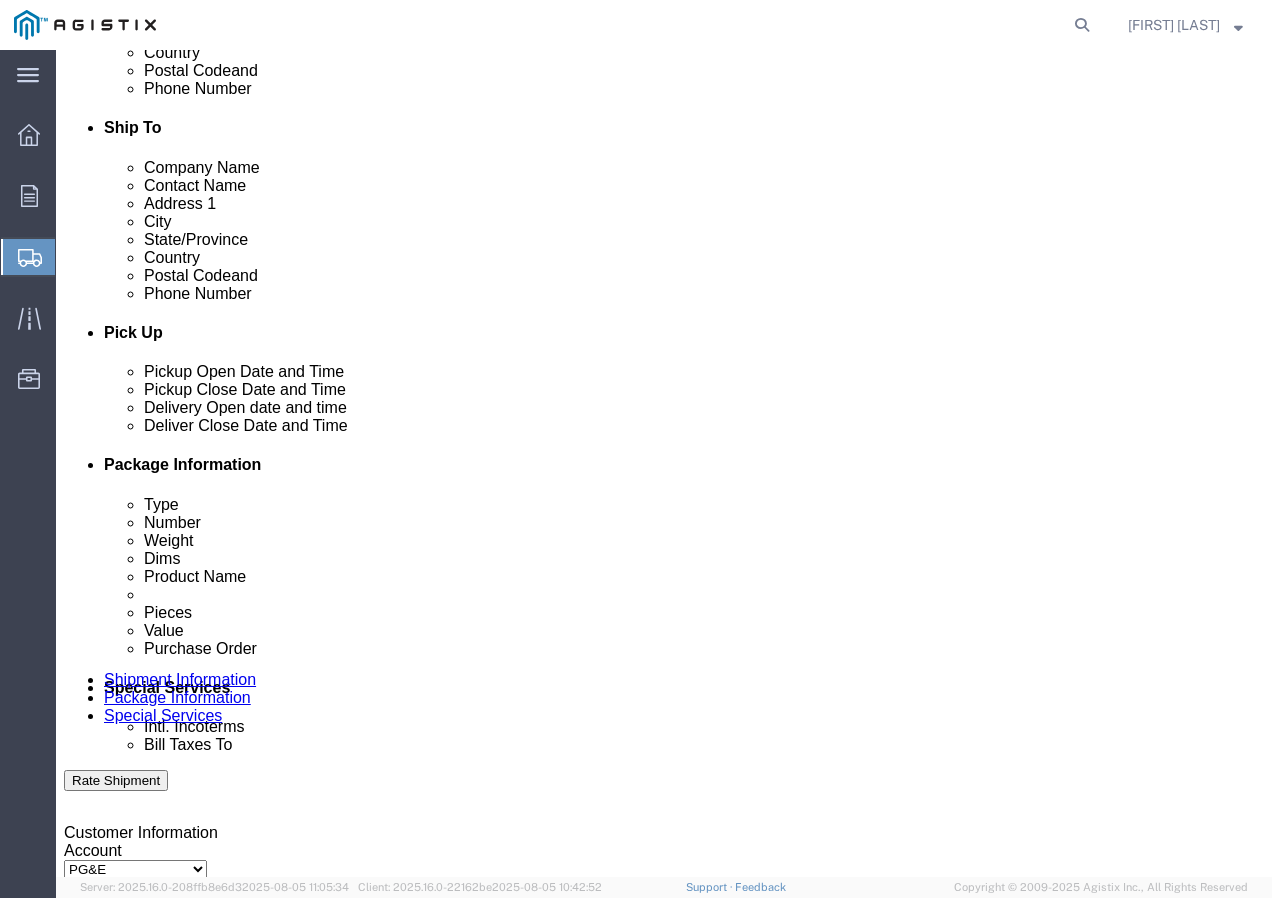 scroll, scrollTop: 600, scrollLeft: 0, axis: vertical 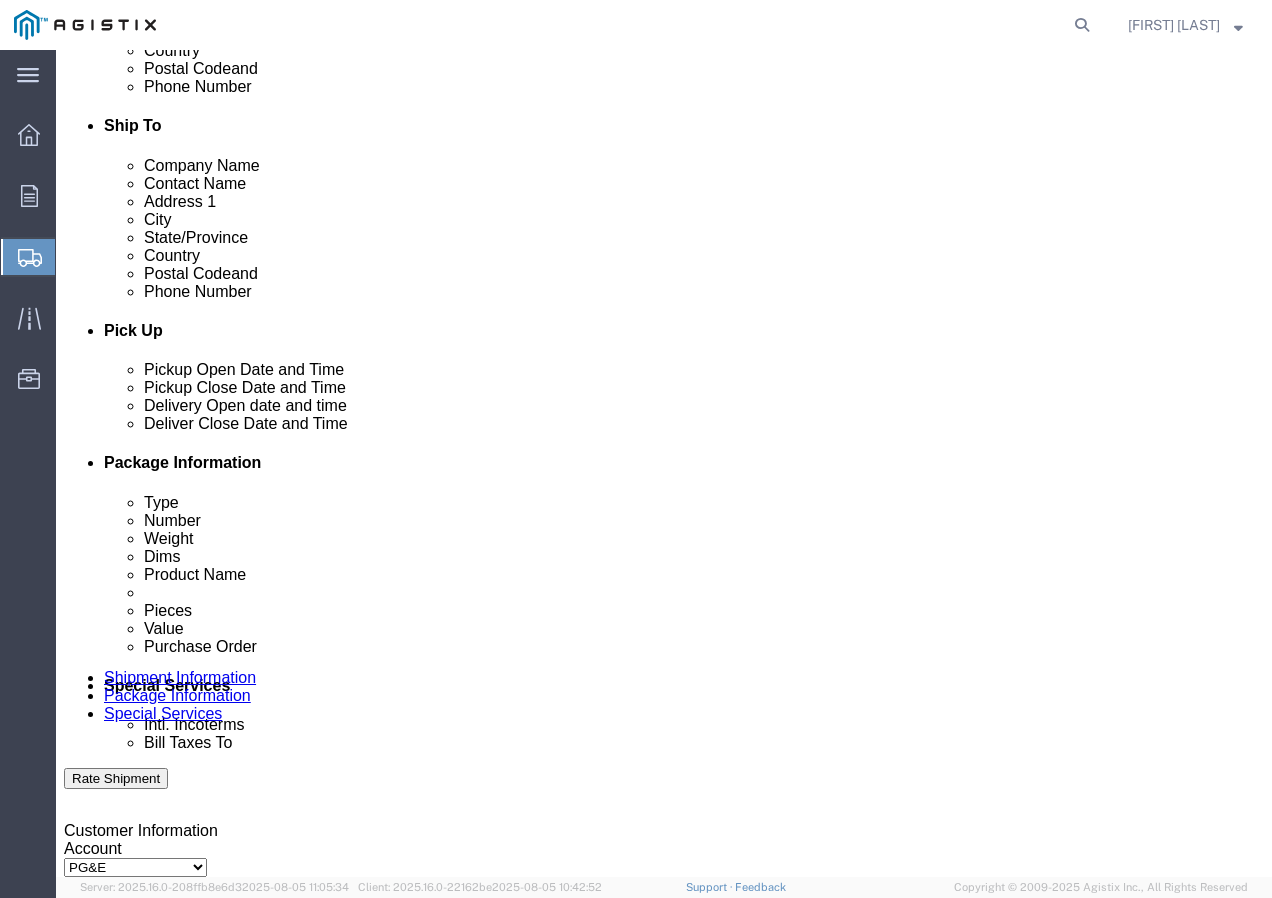 type on "[PHONE]" 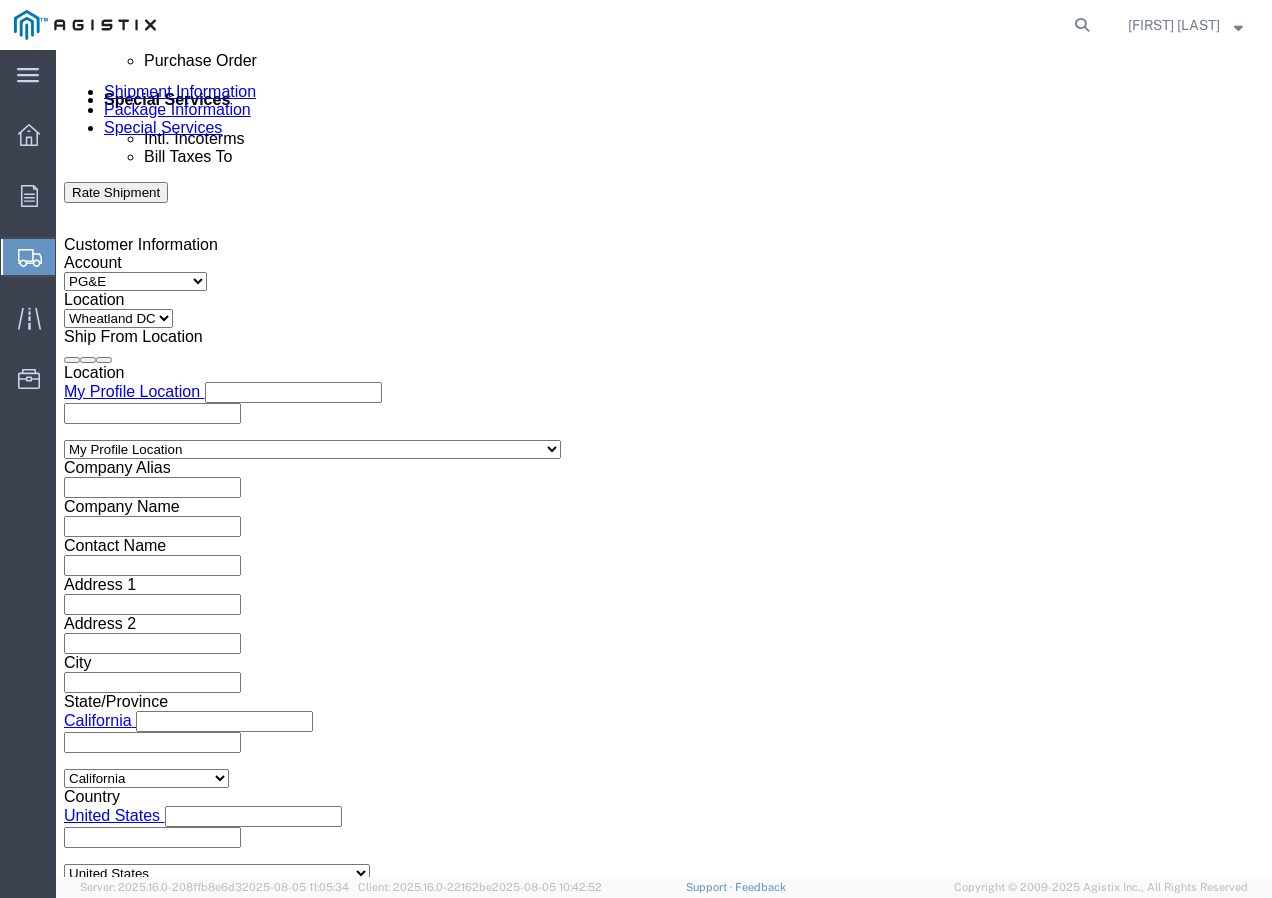 click on "3:00 PM" 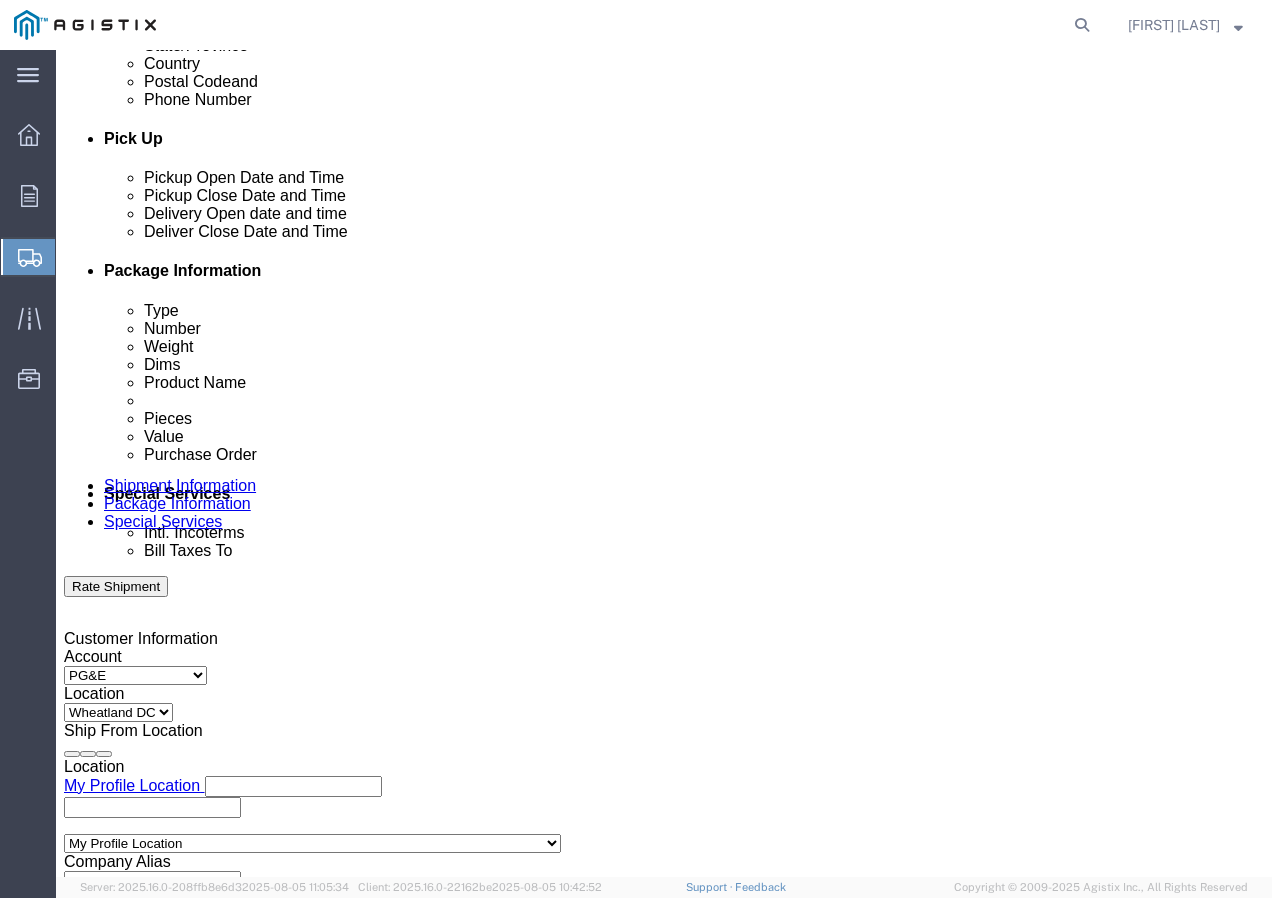 scroll, scrollTop: 886, scrollLeft: 0, axis: vertical 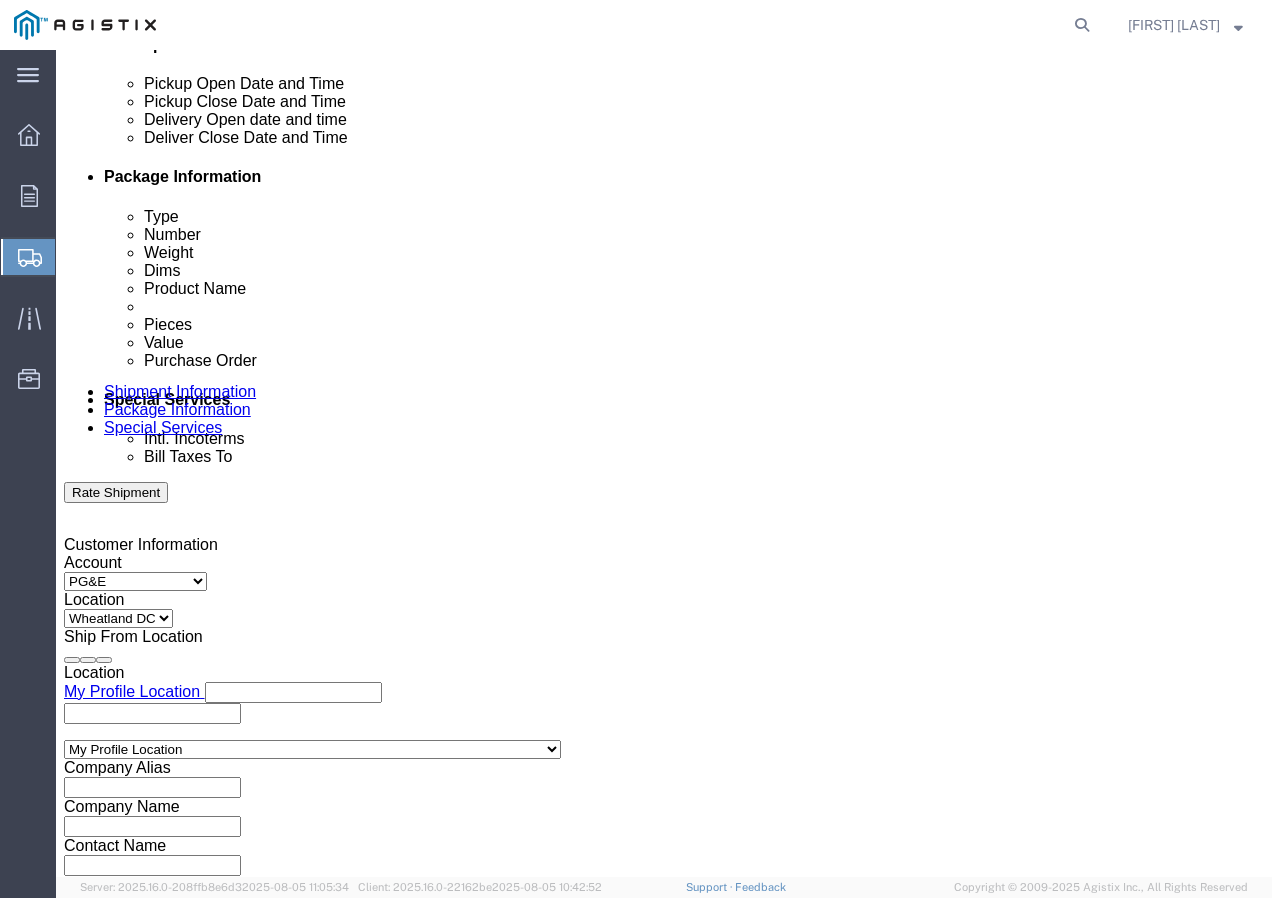 click 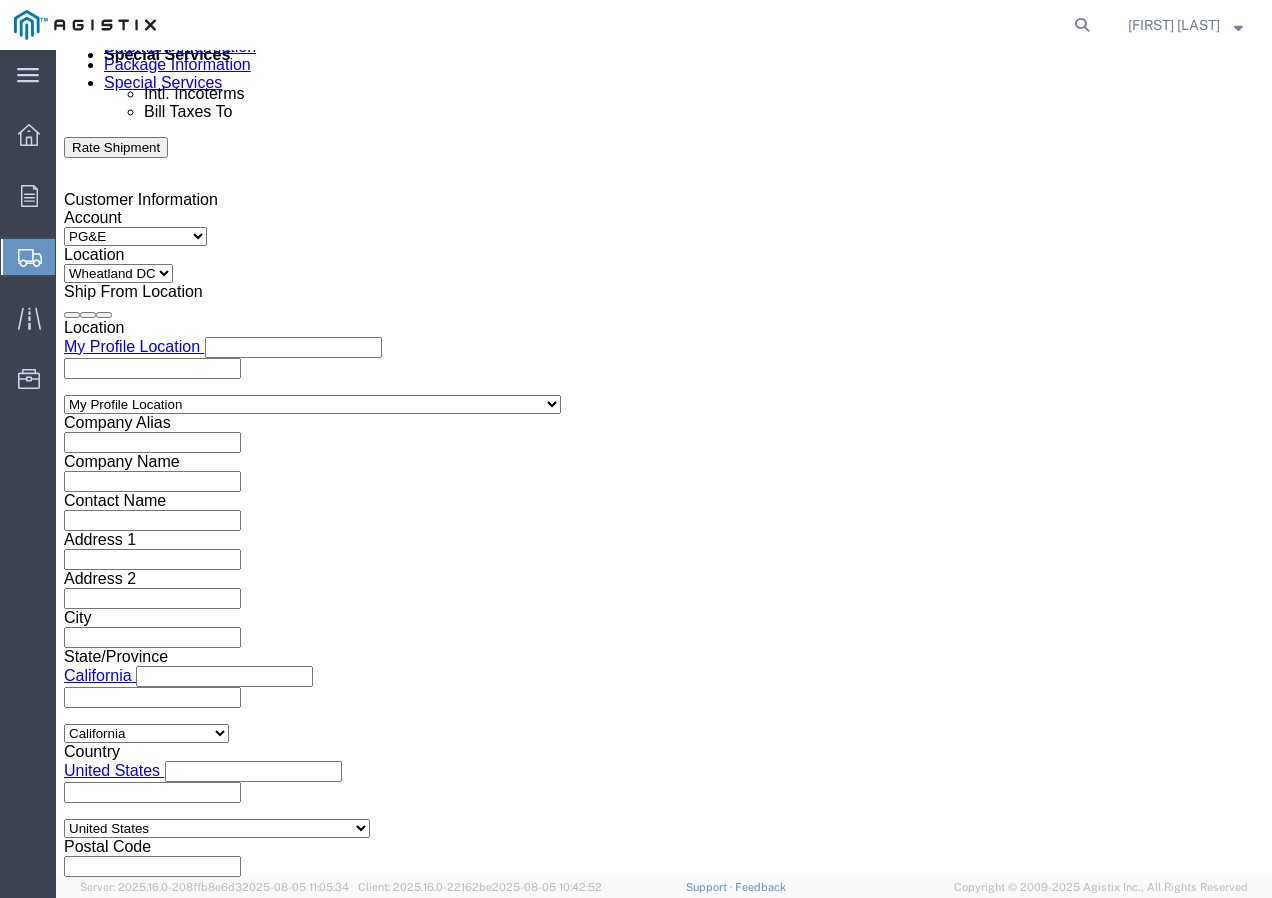 click on "Apply" 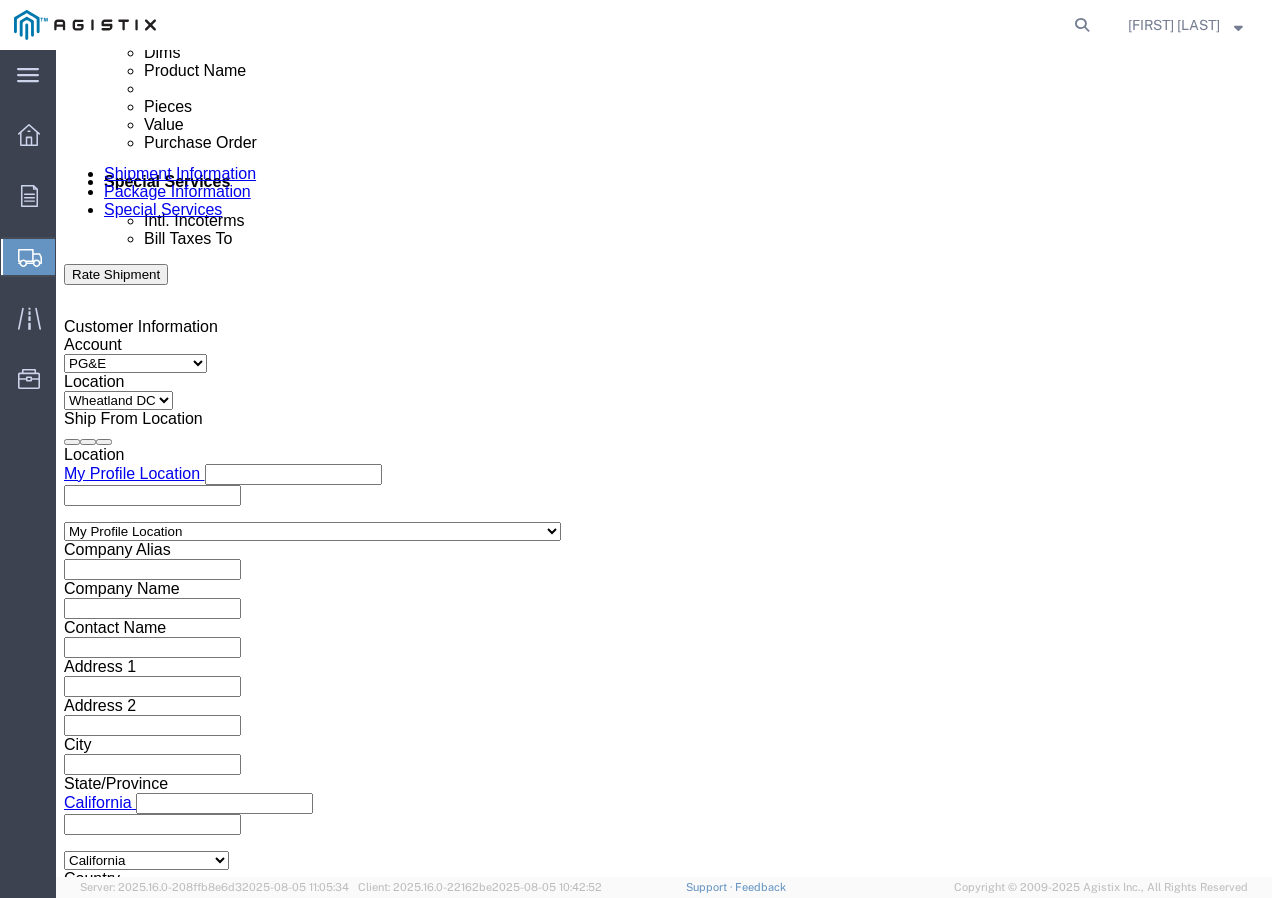 scroll, scrollTop: 931, scrollLeft: 0, axis: vertical 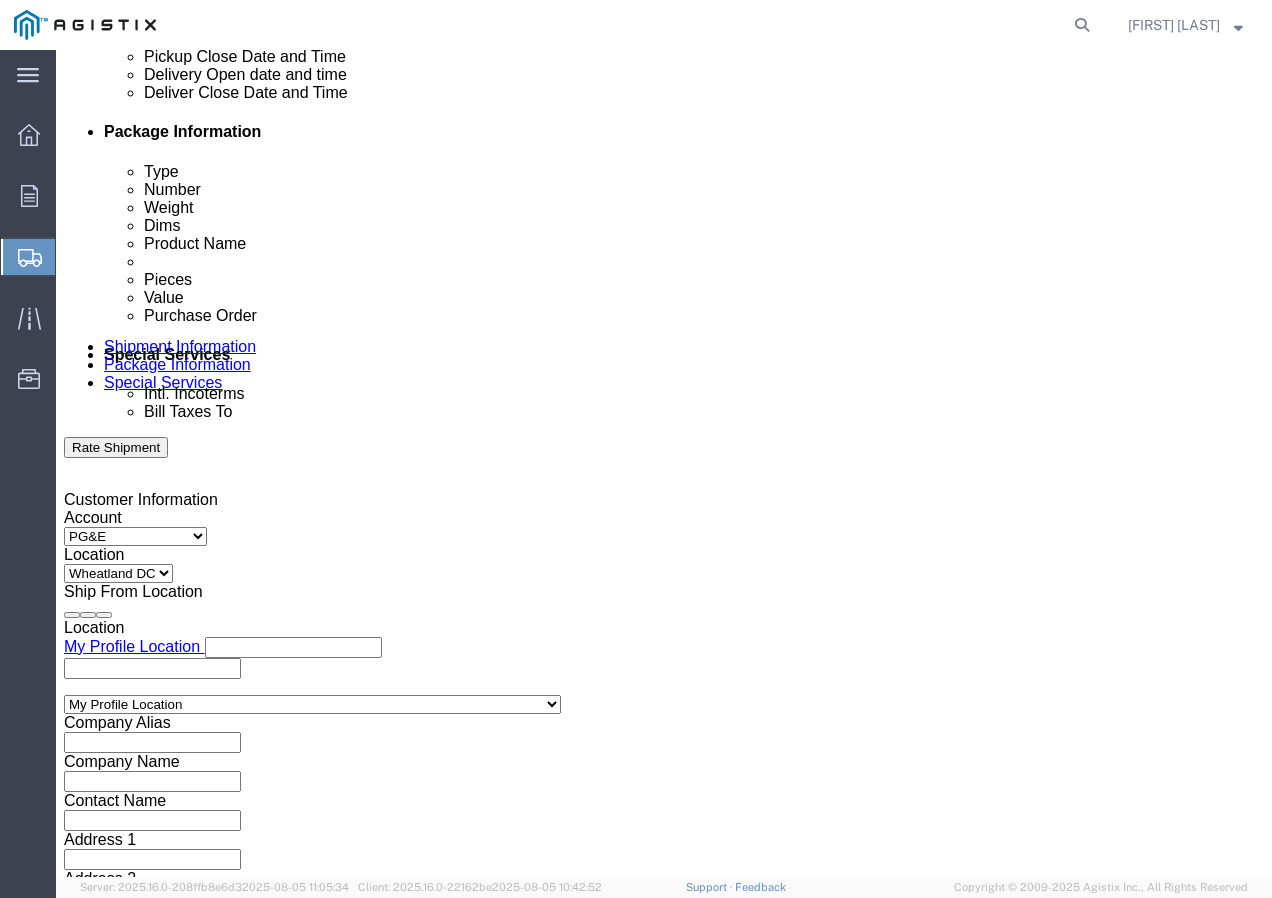 click 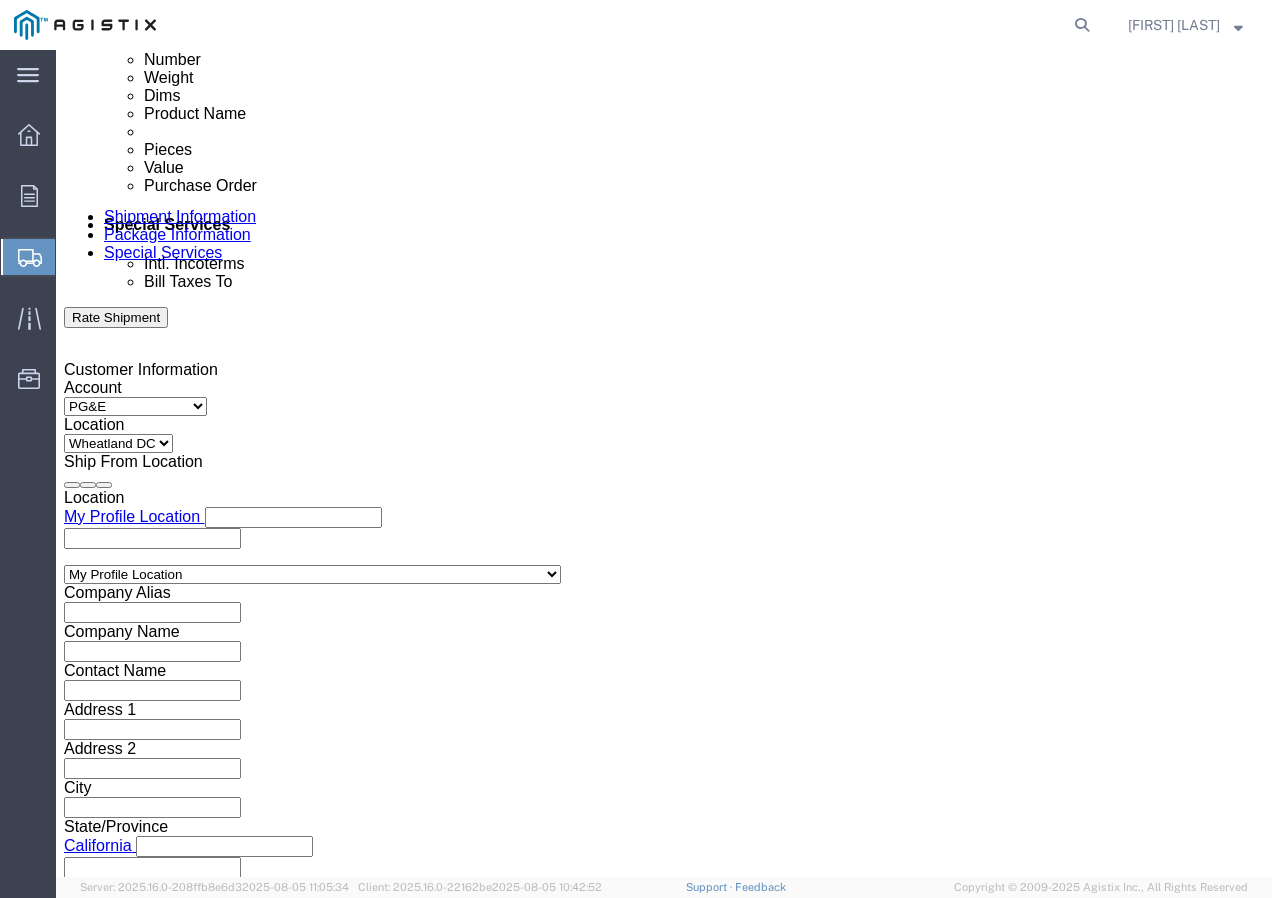 scroll, scrollTop: 1231, scrollLeft: 0, axis: vertical 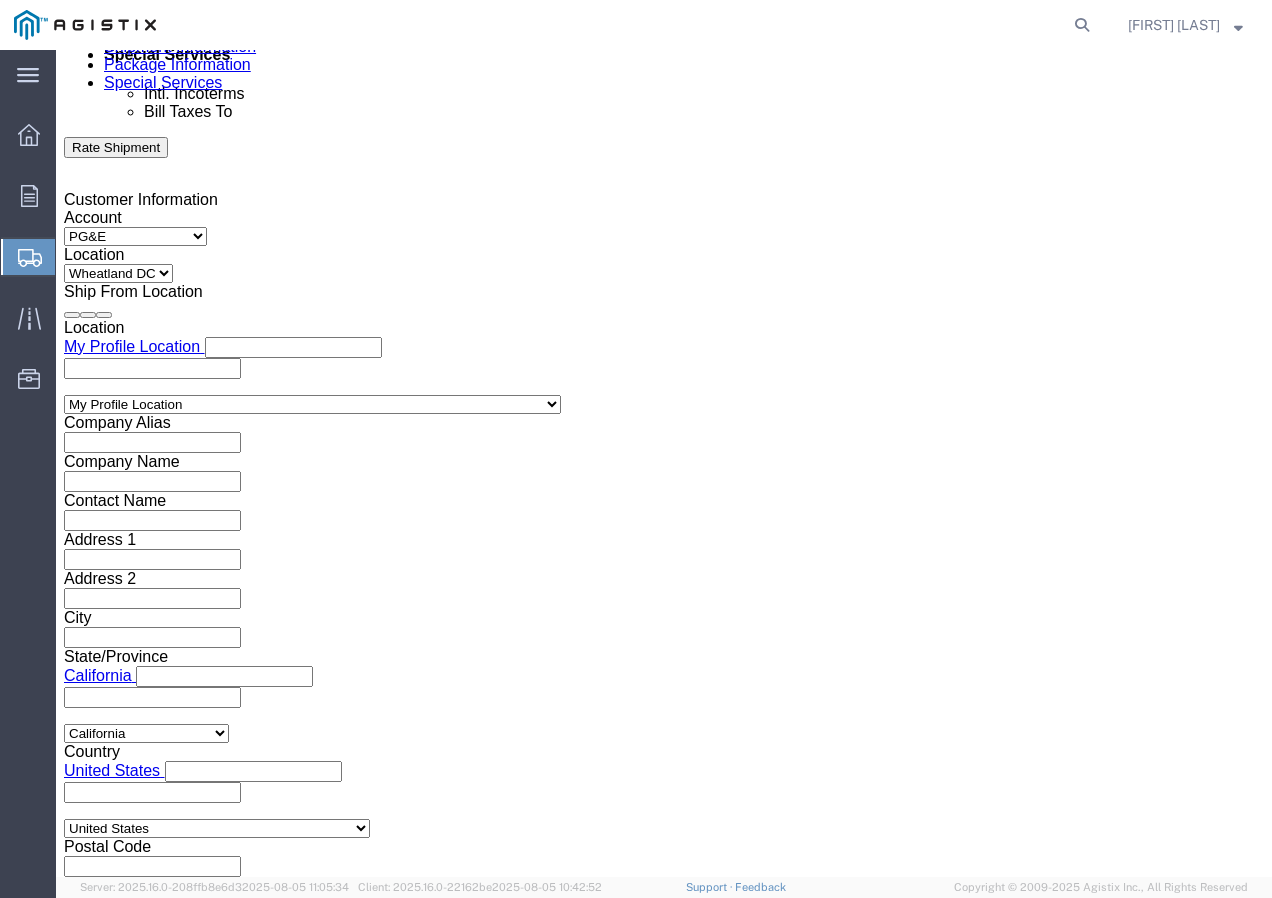 type on "[NUMBER]" 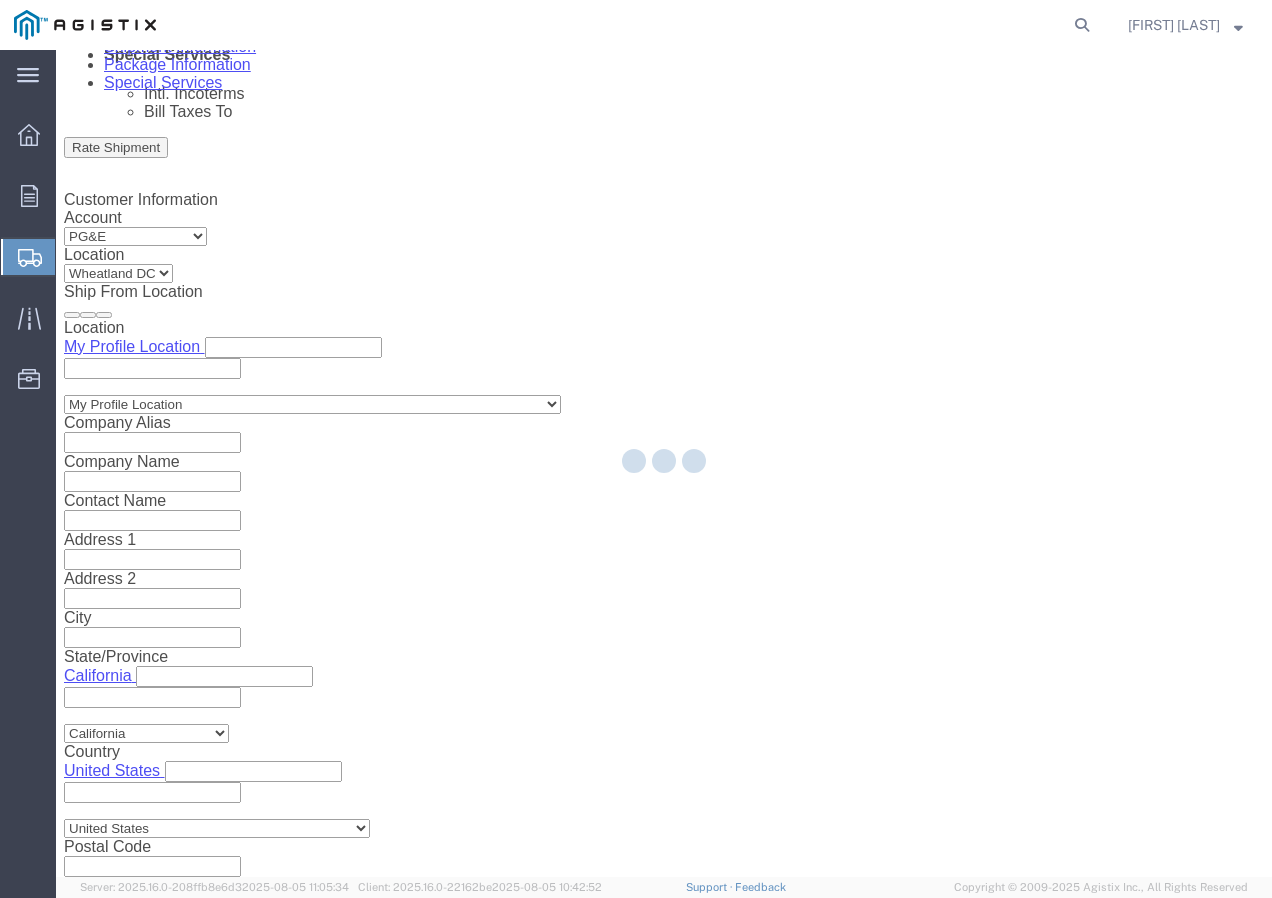 select 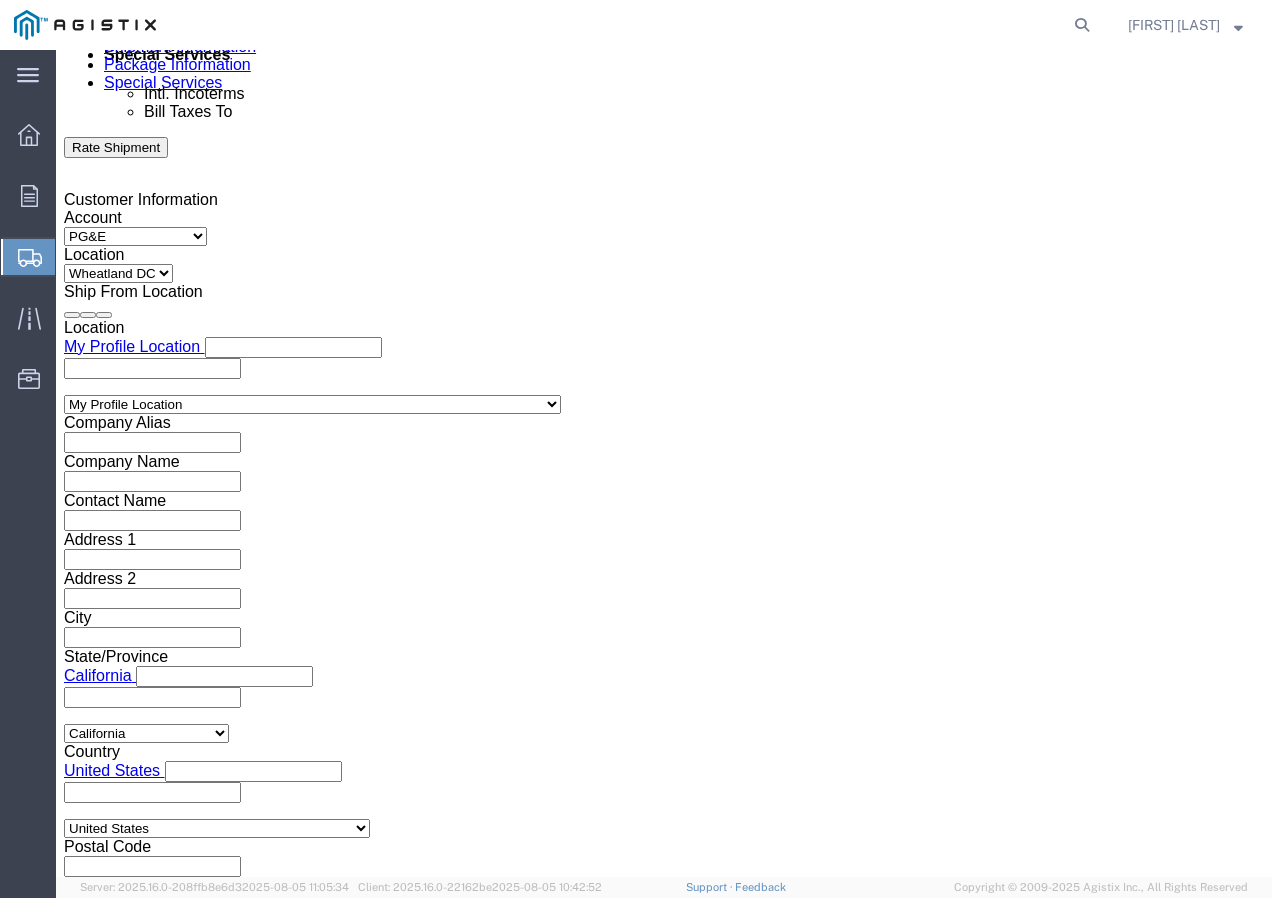 click on "Select 1-Ton (PSS) 10 Wheel 10 Yard Dump Truck 20 Yard Dump Truck Bobtail Bottom Dump Box Van Container Truck Curtain side DBL Bottom Dromedary Dry Bulk Tanker Dump End Dump Flat Bed Low Boy Lowboy 4-Axle Lowboy 5-Axle Muck Out - Mini excavator Padded Van line Pickup Pickup Truck (1 ton) Pickup Truck (2 ton) Pickup/PSS Portable Sub and Dredge Puri-Vac Refrigerated Trailer Resin Resin Car Rocket Launcher Roll-Off Truck Semi Bottom Standard Dry Van Step Deck Straight Super 10 Super Dump Tanker Transfer Truck Vacuum Truck" 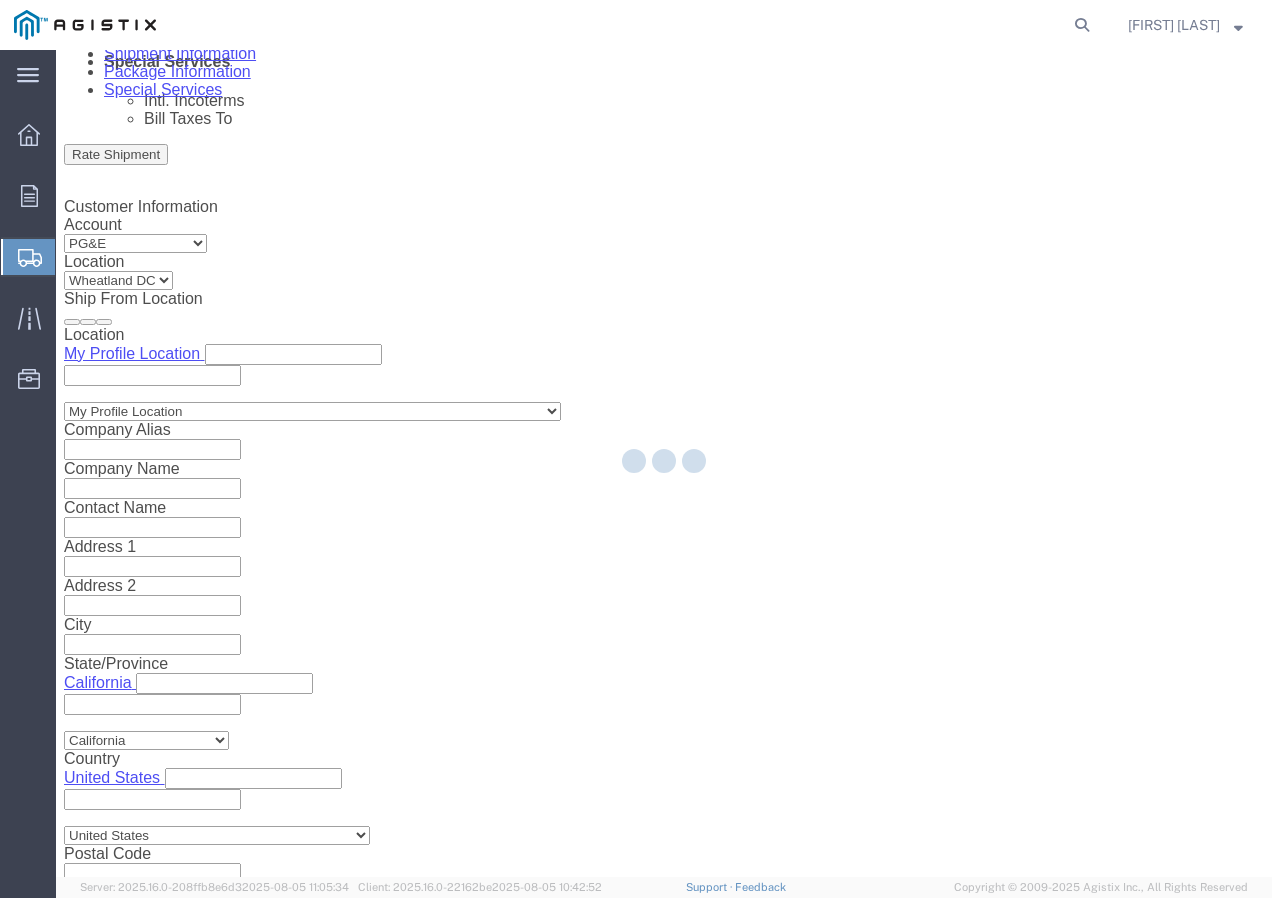 scroll, scrollTop: 0, scrollLeft: 0, axis: both 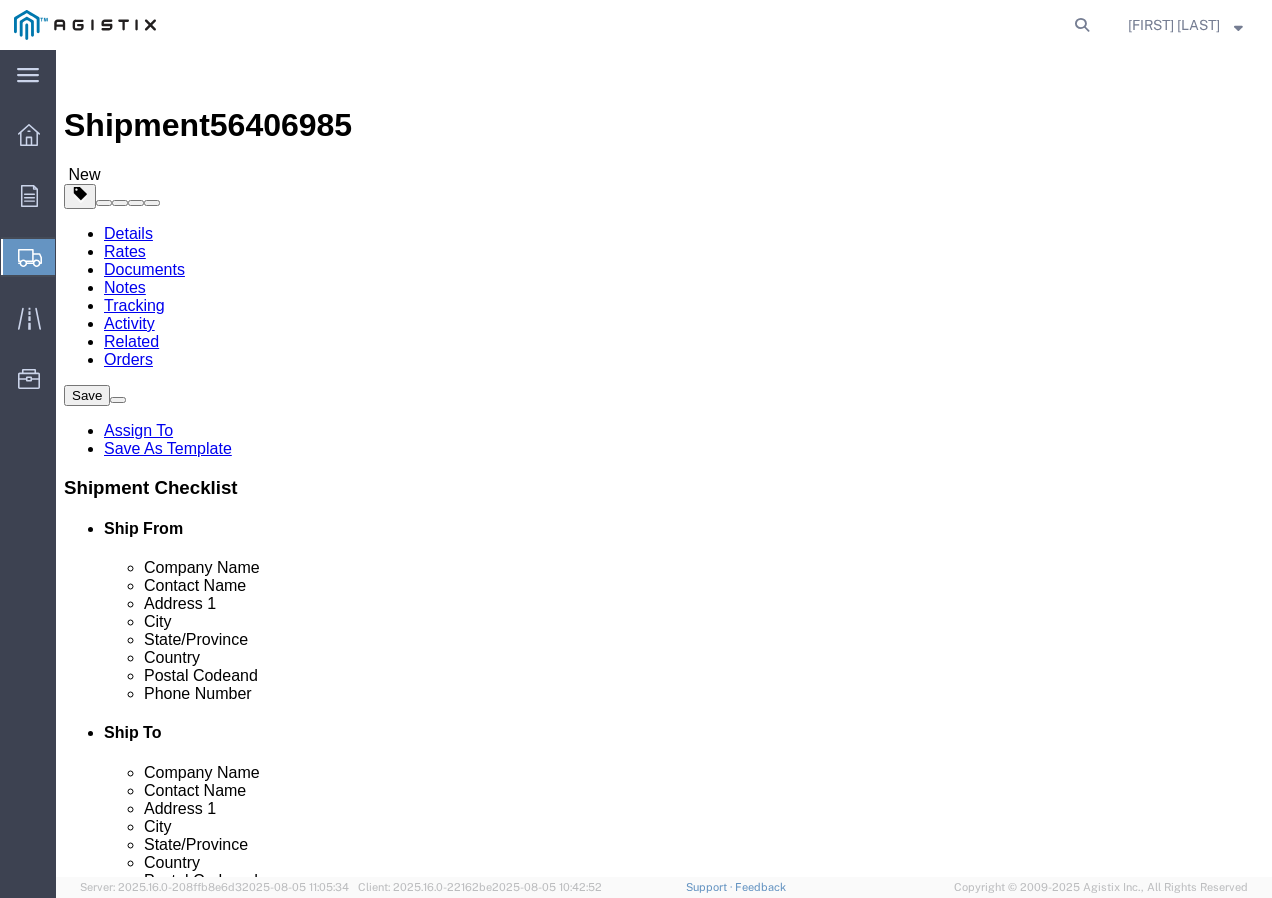 click on "Select Bulk Bundle(s) Cardboard Box(es) Carton(s) Crate(s) Drum(s) (Fiberboard) Drum(s) (Metal) Drum(s) (Plastic) Envelope Naked Cargo (UnPackaged) Pallet(s) Oversized (Not Stackable) Pallet(s) Oversized (Stackable) Pallet(s) Standard (Not Stackable) Pallet(s) Standard (Stackable) Roll(s) Your Packaging" 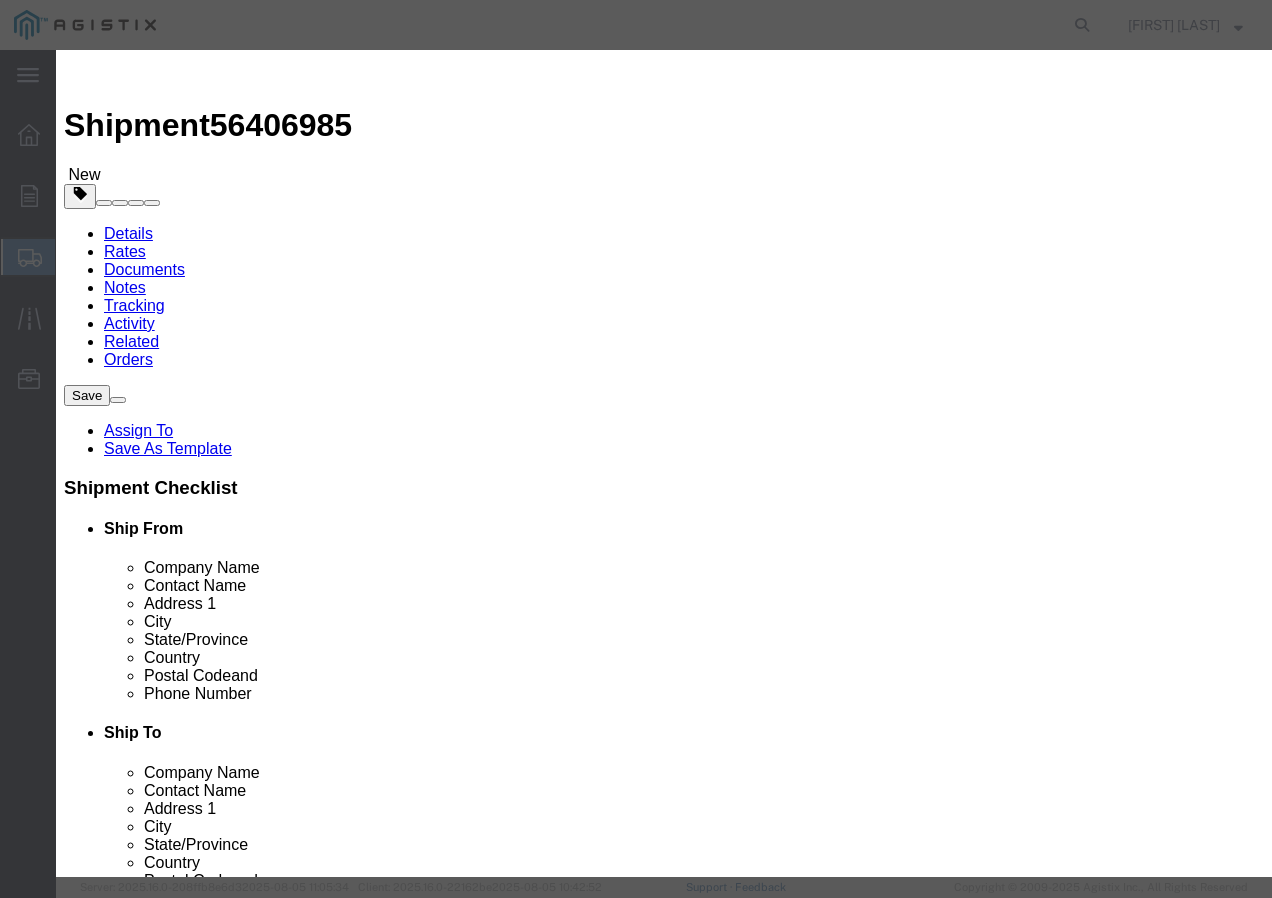 click 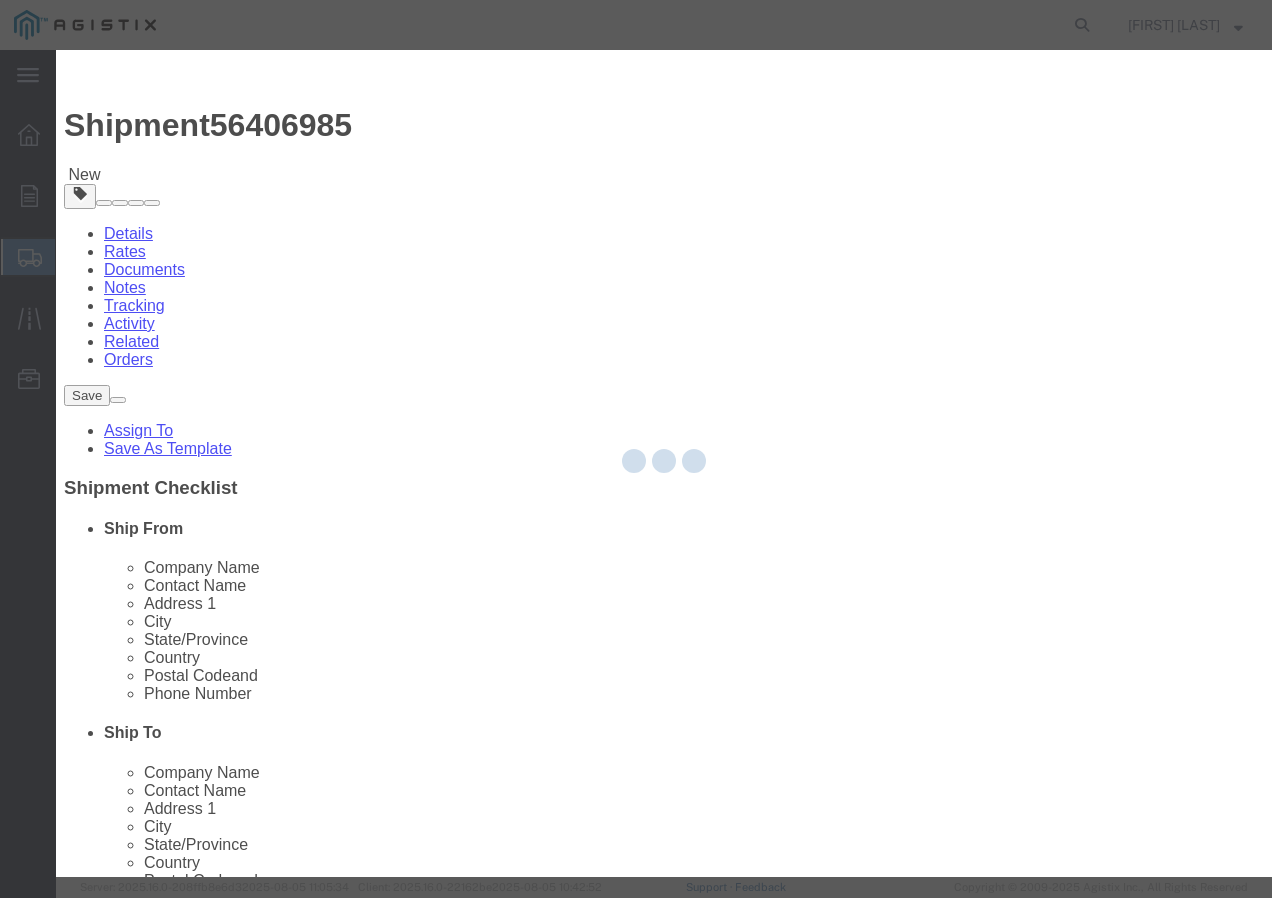 type 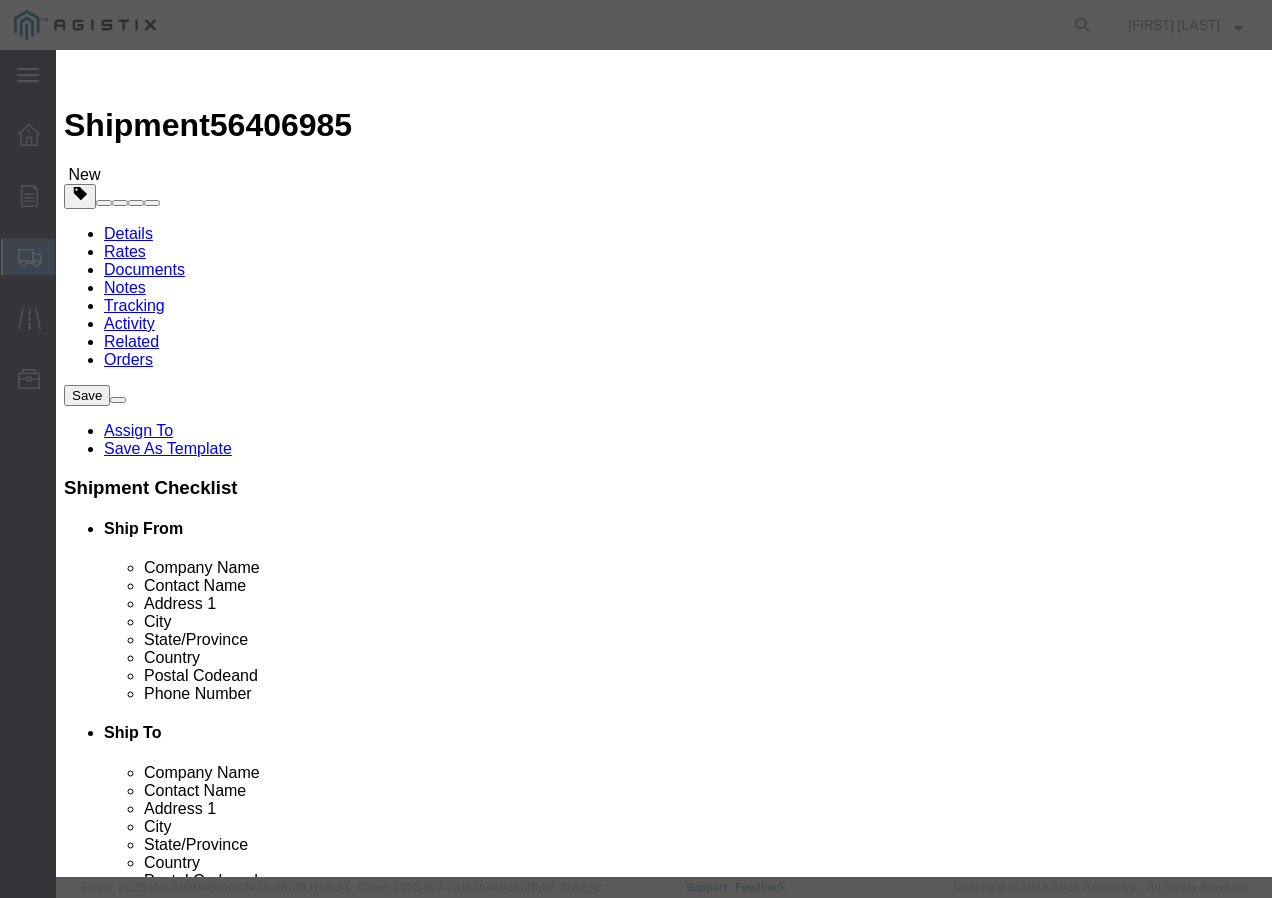 click 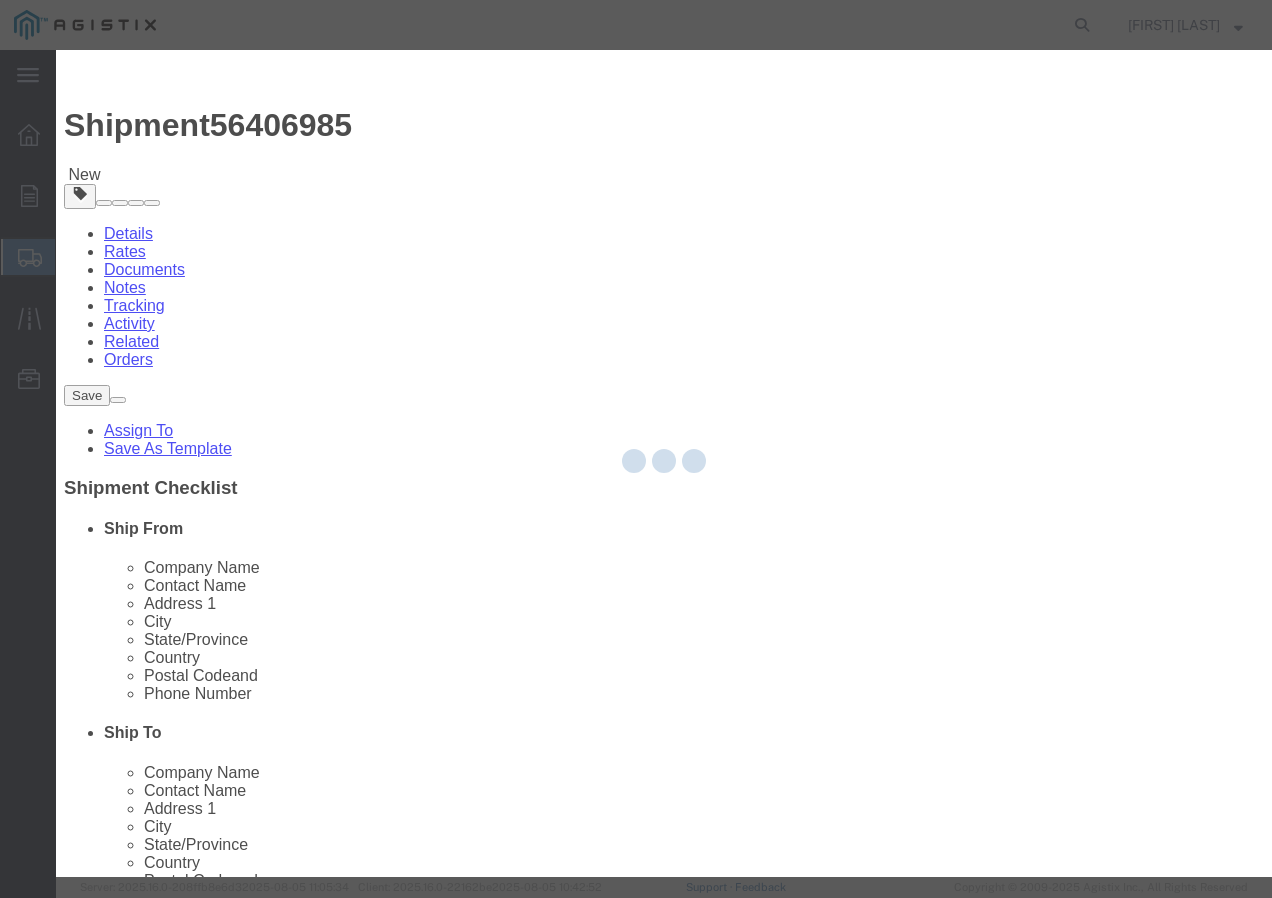 type 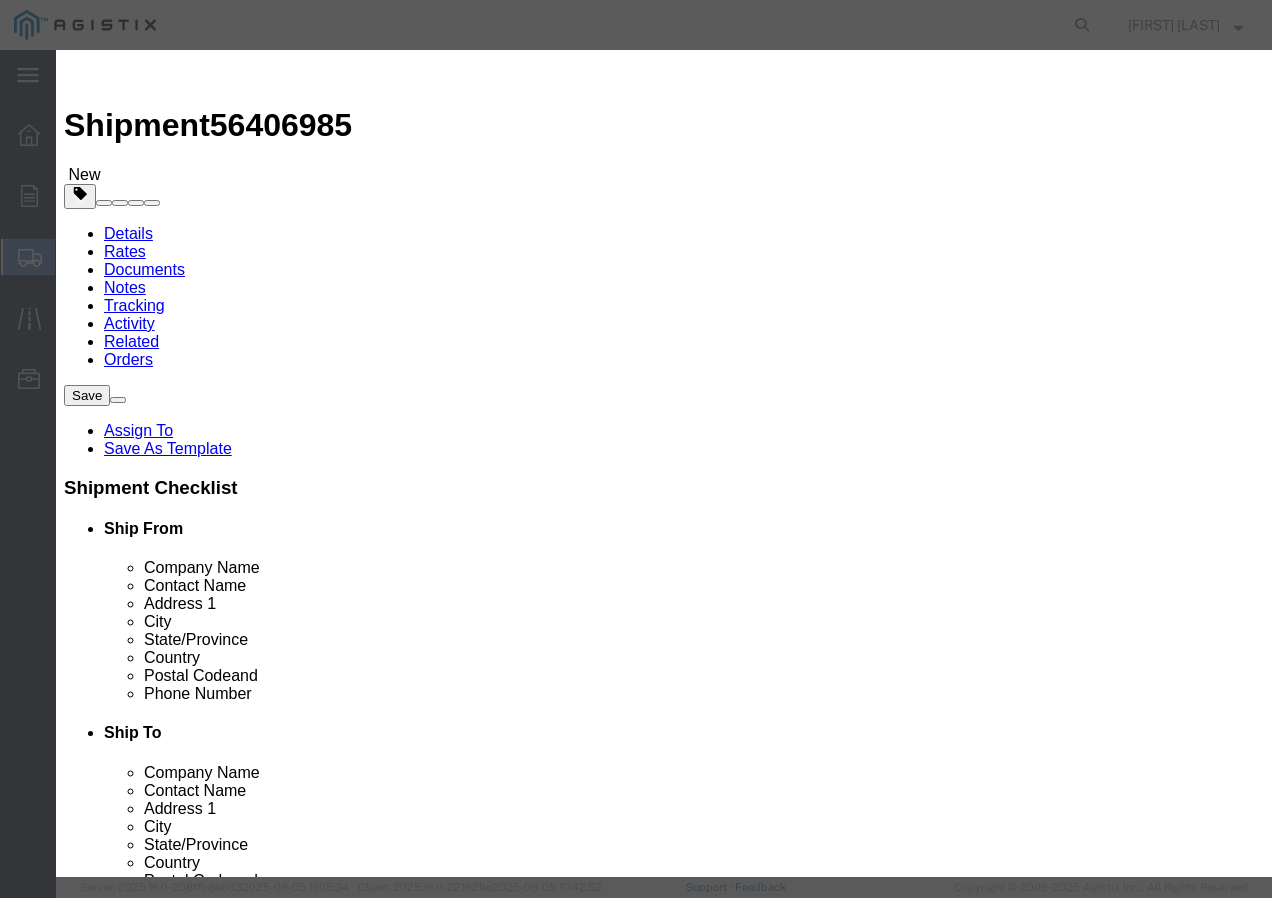 click 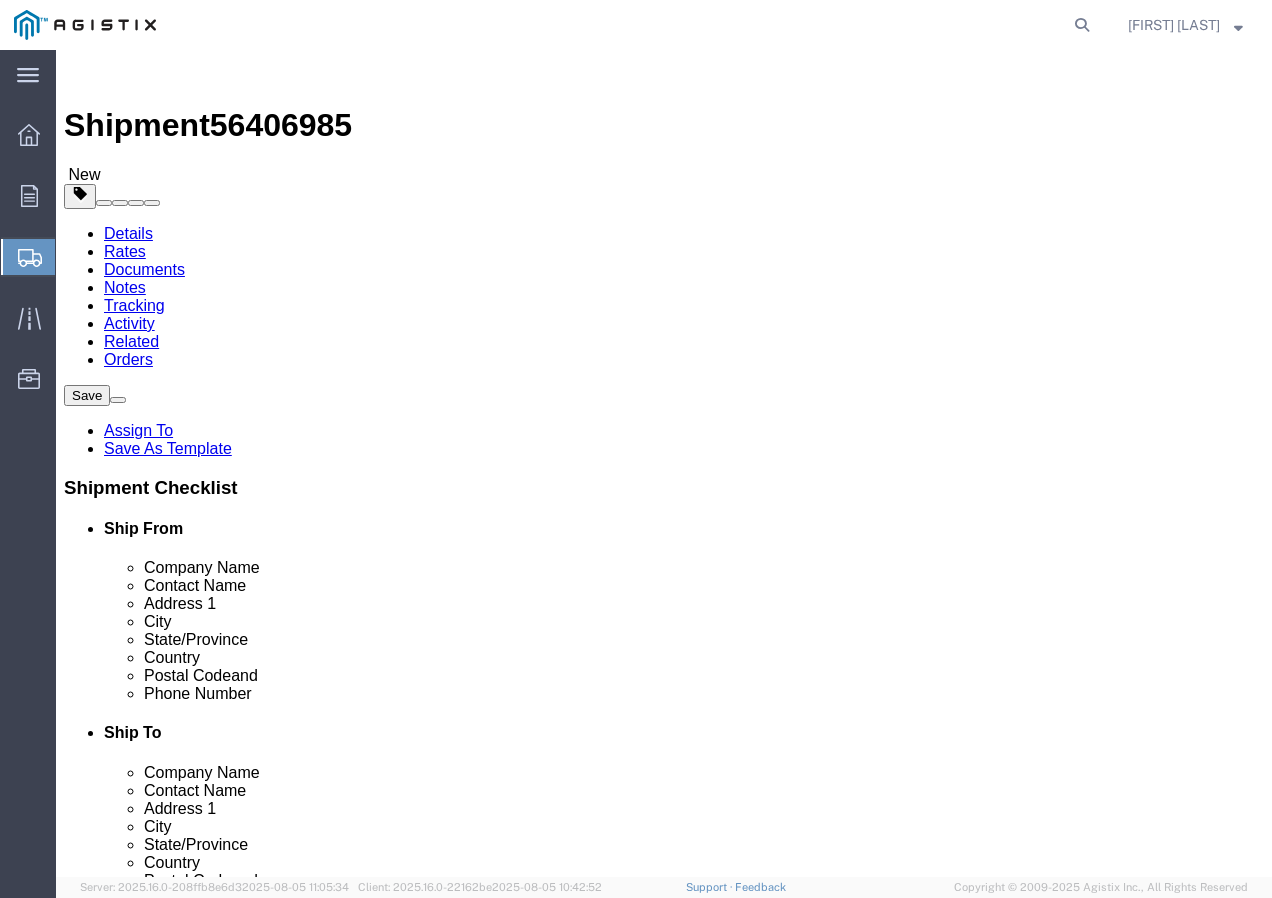 click on "1" 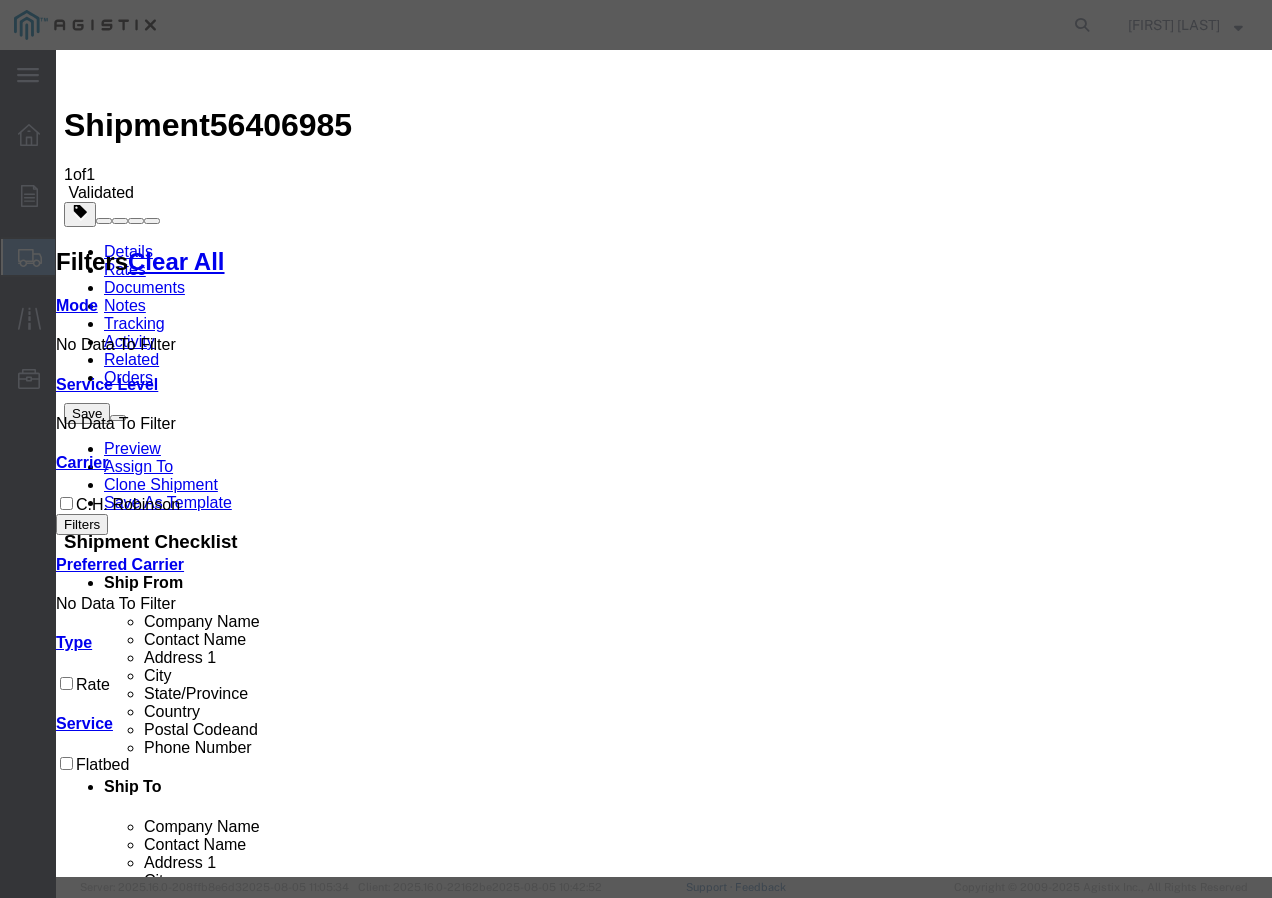 click at bounding box center (72, 3680) 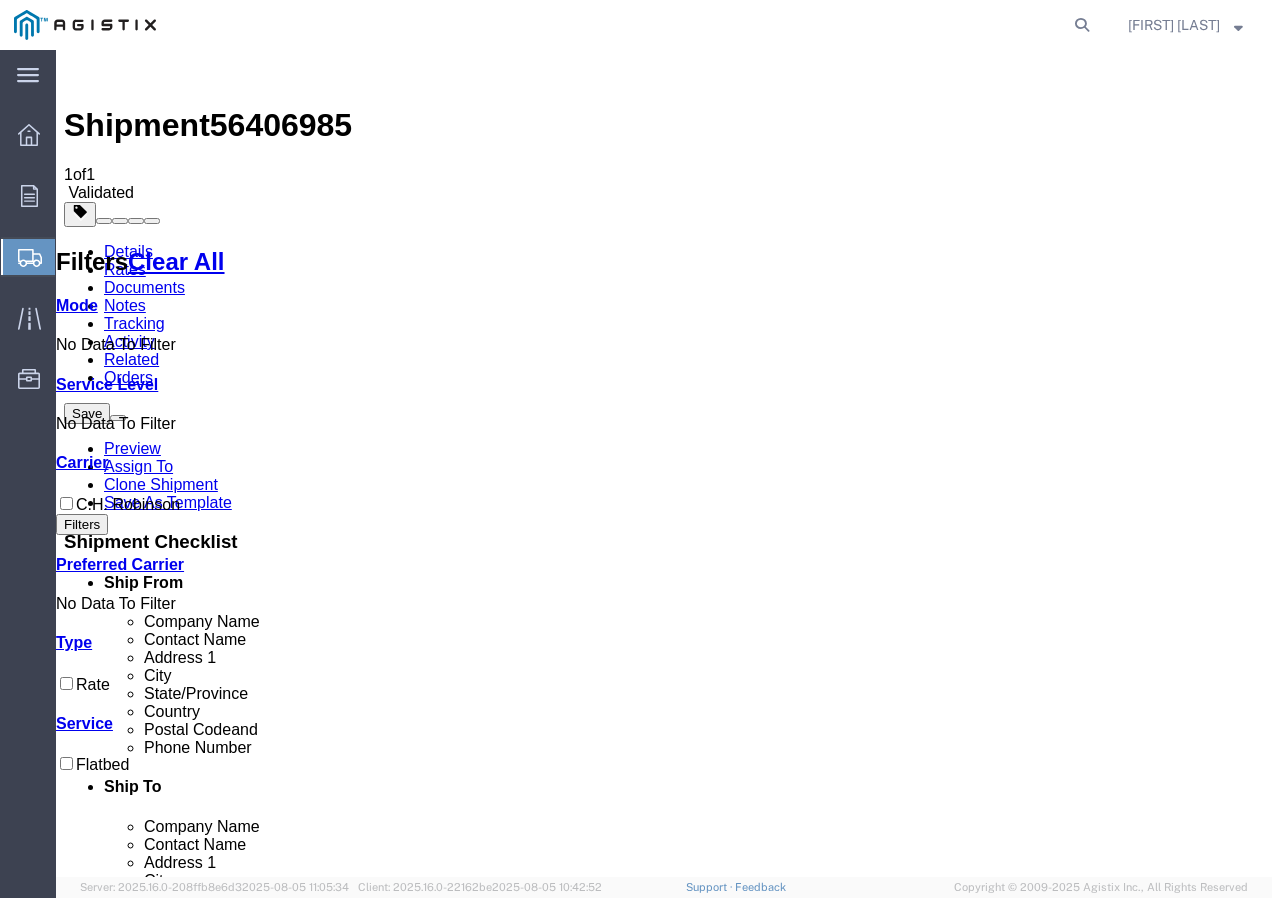 click on "Book" at bounding box center (979, 1850) 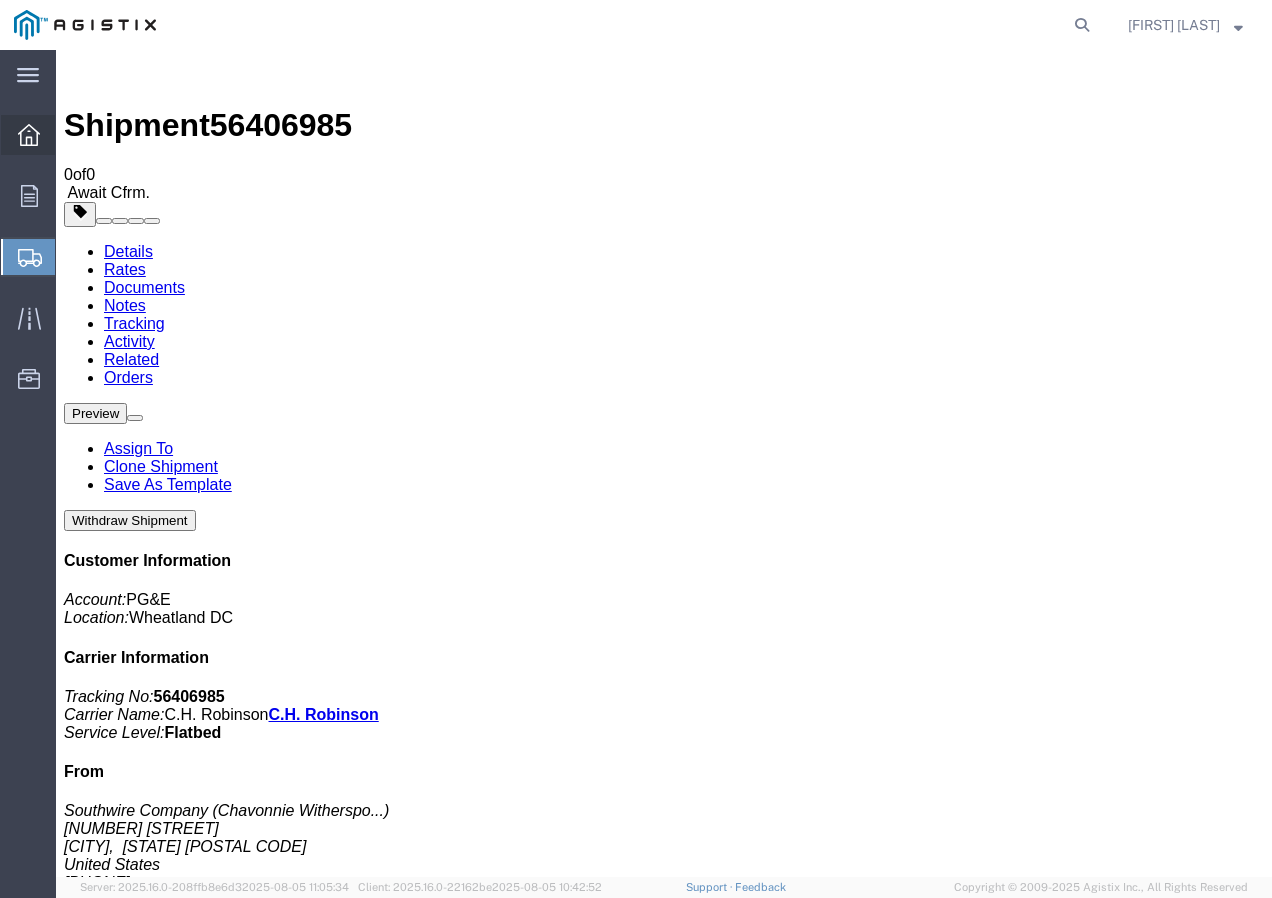 click 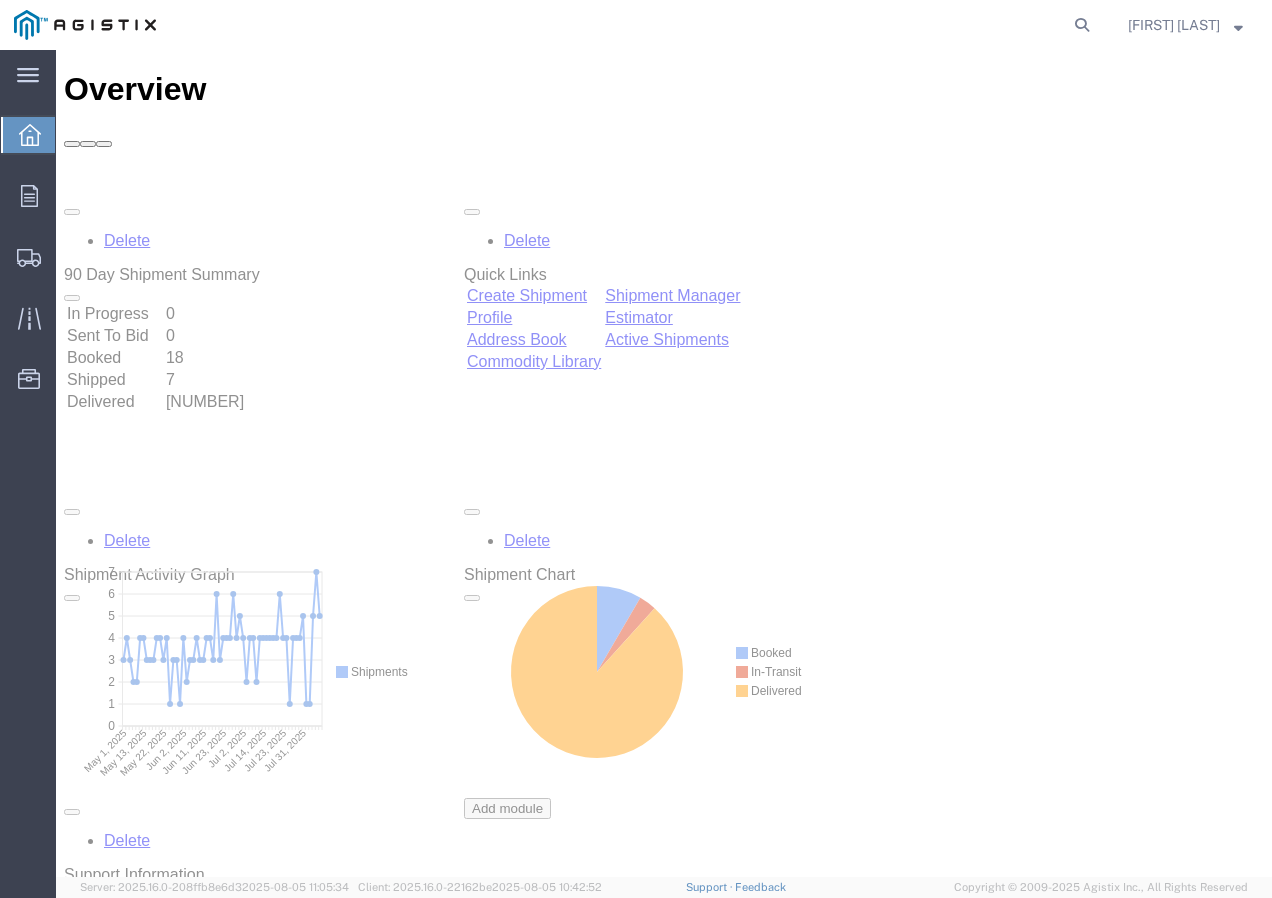 scroll, scrollTop: 0, scrollLeft: 0, axis: both 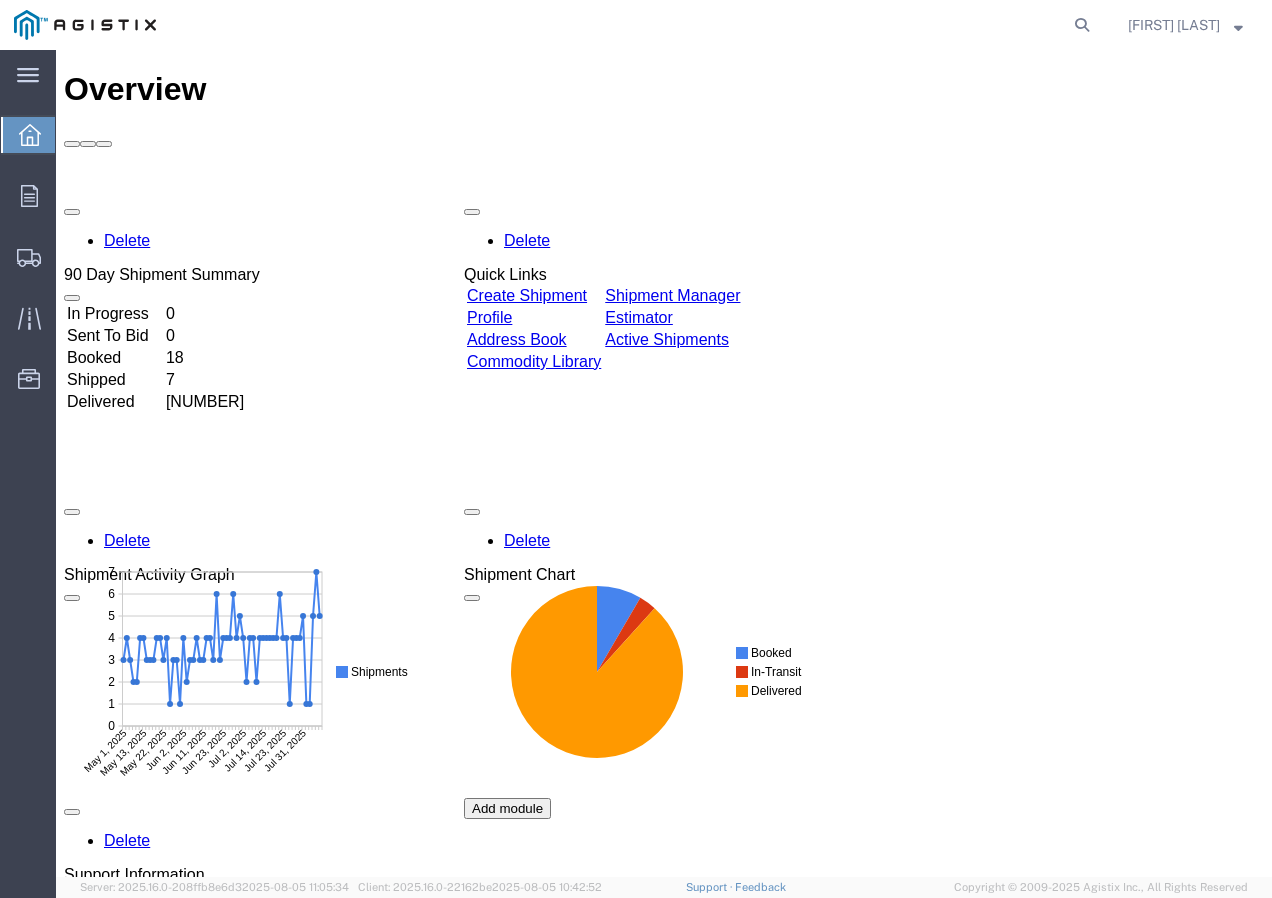 click on "Create Shipment" at bounding box center [527, 295] 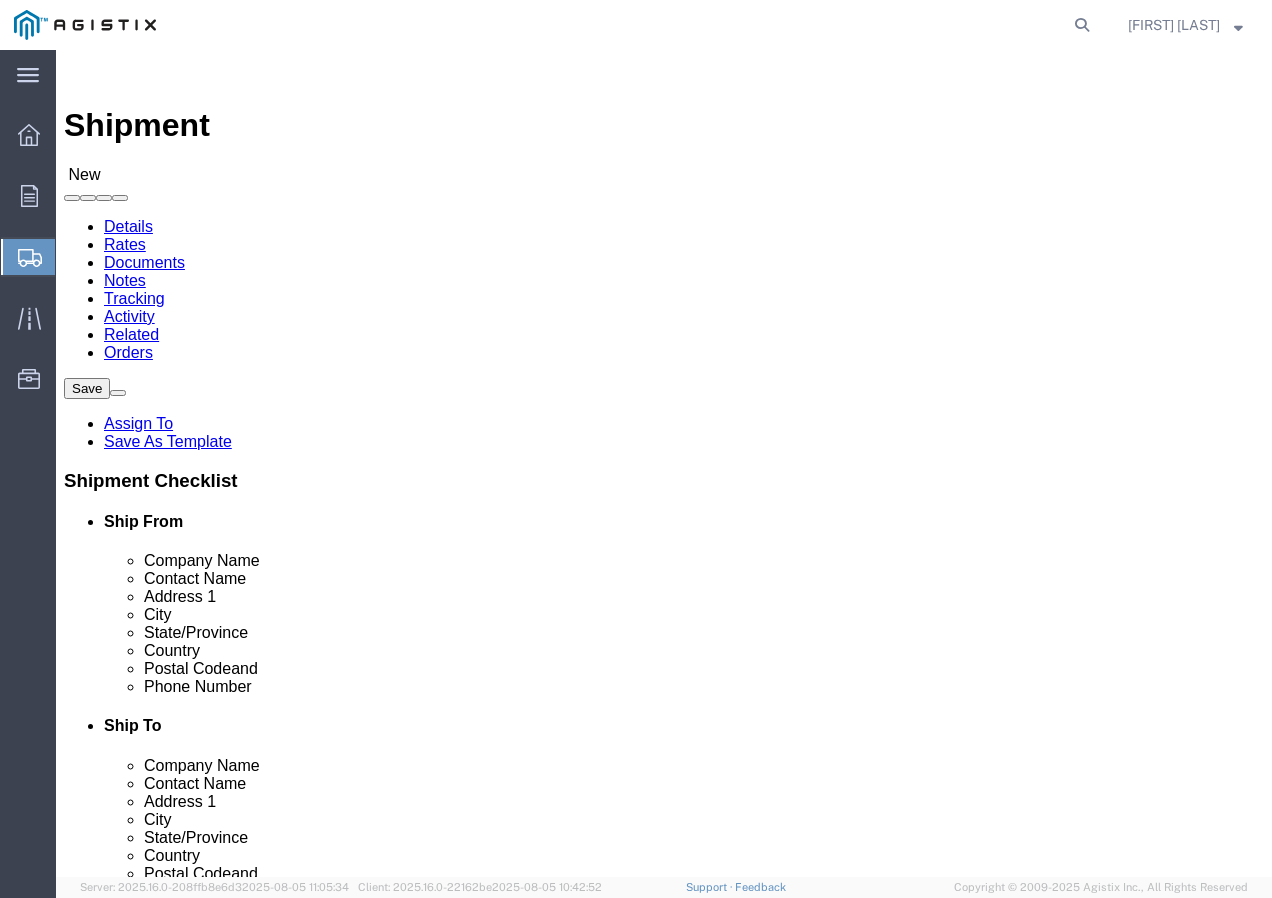 click on "Select [COMPANY] [COMPANY]" 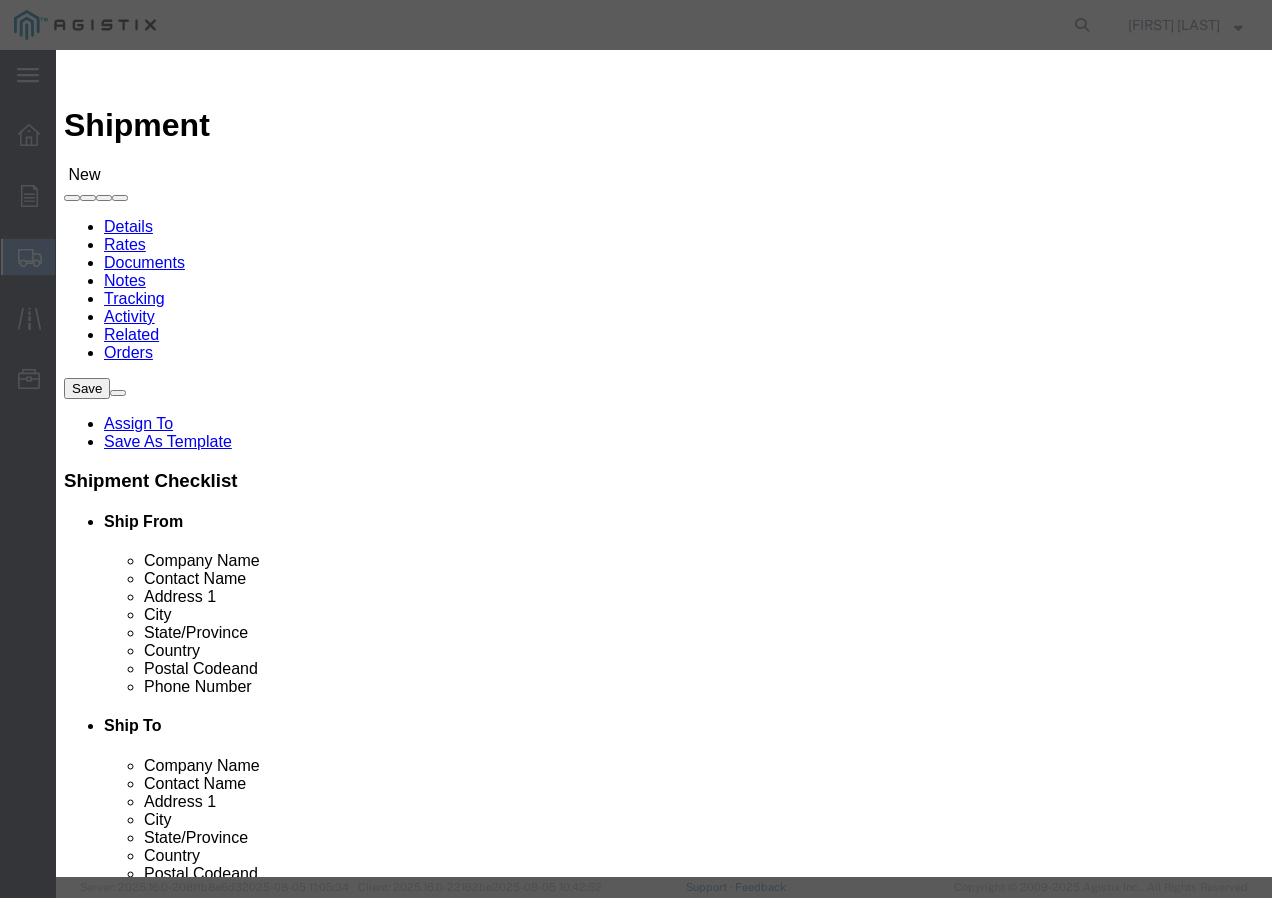 click on "Search by Address Book Name City Company Name Contact Name Country CustomerAlias DPL Days To Expire DPL Last Update DPL Status Email Address Location Type Notes Phone Number Role State Zip" 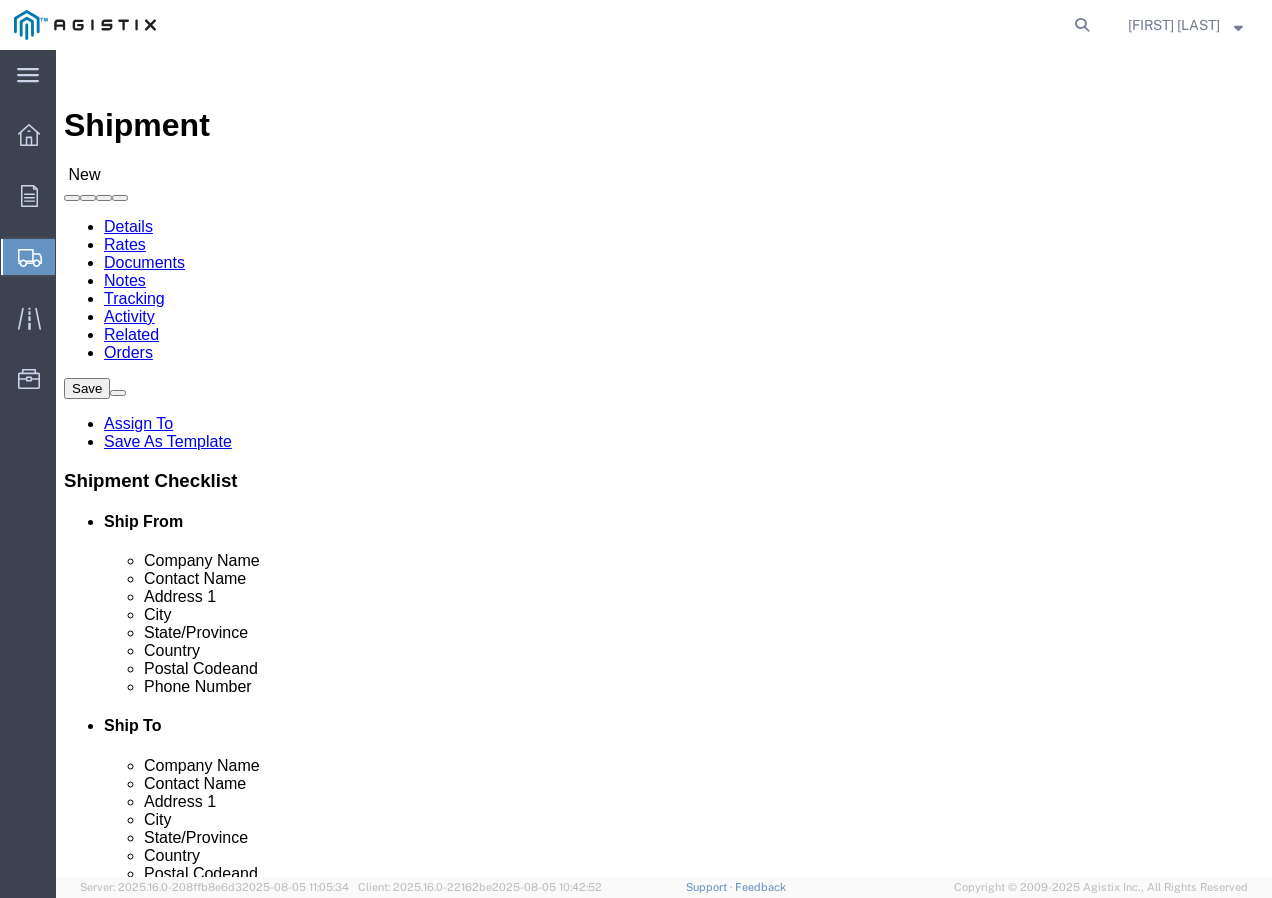 click 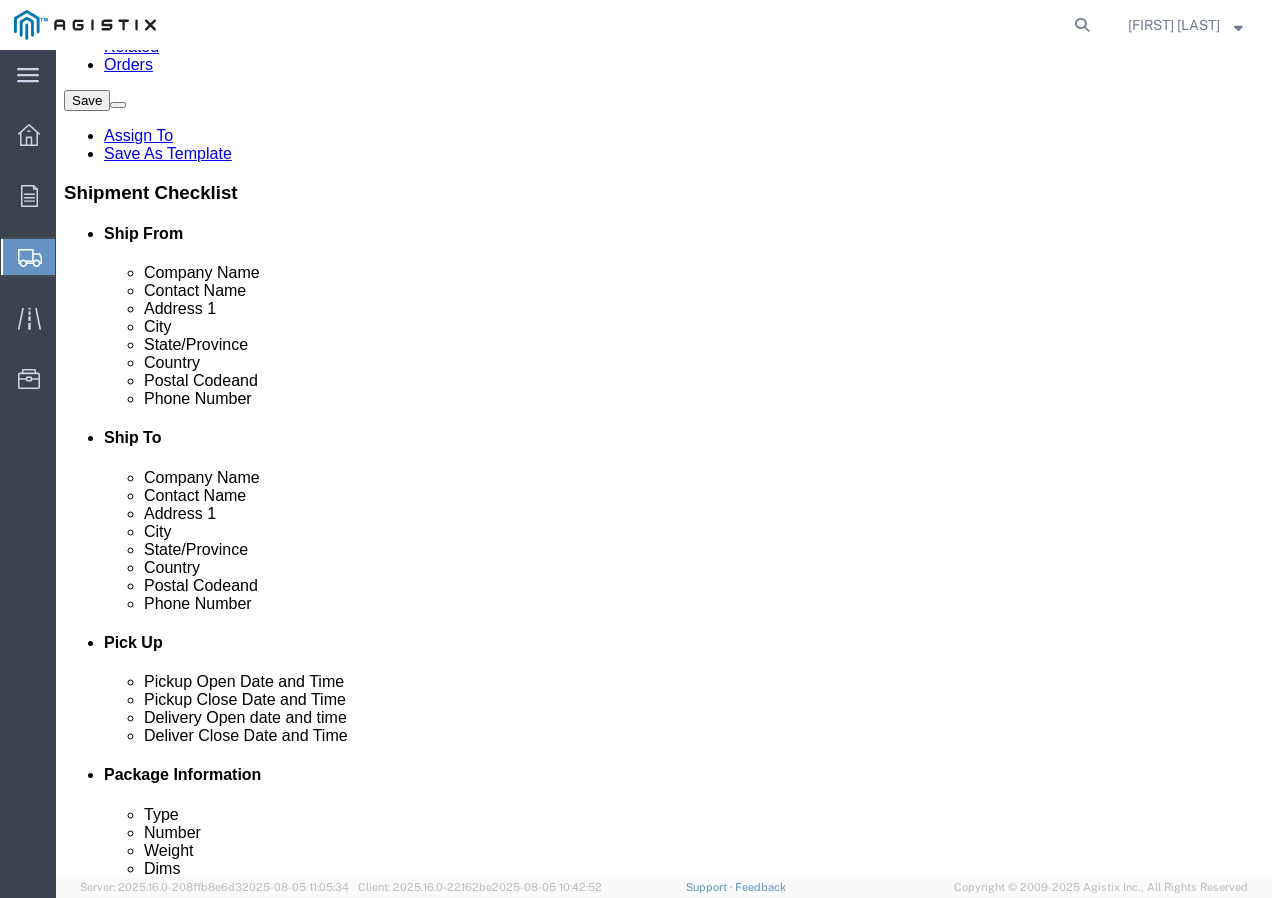 scroll, scrollTop: 300, scrollLeft: 0, axis: vertical 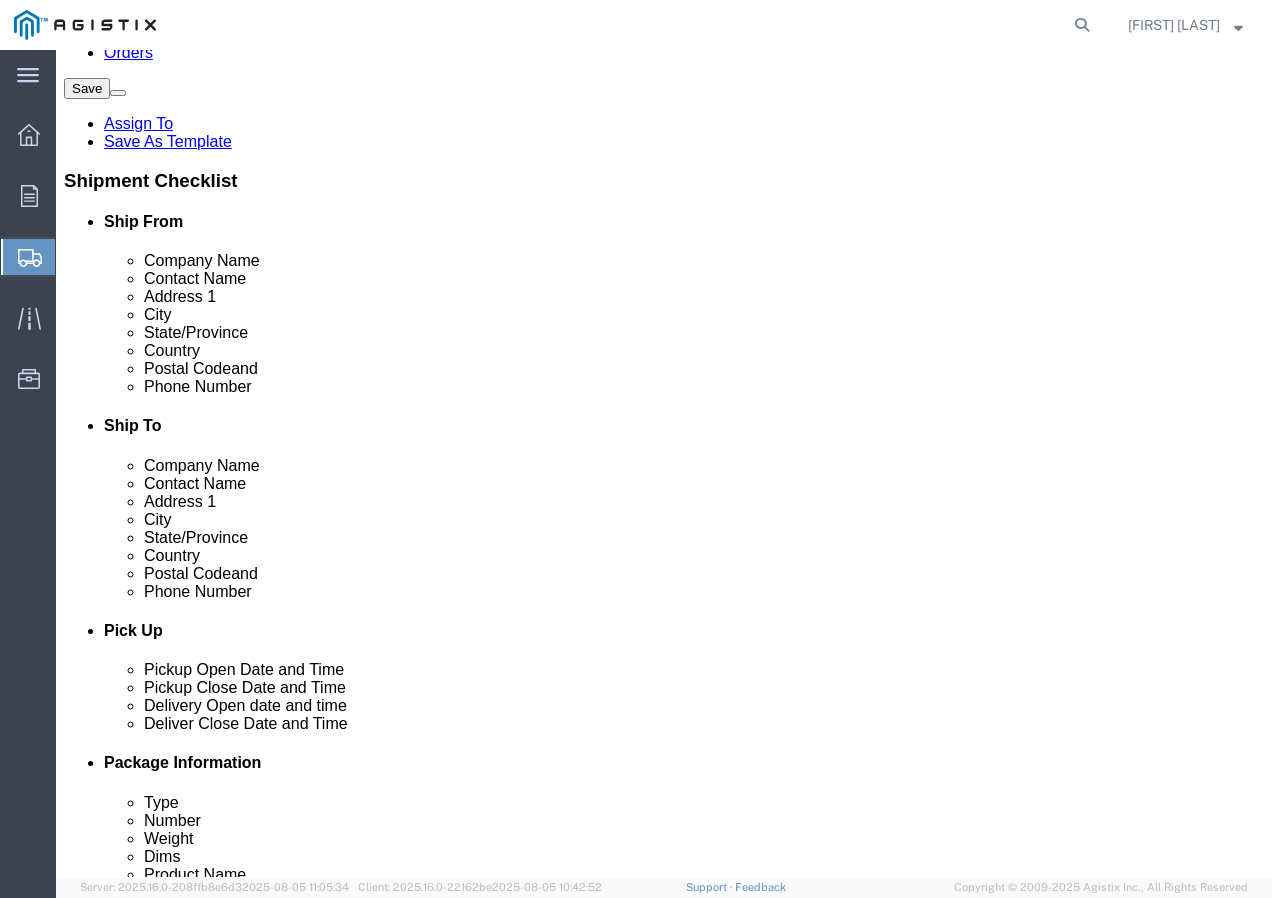 type on "Receiving Department" 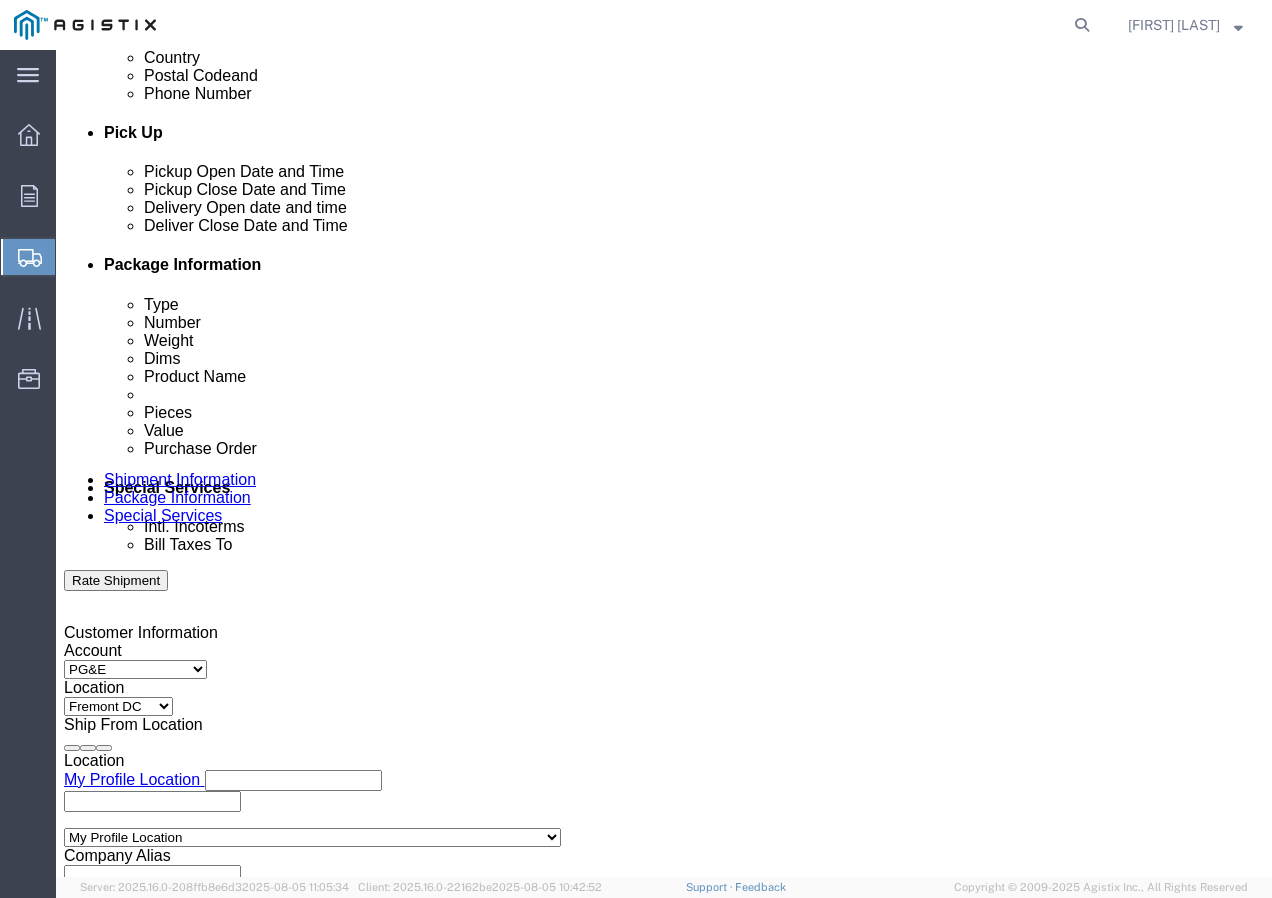 scroll, scrollTop: 800, scrollLeft: 0, axis: vertical 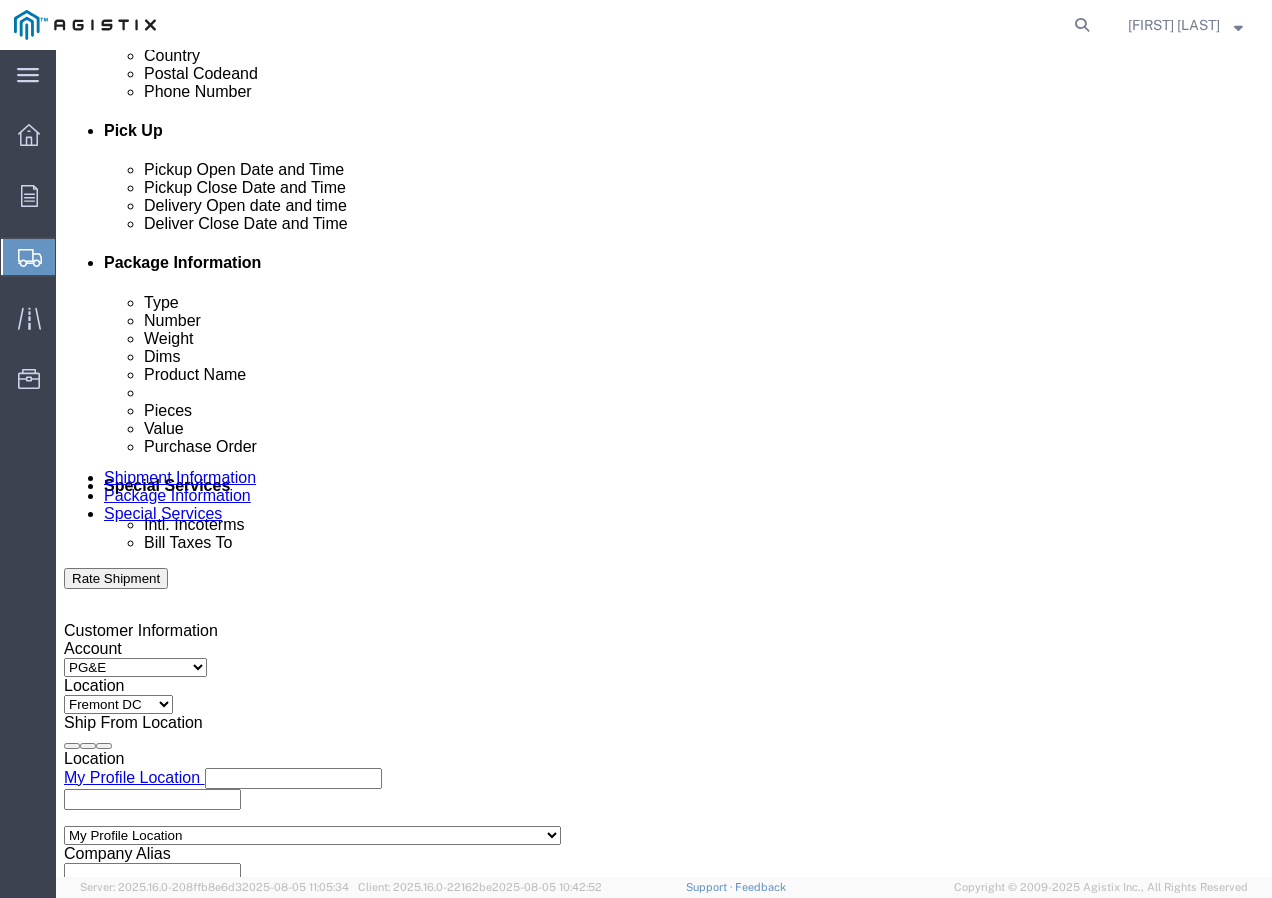 type on "[PHONE]" 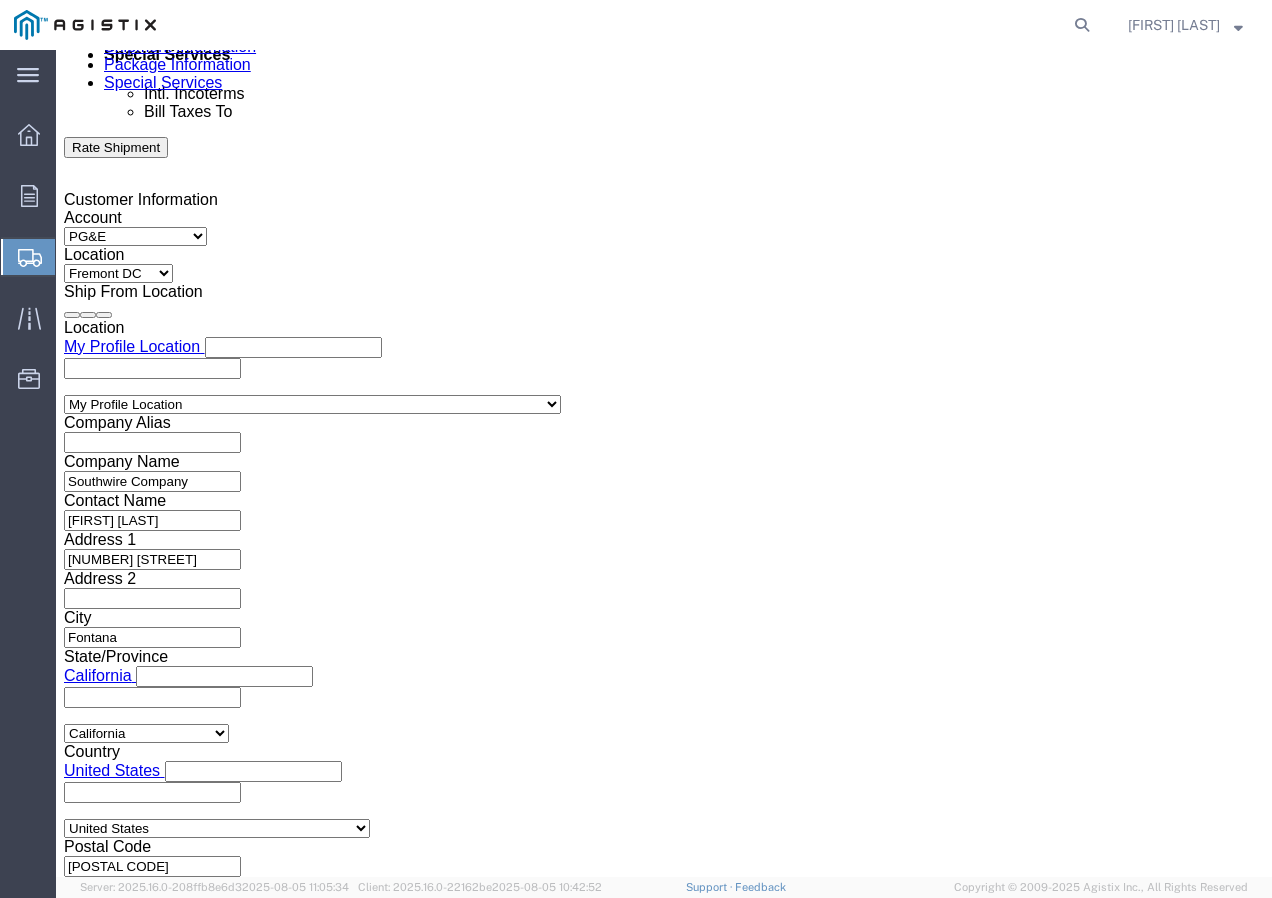 click on "Apply" 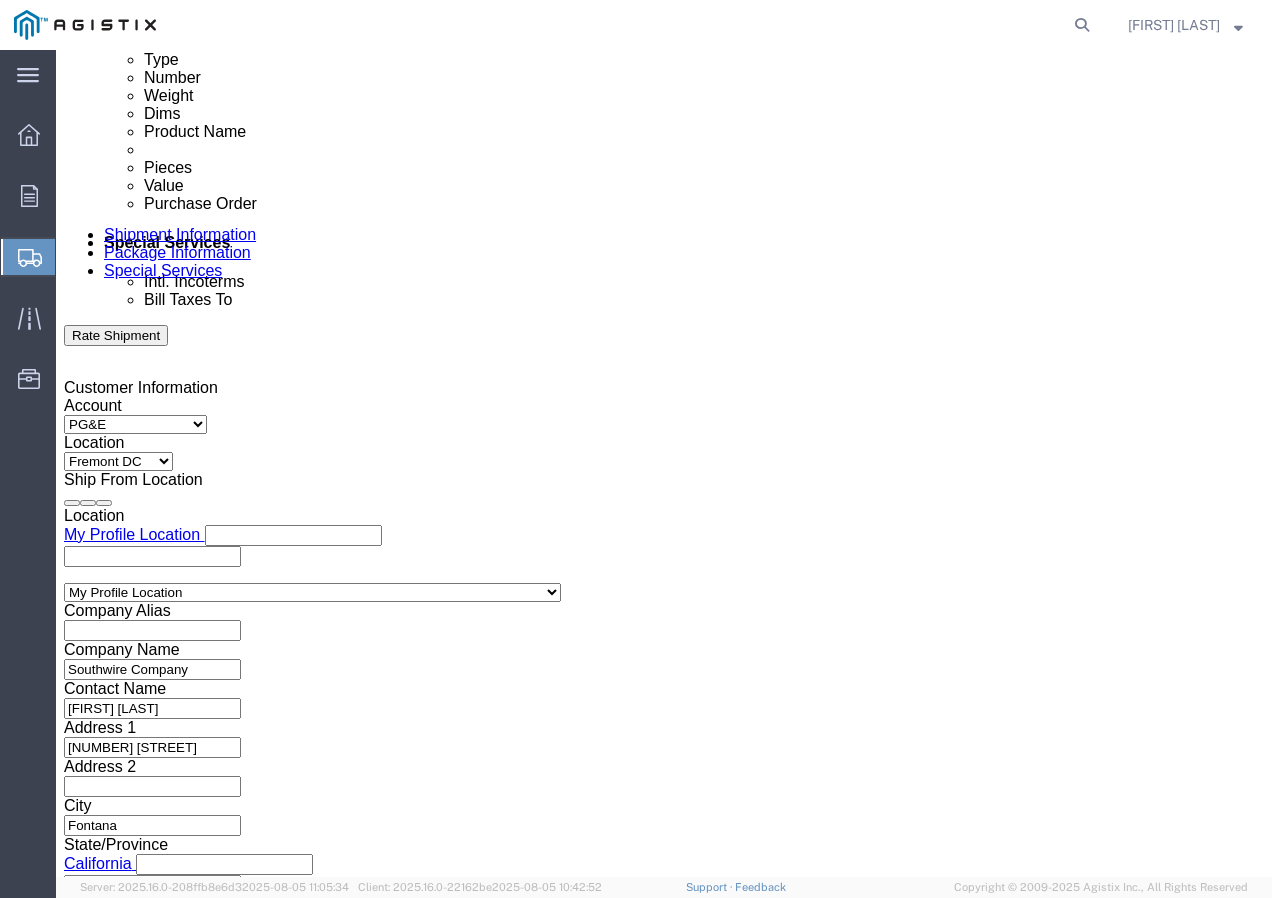 scroll, scrollTop: 1031, scrollLeft: 0, axis: vertical 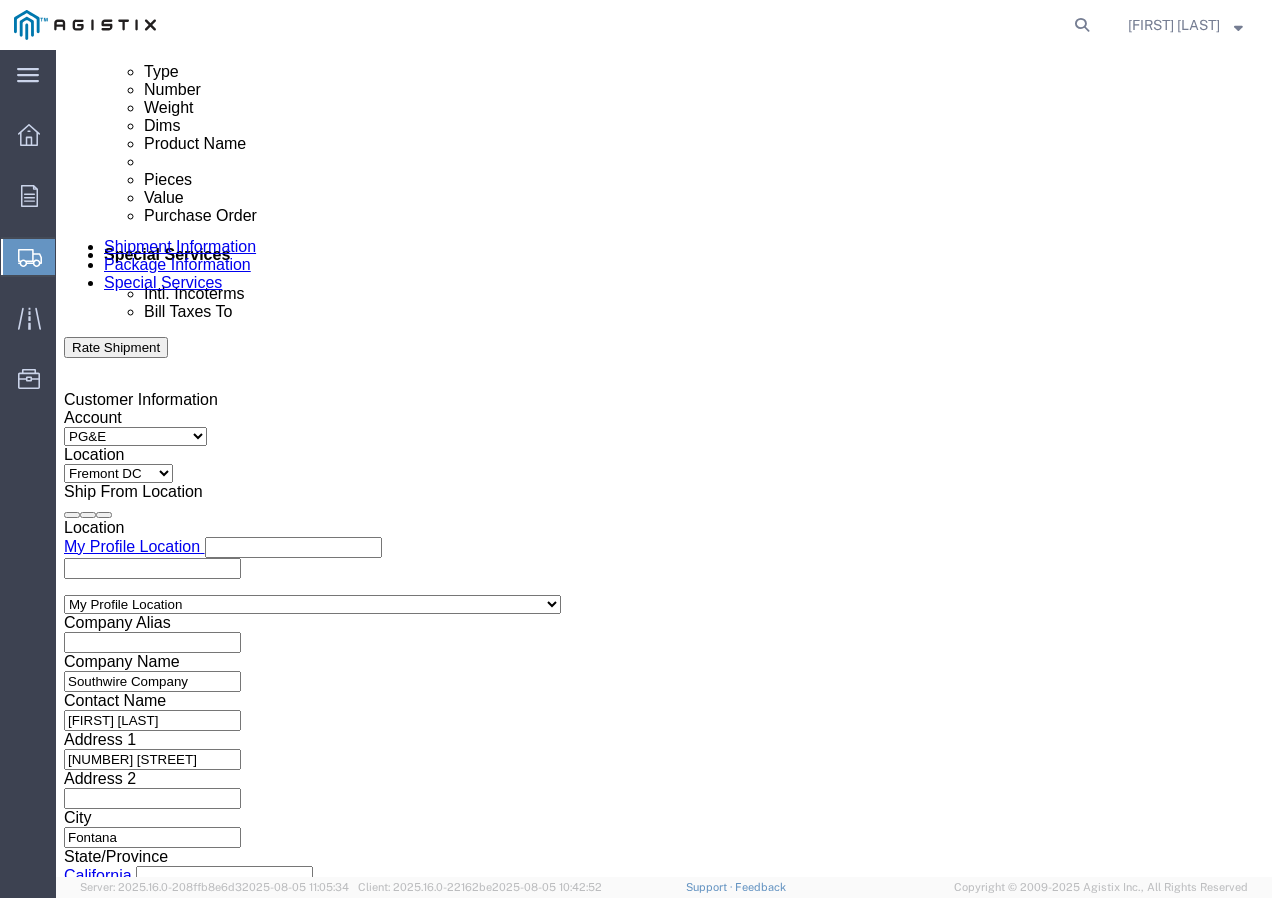 click 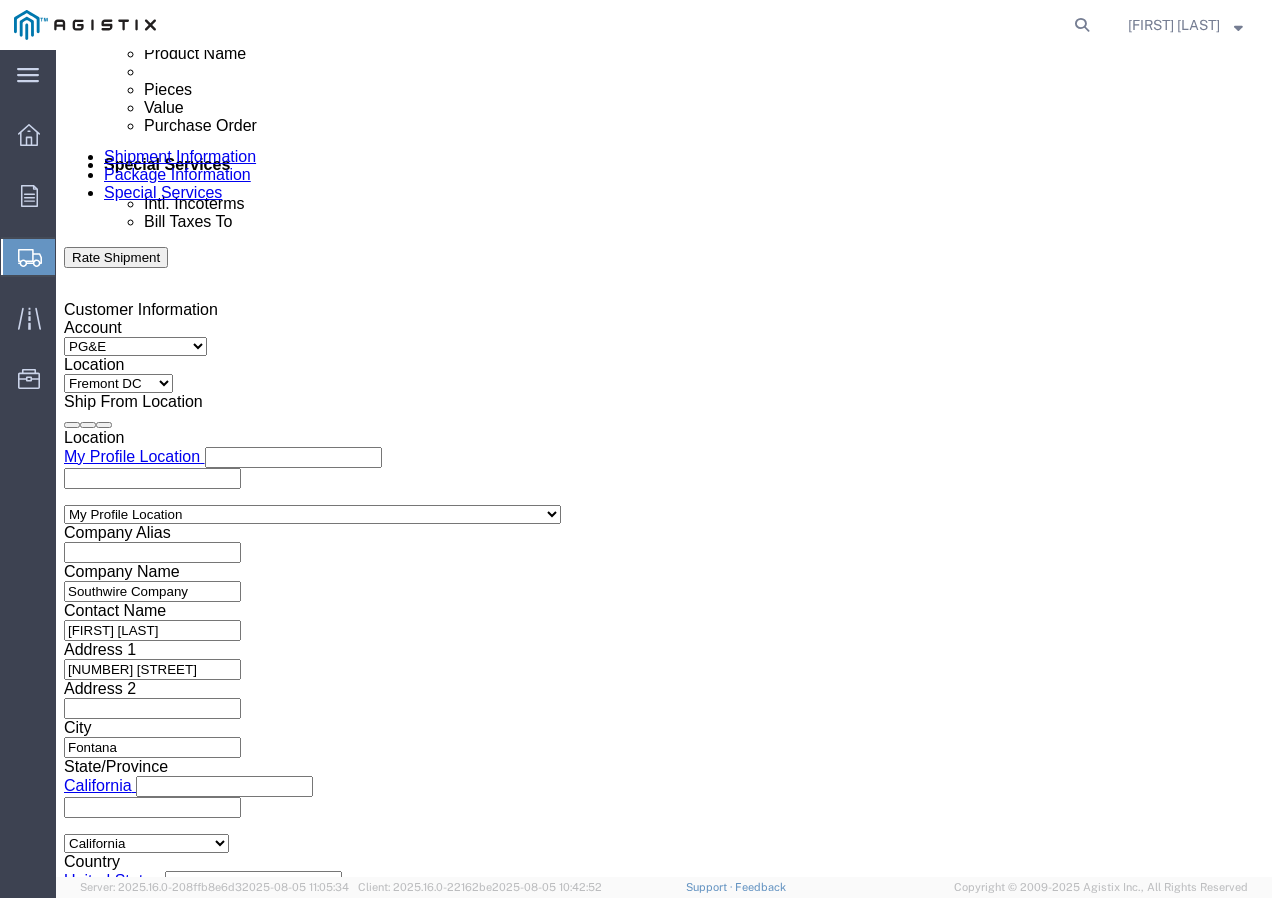 scroll, scrollTop: 1231, scrollLeft: 0, axis: vertical 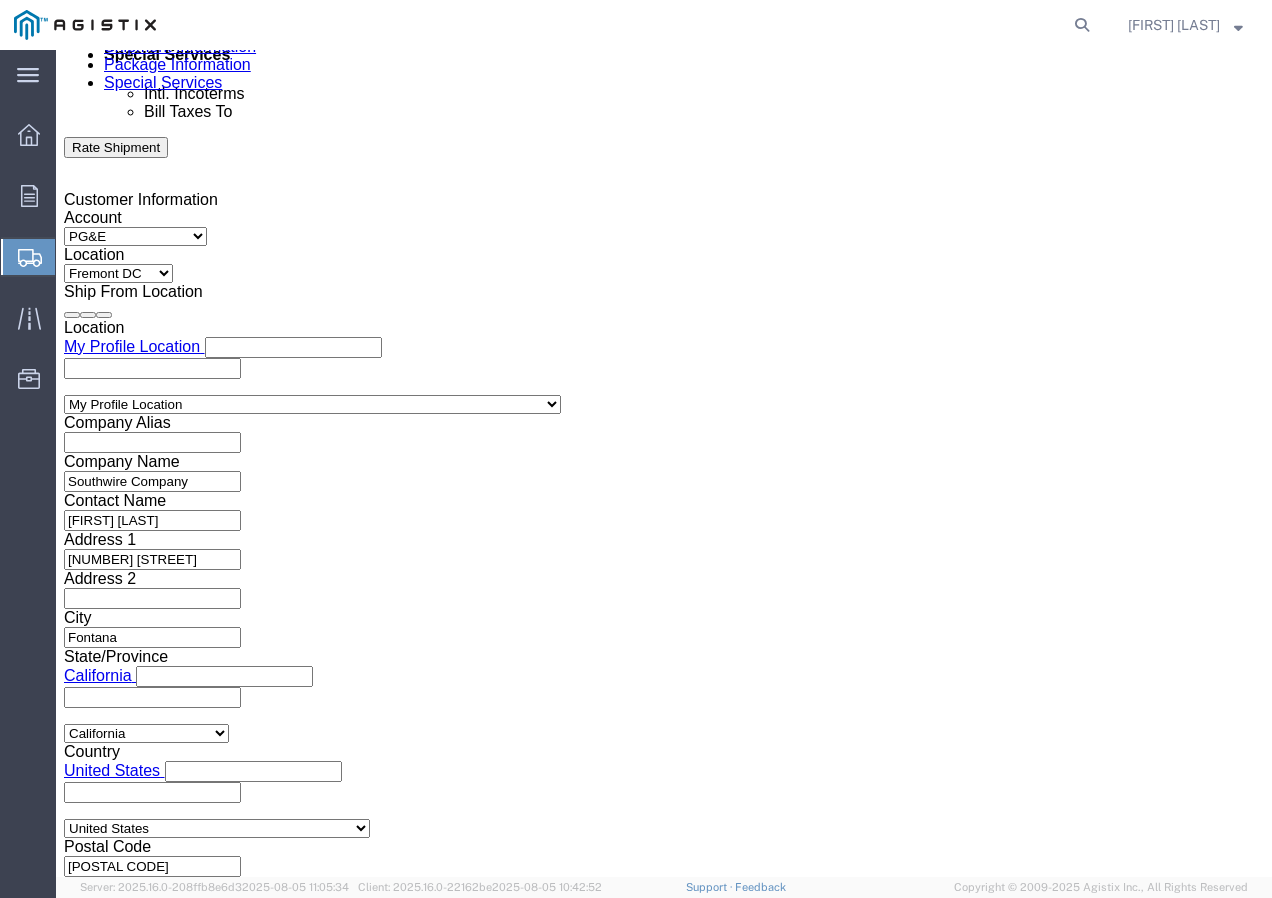 type on "7404673" 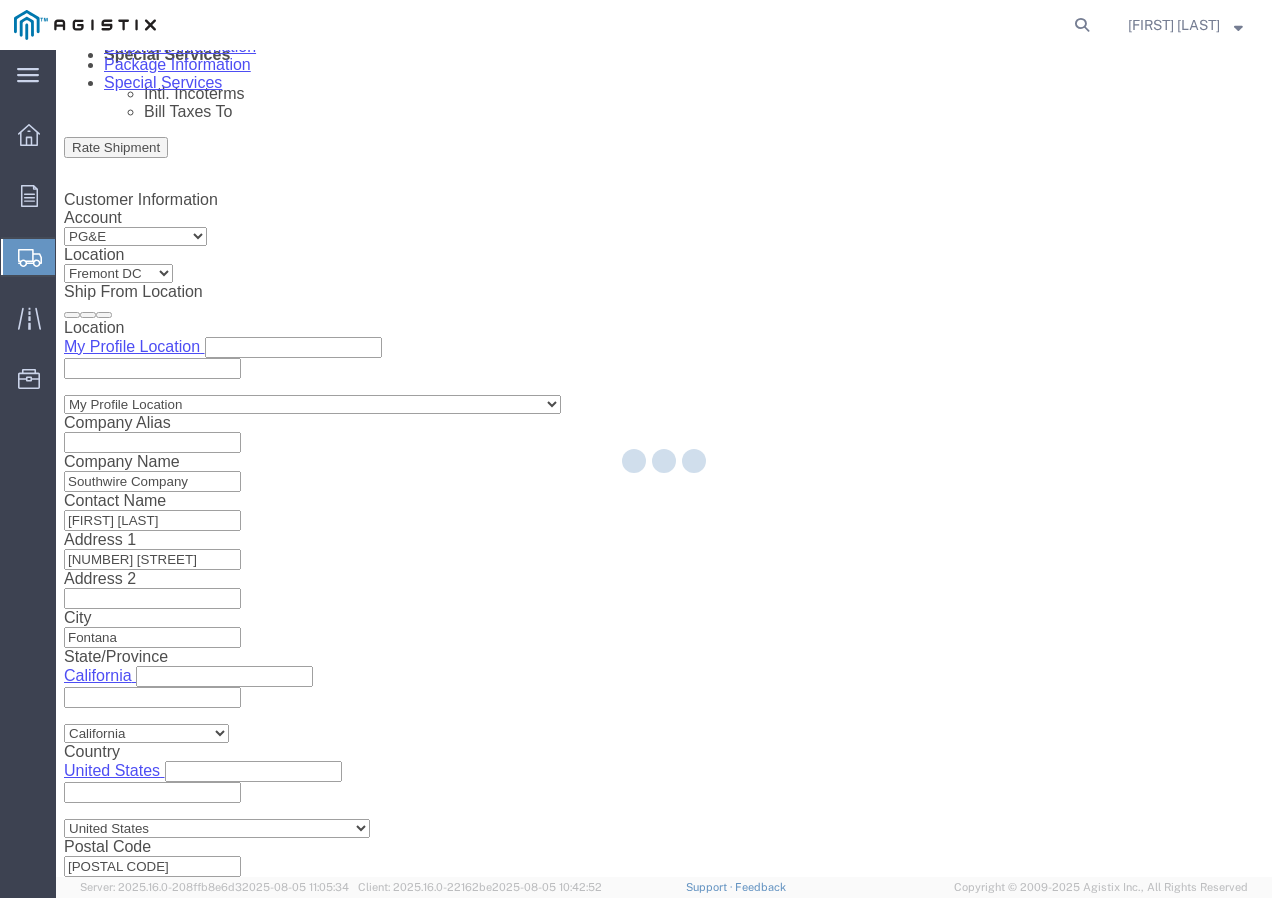 select 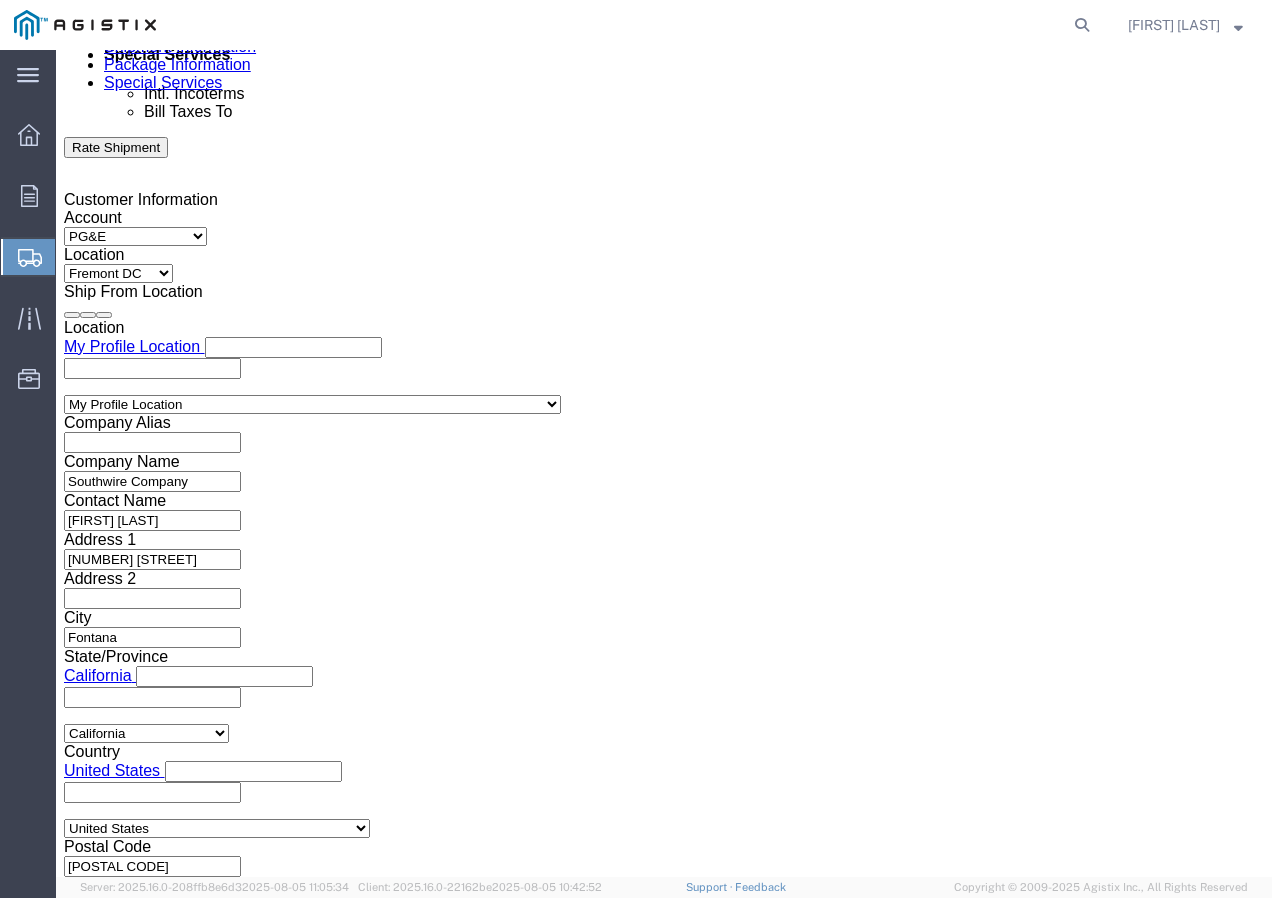 click on "Select 1-Ton (PSS) 10 Wheel 10 Yard Dump Truck 20 Yard Dump Truck Bobtail Bottom Dump Box Van Container Truck Curtain side DBL Bottom Dromedary Dry Bulk Tanker Dump End Dump Flat Bed Low Boy Lowboy 4-Axle Lowboy 5-Axle Muck Out - Mini excavator Padded Van line Pickup Pickup Truck (1 ton) Pickup Truck (2 ton) Pickup/PSS Portable Sub and Dredge Puri-Vac Refrigerated Trailer Resin Resin Car Rocket Launcher Roll-Off Truck Semi Bottom Standard Dry Van Step Deck Straight Super 10 Super Dump Tanker Transfer Truck Vacuum Truck" 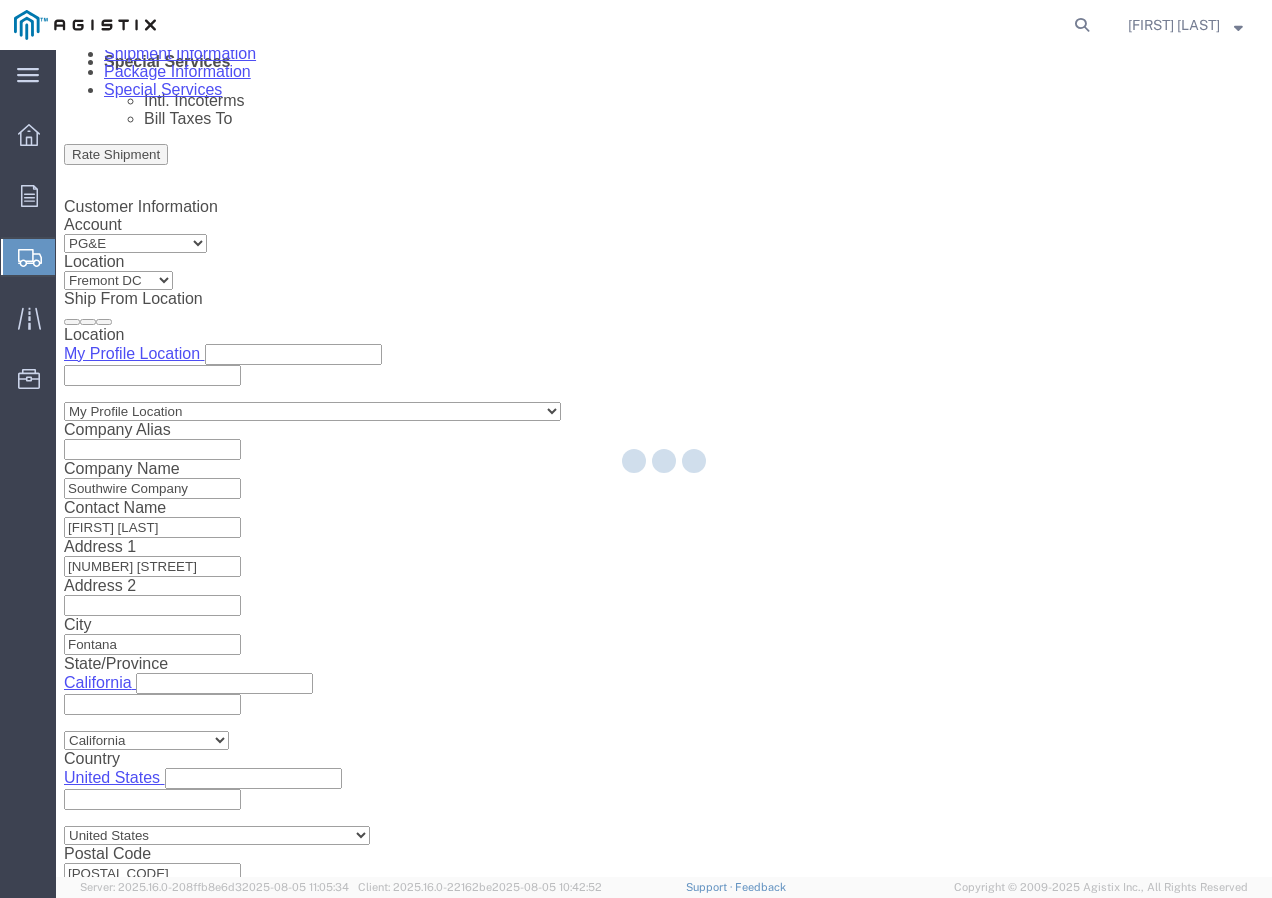 scroll, scrollTop: 0, scrollLeft: 0, axis: both 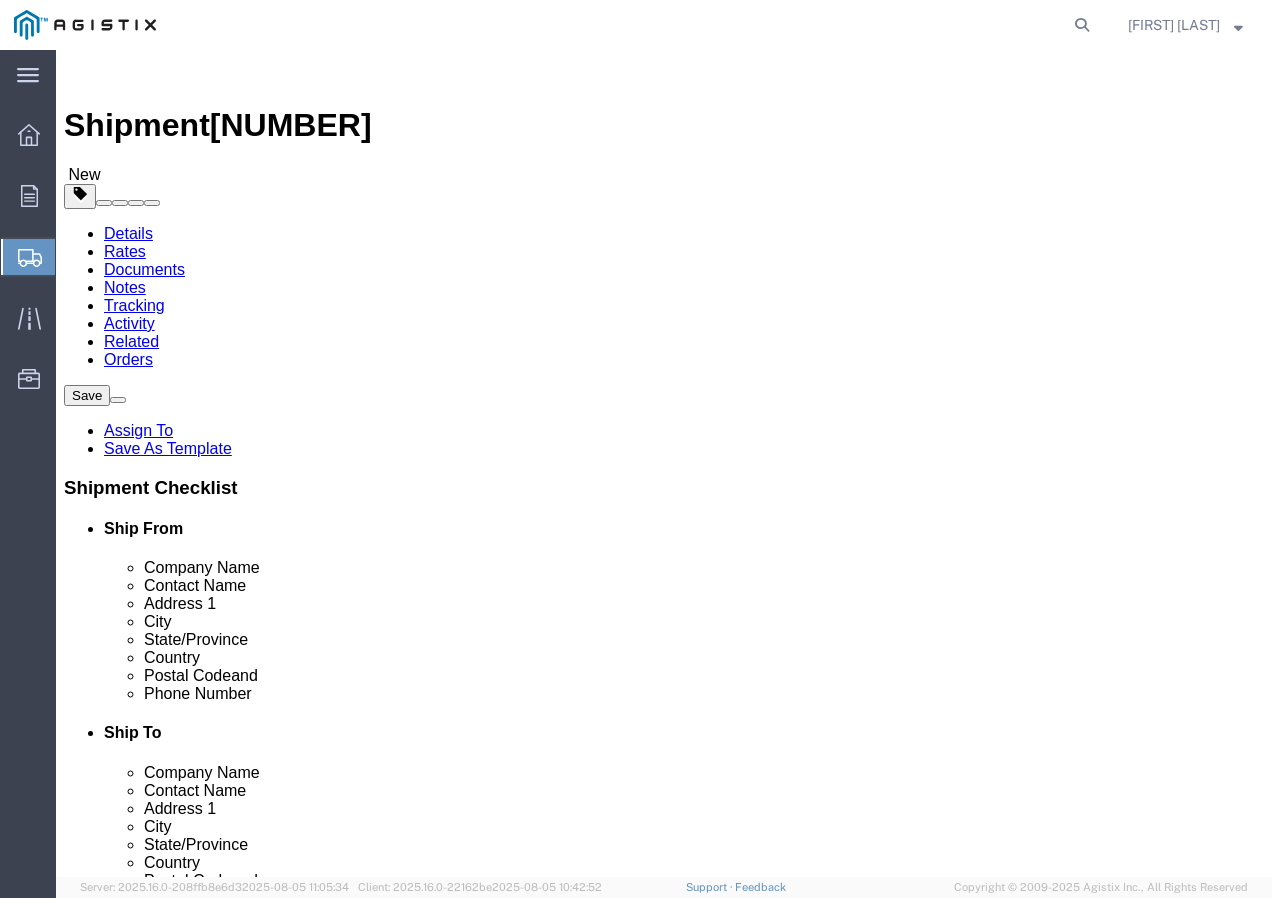 click on "Select Bulk Bundle(s) Cardboard Box(es) Carton(s) Crate(s) Drum(s) (Fiberboard) Drum(s) (Metal) Drum(s) (Plastic) Envelope Naked Cargo (UnPackaged) Pallet(s) Oversized (Not Stackable) Pallet(s) Oversized (Stackable) Pallet(s) Standard (Not Stackable) Pallet(s) Standard (Stackable) Roll(s) Your Packaging" 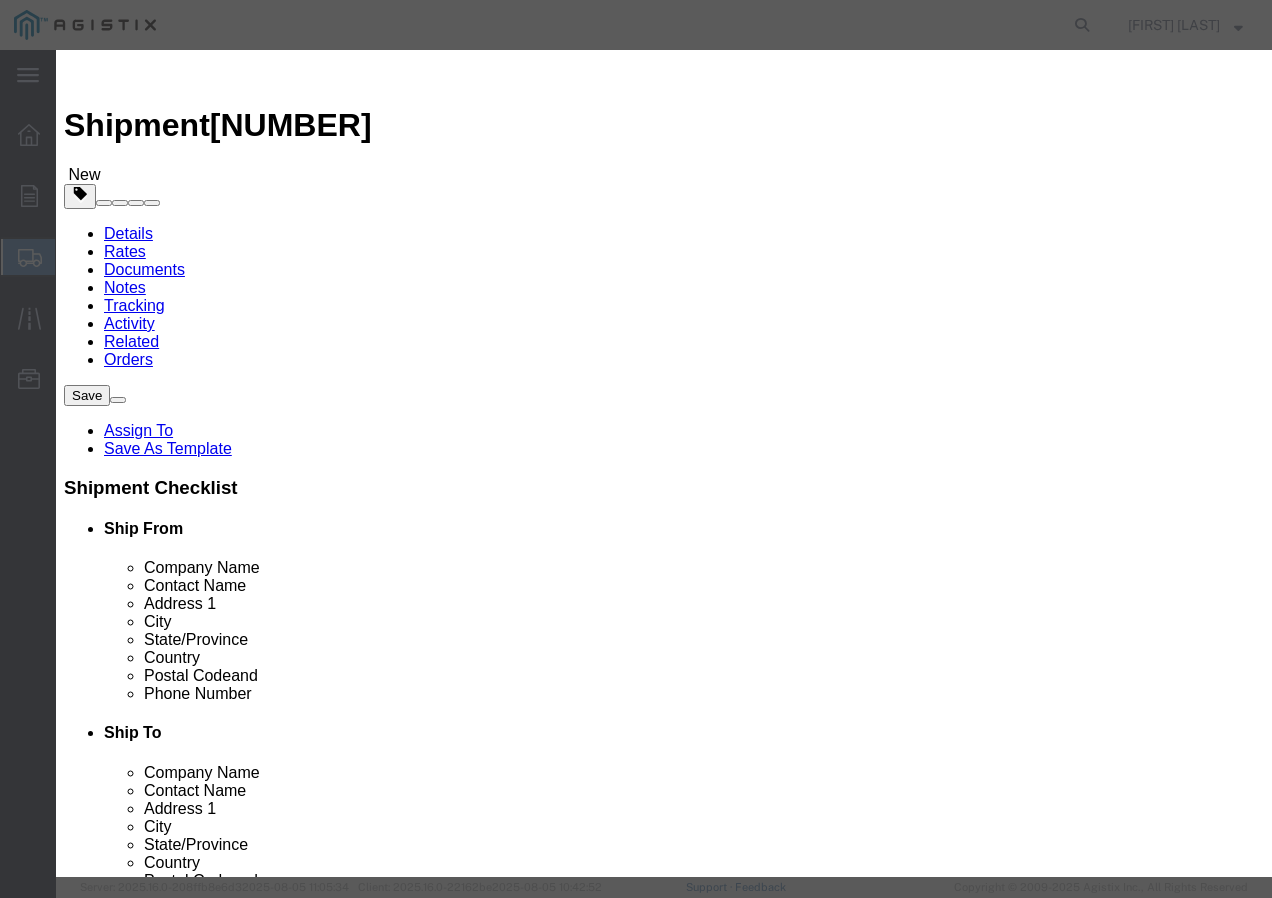 click 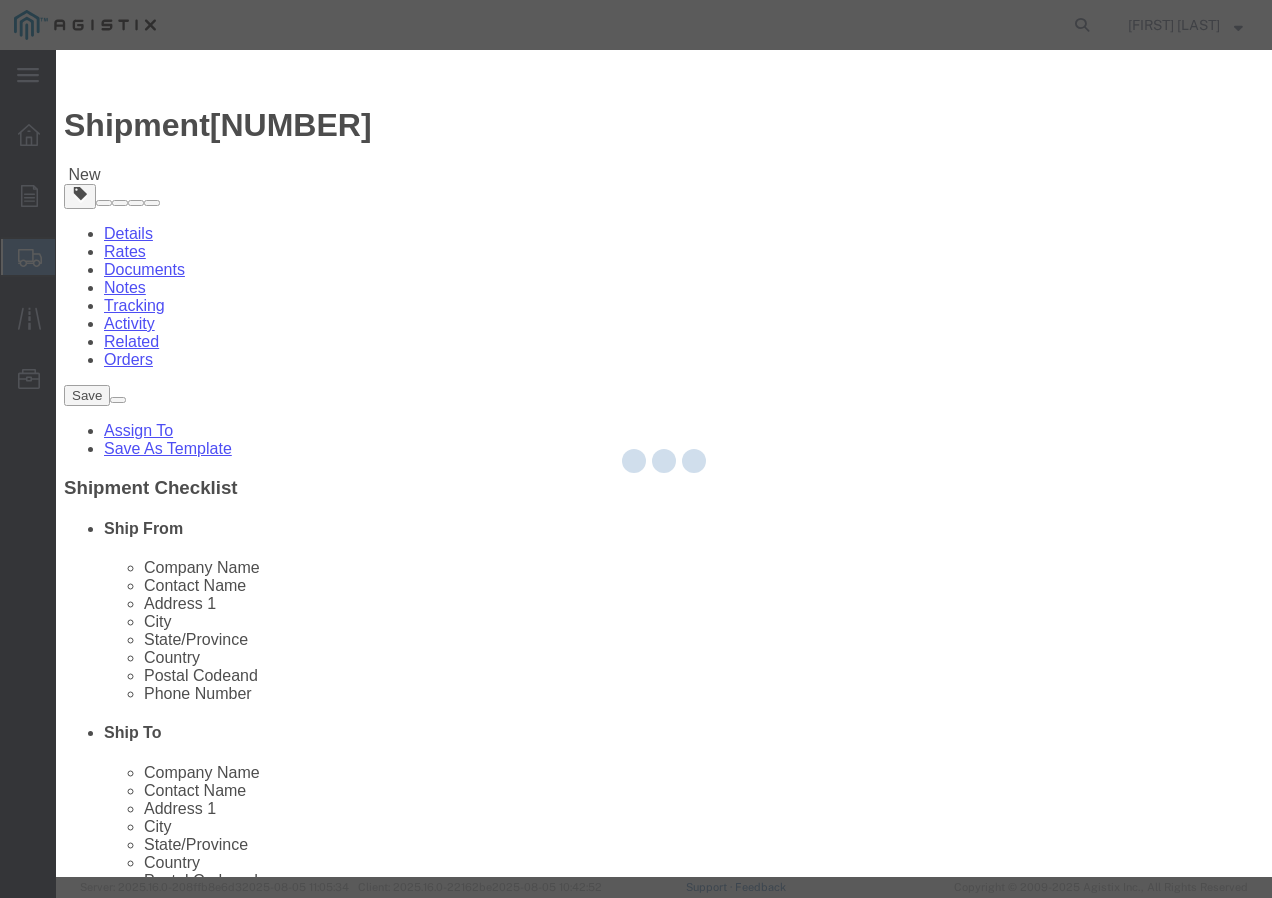 type 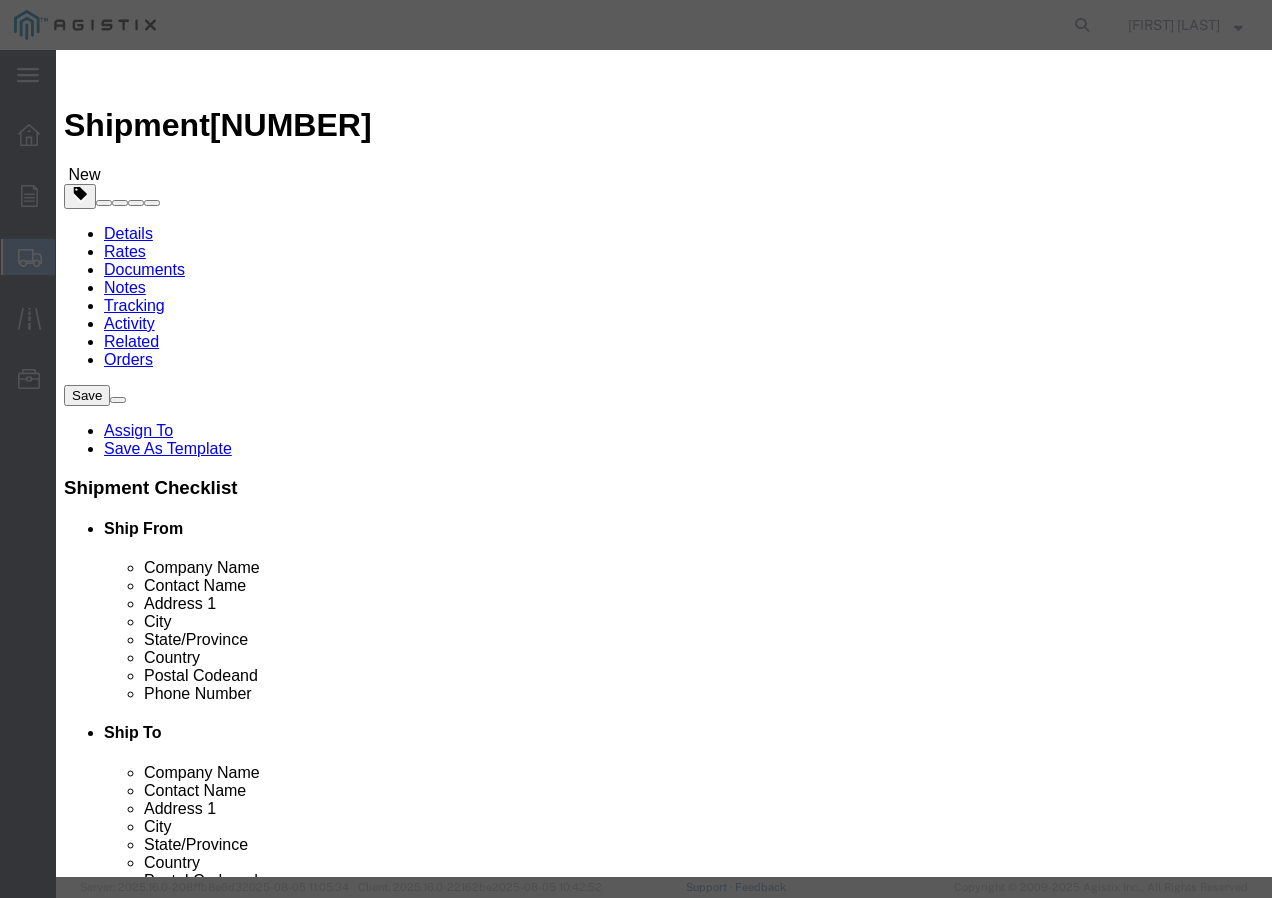 click 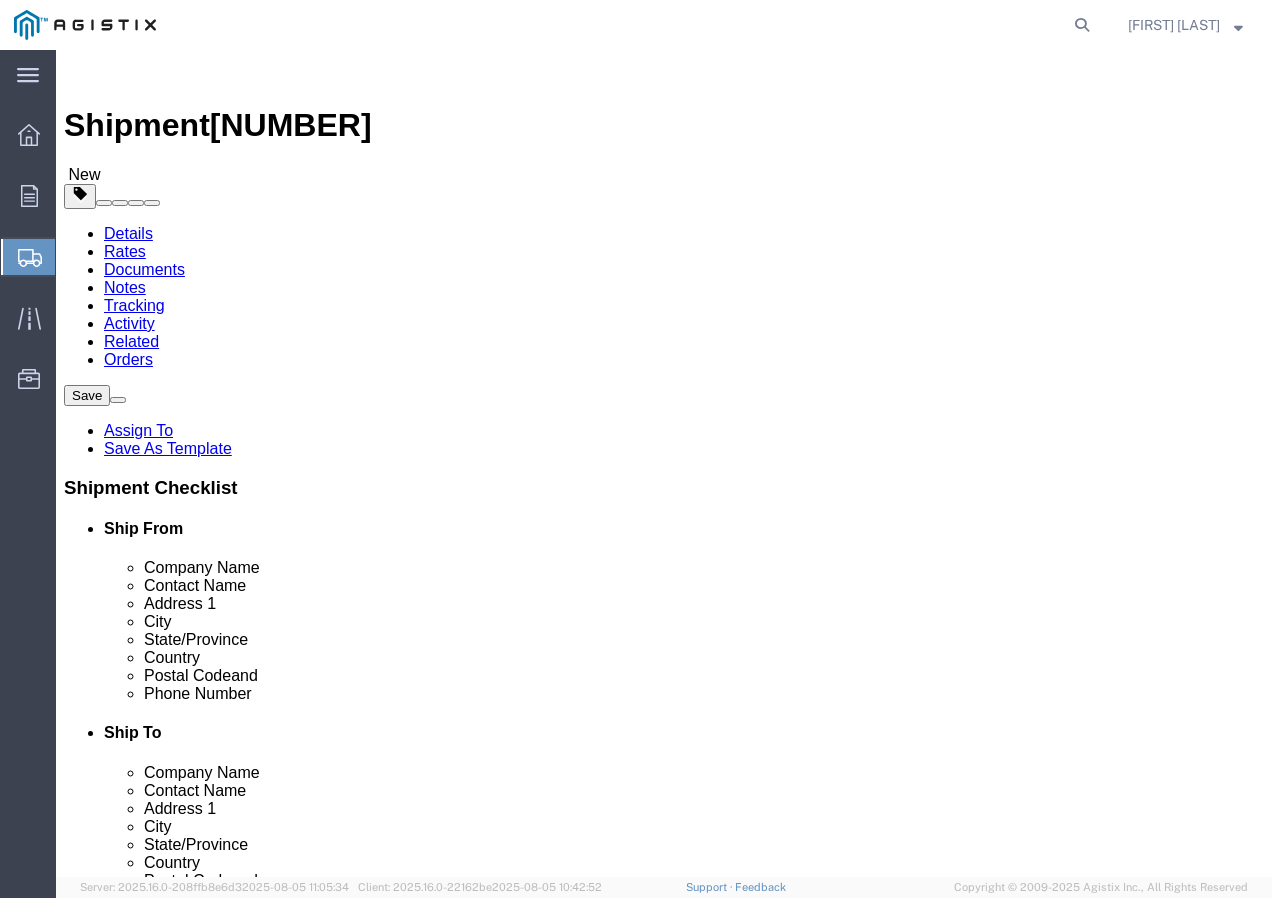 click on "1" 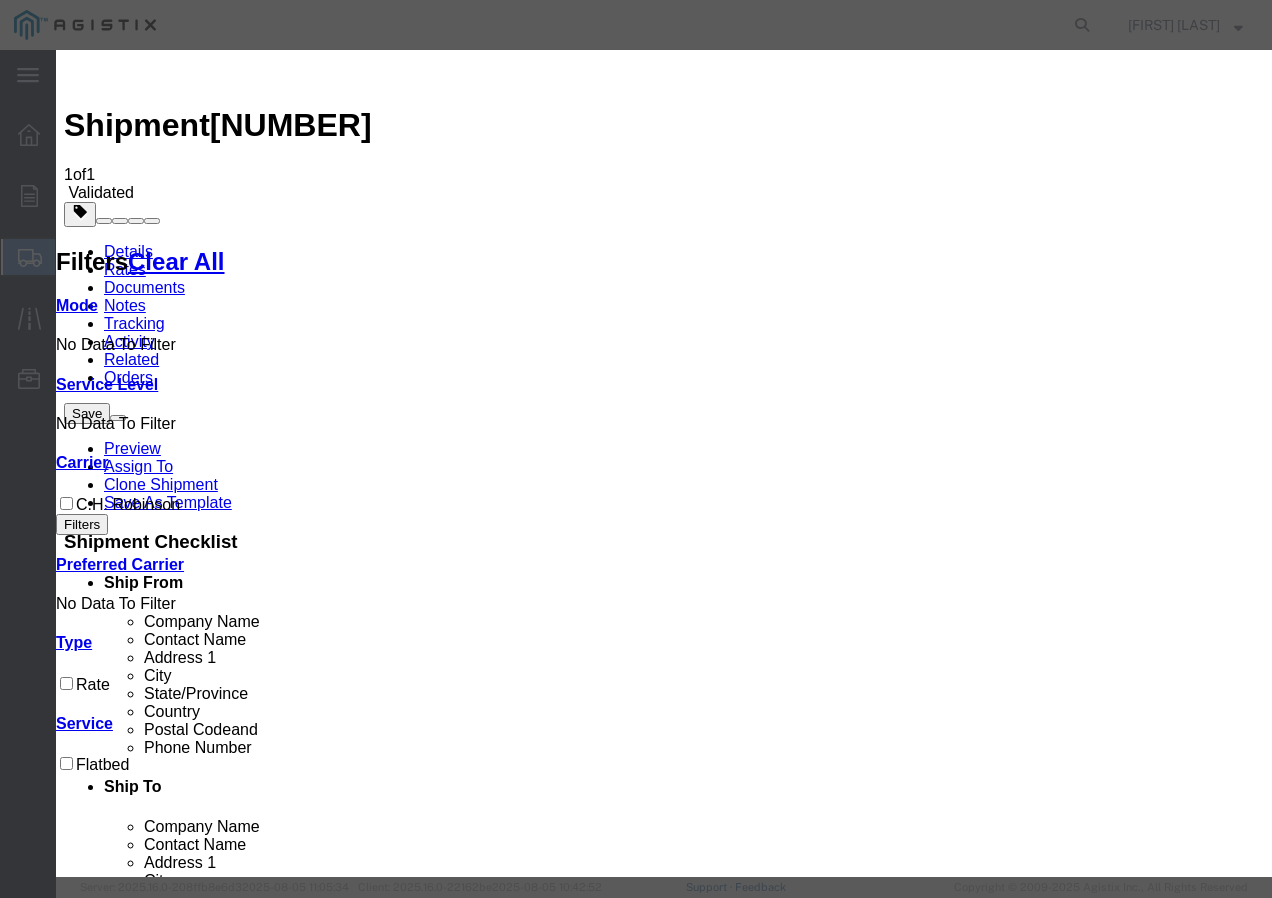 click at bounding box center [72, 3740] 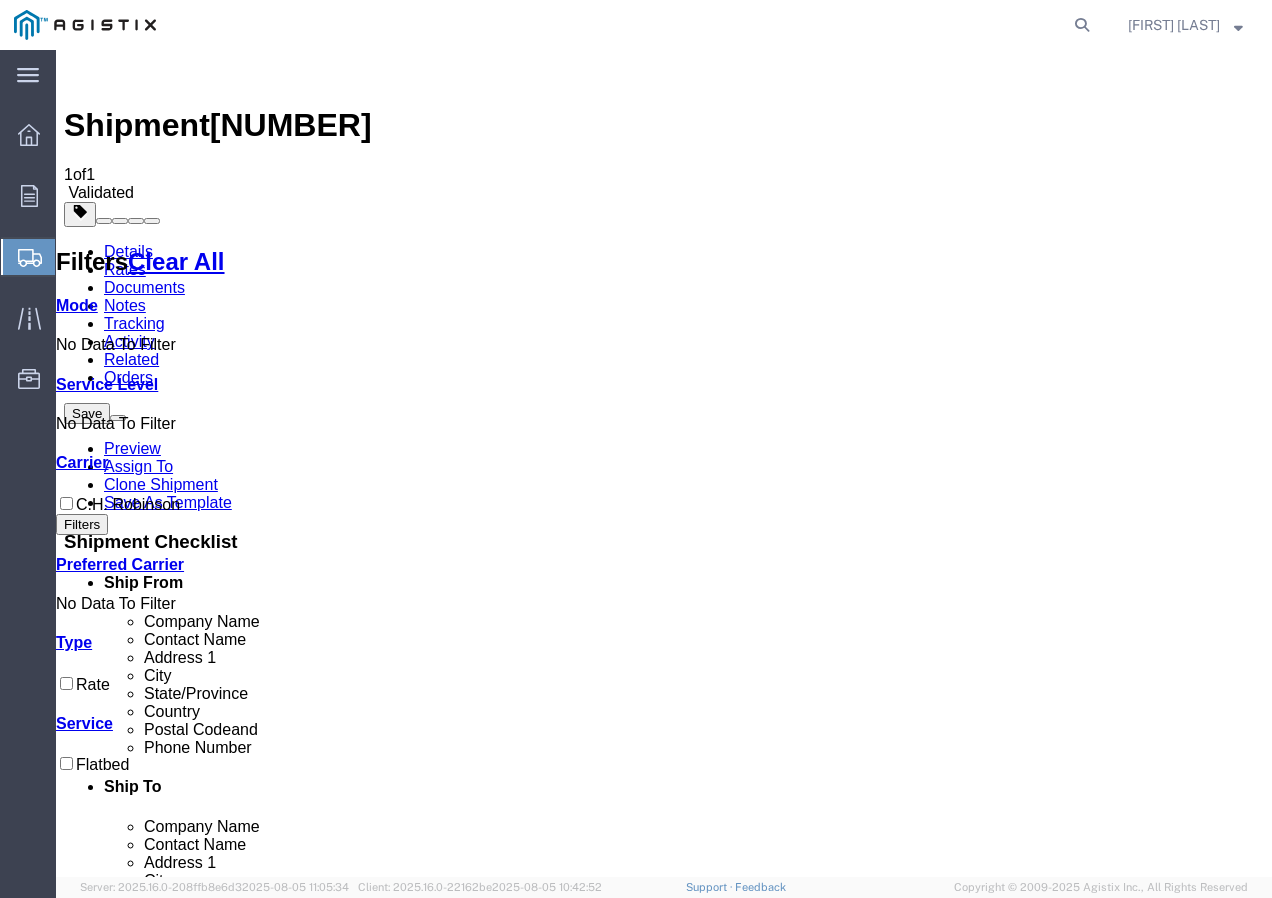 click on "Book" at bounding box center (979, 1850) 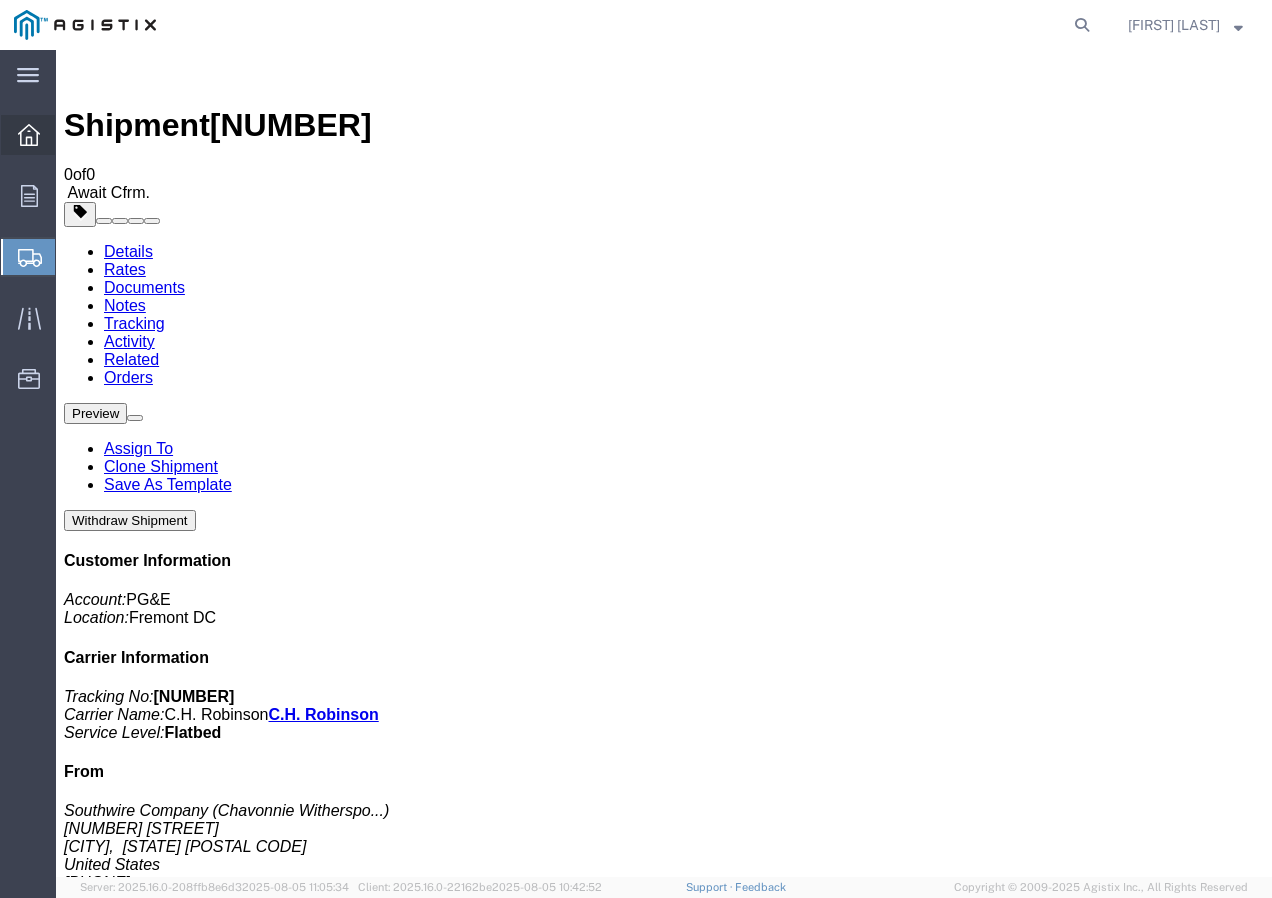 click 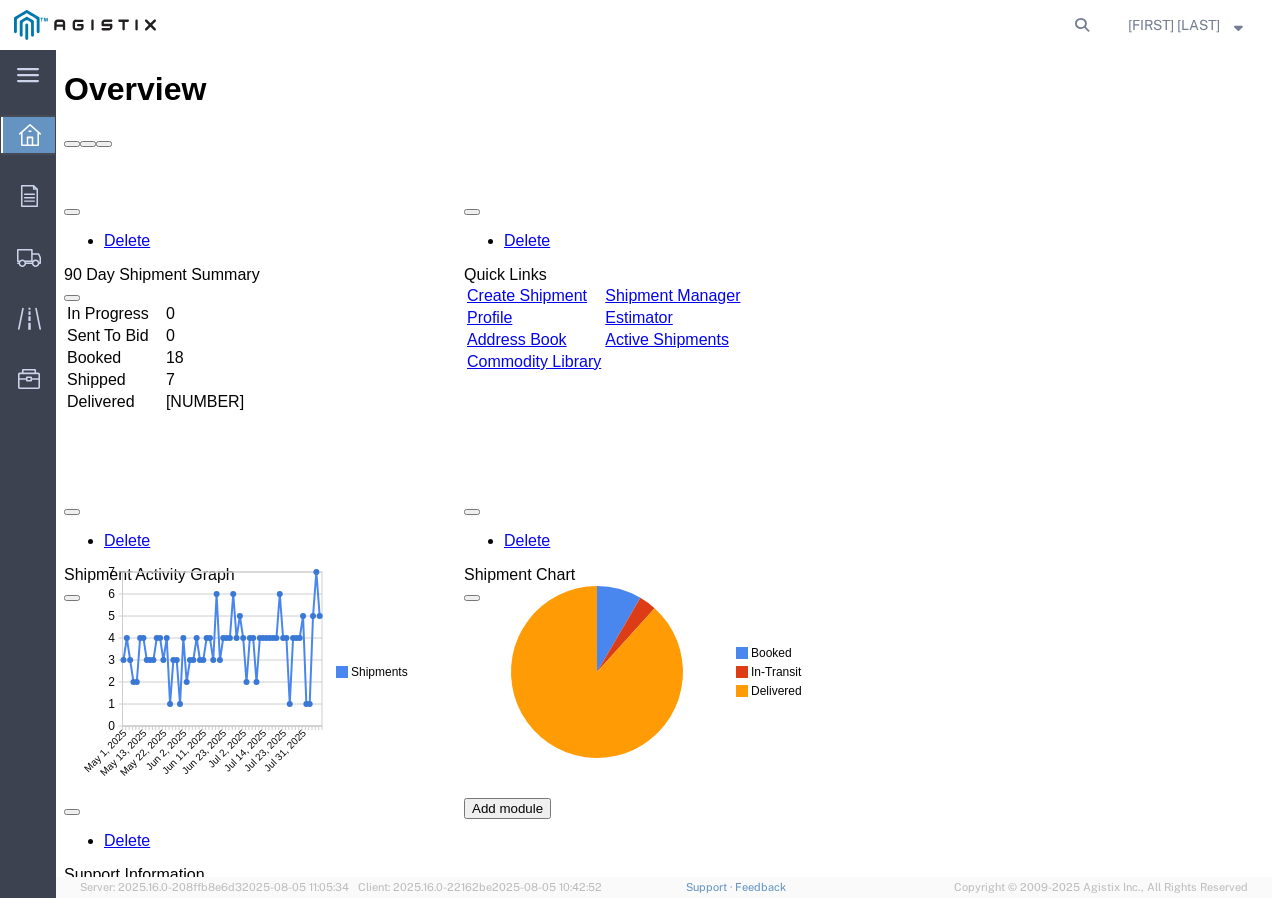 scroll, scrollTop: 0, scrollLeft: 0, axis: both 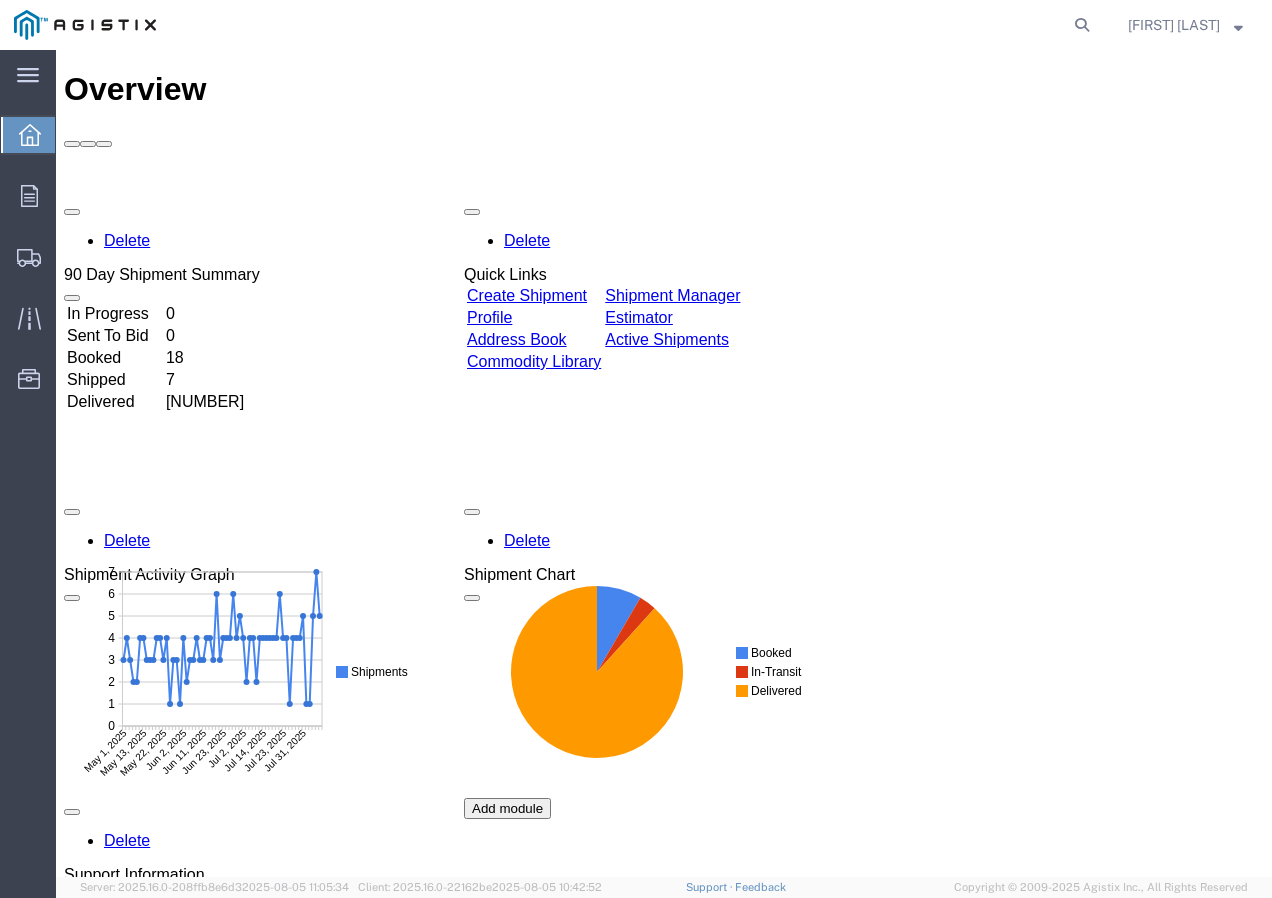 click on "Create Shipment" at bounding box center [527, 295] 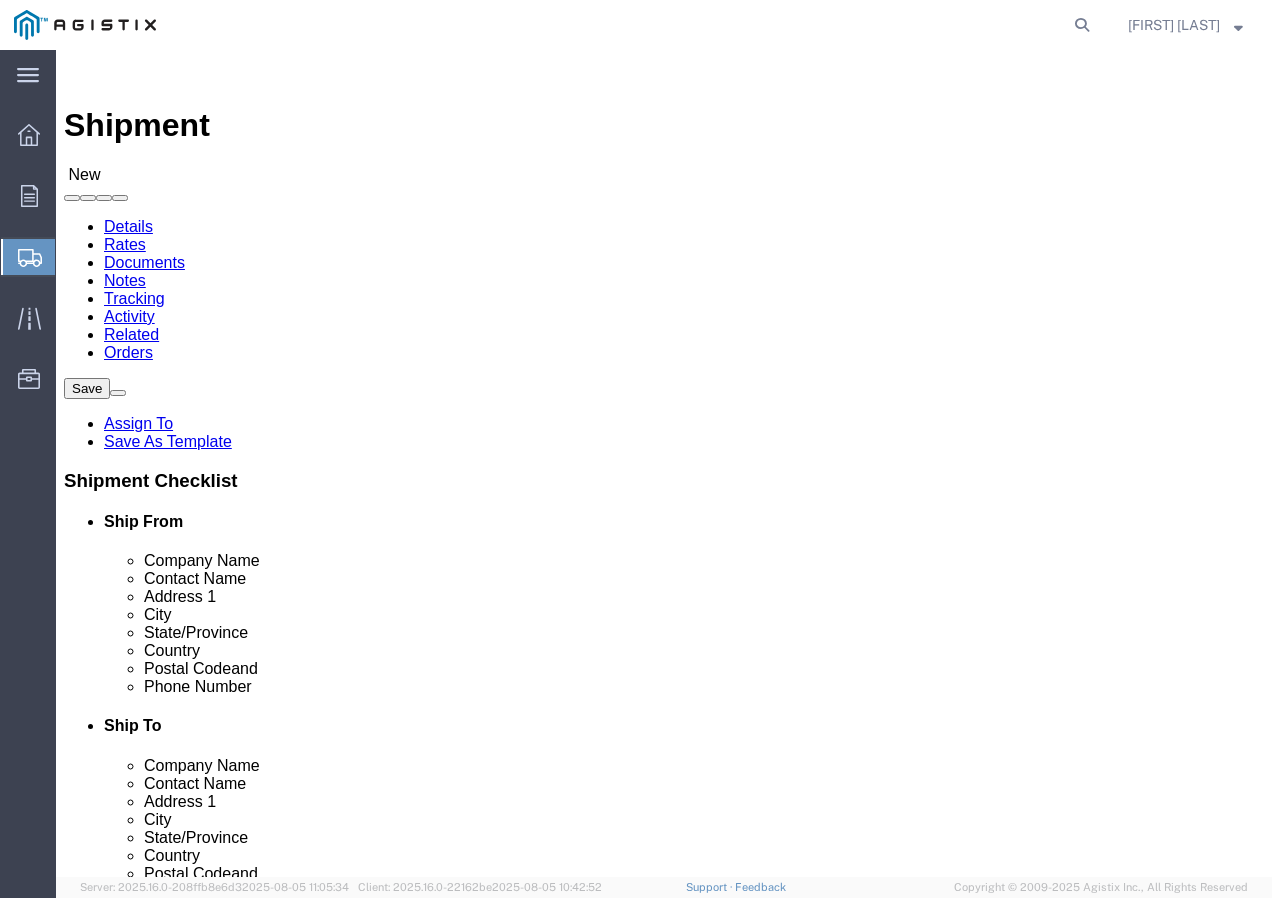 click on "Select [COMPANY] [COMPANY]" 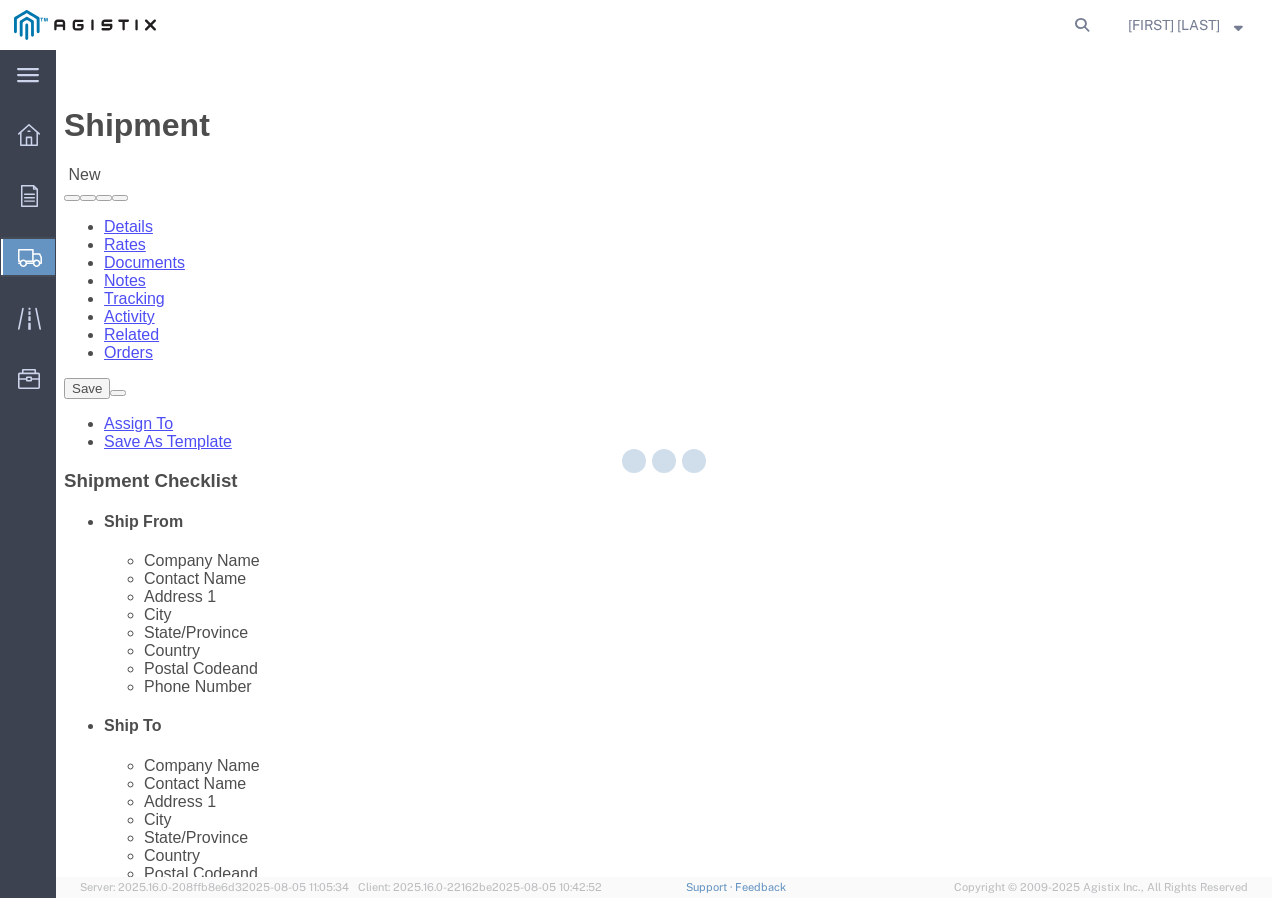 checkbox on "true" 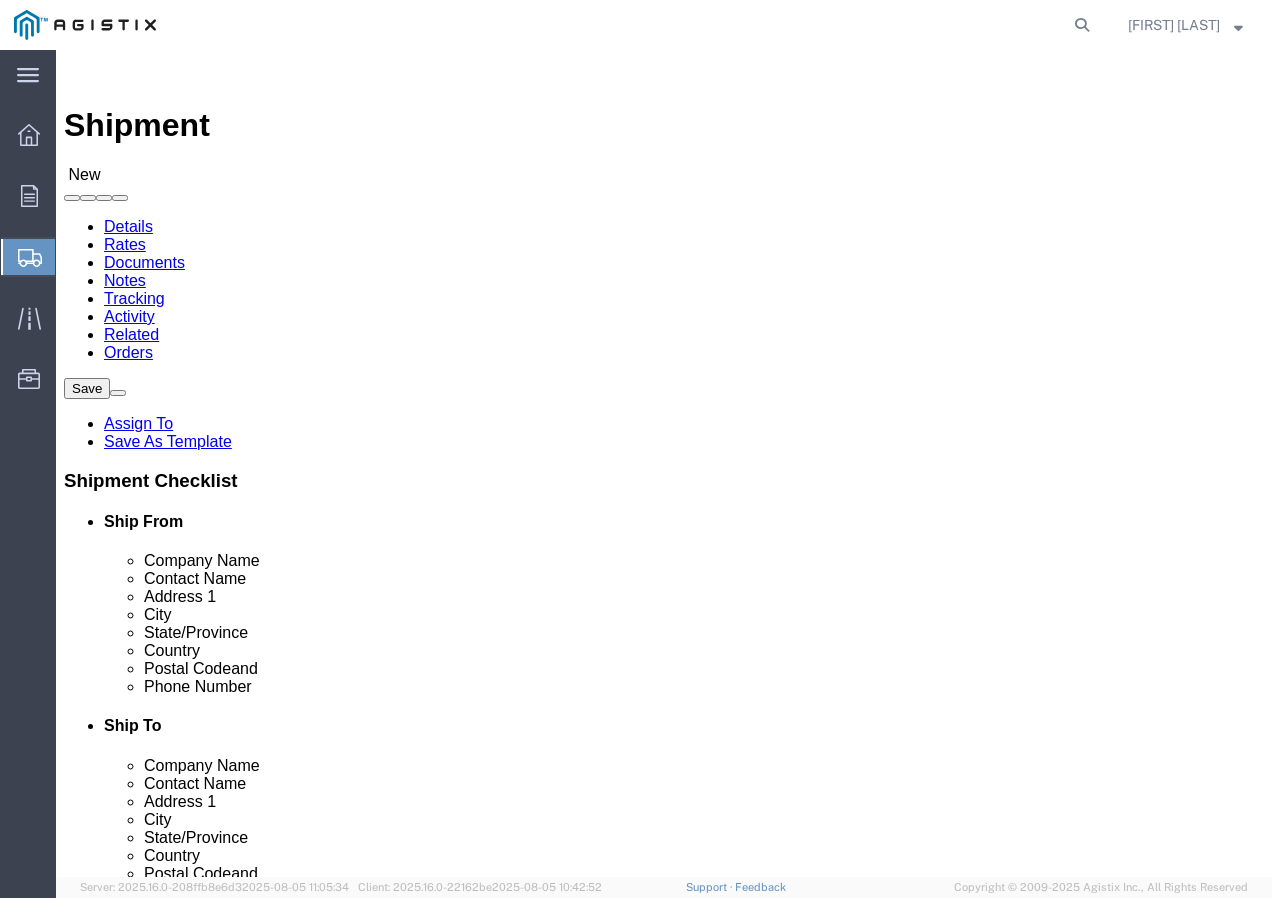 click on "Select All Others Fremont DC Fresno DC Wheatland DC" 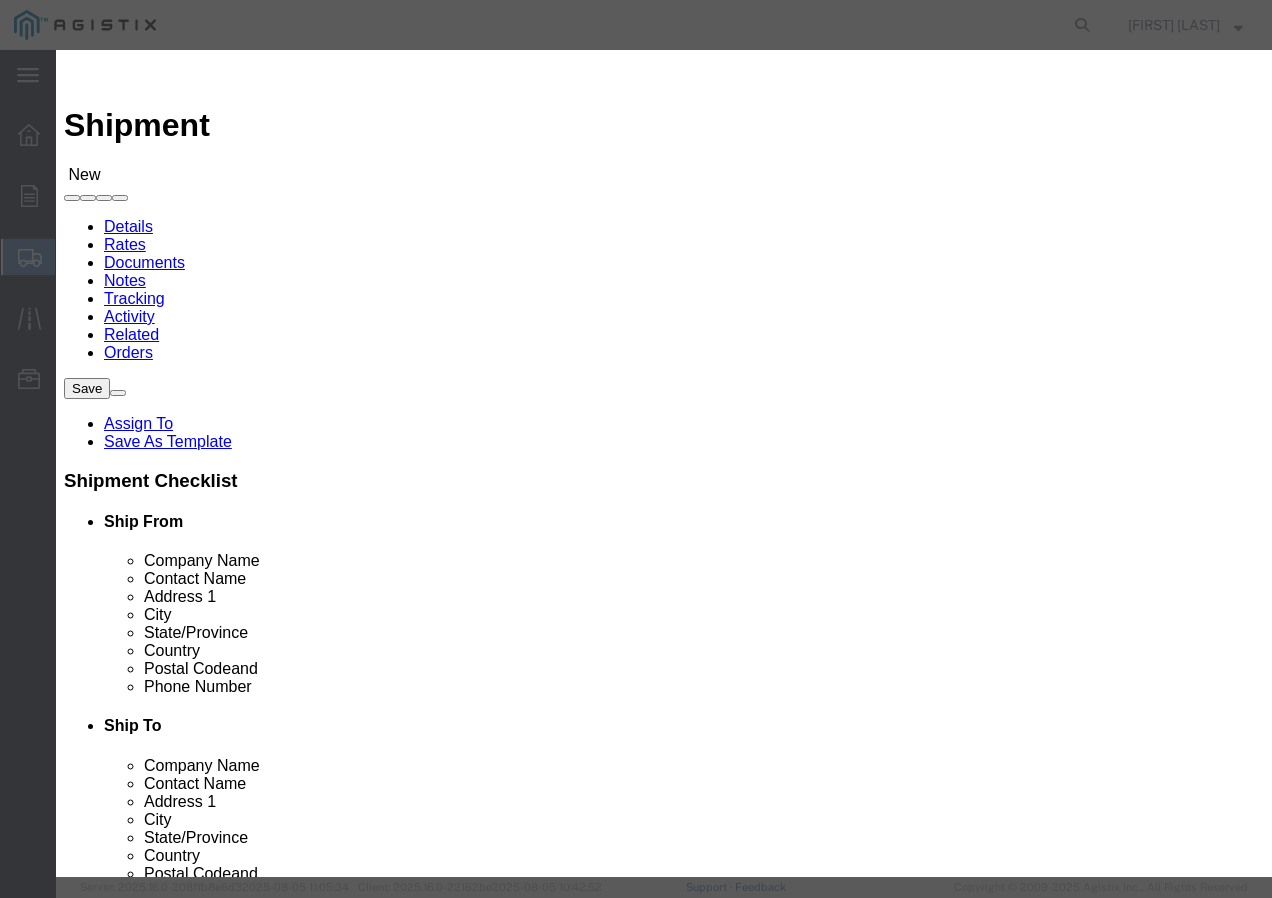 click on "Search by Address Book Name City Company Name Contact Name Country CustomerAlias DPL Days To Expire DPL Last Update DPL Status Email Address Location Type Notes Phone Number Role State Zip" 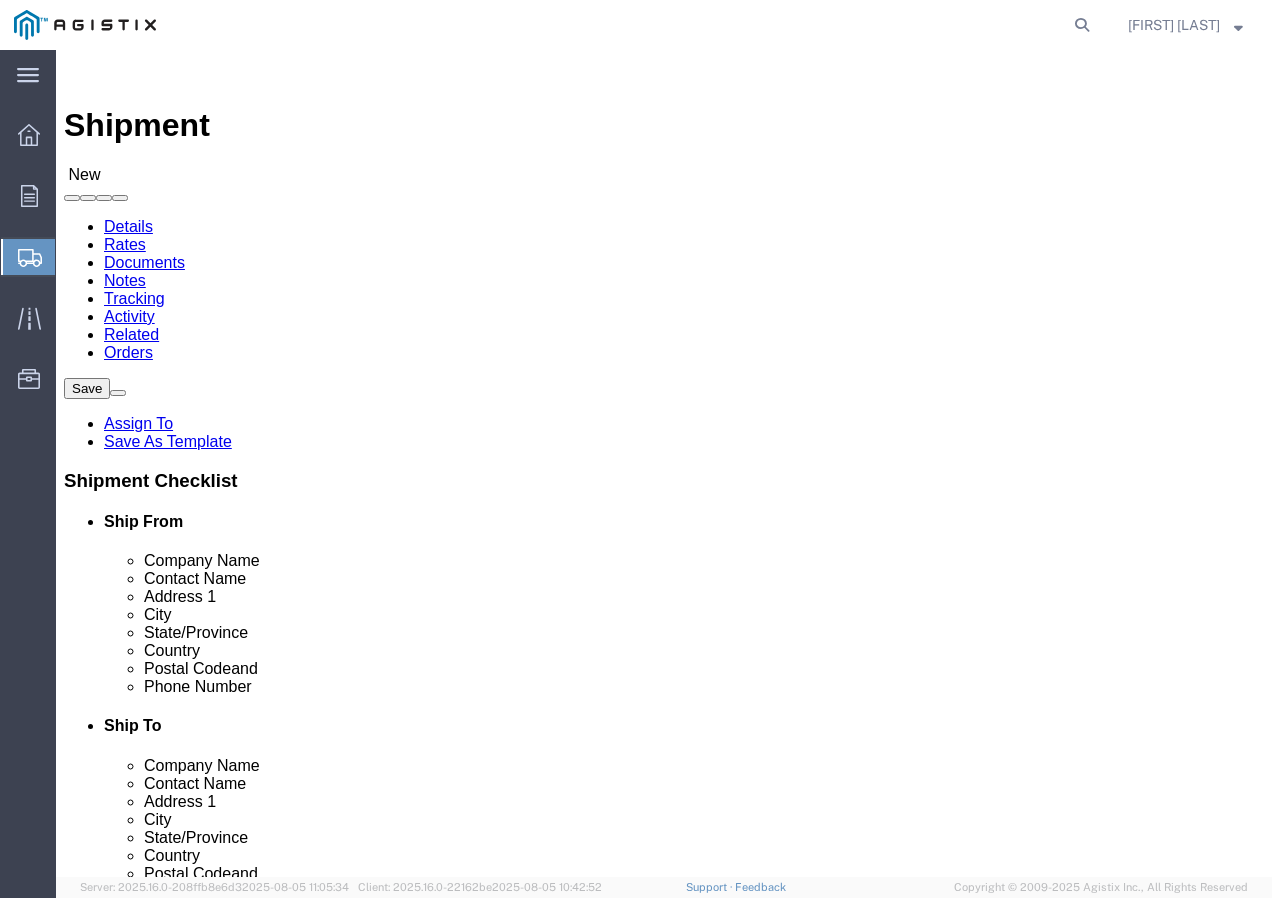 click 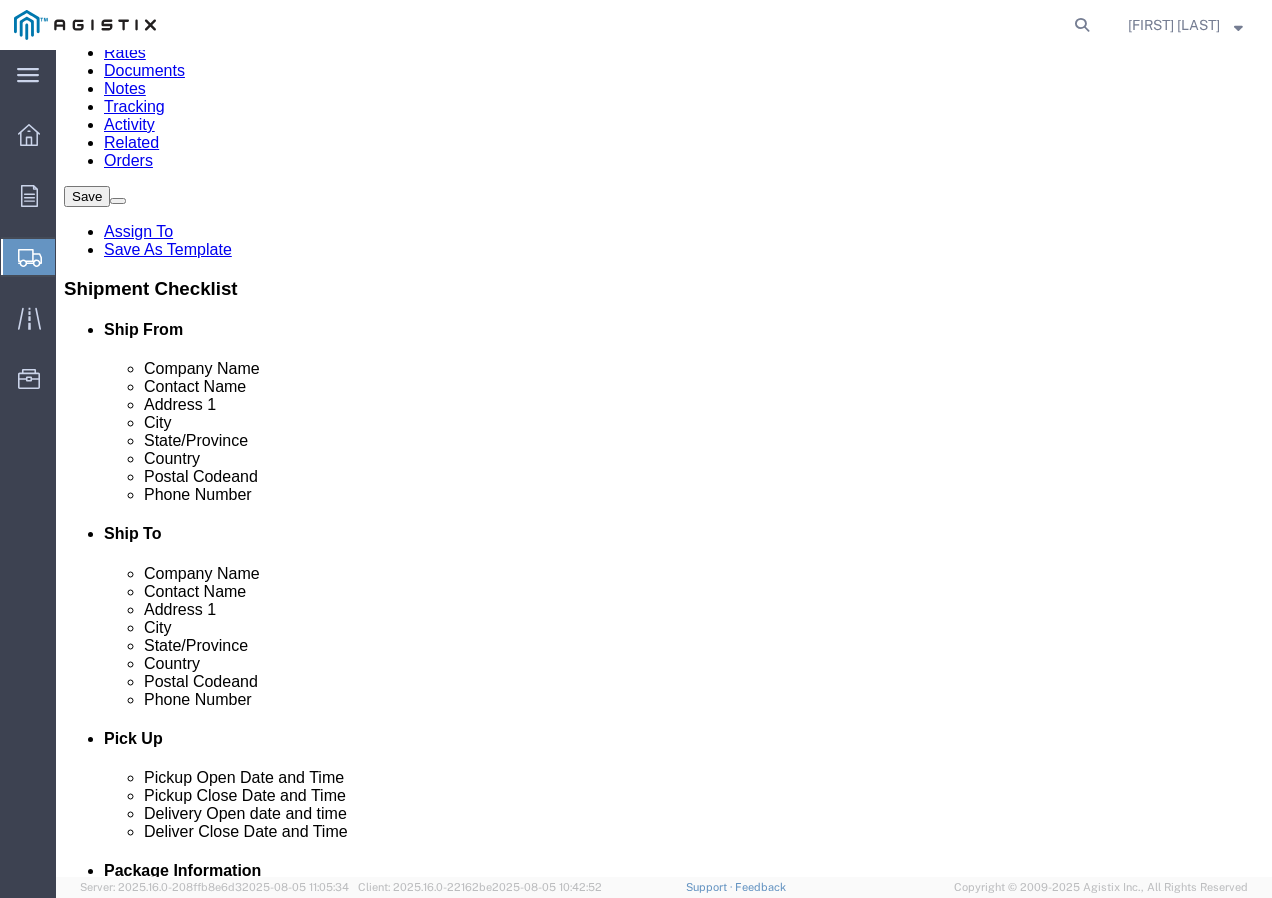 scroll, scrollTop: 200, scrollLeft: 0, axis: vertical 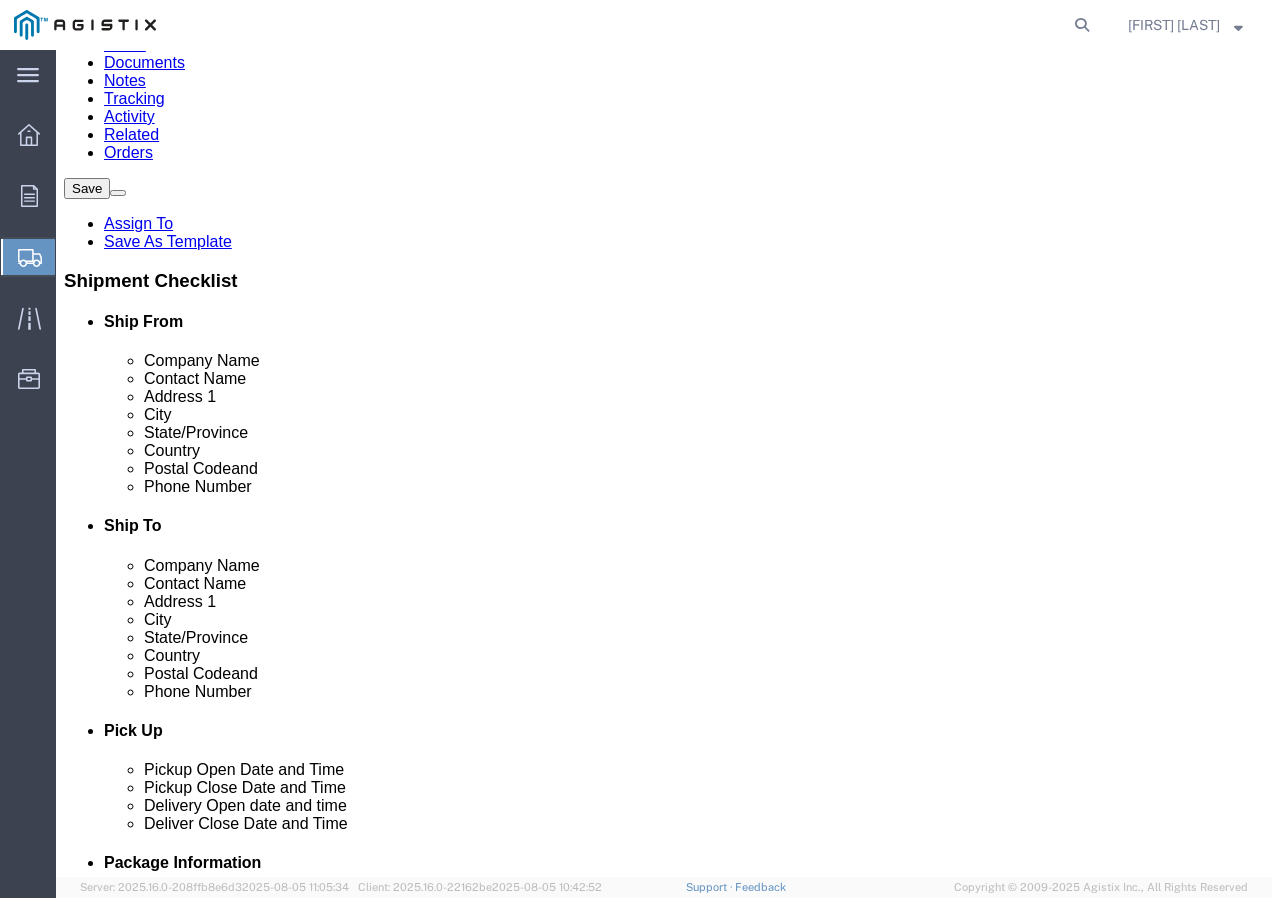 type on "[CITY] Receiving" 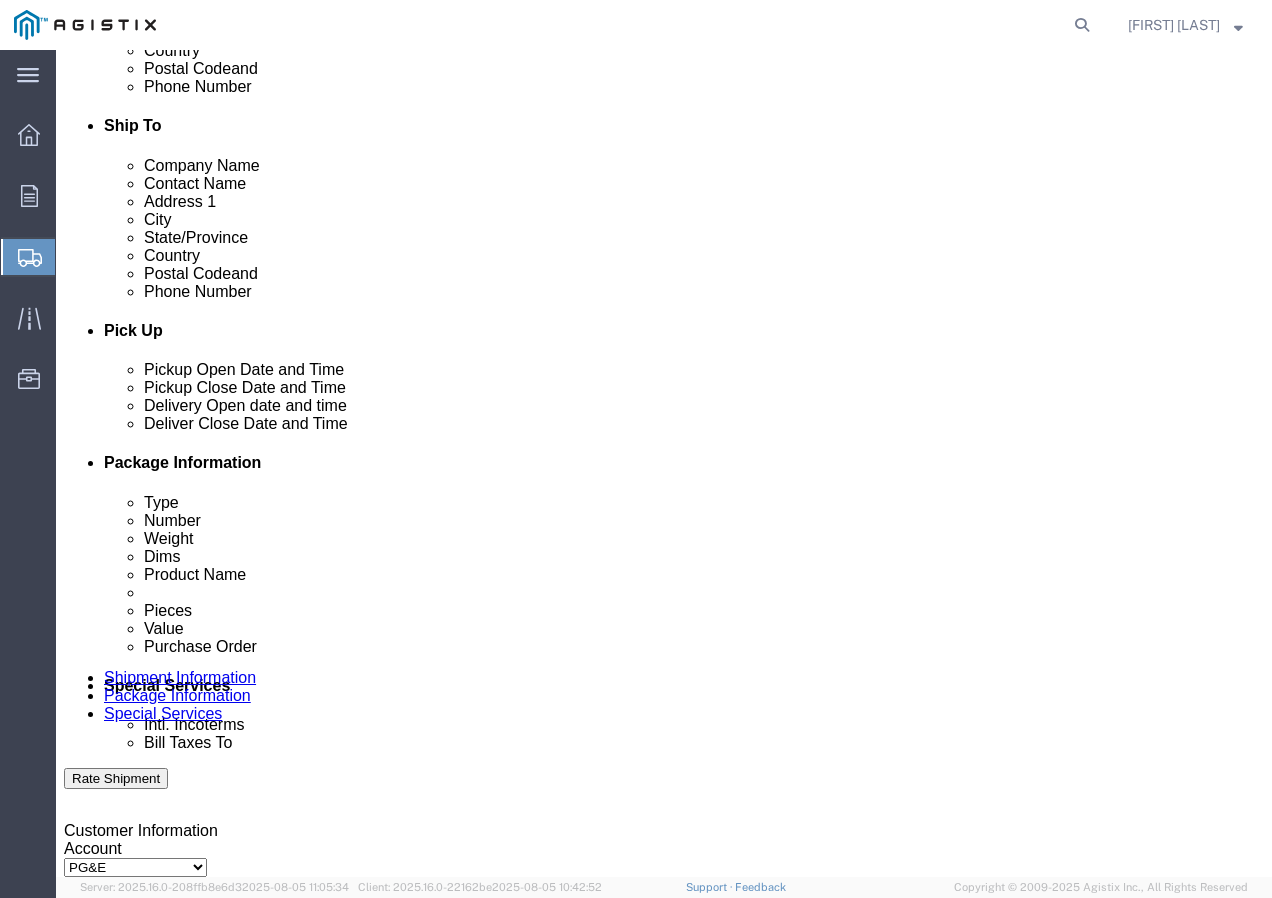scroll, scrollTop: 700, scrollLeft: 0, axis: vertical 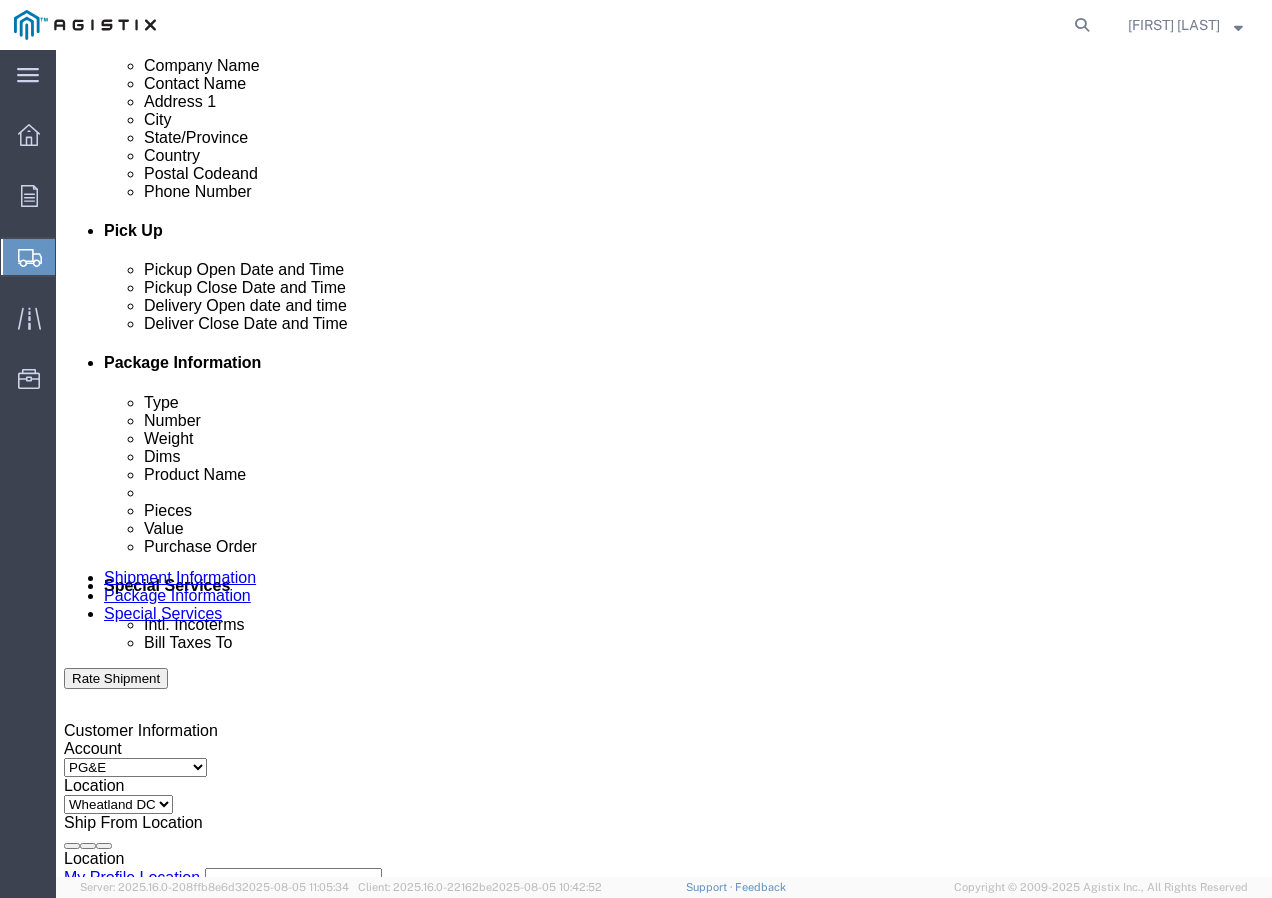 type on "[PHONE]" 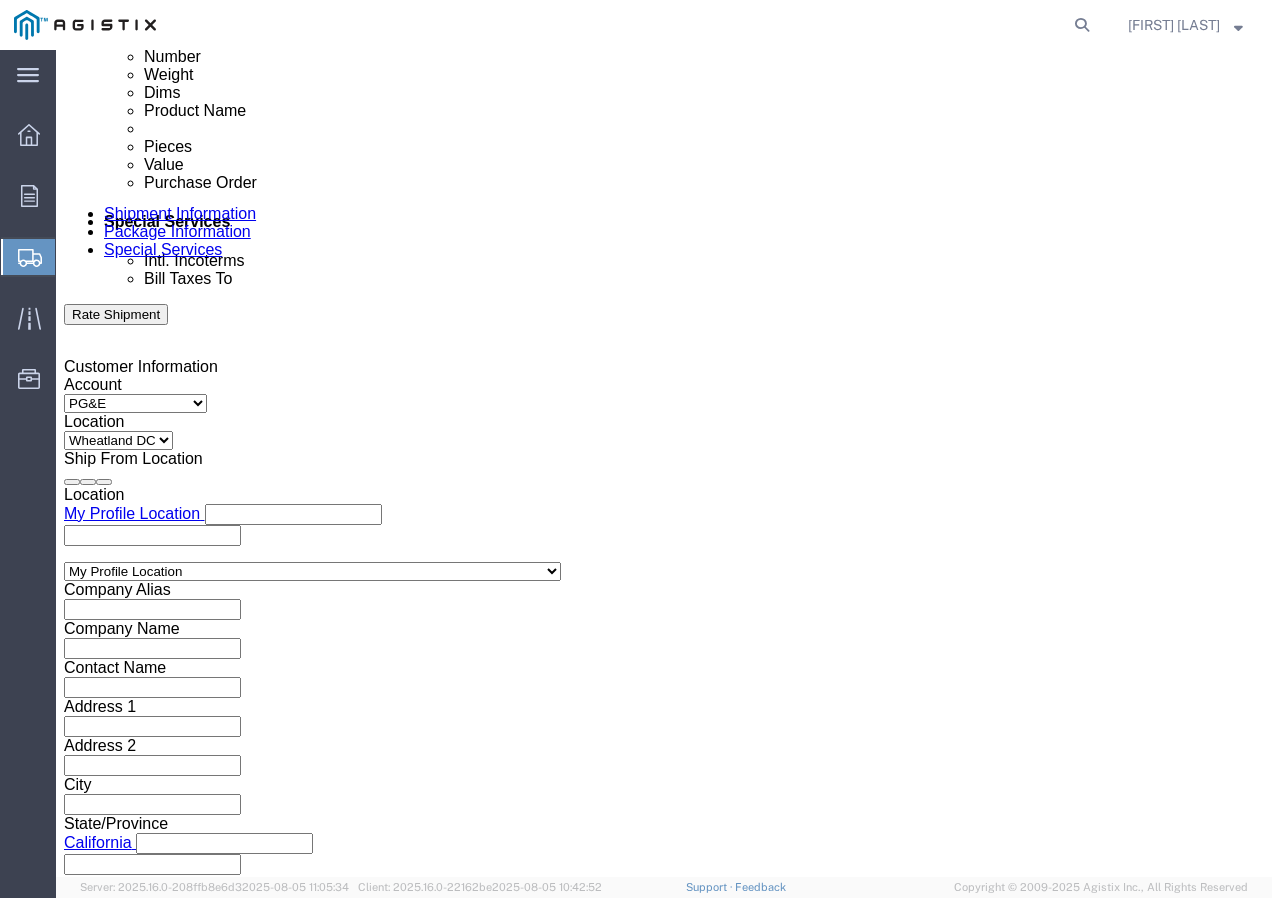 scroll, scrollTop: 1100, scrollLeft: 0, axis: vertical 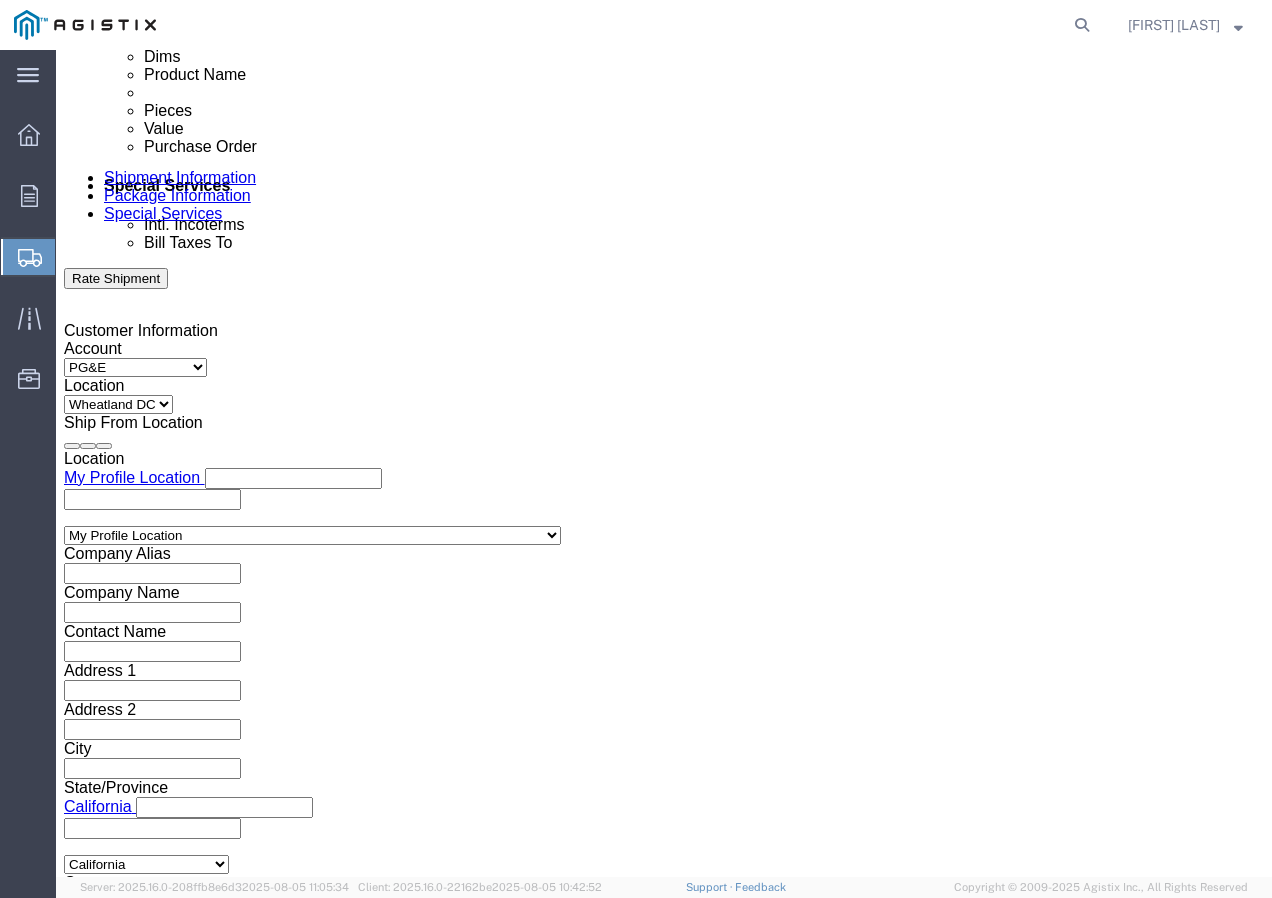 click 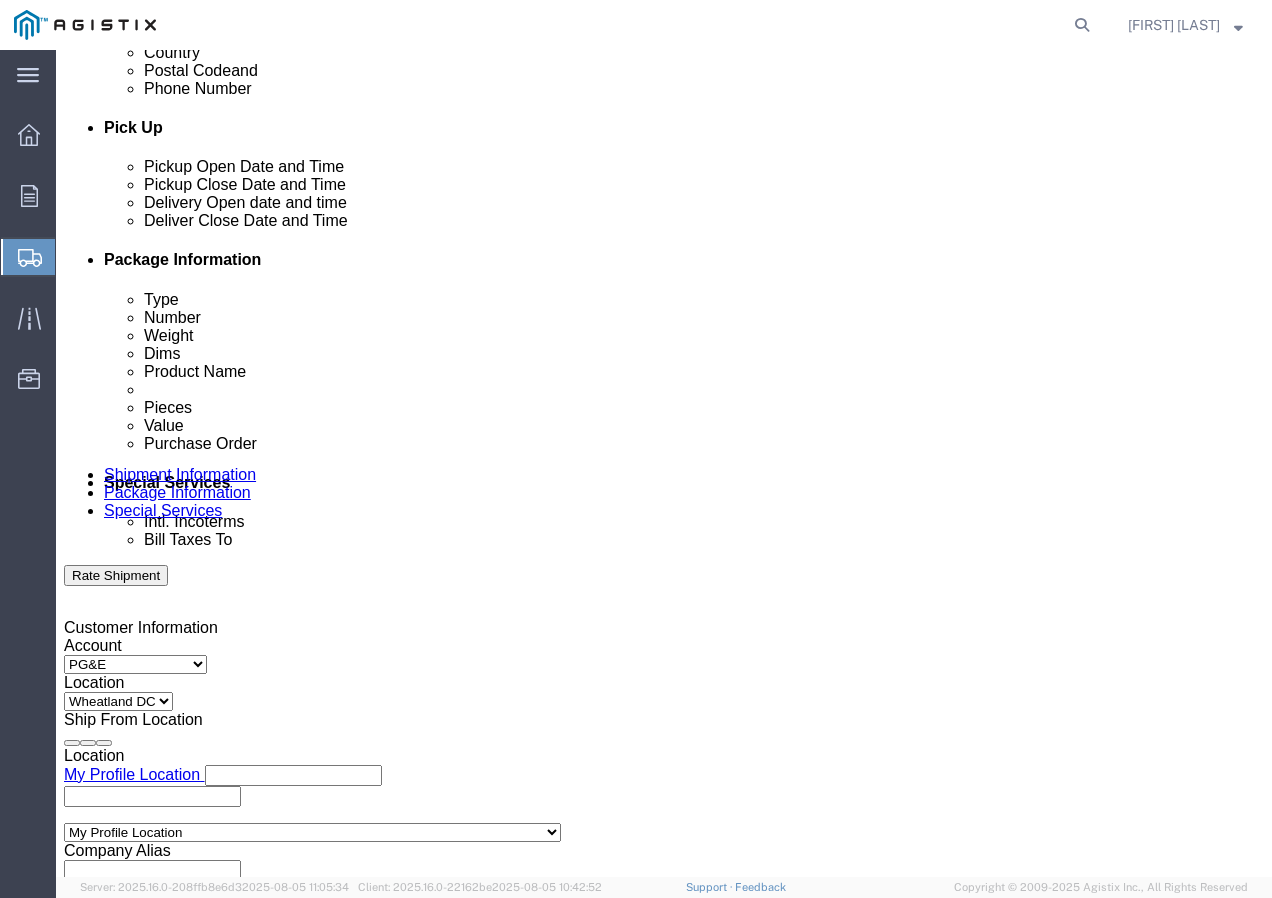 scroll, scrollTop: 800, scrollLeft: 0, axis: vertical 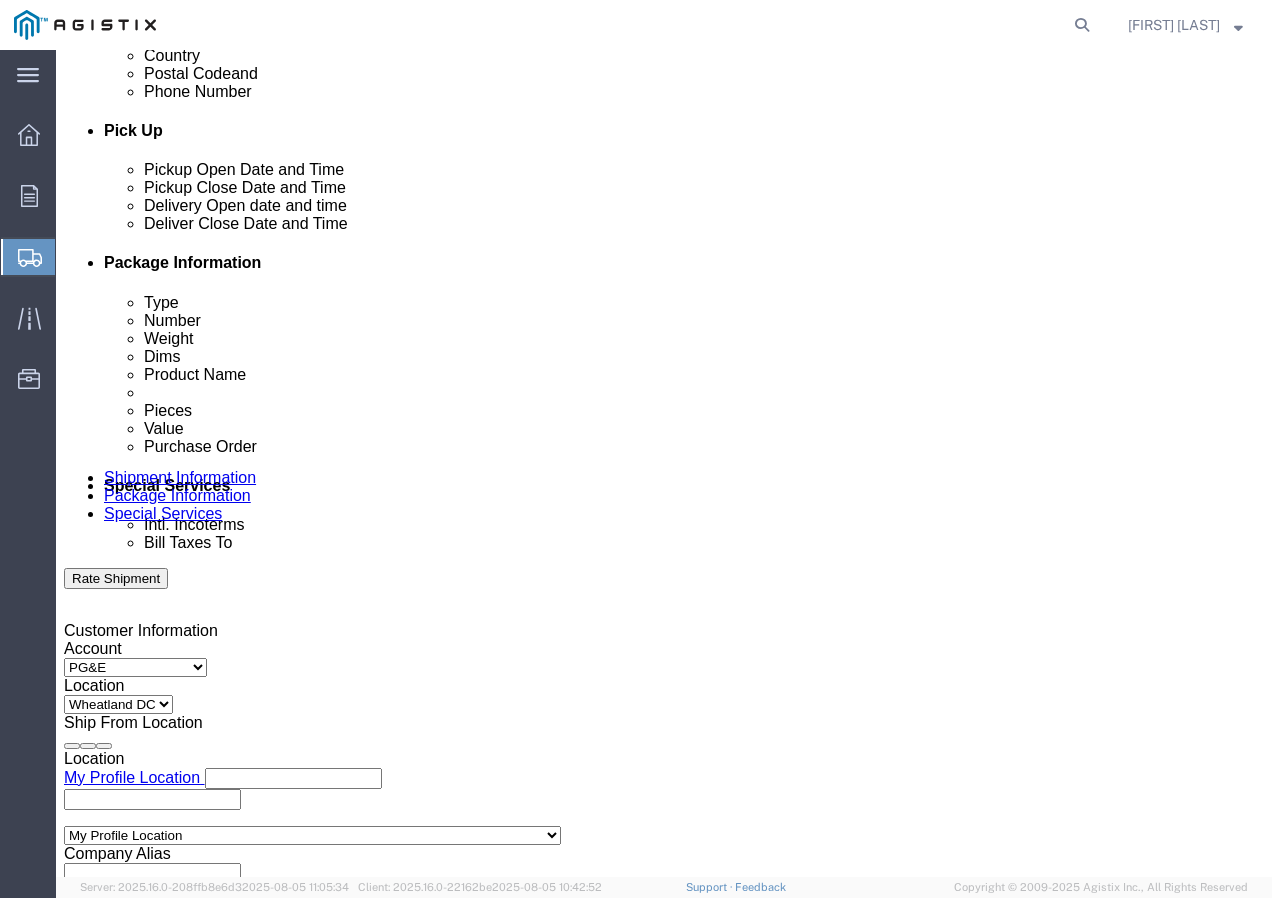click on "Aug 05 2025 3:00 PM" 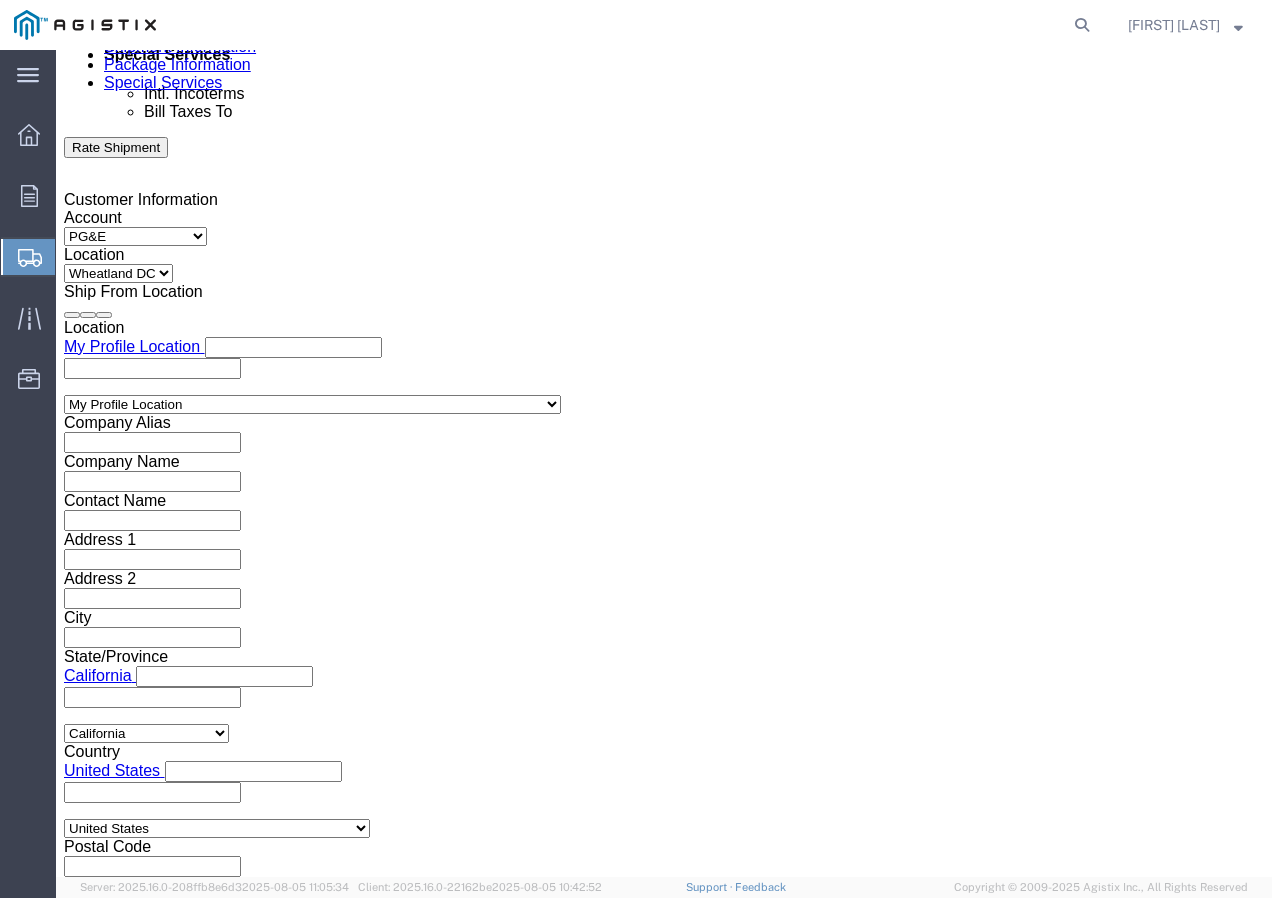click on "Apply" 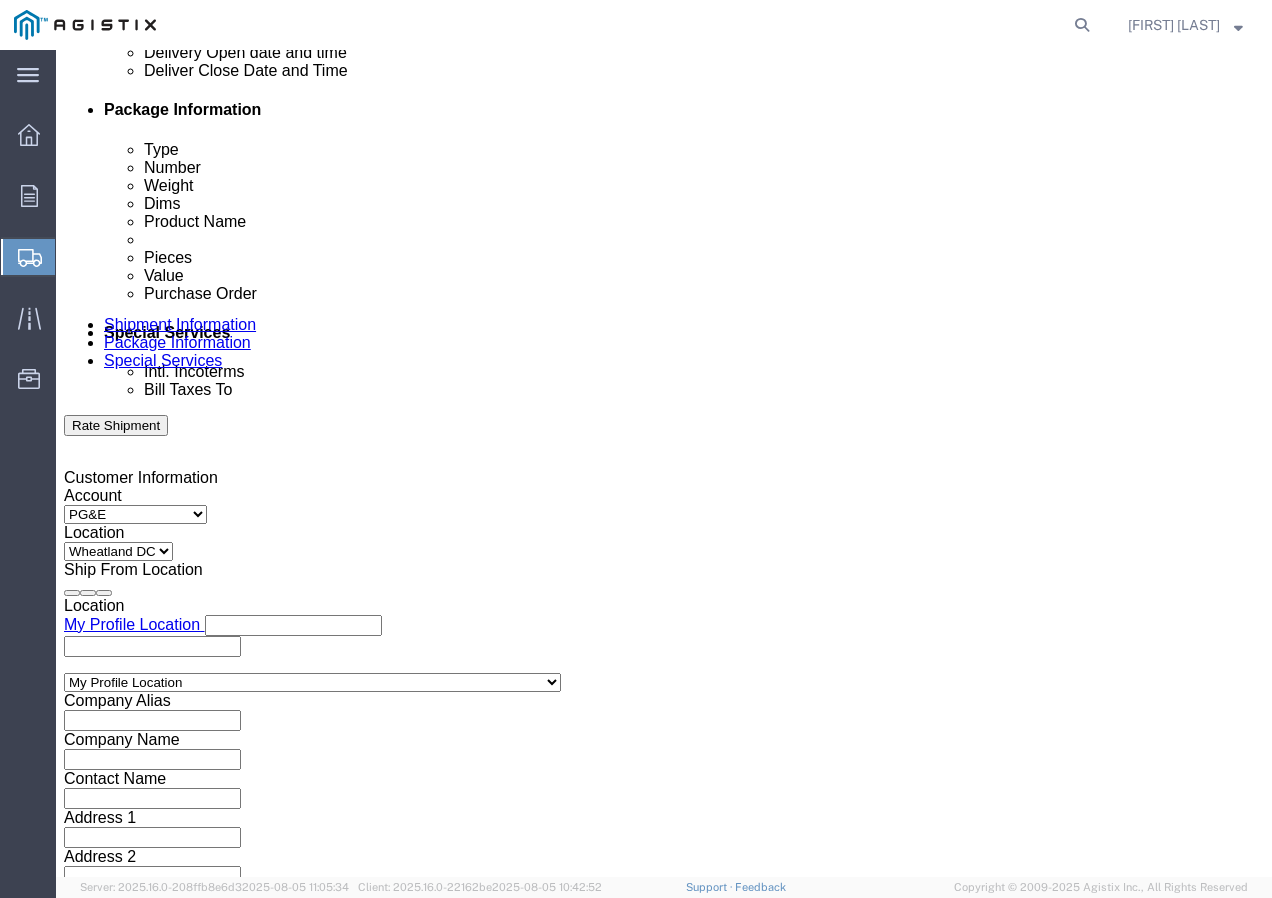 scroll, scrollTop: 931, scrollLeft: 0, axis: vertical 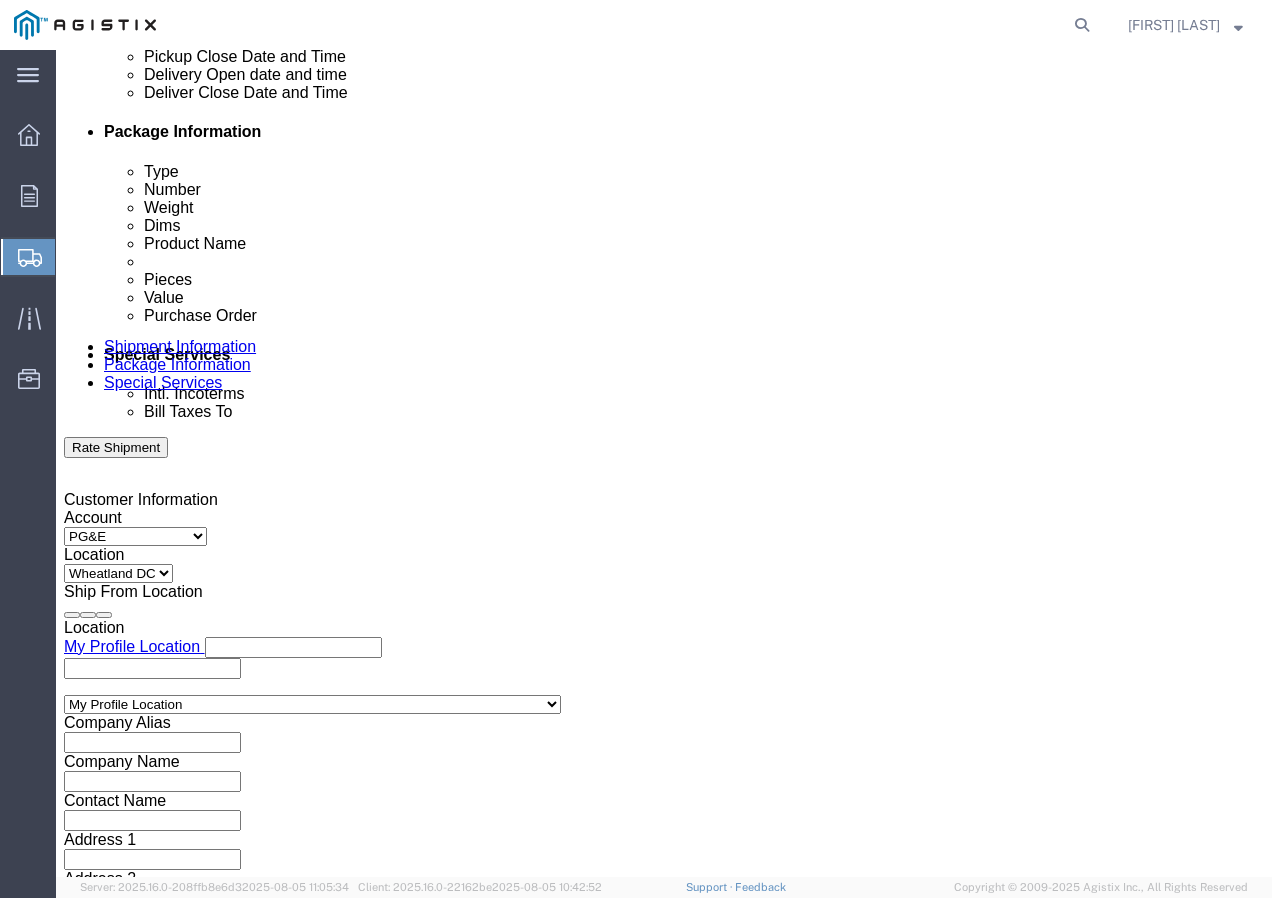 click 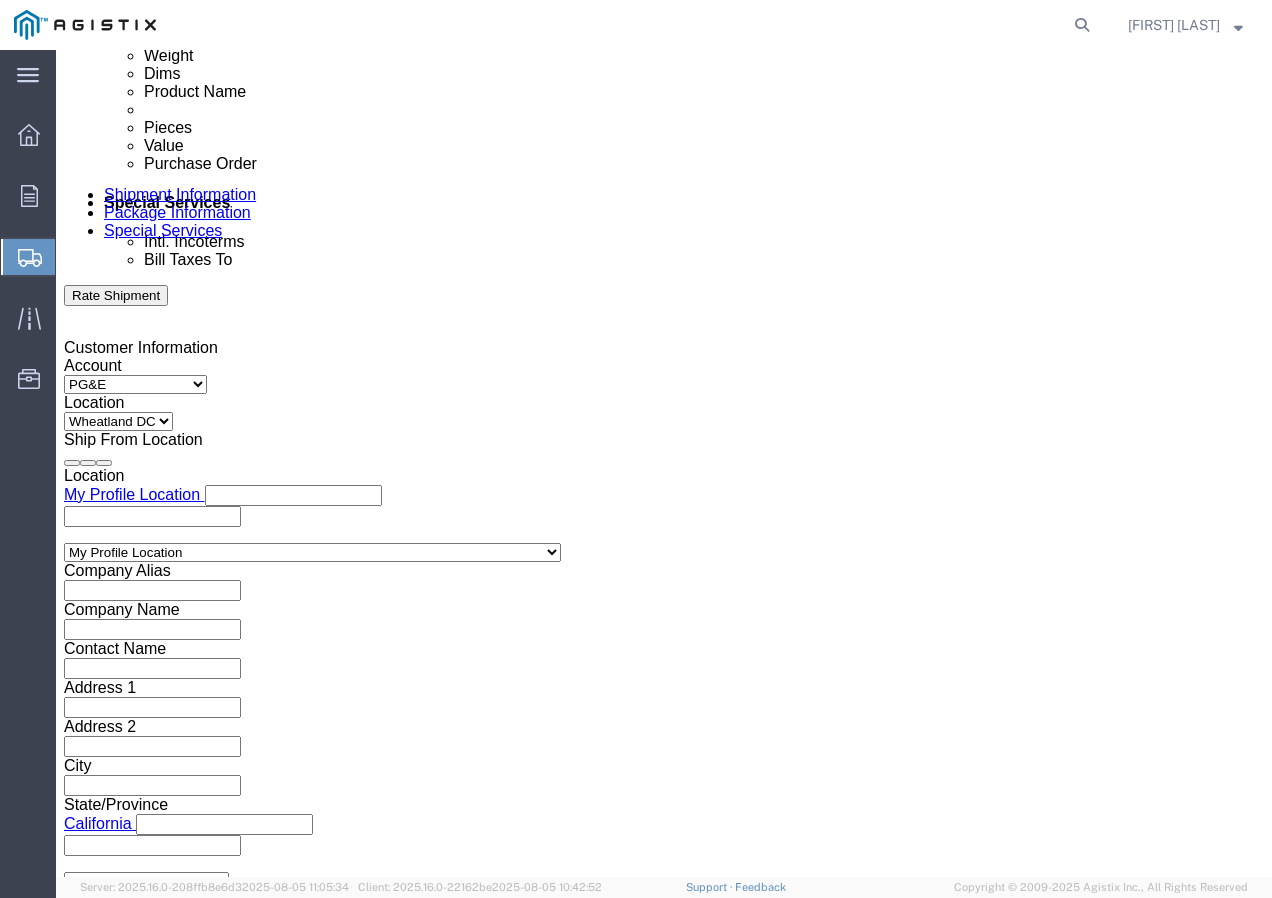 scroll, scrollTop: 1231, scrollLeft: 0, axis: vertical 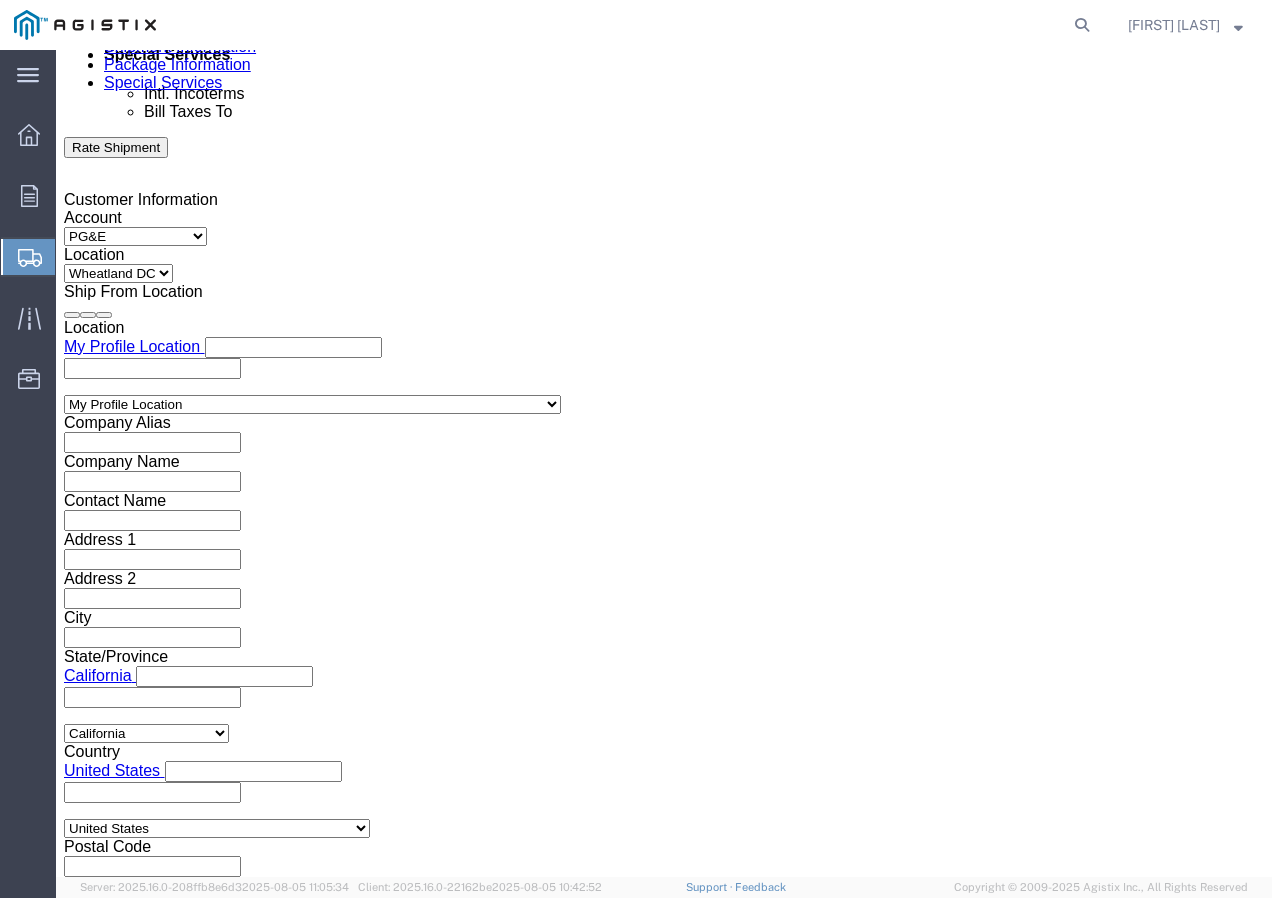 click on "Select Air Less than Truckload Multi-Leg Ocean Freight Rail Small Parcel Truckload" 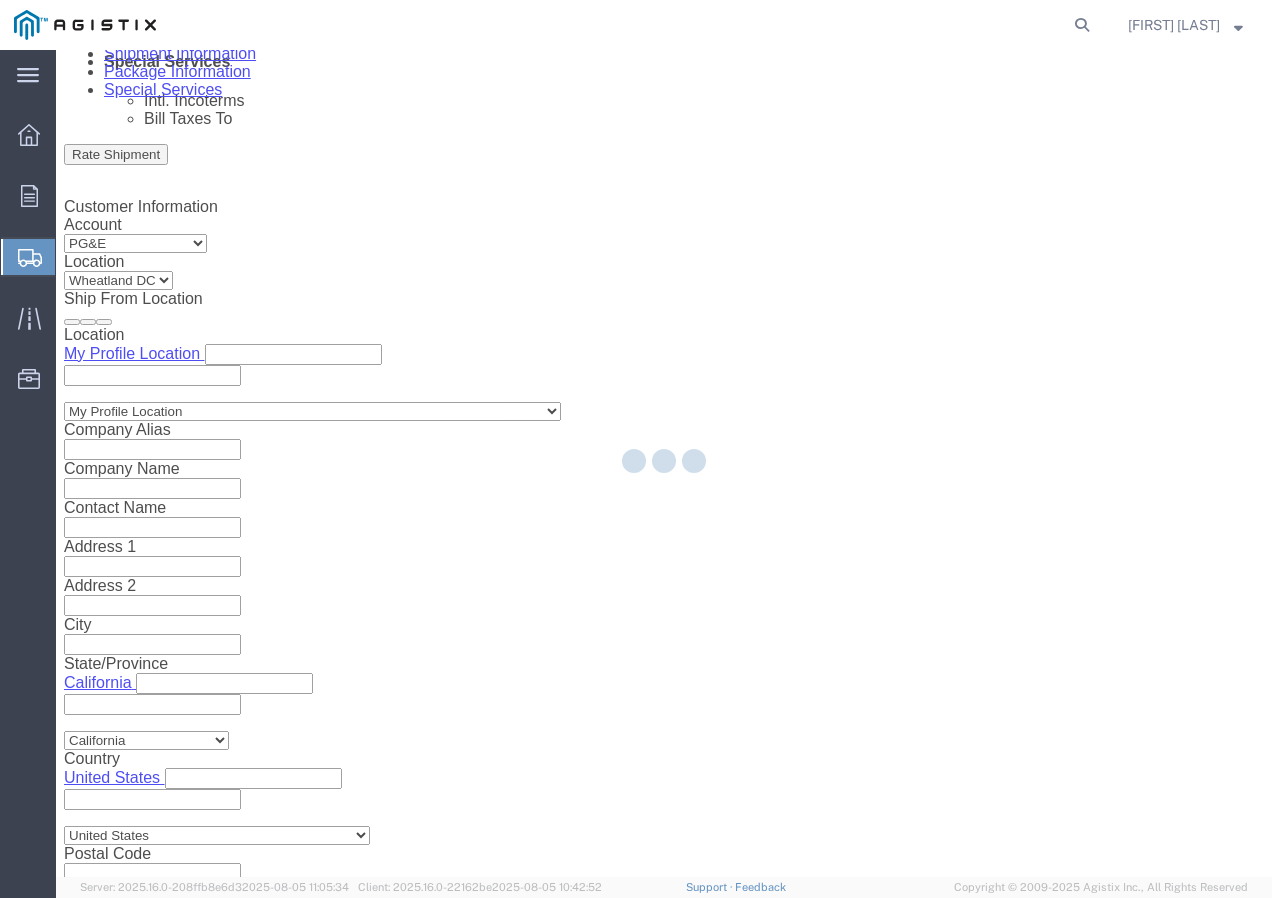 scroll, scrollTop: 0, scrollLeft: 0, axis: both 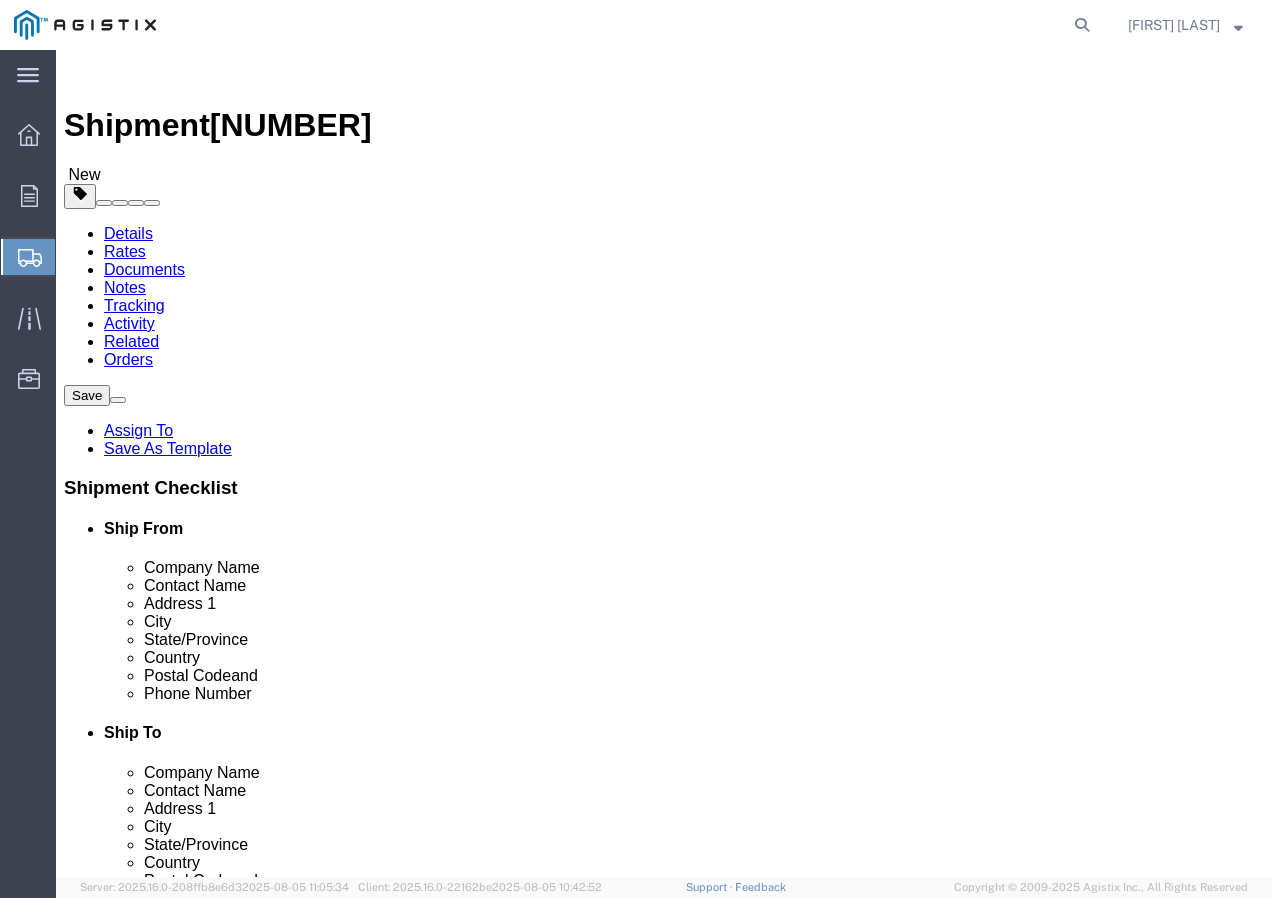 click on "Number
1" 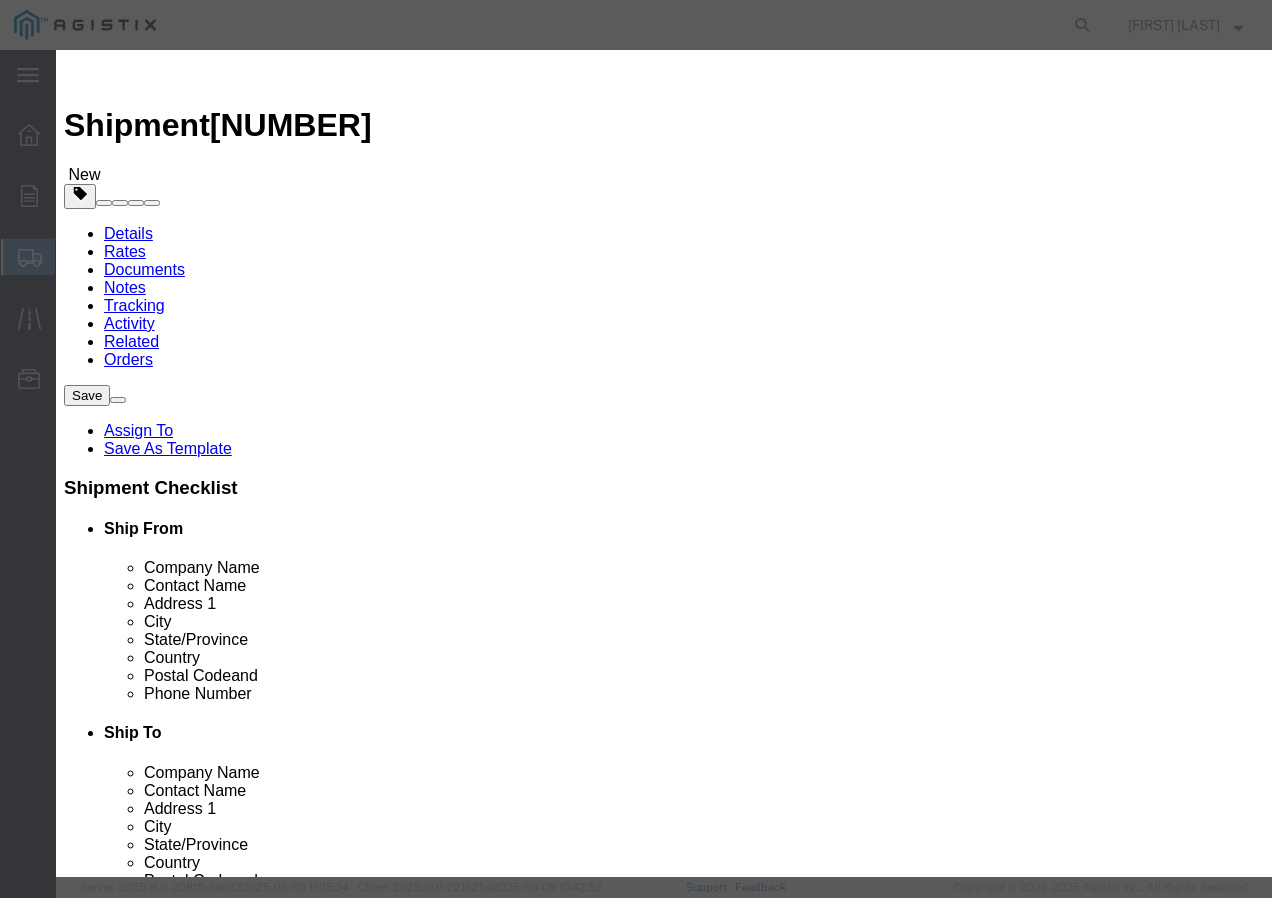 click 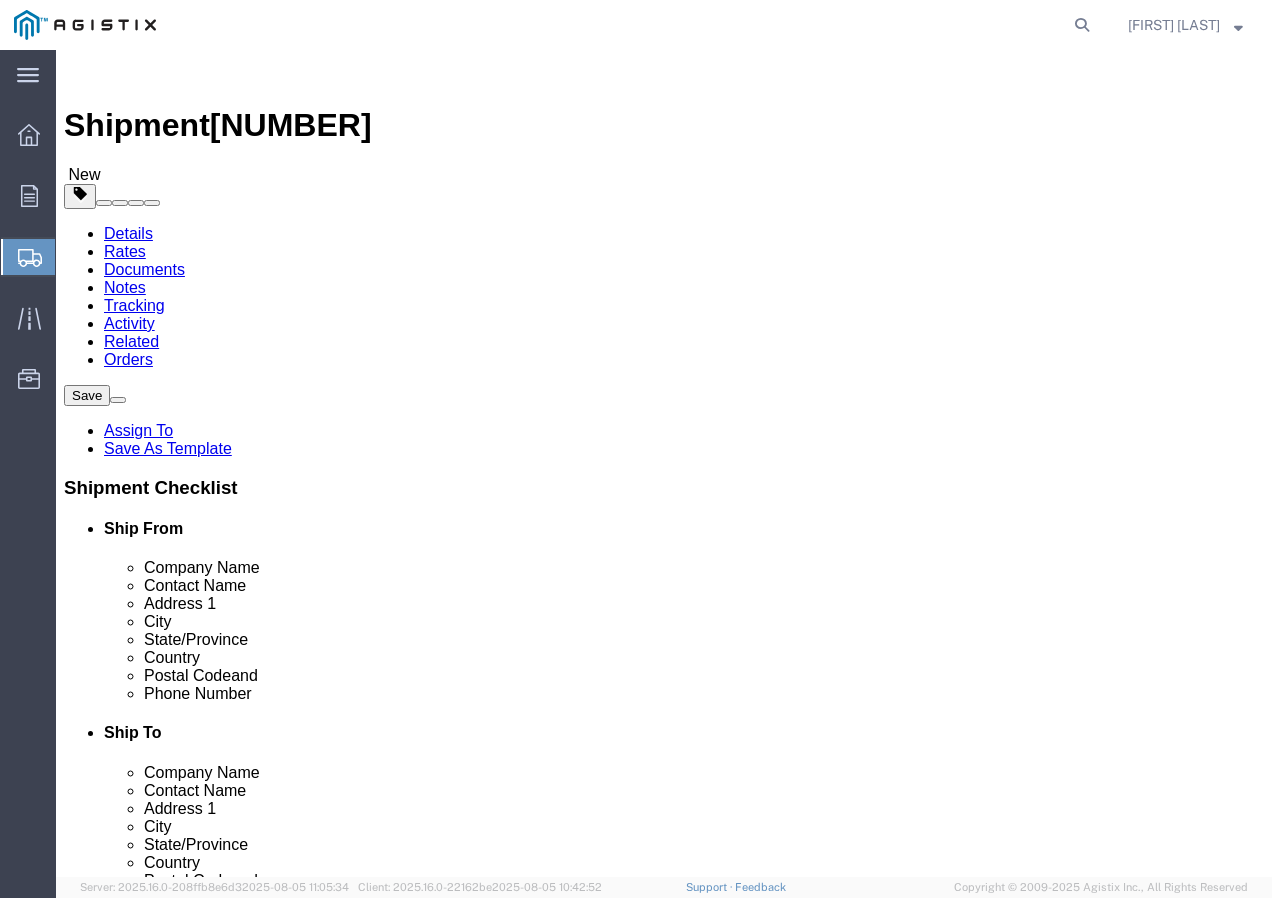 drag, startPoint x: 371, startPoint y: 377, endPoint x: 365, endPoint y: 388, distance: 12.529964 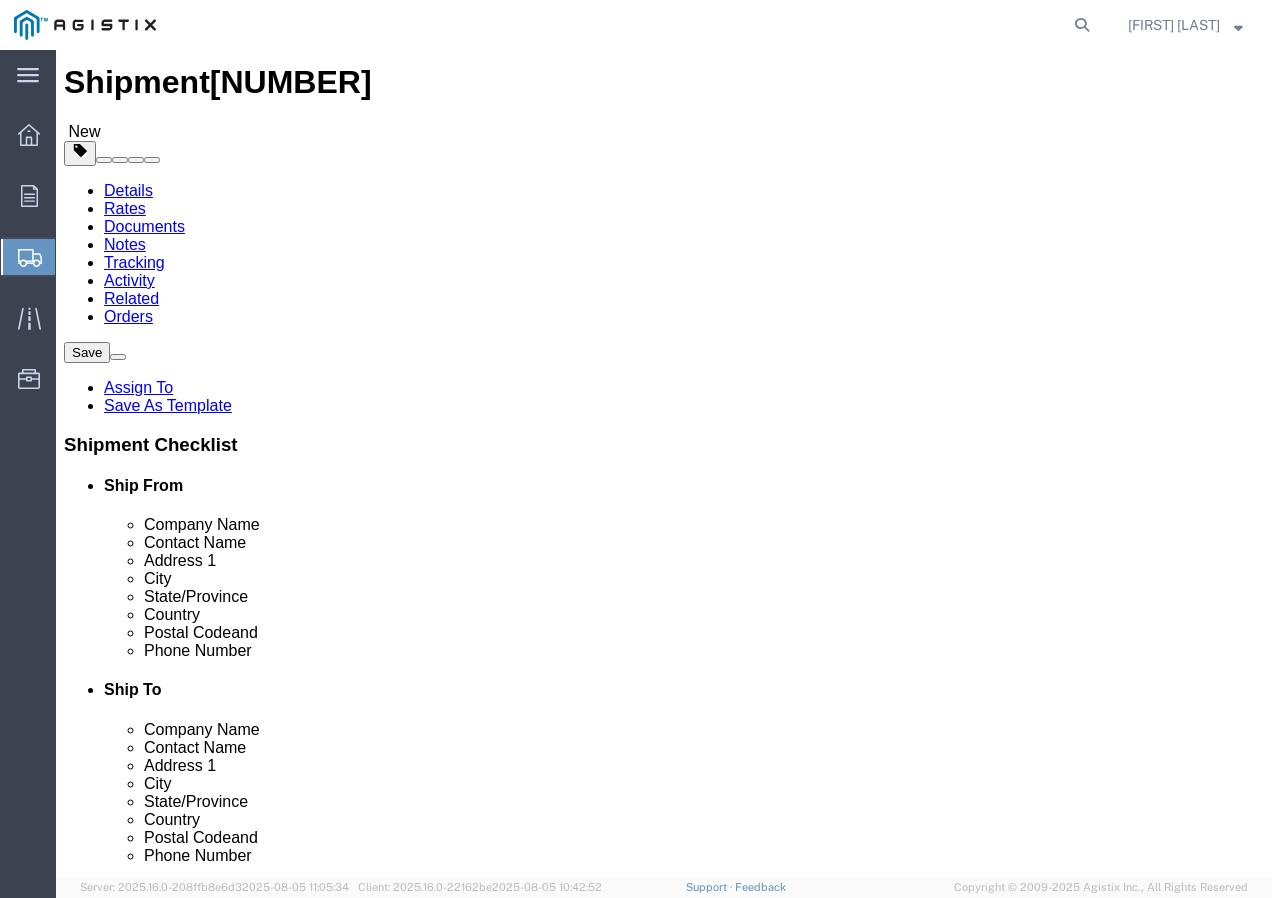 scroll, scrollTop: 66, scrollLeft: 0, axis: vertical 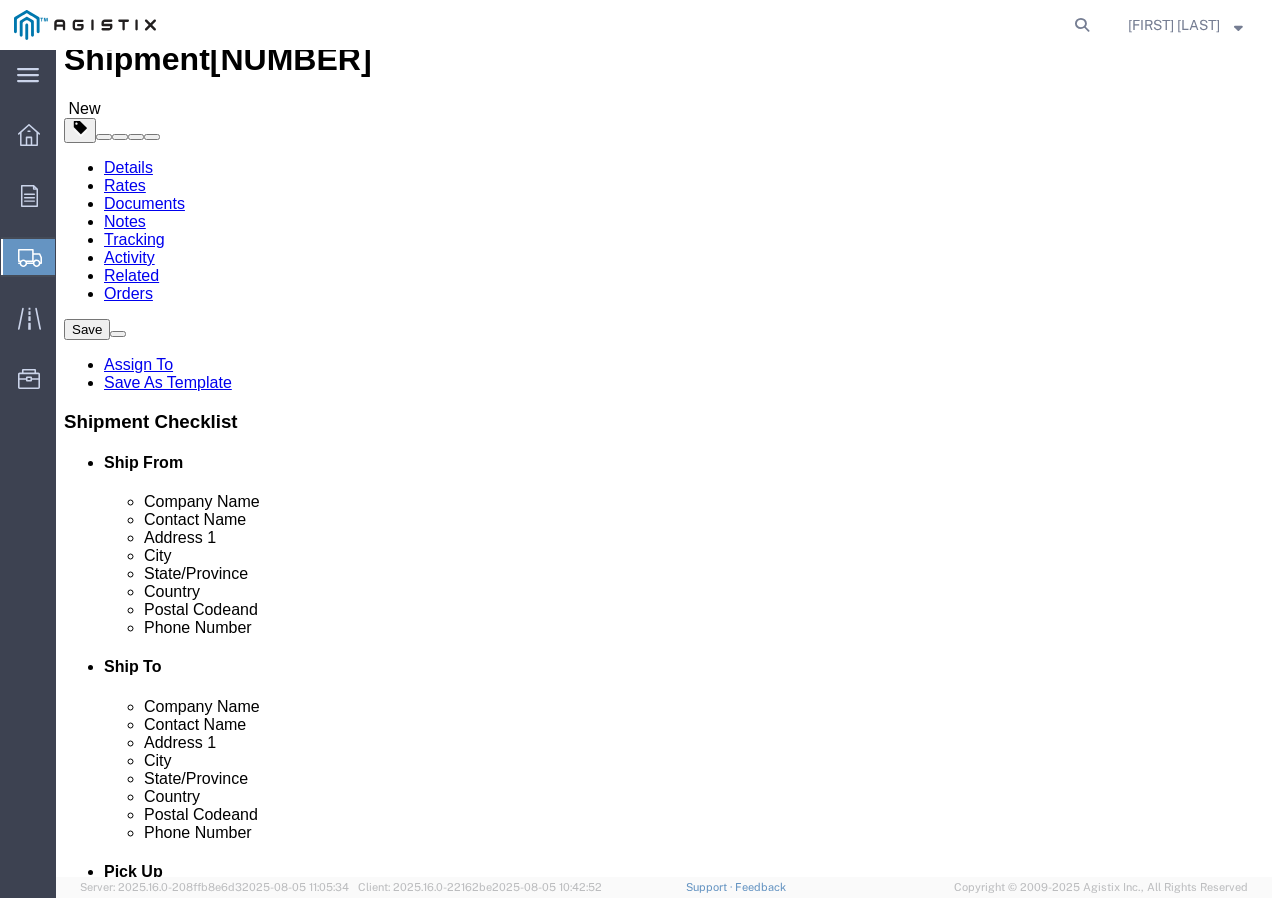 click on "Rate Shipment" 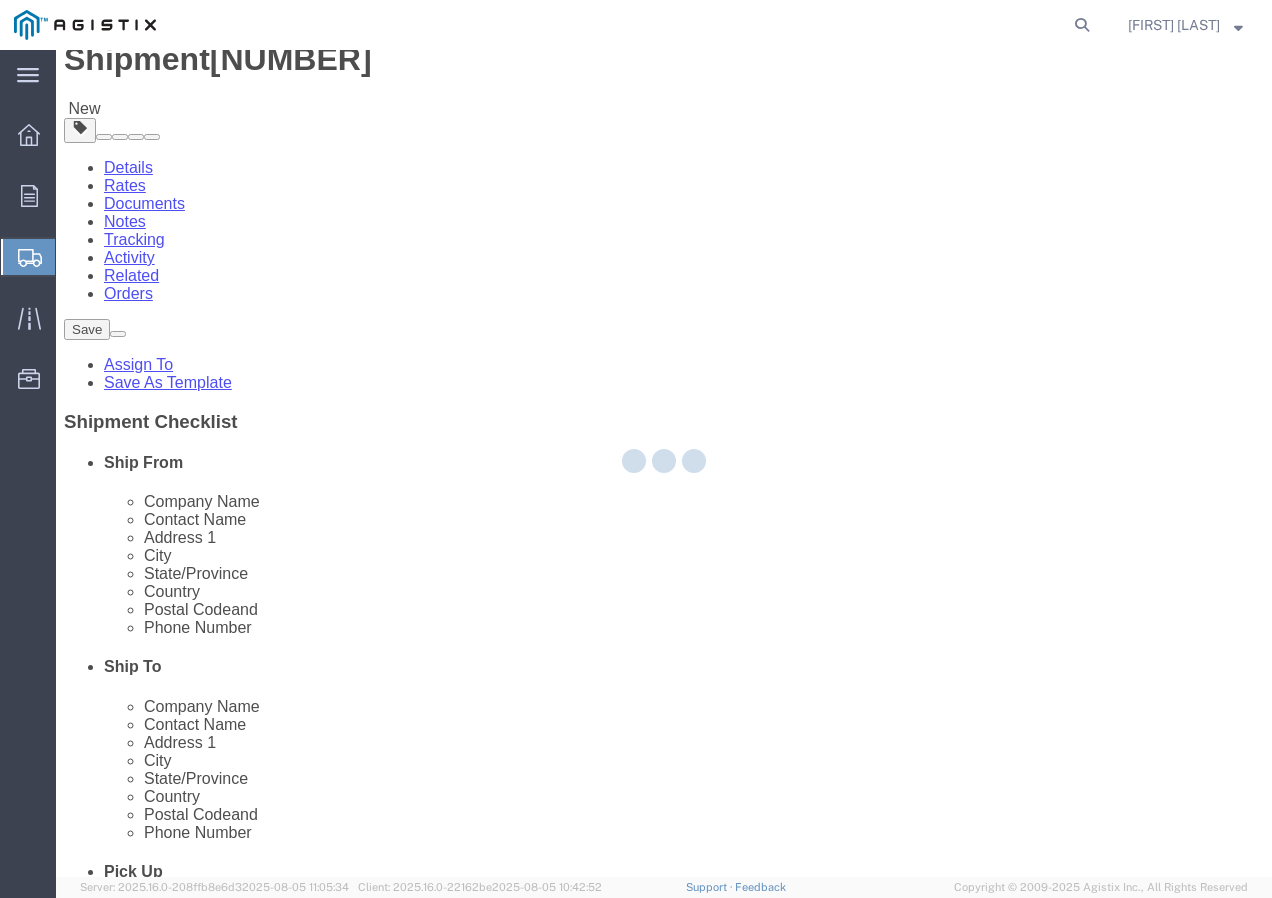 scroll, scrollTop: 0, scrollLeft: 0, axis: both 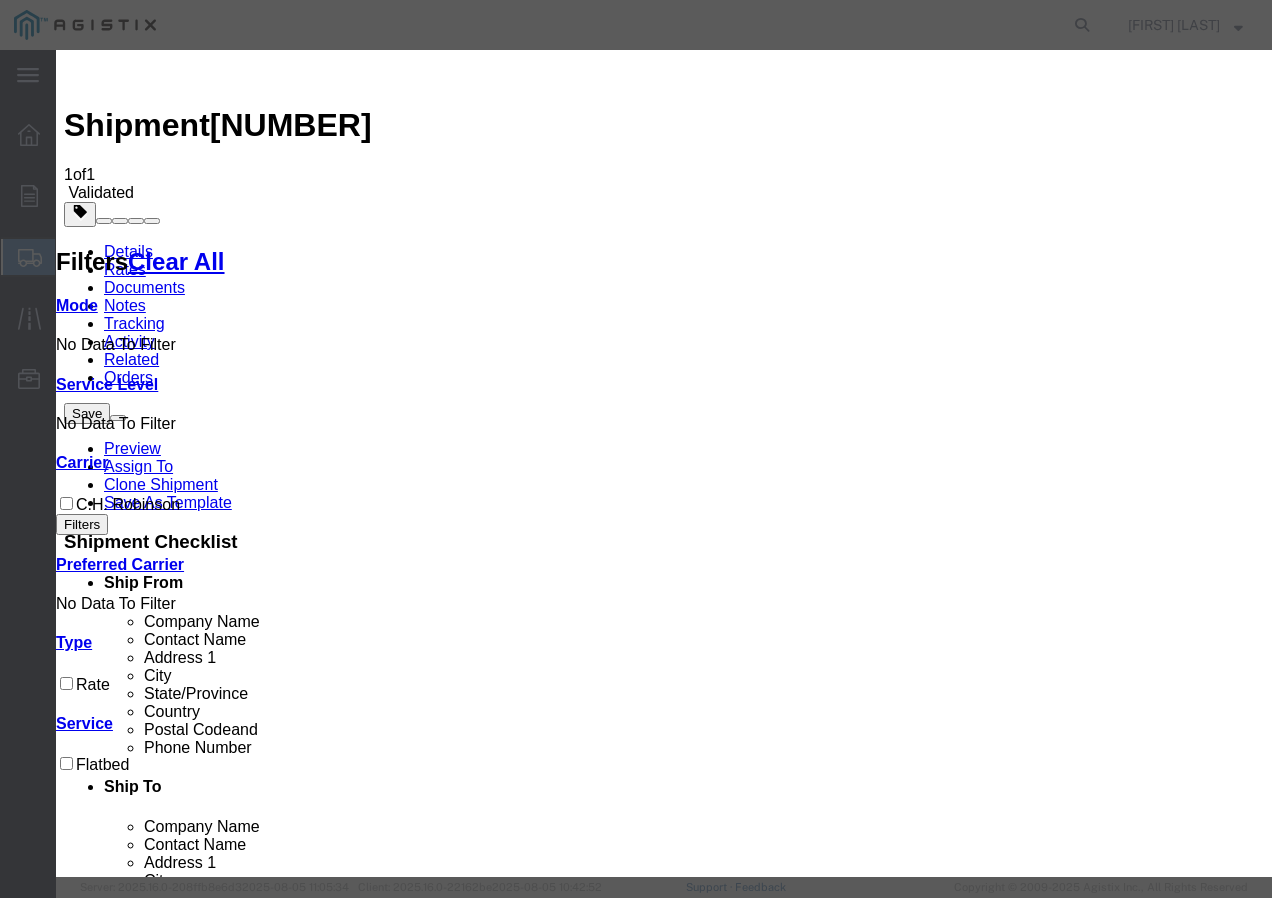 click at bounding box center [72, 3800] 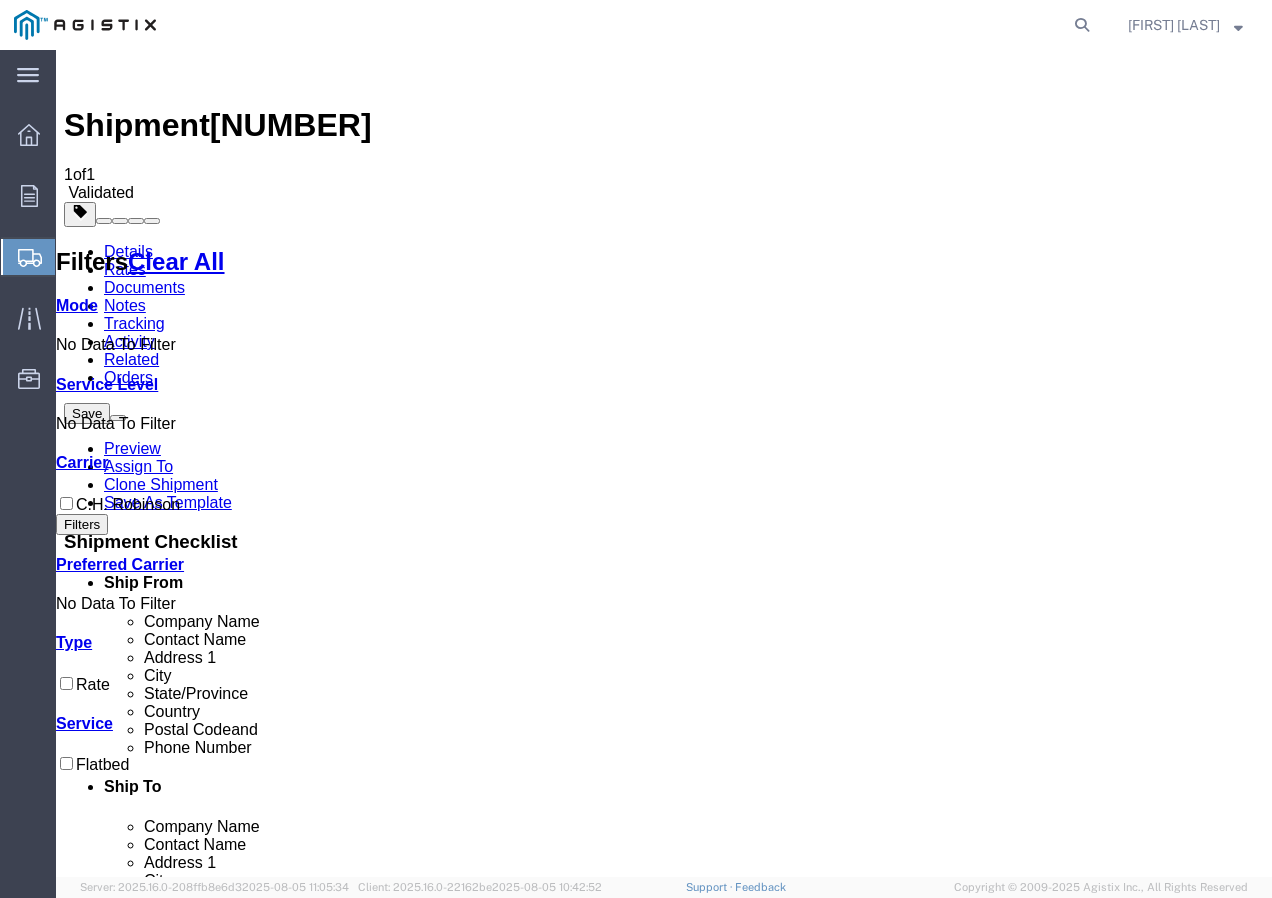 click on "Book" at bounding box center [979, 1850] 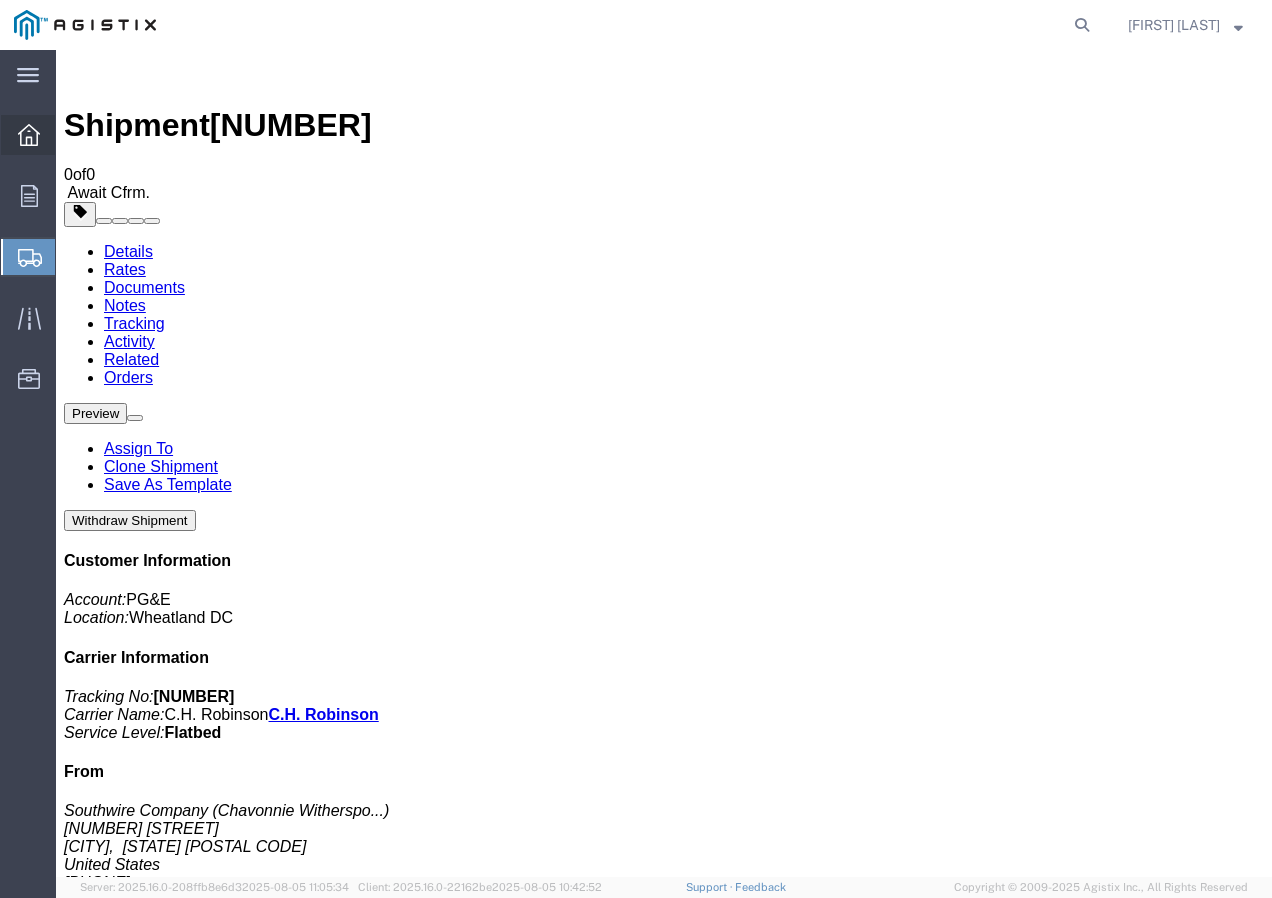 click 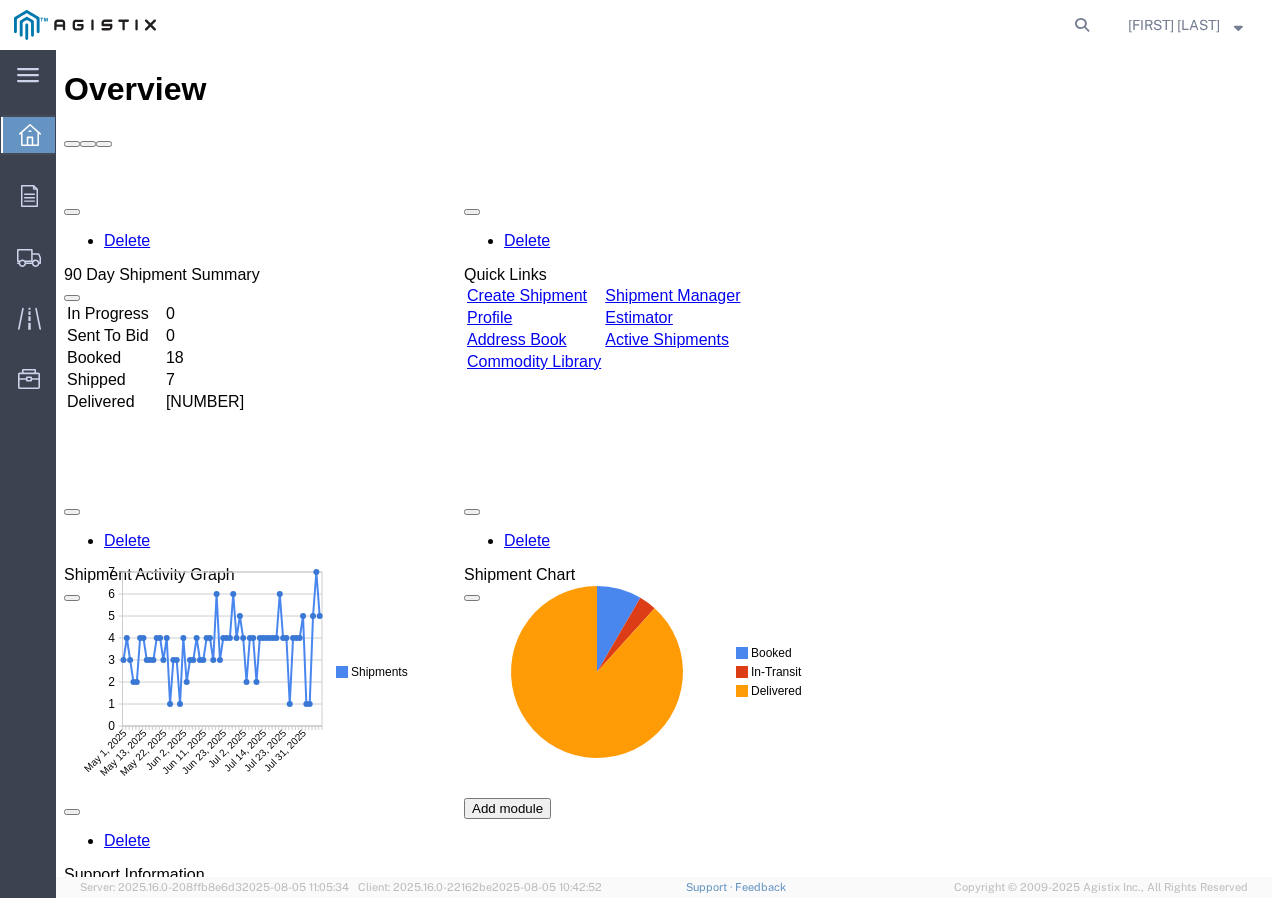 scroll, scrollTop: 0, scrollLeft: 0, axis: both 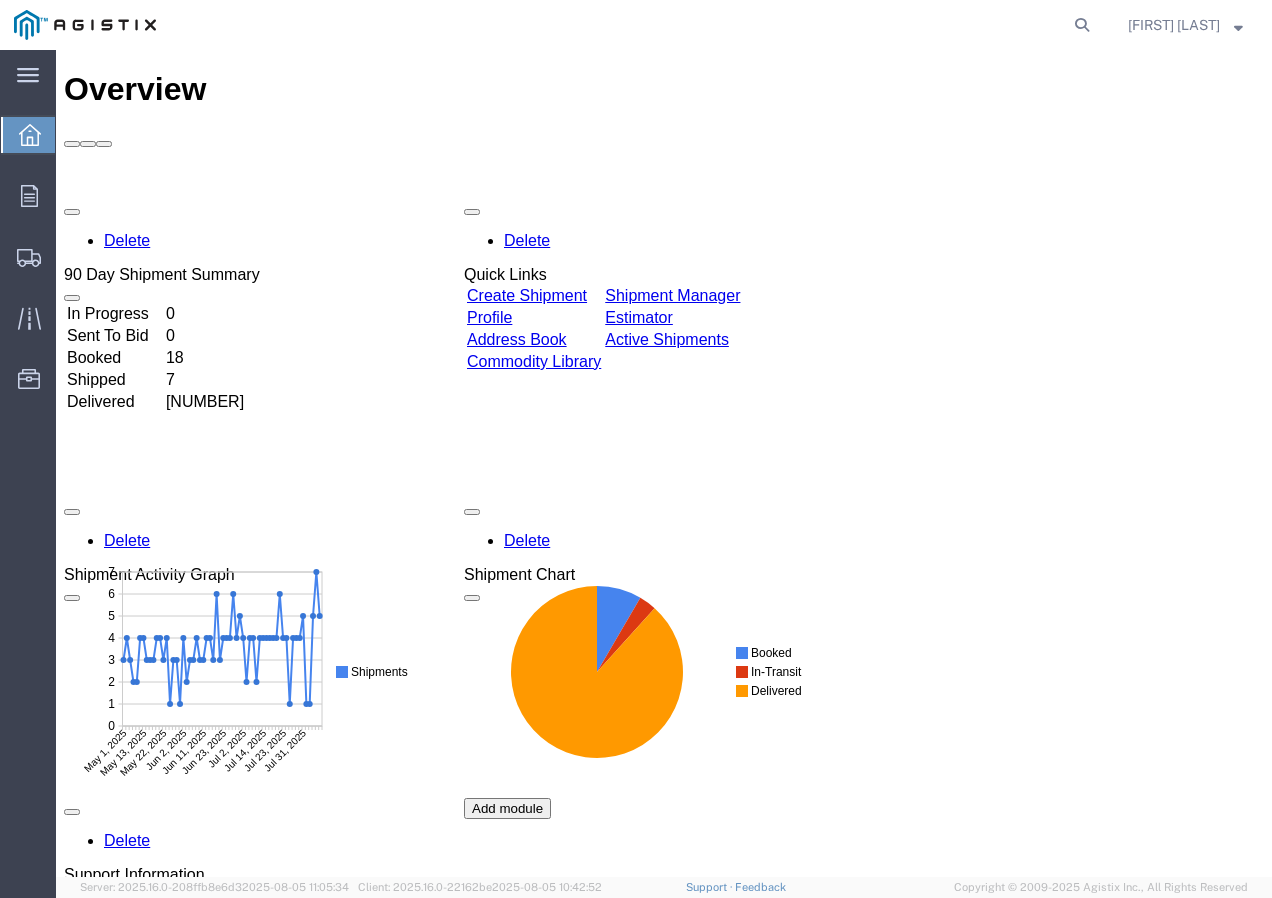 click on "Create Shipment" at bounding box center (527, 295) 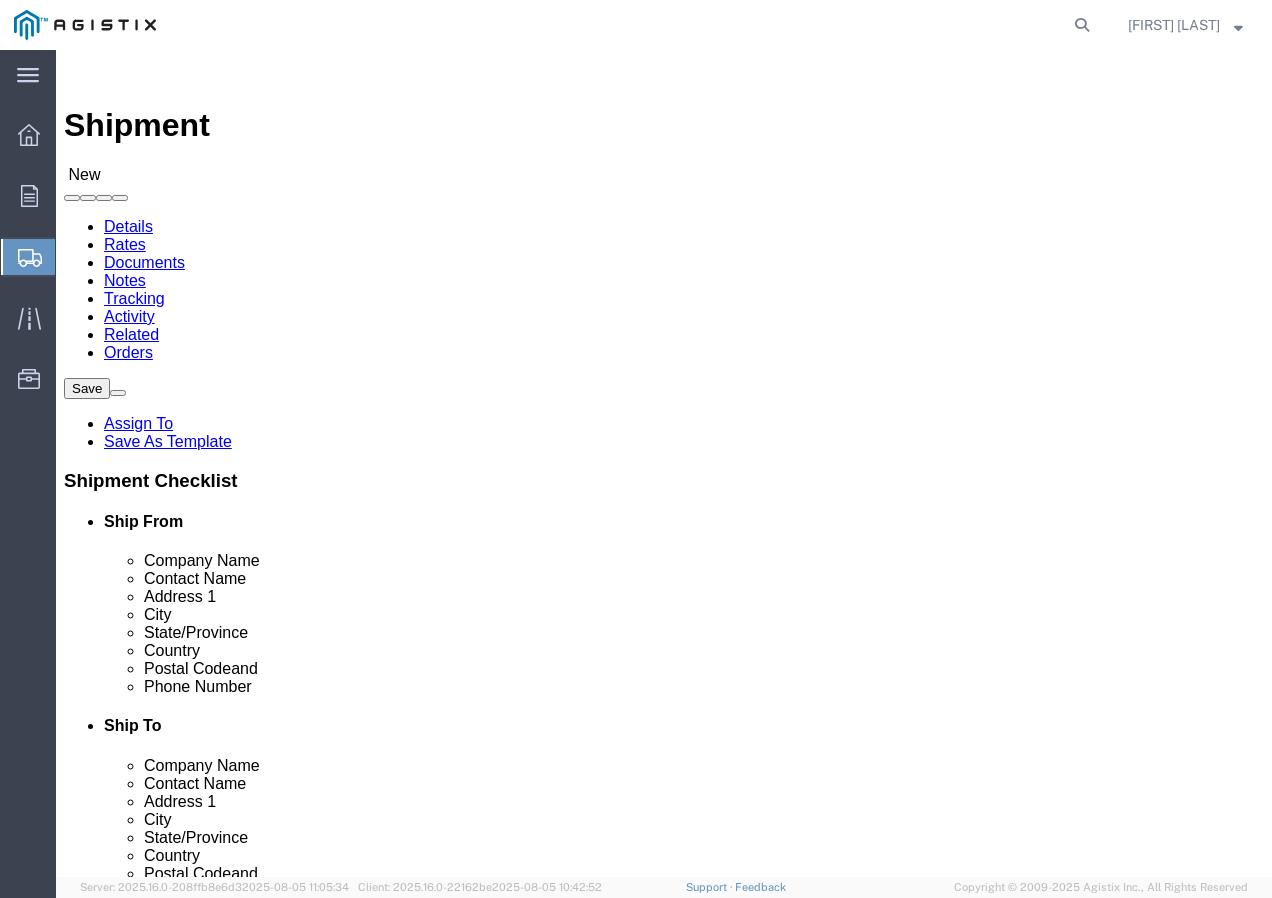 click on "Select [COMPANY] [COMPANY]" 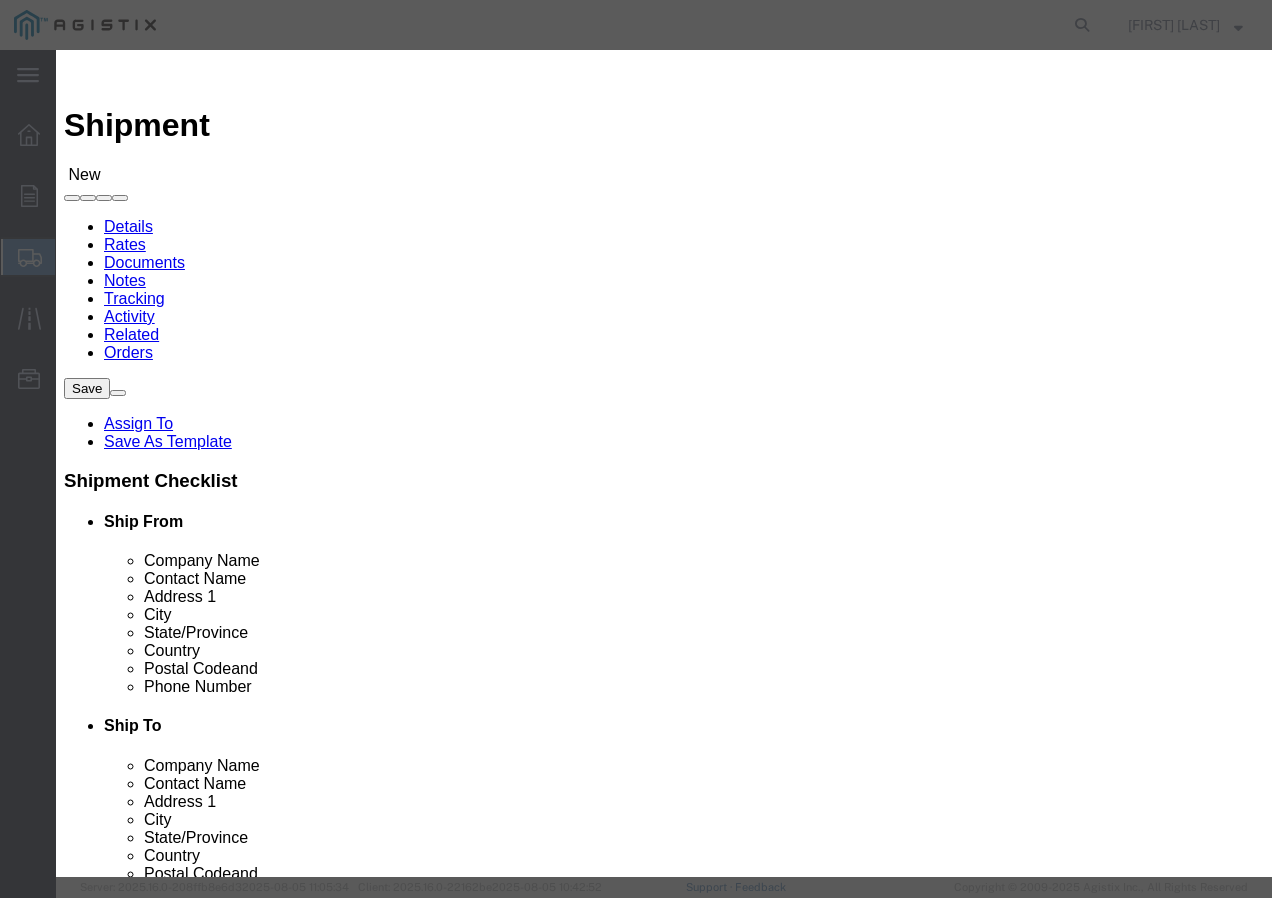 click on "Search by Address Book Name City Company Name Contact Name Country CustomerAlias DPL Days To Expire DPL Last Update DPL Status Email Address Location Type Notes Phone Number Role State Zip" 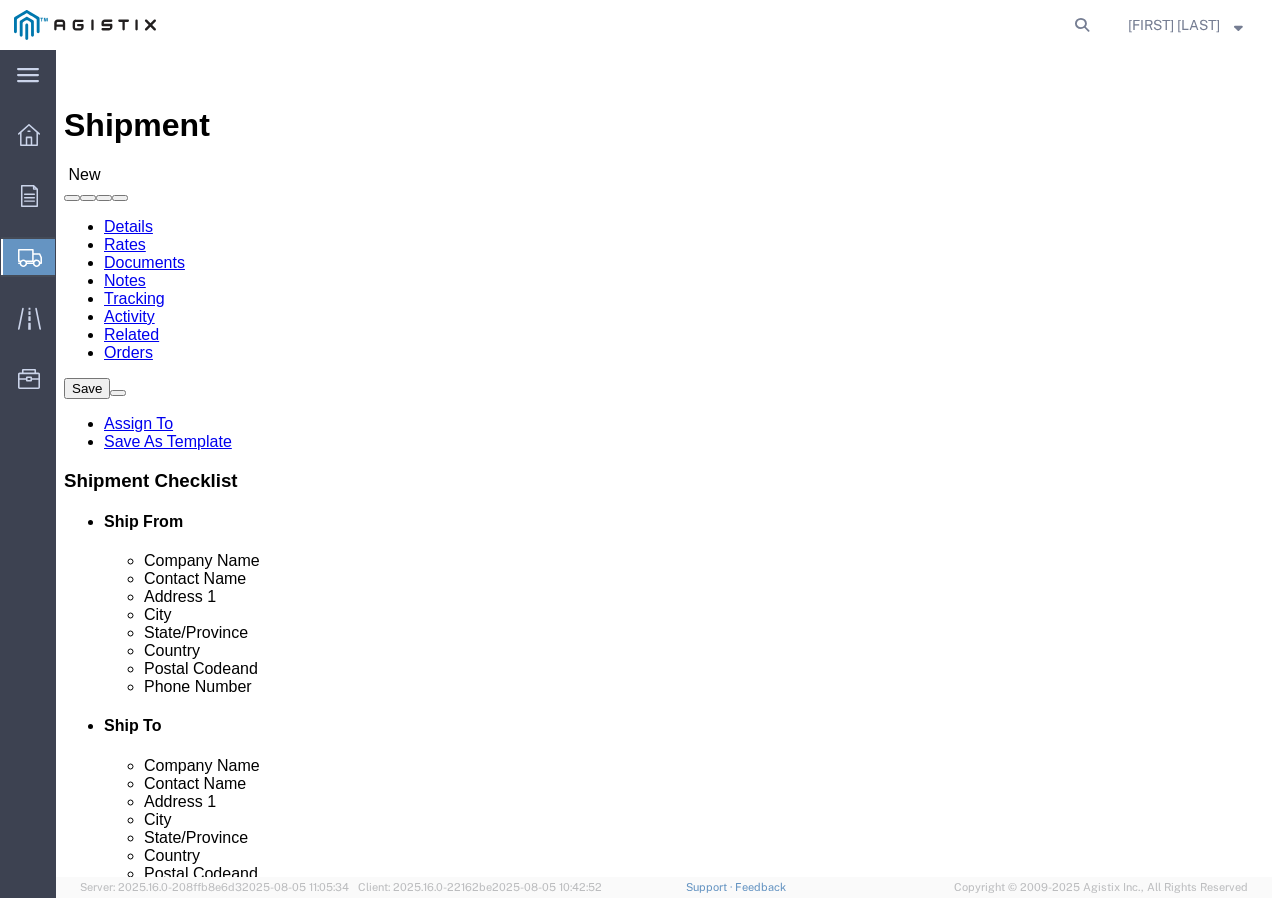 click 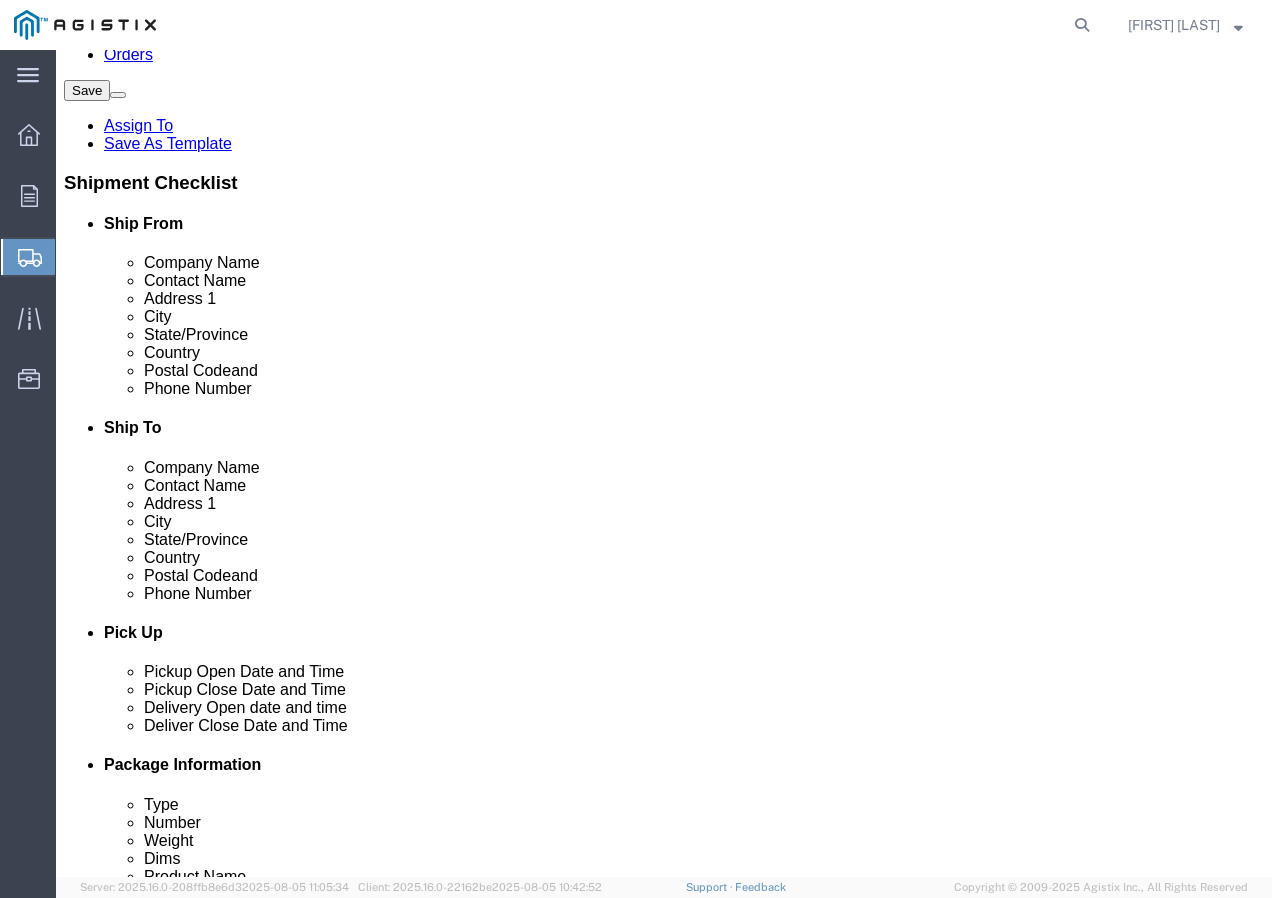 scroll, scrollTop: 300, scrollLeft: 0, axis: vertical 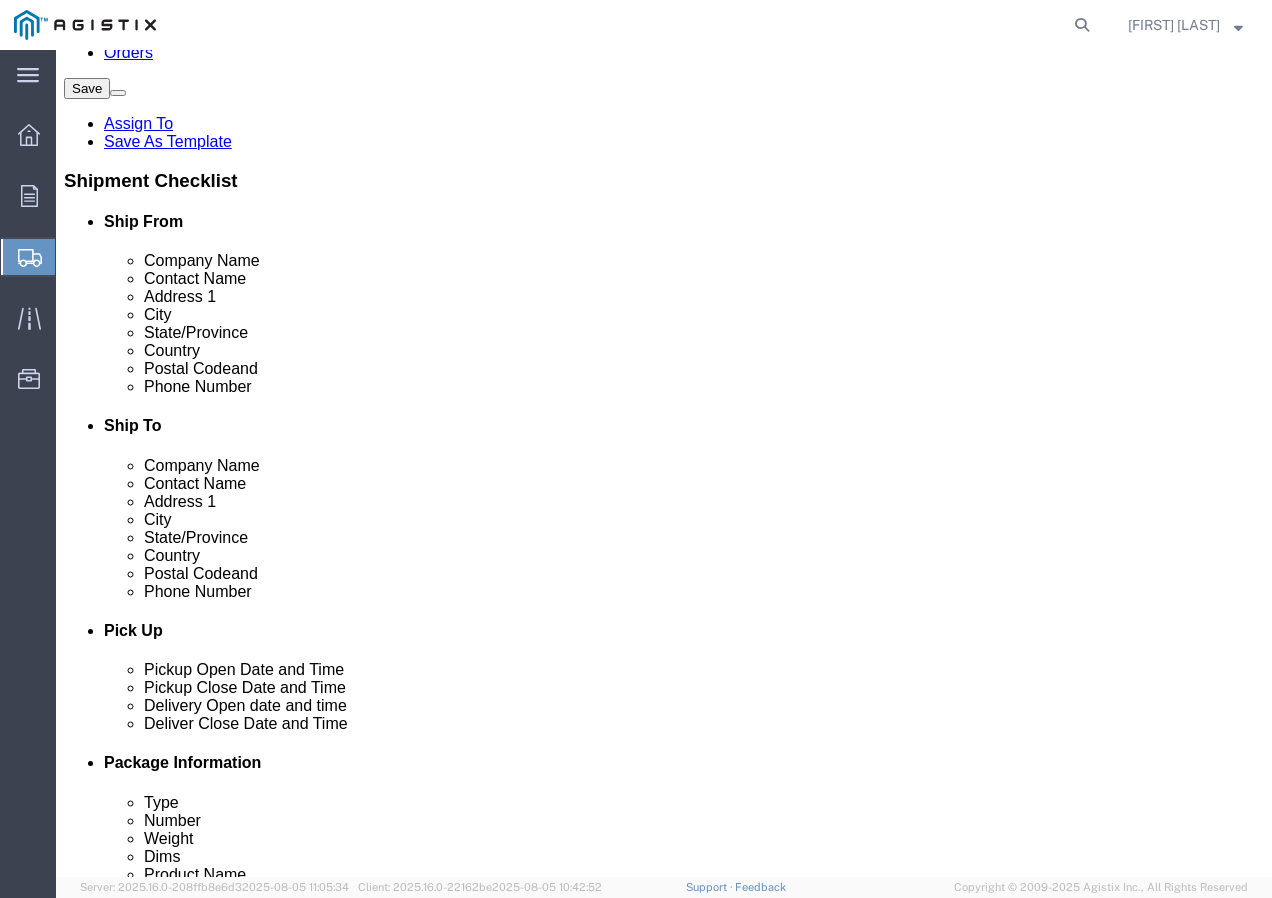 click 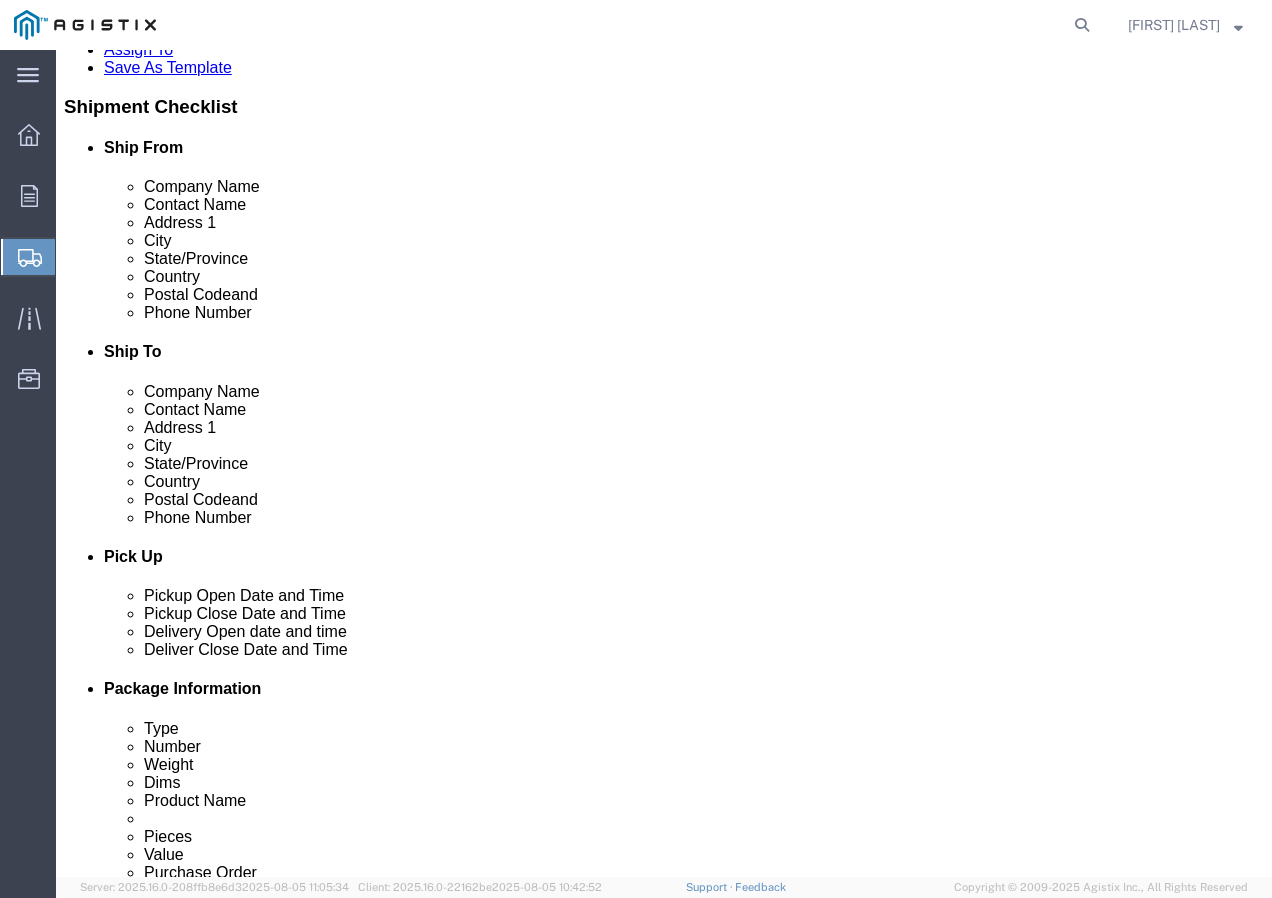 scroll, scrollTop: 700, scrollLeft: 0, axis: vertical 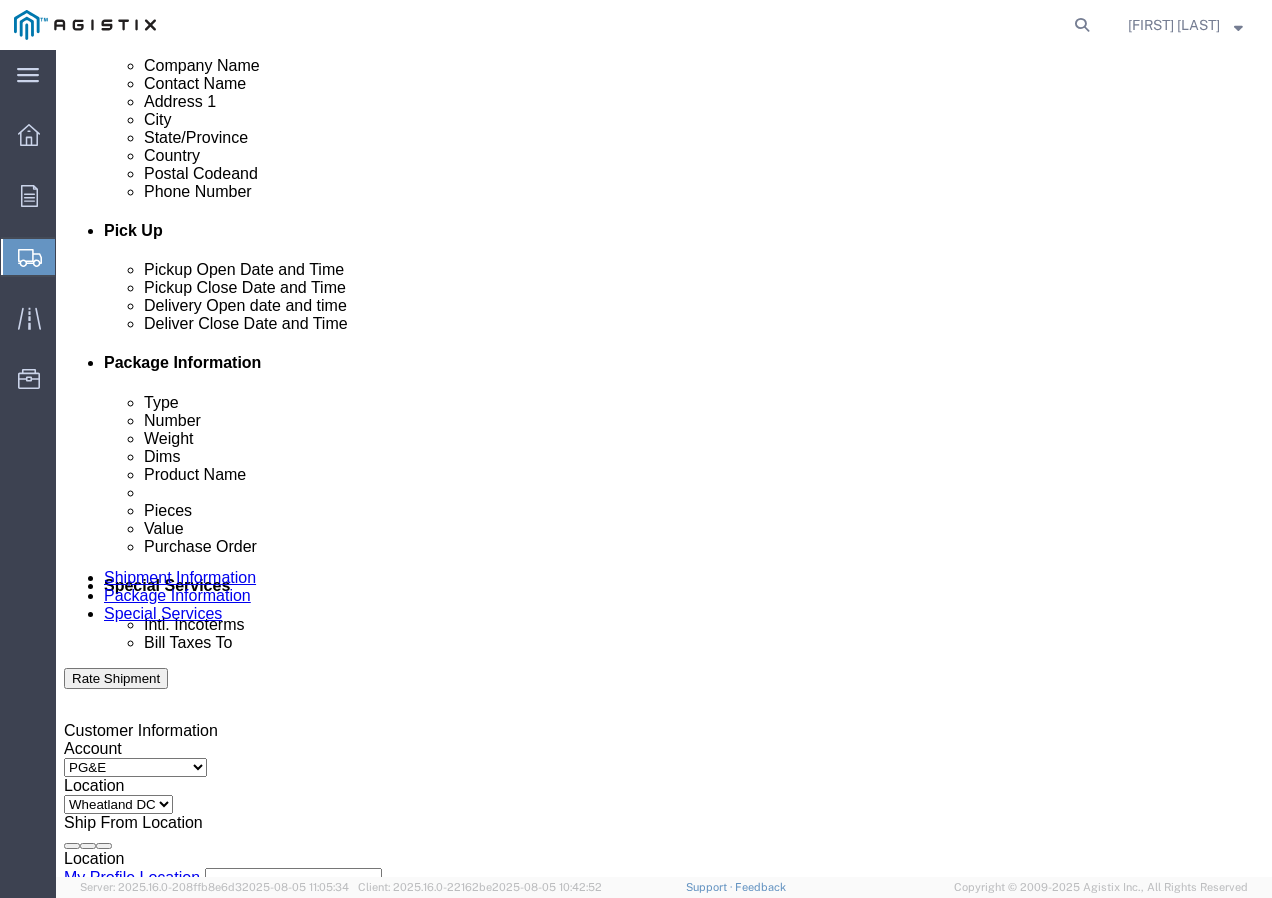 click on "Aug 05 2025 3:00 PM" 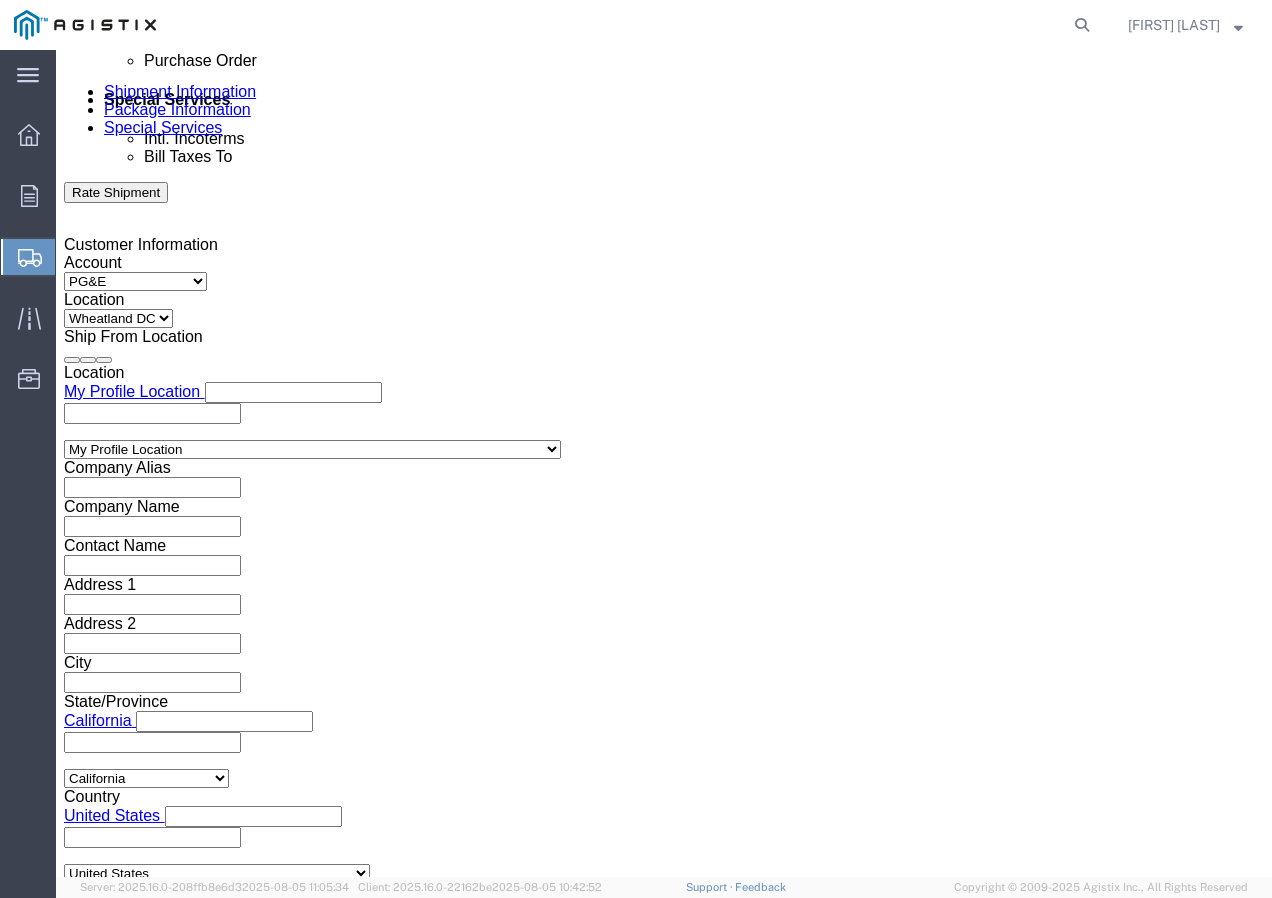 click on "3:00 PM" 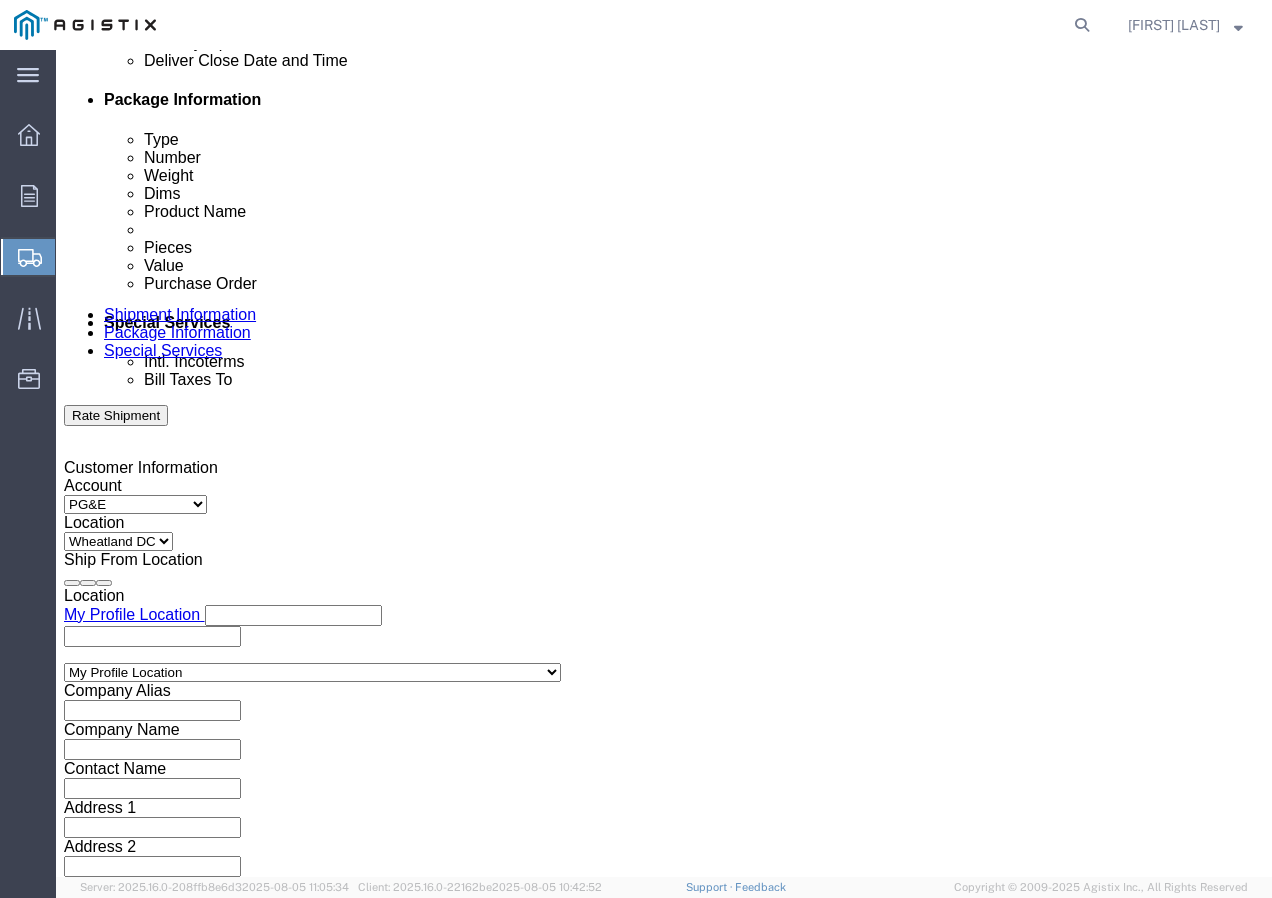 scroll, scrollTop: 886, scrollLeft: 0, axis: vertical 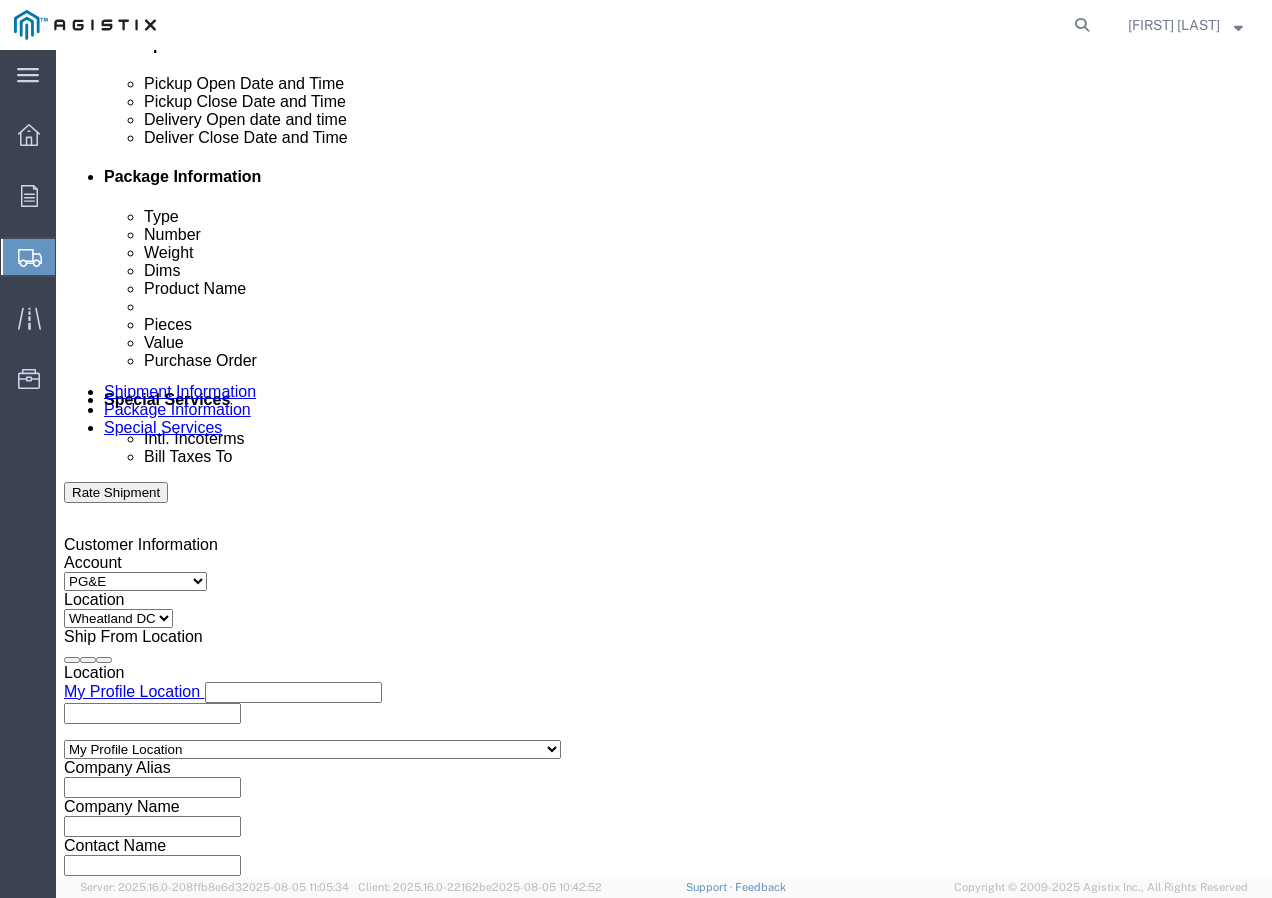 click 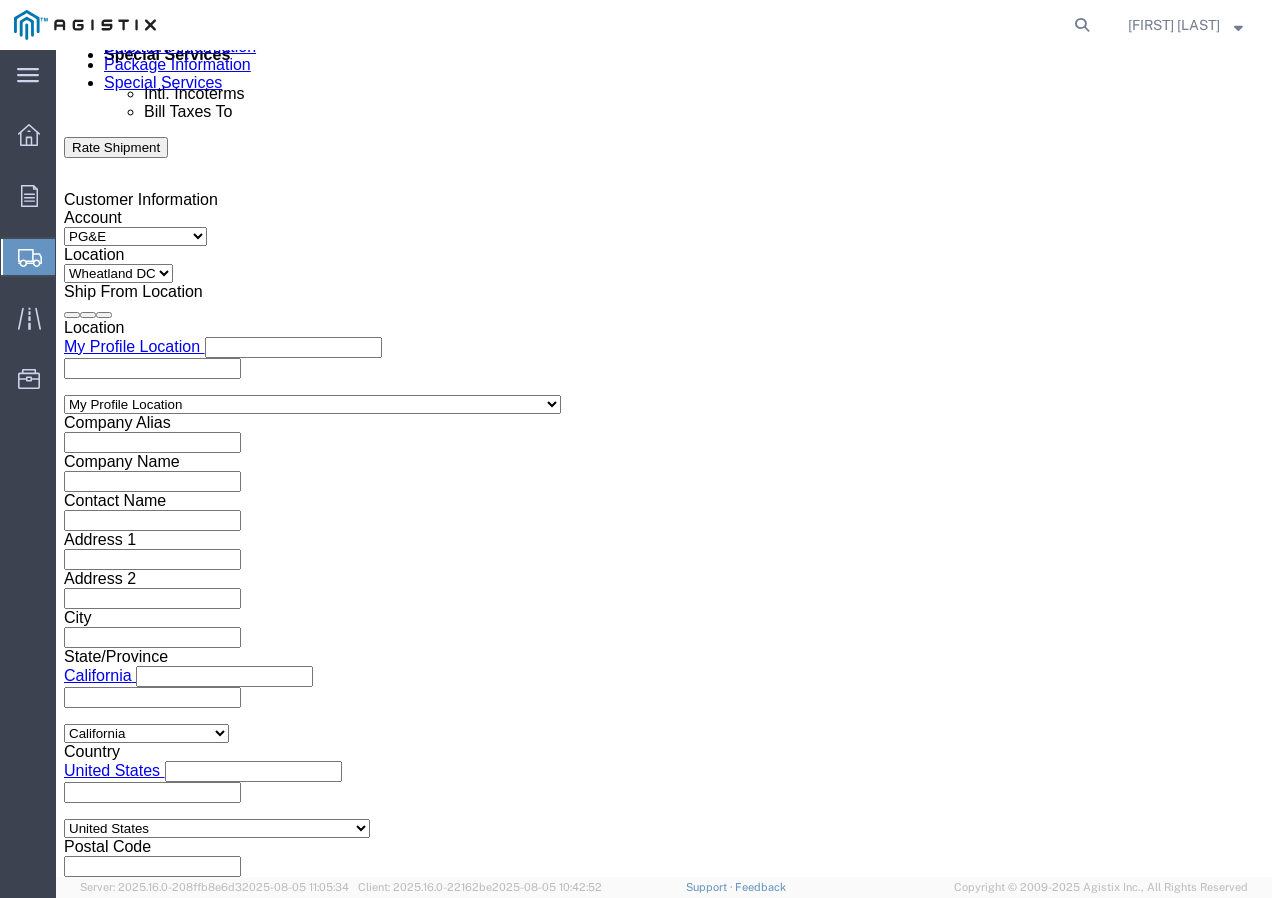 click on "Apply" 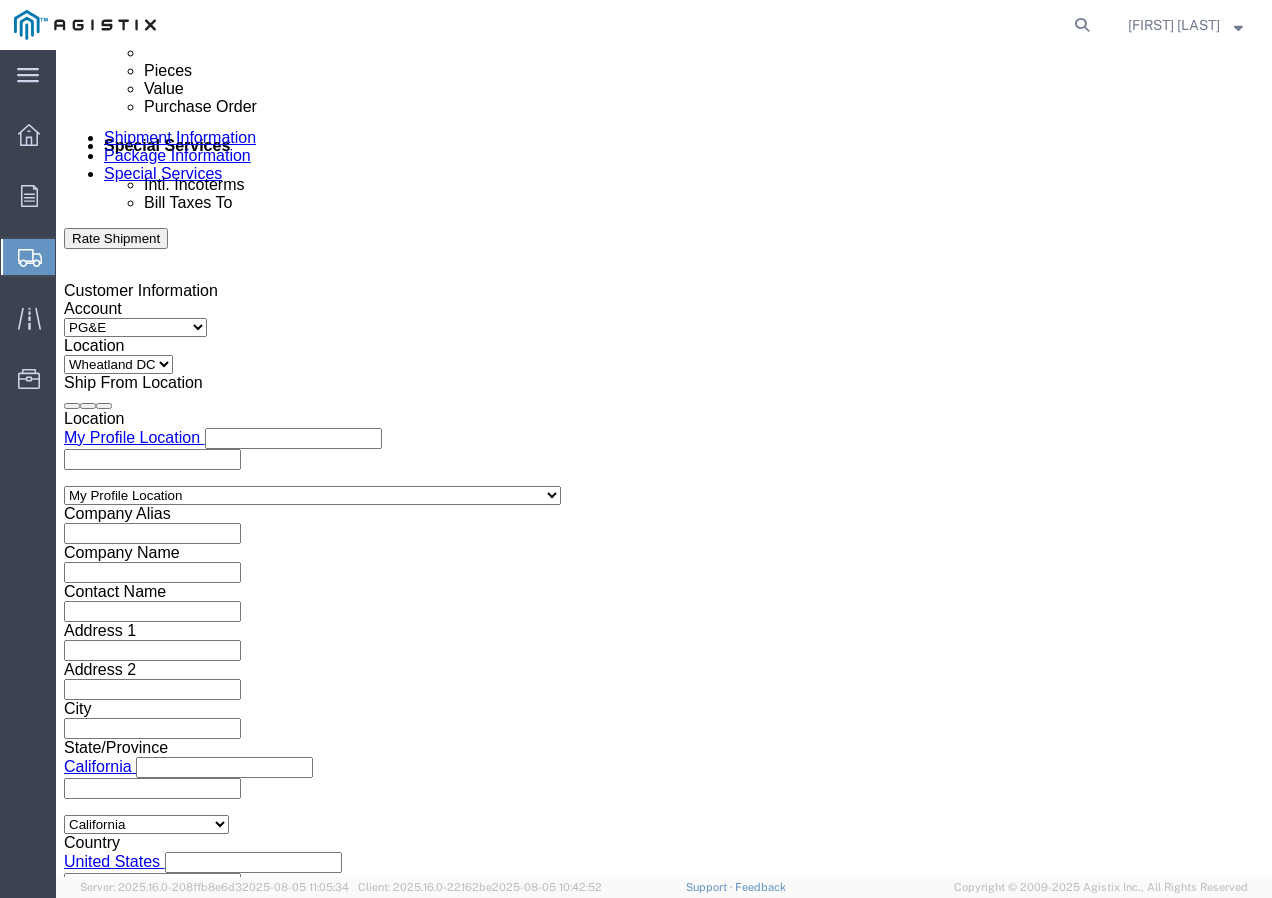 scroll, scrollTop: 1031, scrollLeft: 0, axis: vertical 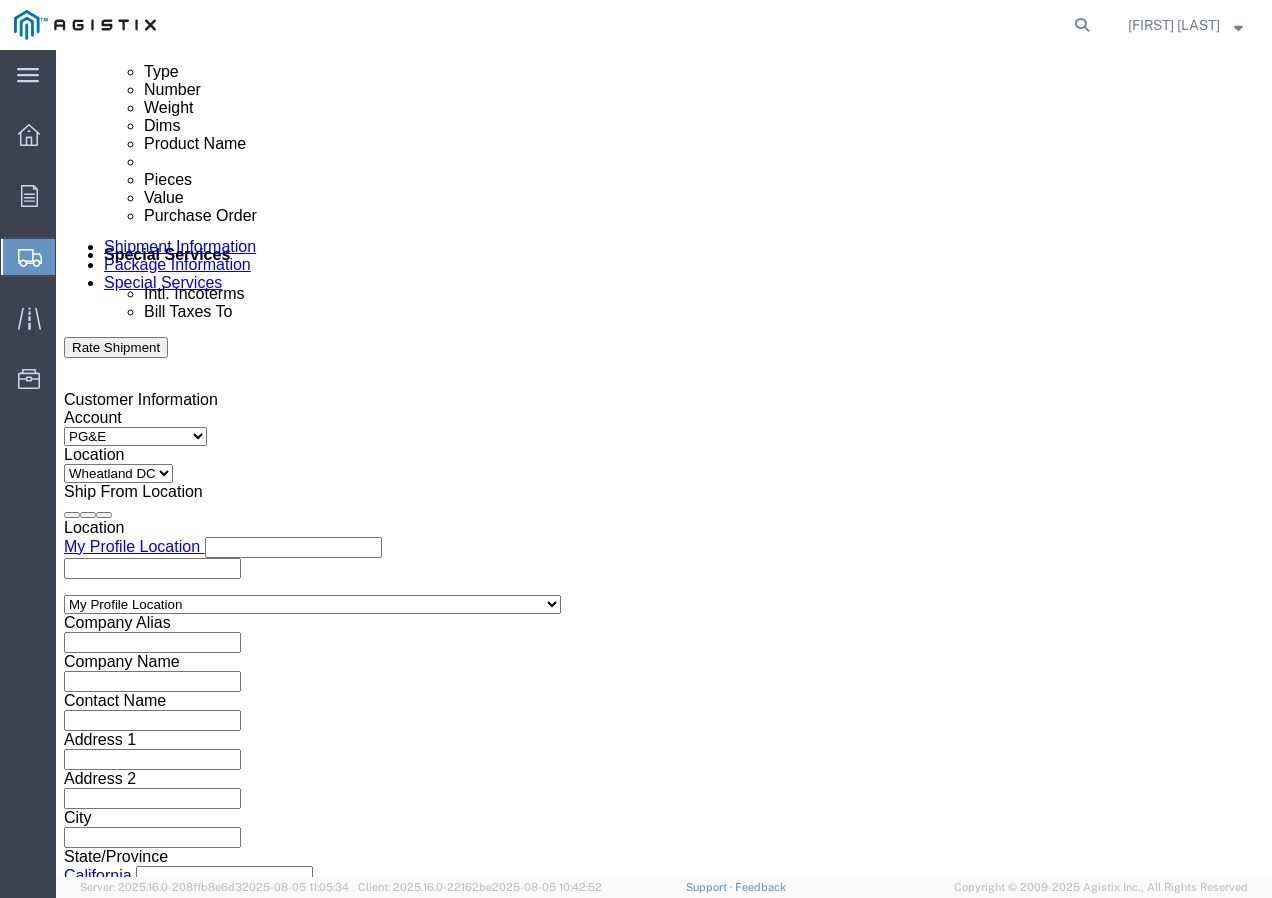 click 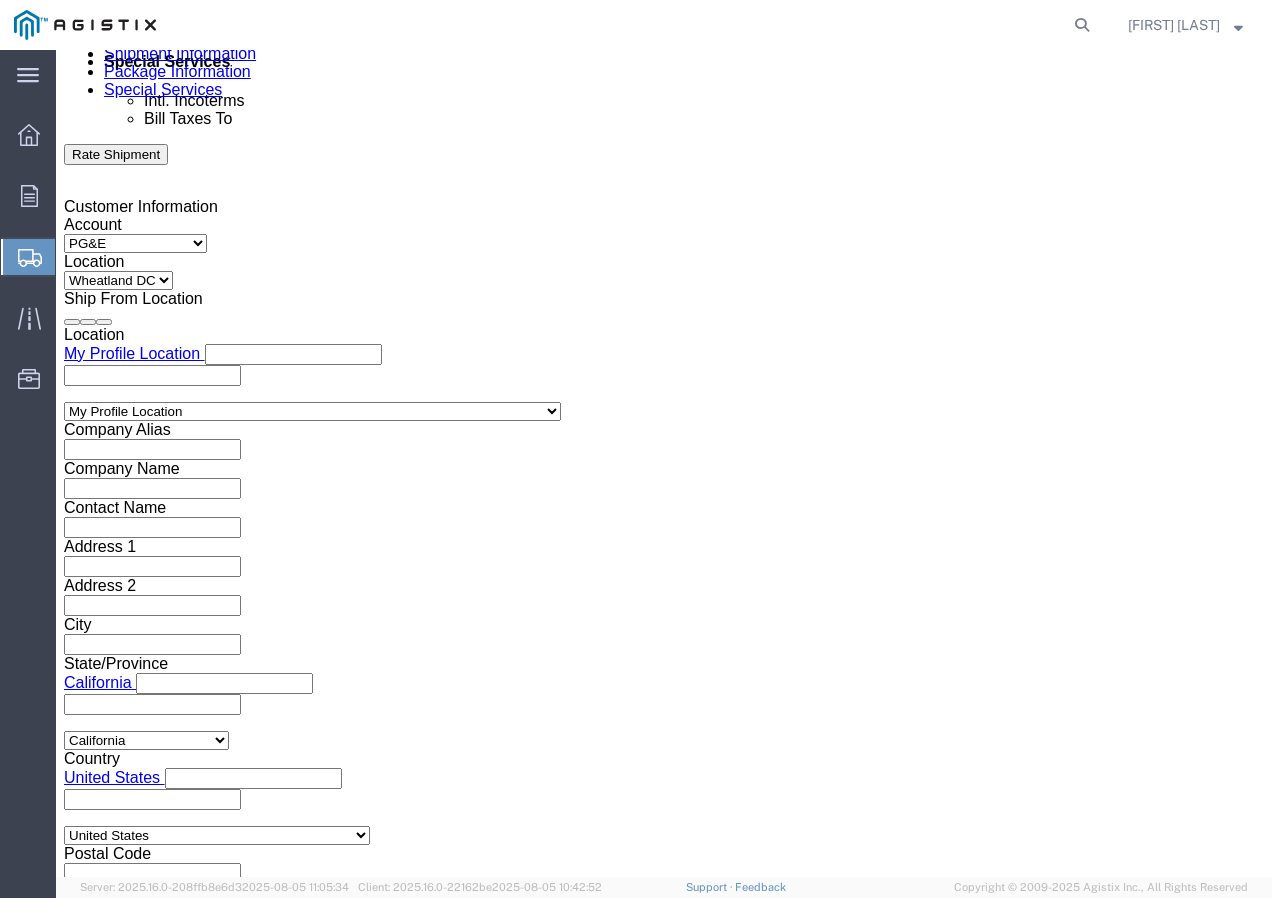 scroll, scrollTop: 1231, scrollLeft: 0, axis: vertical 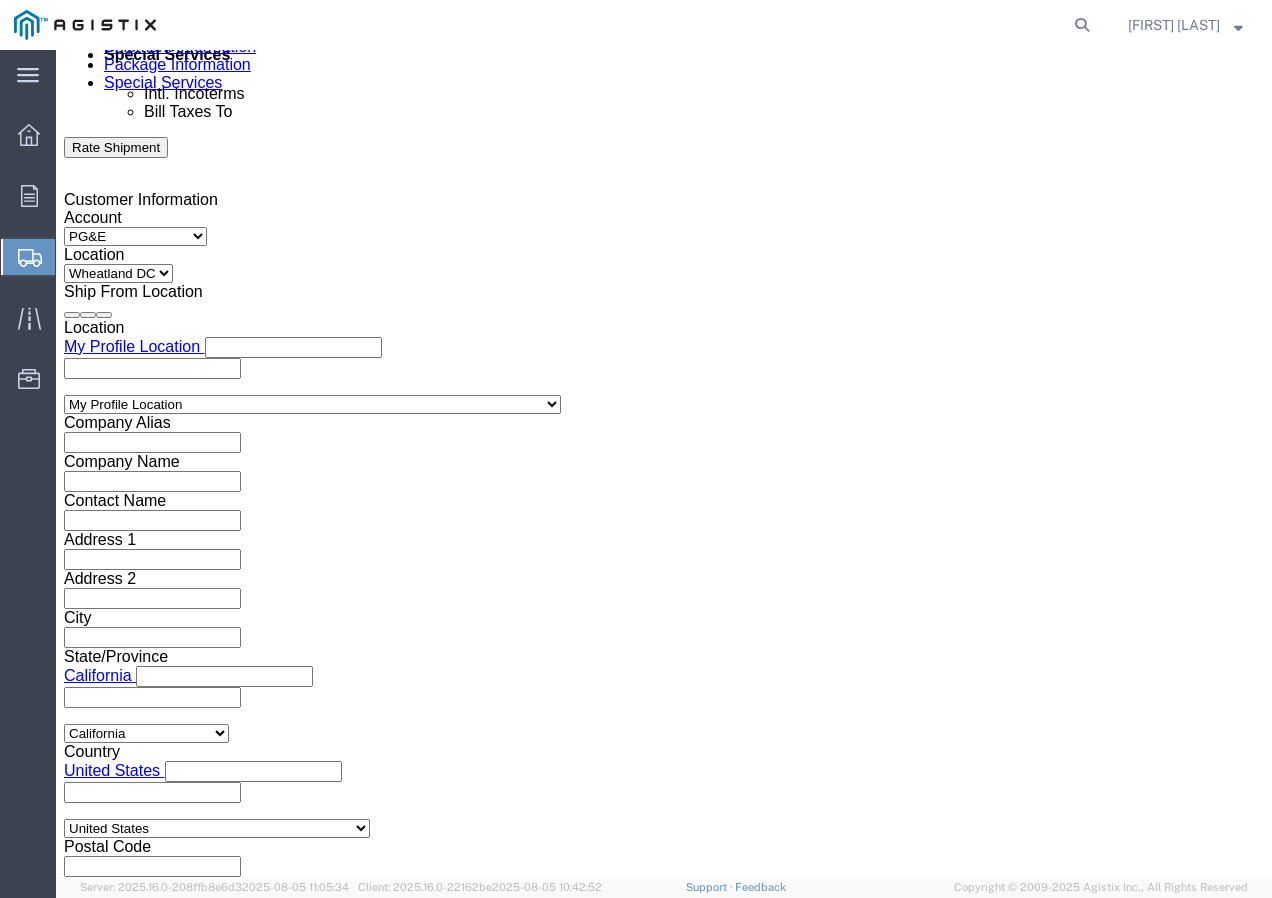 click on "Select Air Less than Truckload Multi-Leg Ocean Freight Rail Small Parcel Truckload" 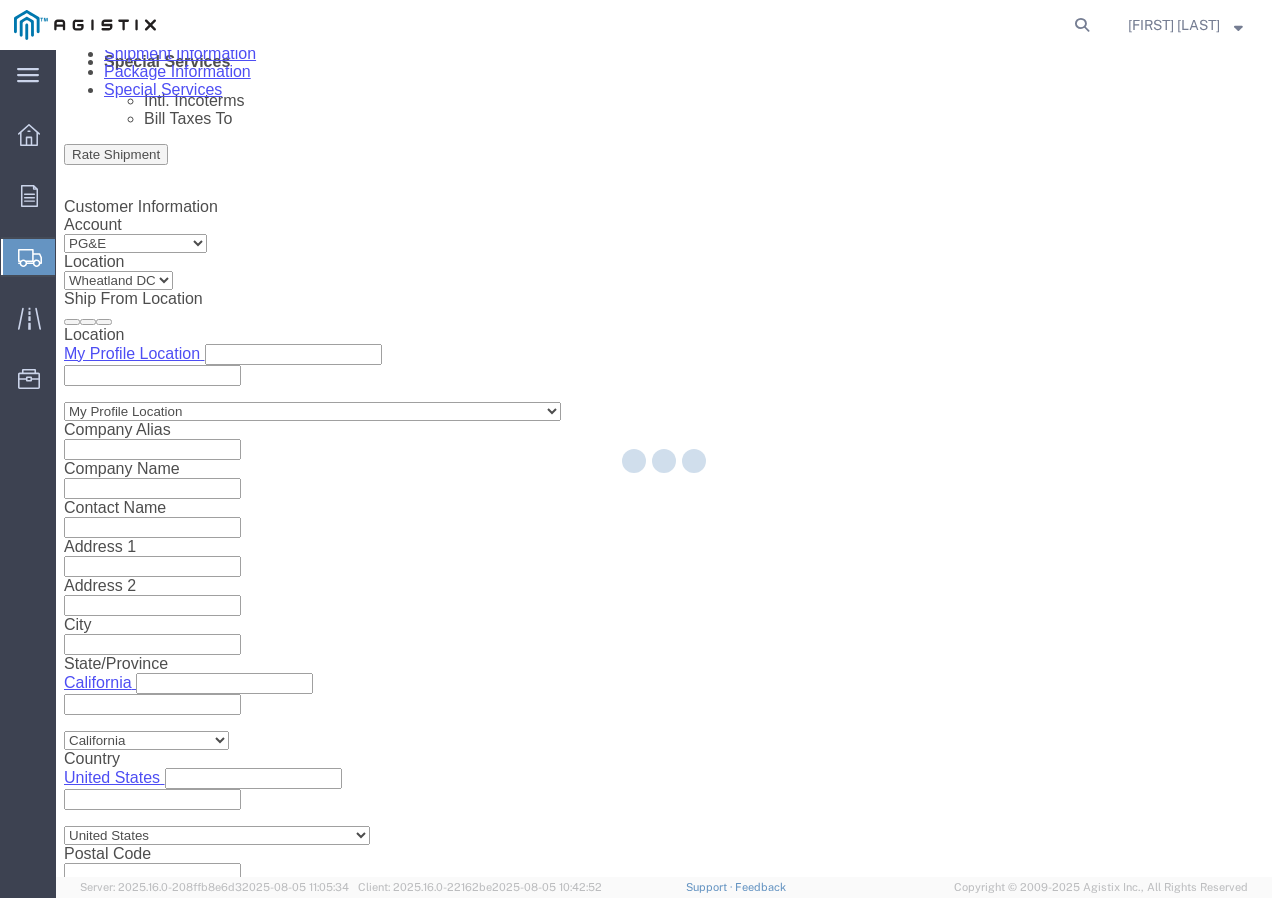 scroll, scrollTop: 0, scrollLeft: 0, axis: both 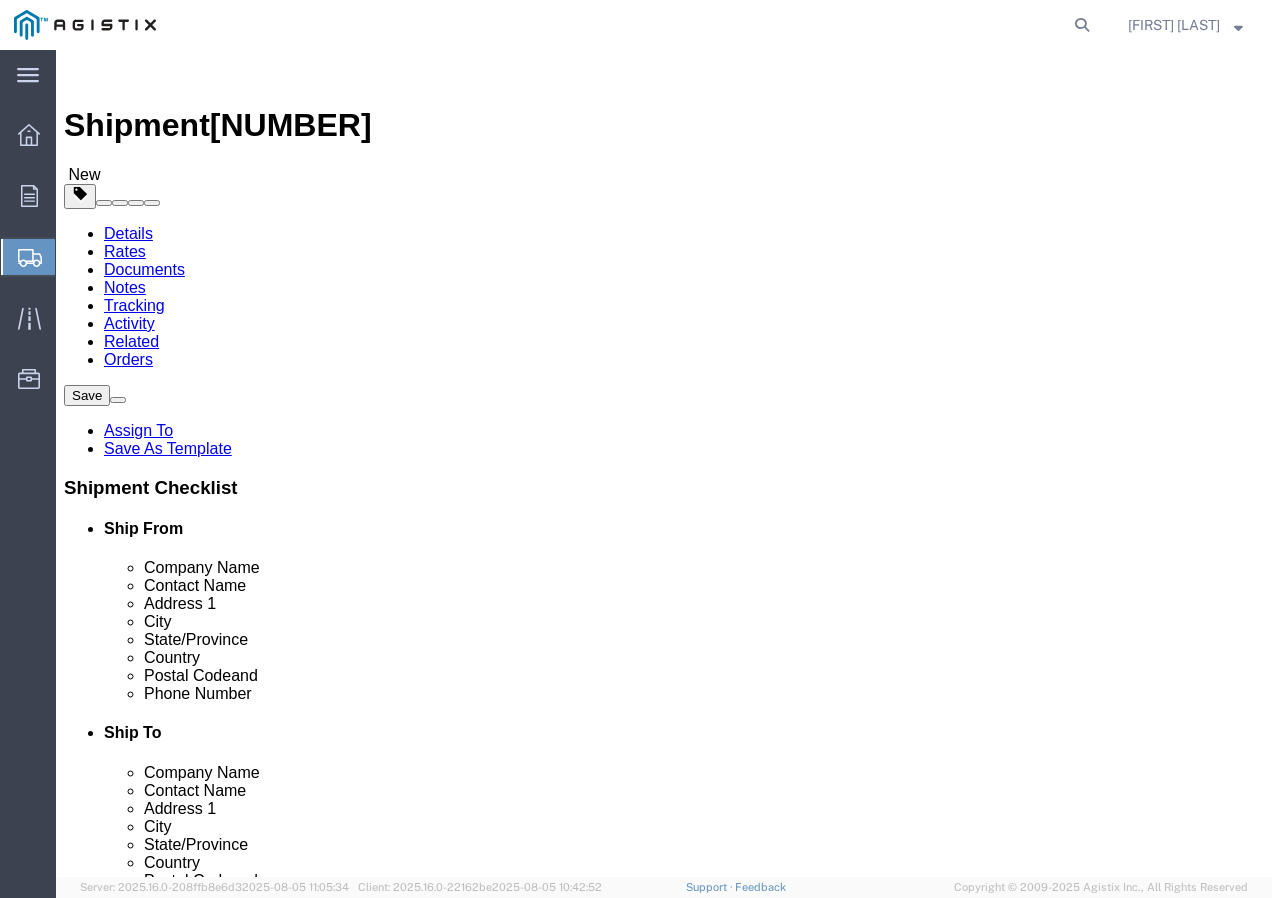 click on "Select Bulk Bundle(s) Cardboard Box(es) Carton(s) Crate(s) Drum(s) (Fiberboard) Drum(s) (Metal) Drum(s) (Plastic) Envelope Naked Cargo (UnPackaged) Pallet(s) Oversized (Not Stackable) Pallet(s) Oversized (Stackable) Pallet(s) Standard (Not Stackable) Pallet(s) Standard (Stackable) Roll(s) Your Packaging" 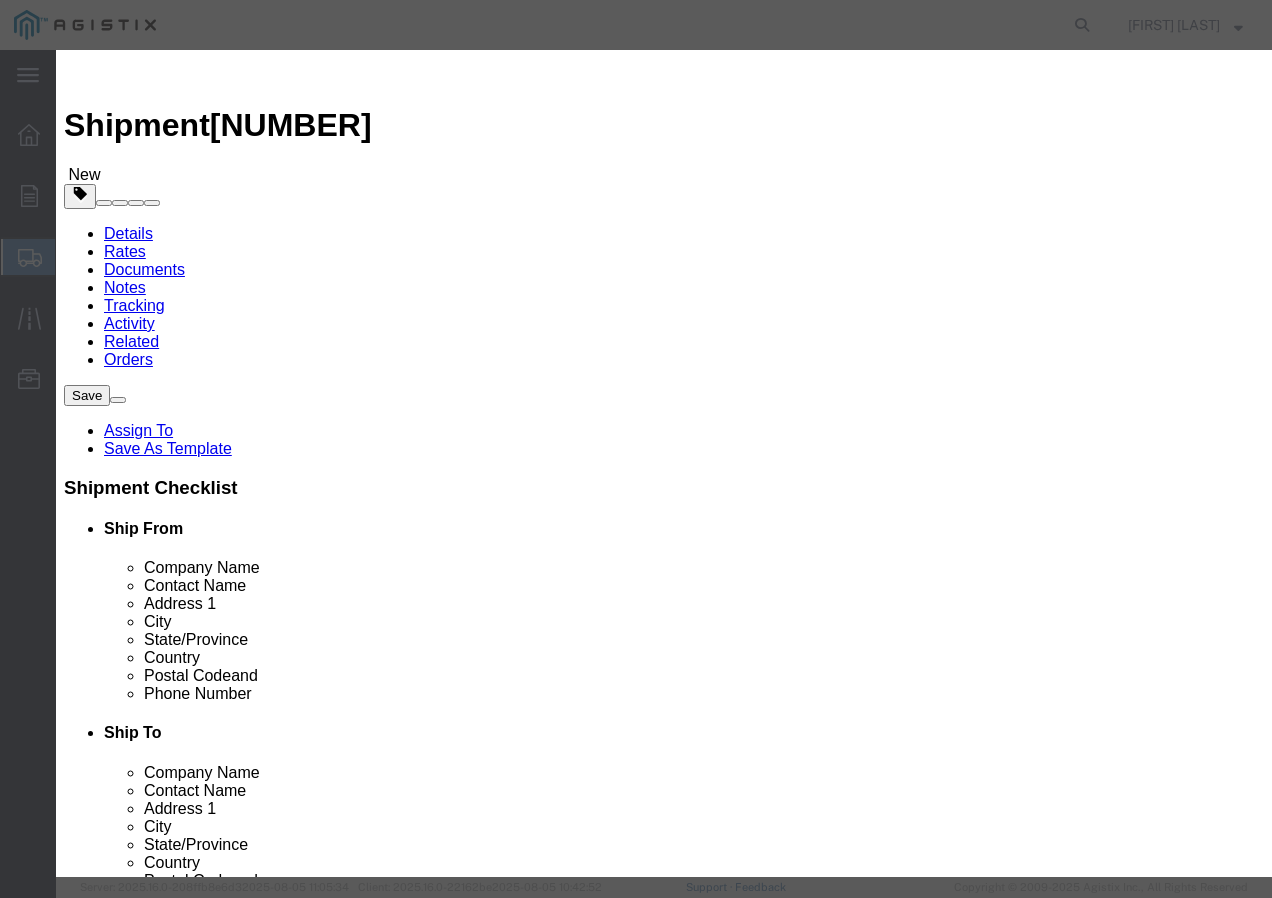 drag, startPoint x: 303, startPoint y: 148, endPoint x: 313, endPoint y: 155, distance: 12.206555 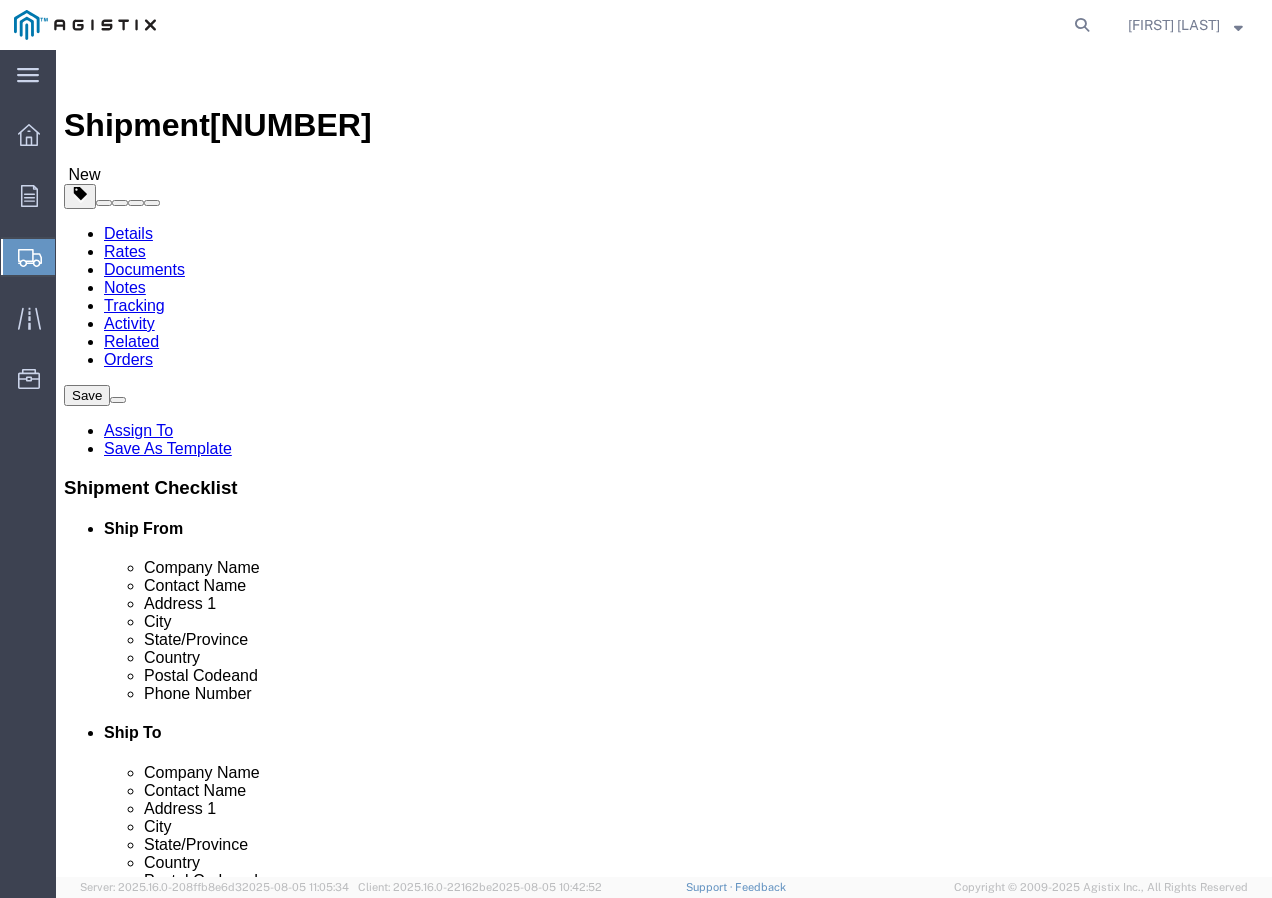 click on "1" 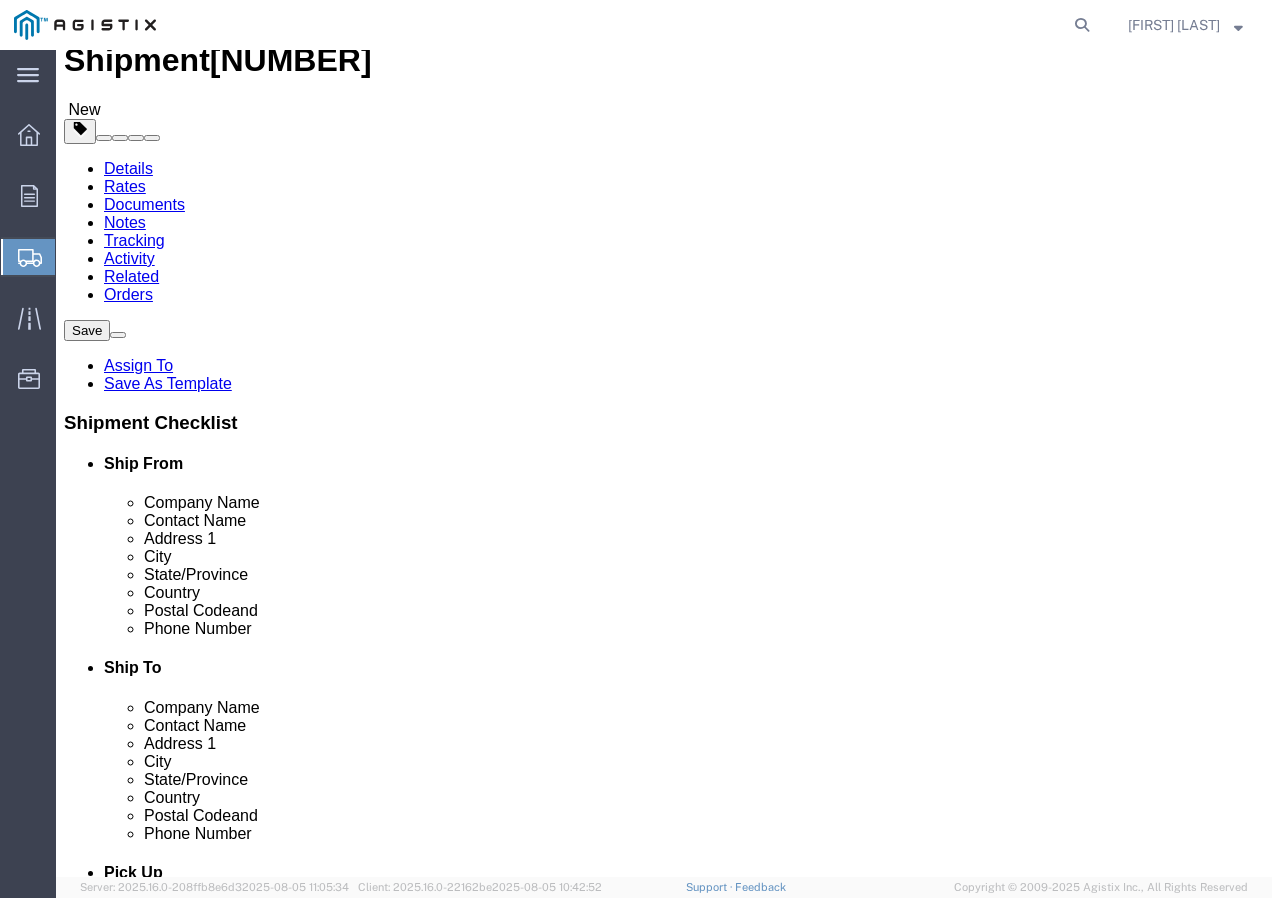 scroll, scrollTop: 100, scrollLeft: 0, axis: vertical 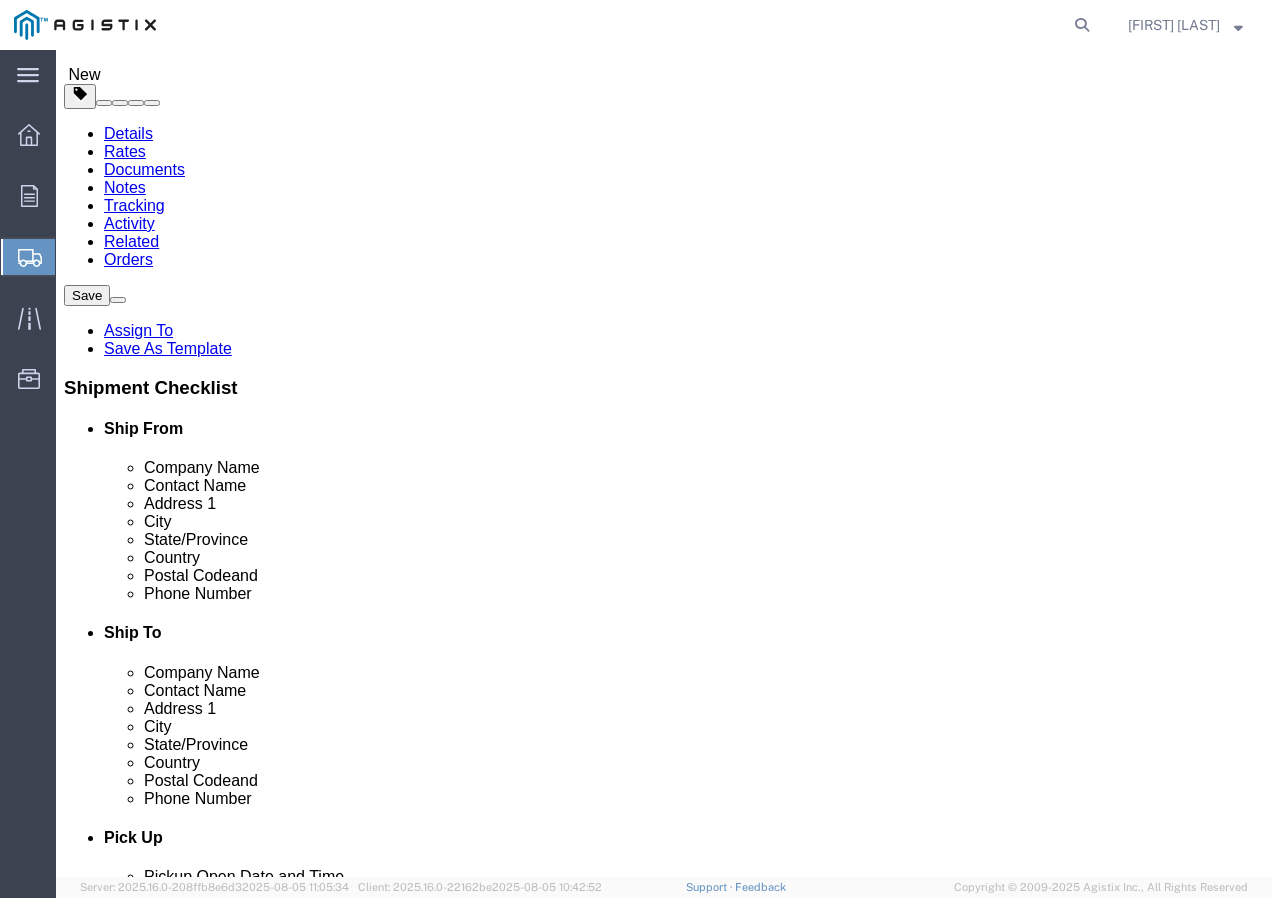 click on "Rate Shipment" 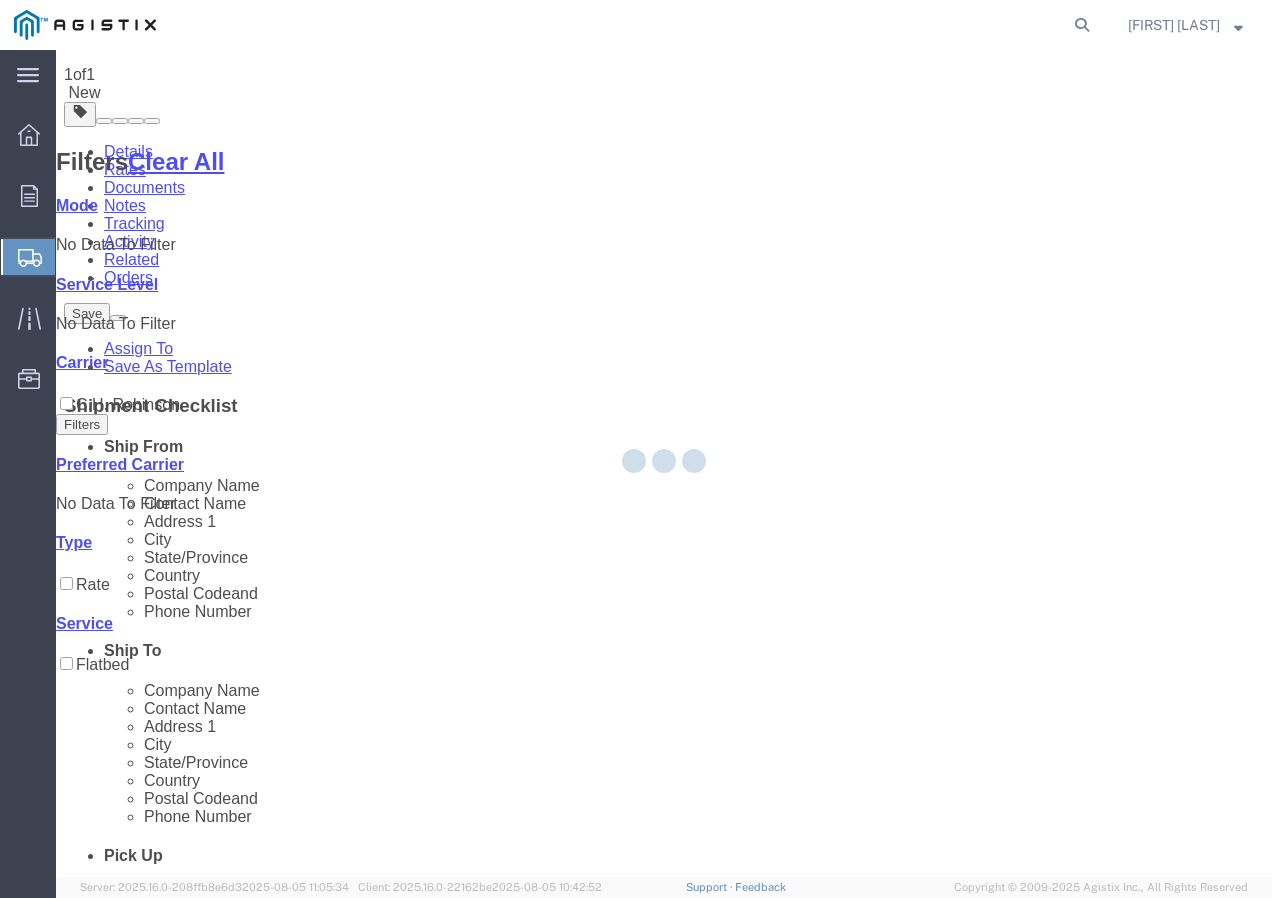 scroll, scrollTop: 0, scrollLeft: 0, axis: both 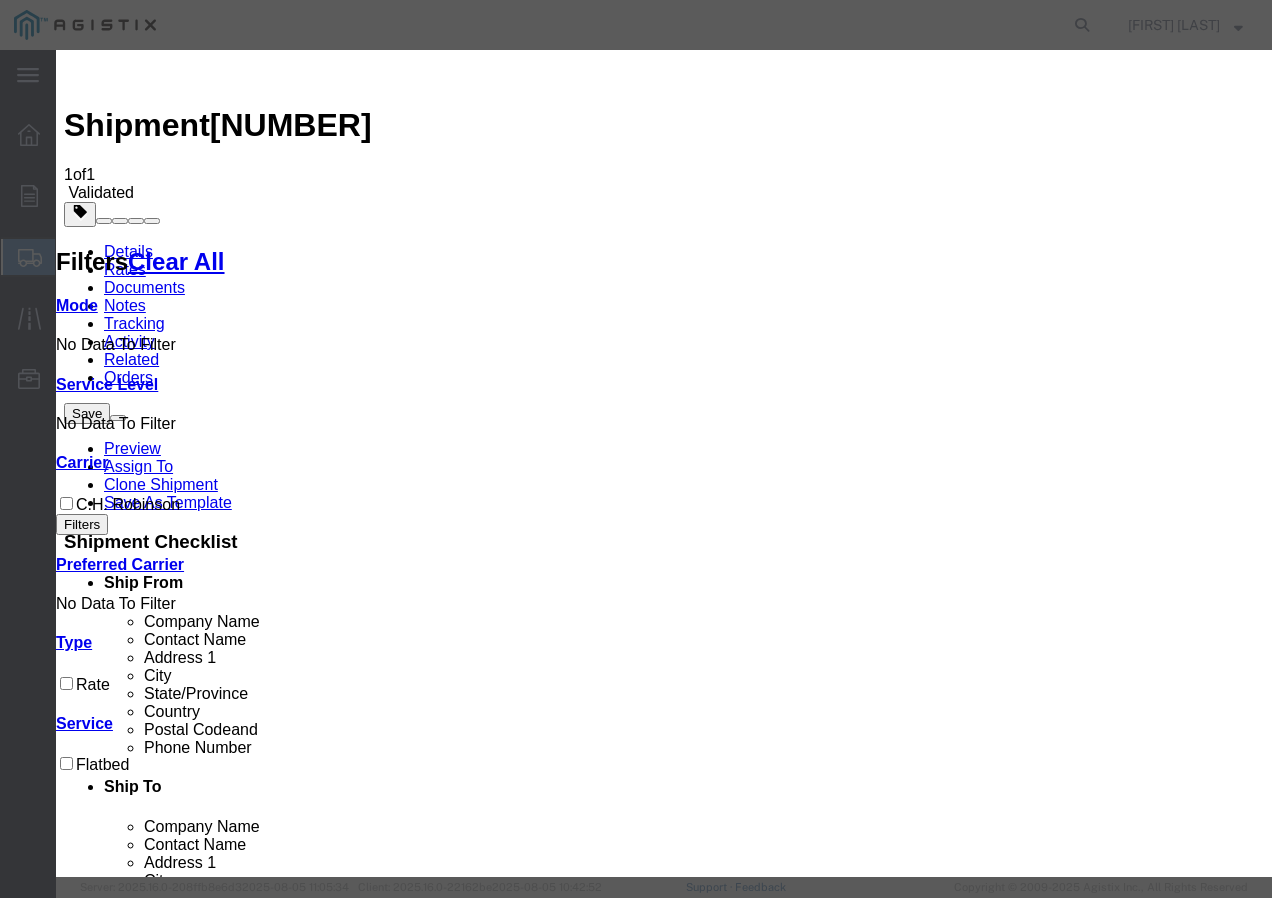 click at bounding box center [72, 3860] 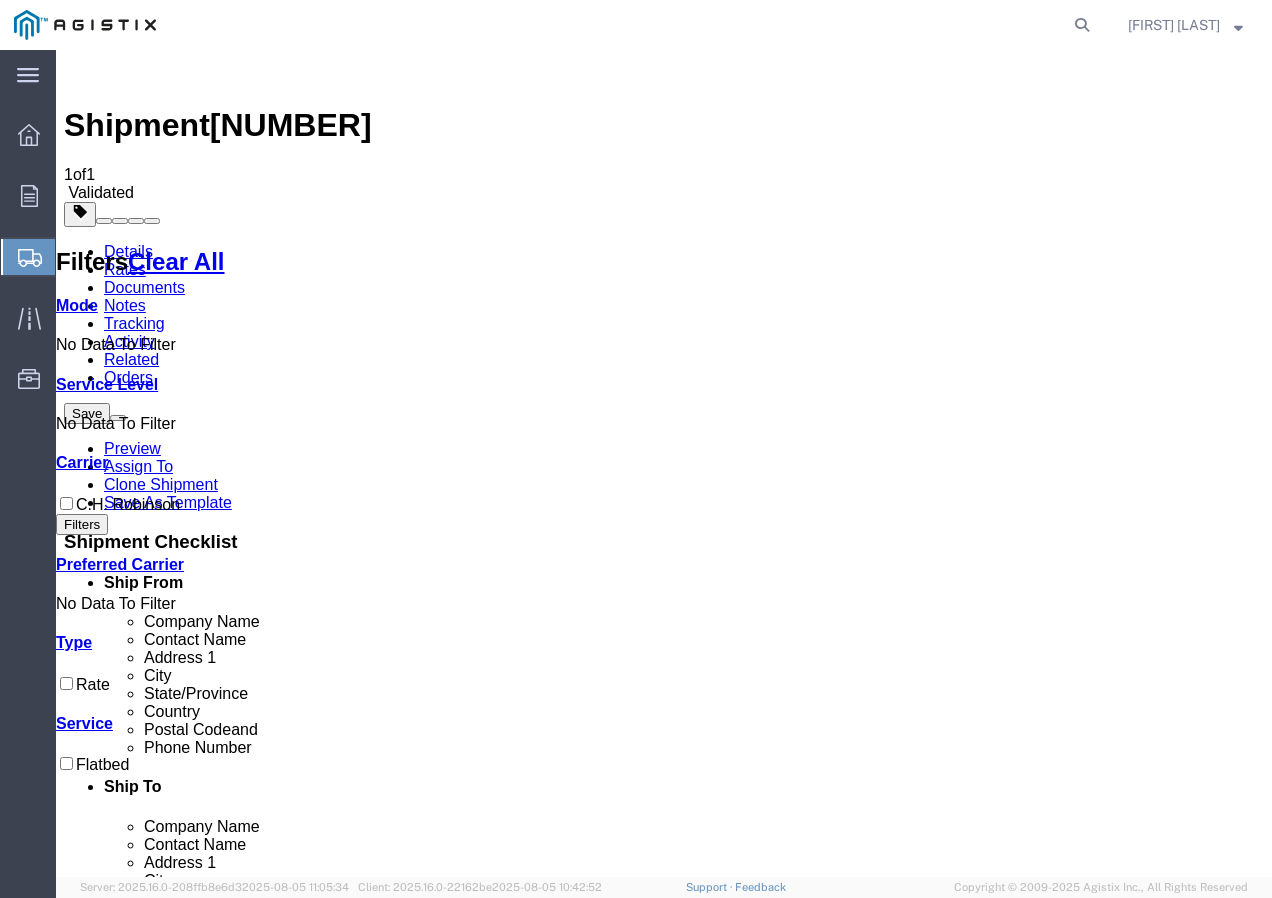 click on "Book" at bounding box center [979, 1850] 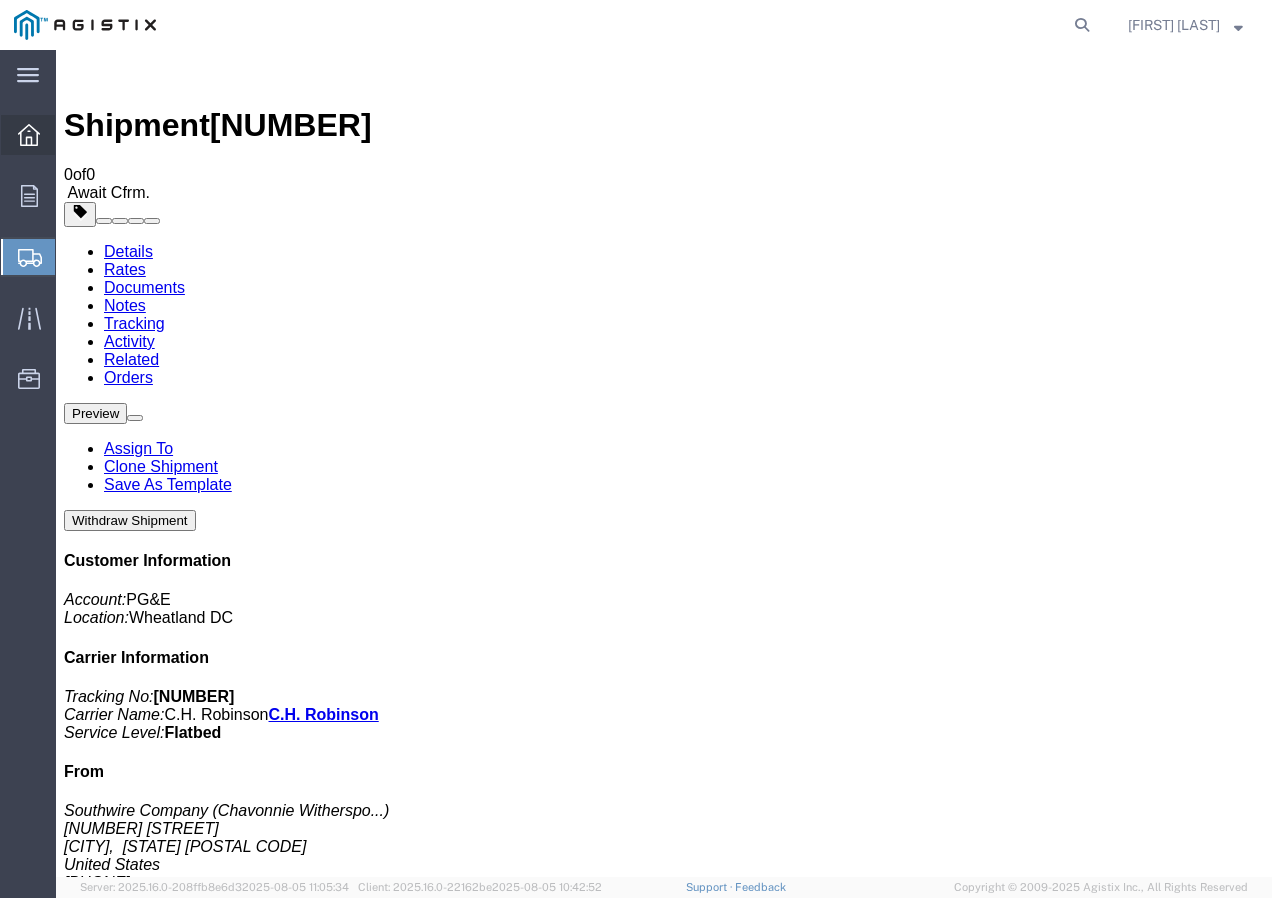 click 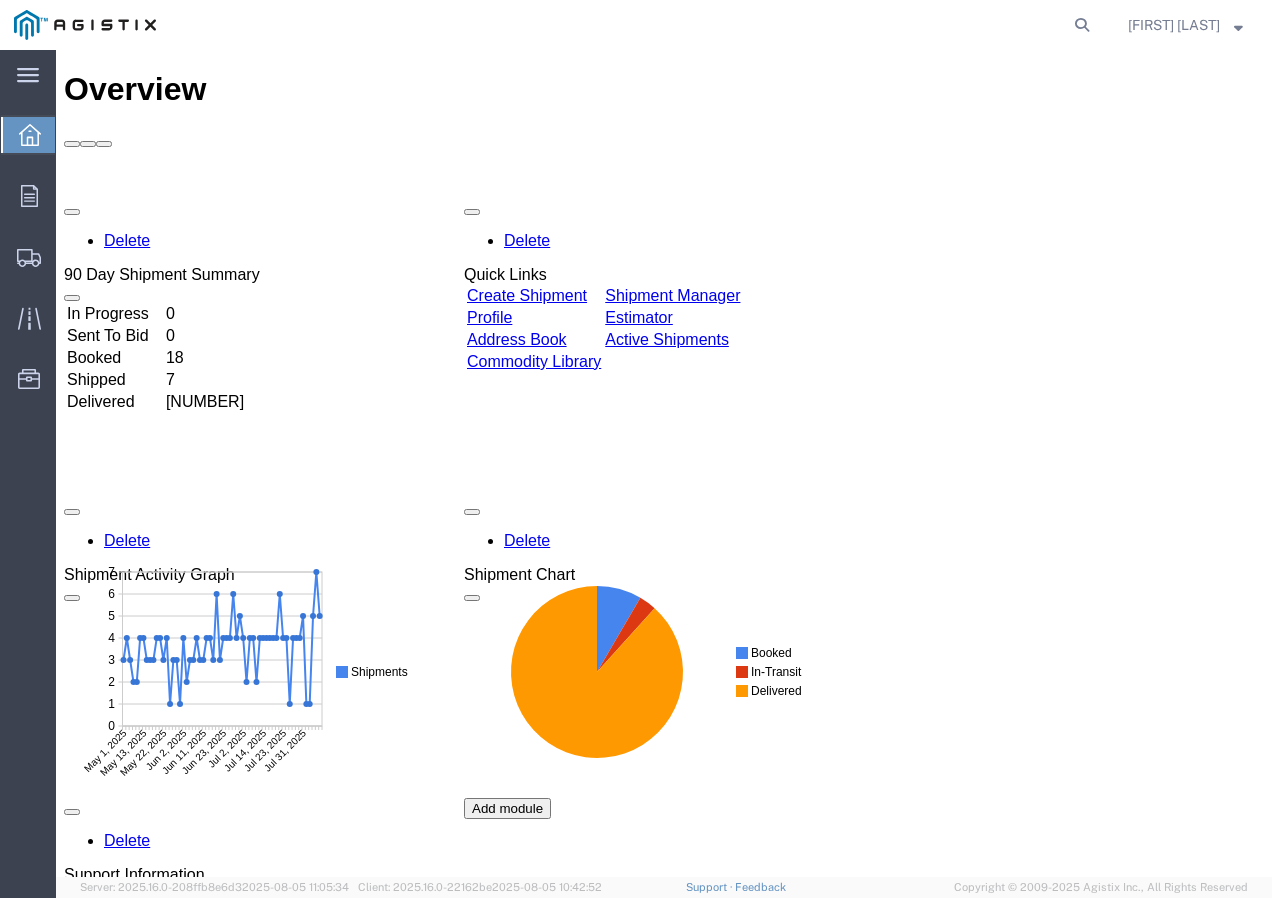 scroll, scrollTop: 0, scrollLeft: 0, axis: both 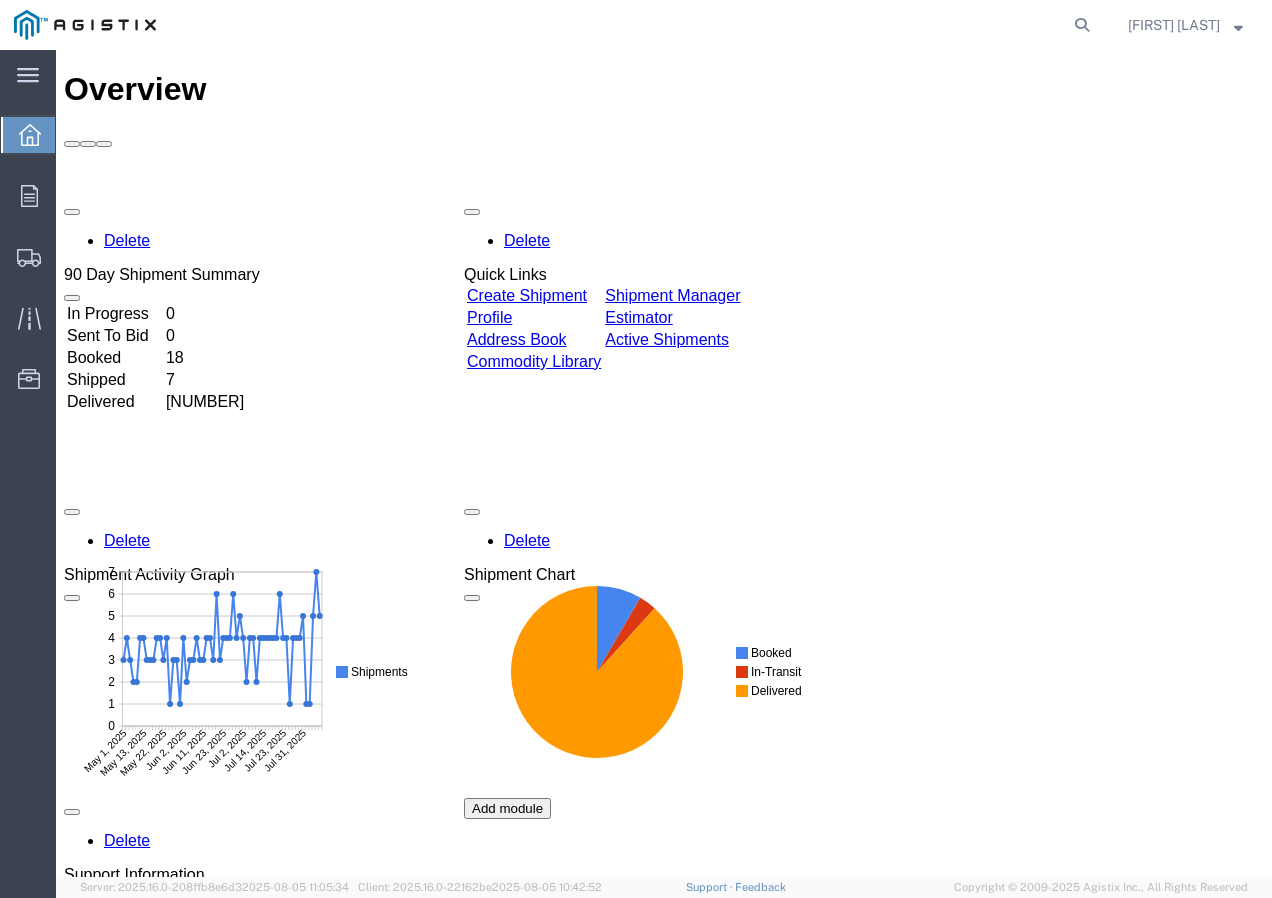 click on "Create Shipment" at bounding box center [527, 295] 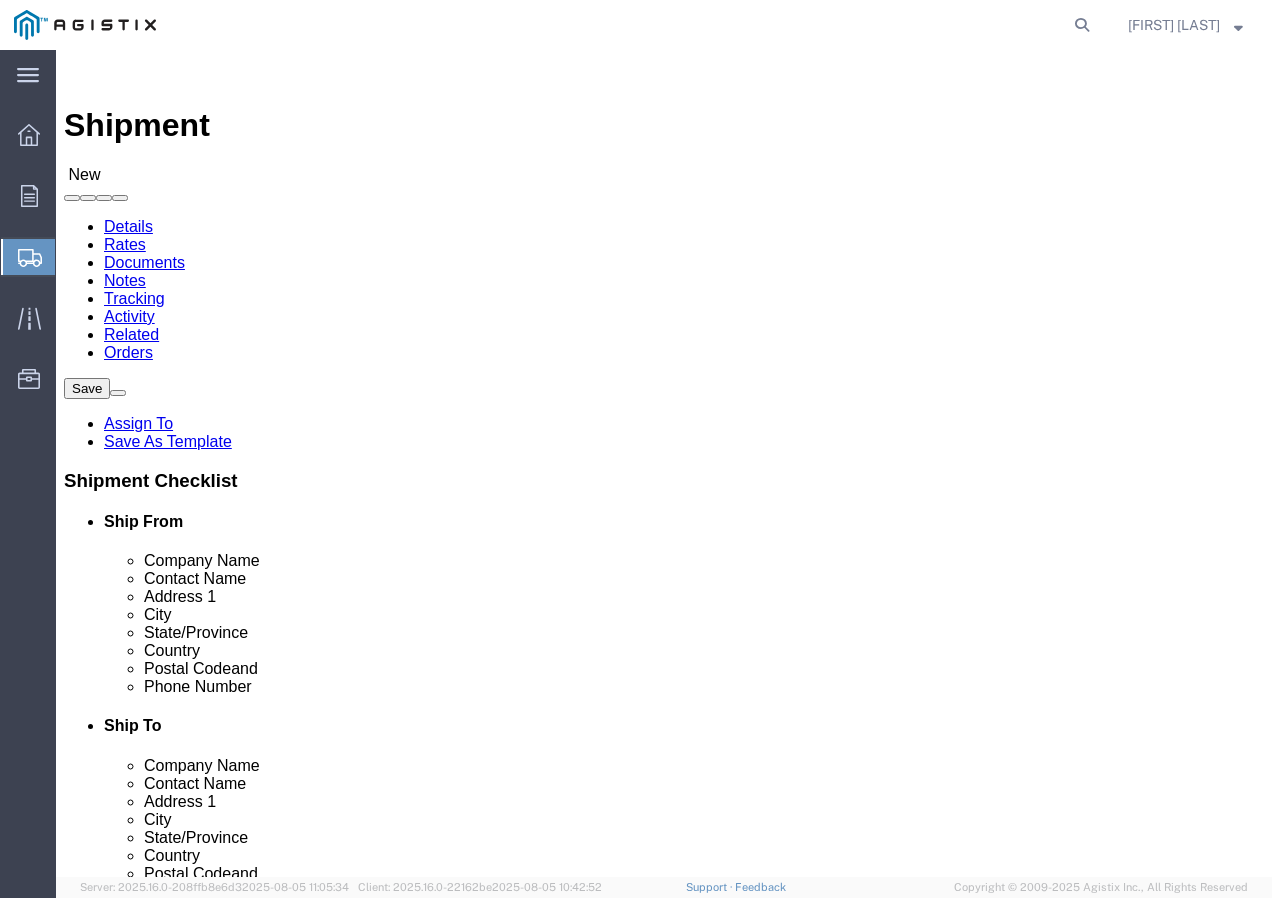 click on "Select [COMPANY] [COMPANY]" 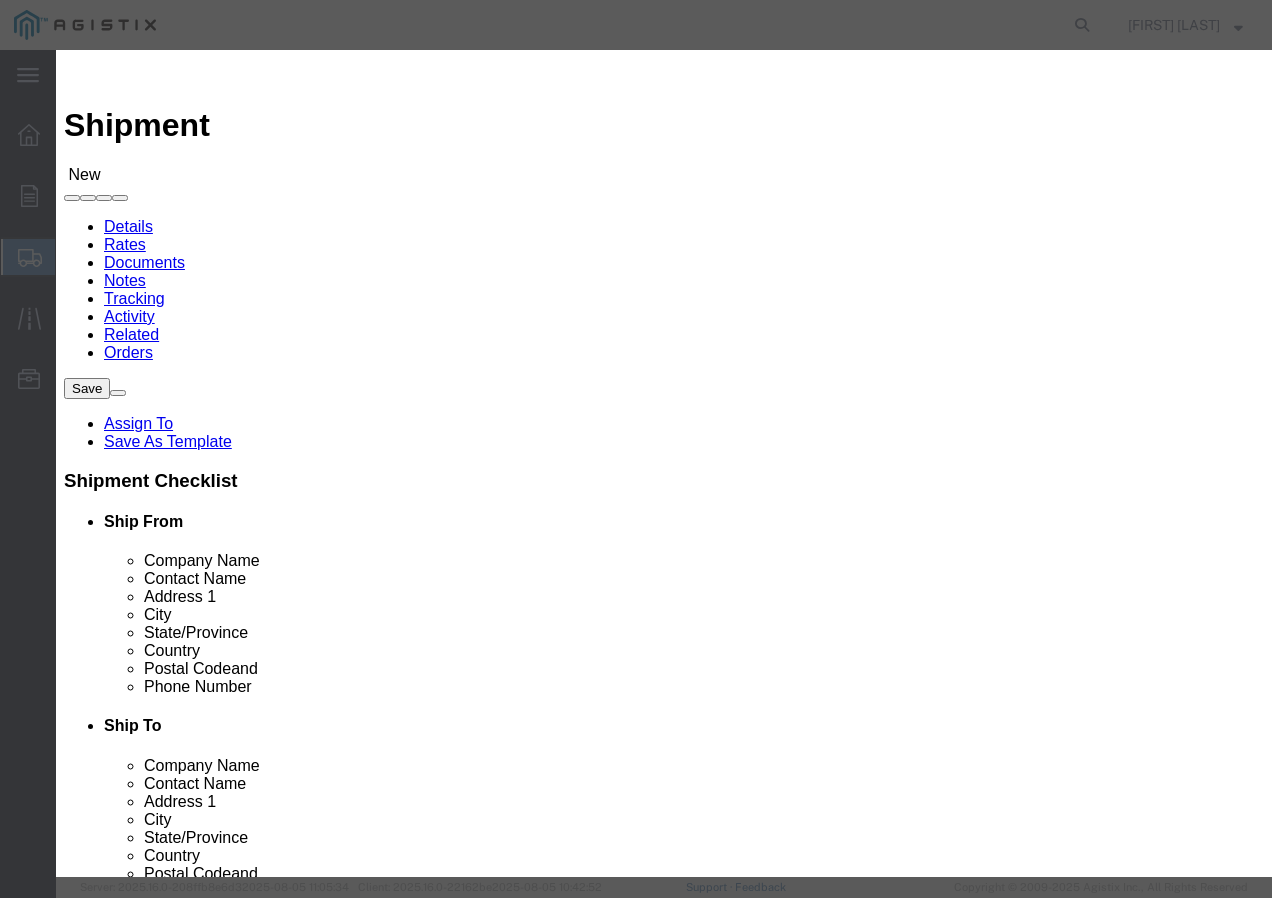 click on "Search by Address Book Name City Company Name Contact Name Country CustomerAlias DPL Days To Expire DPL Last Update DPL Status Email Address Location Type Notes Phone Number Role State Zip" 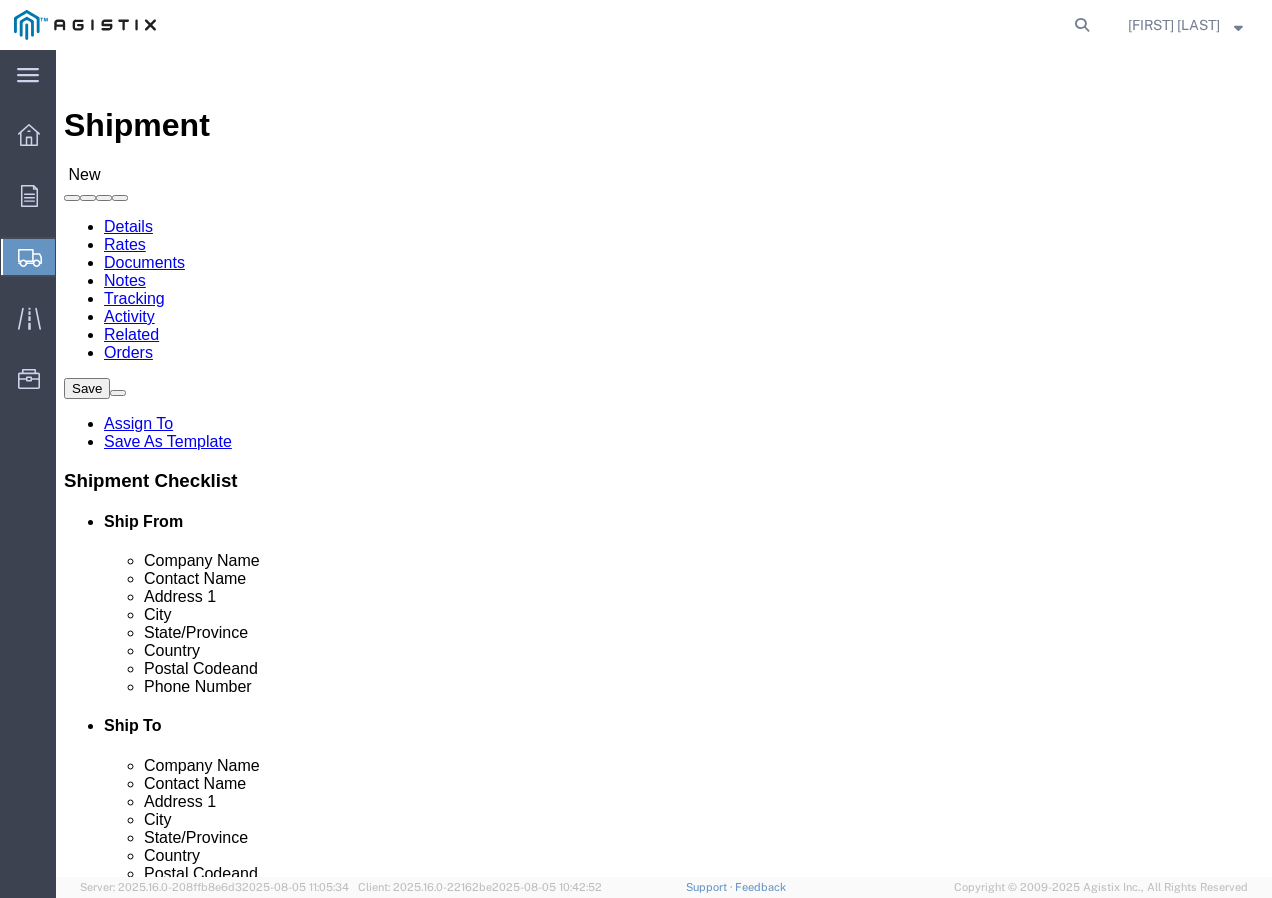 click 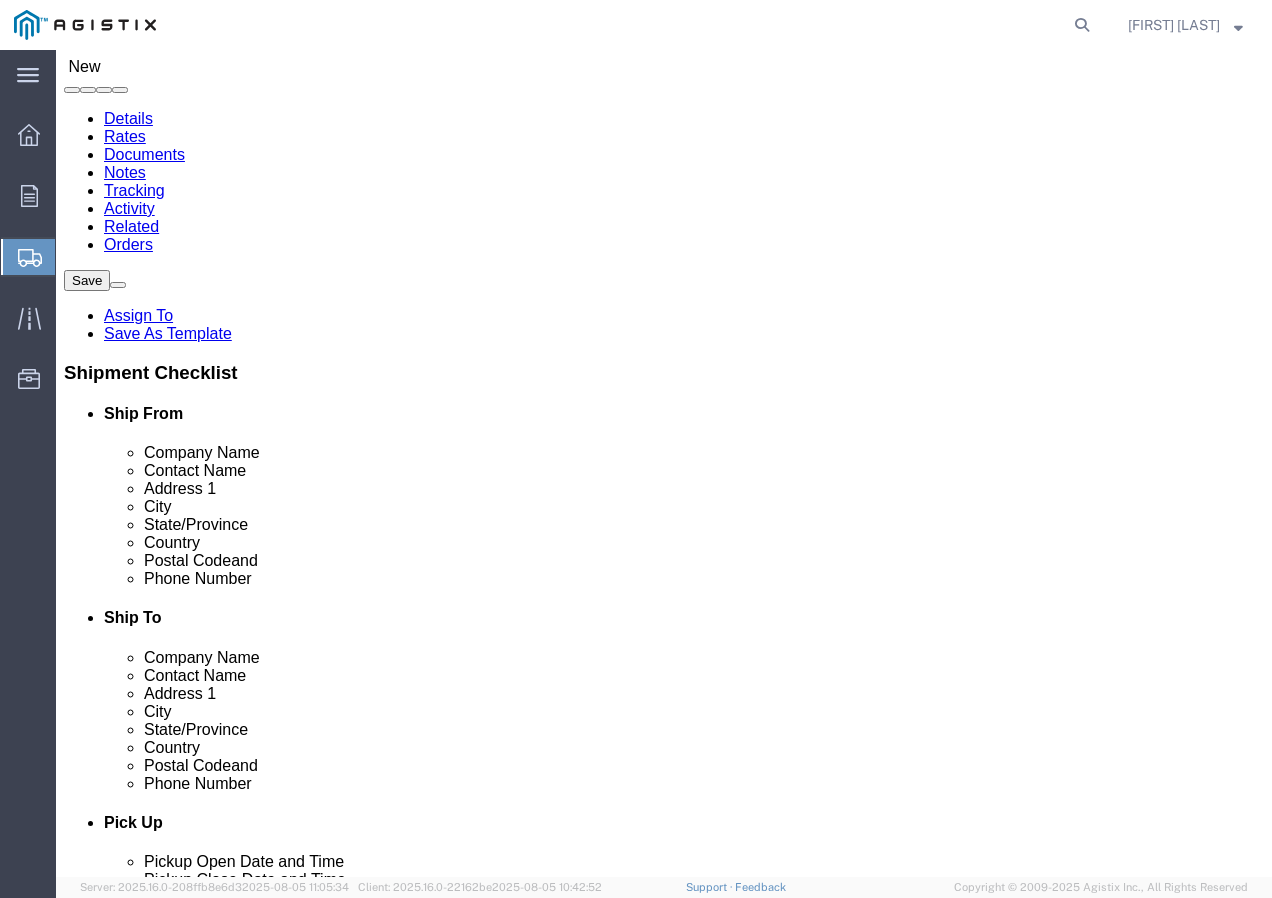 scroll, scrollTop: 300, scrollLeft: 0, axis: vertical 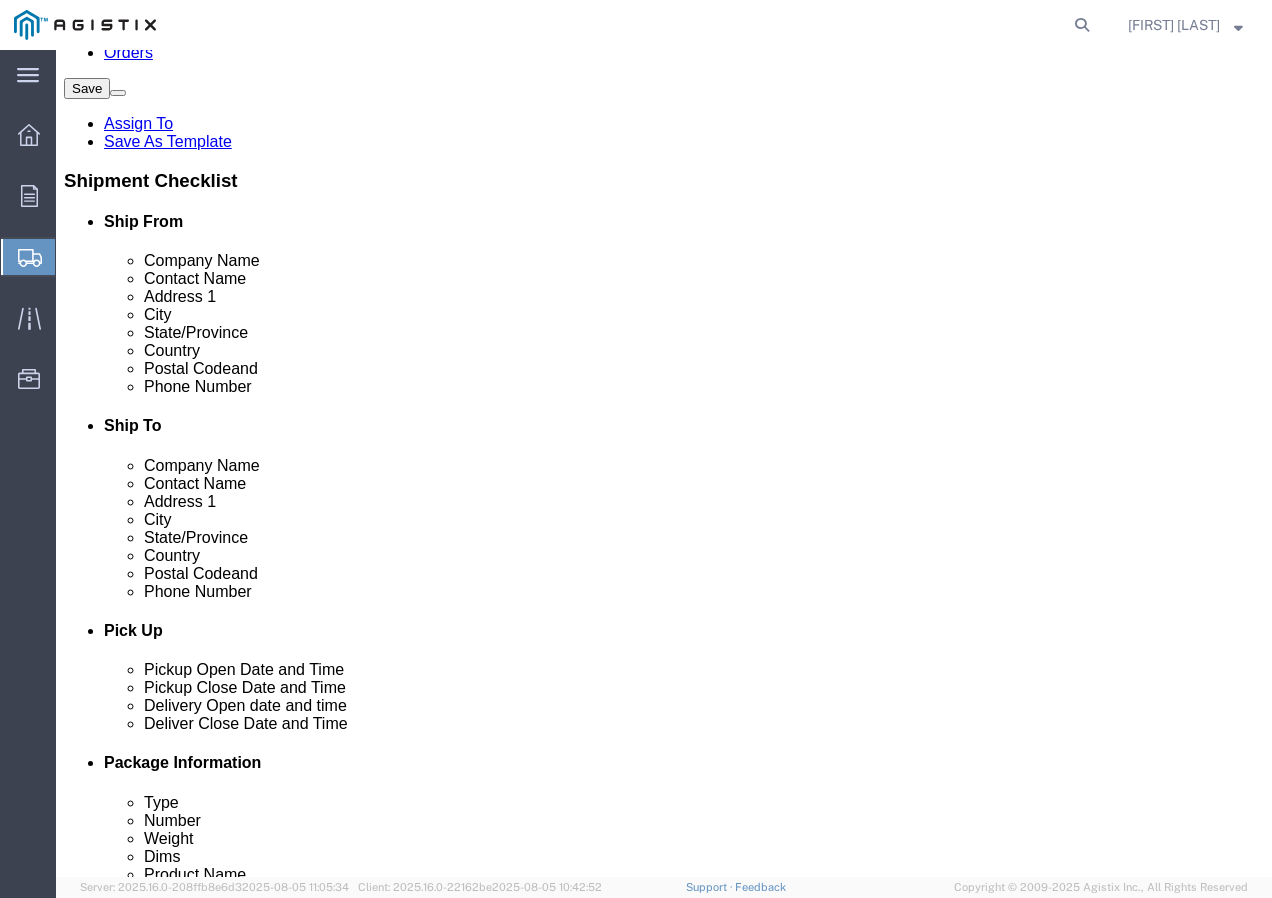 click 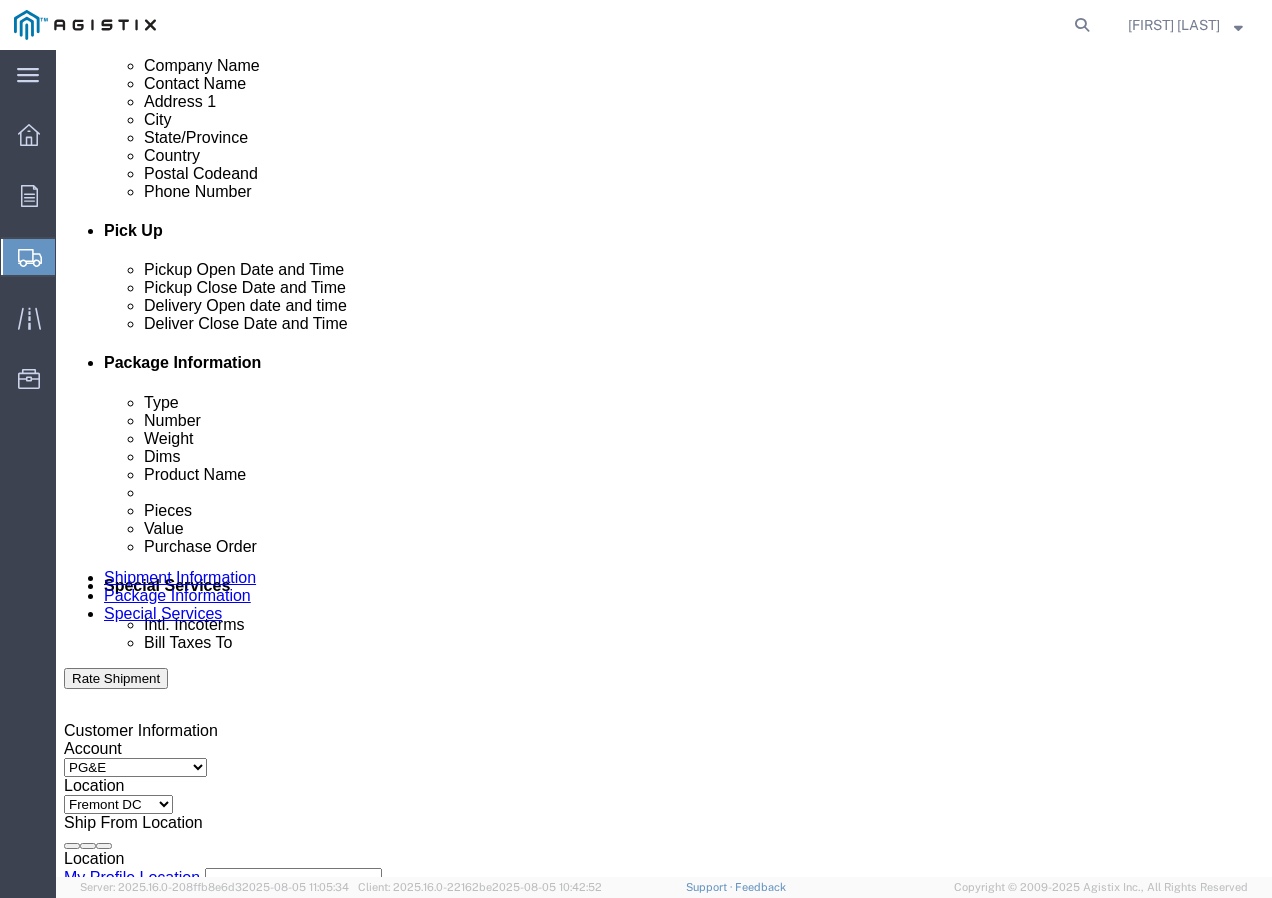 scroll, scrollTop: 800, scrollLeft: 0, axis: vertical 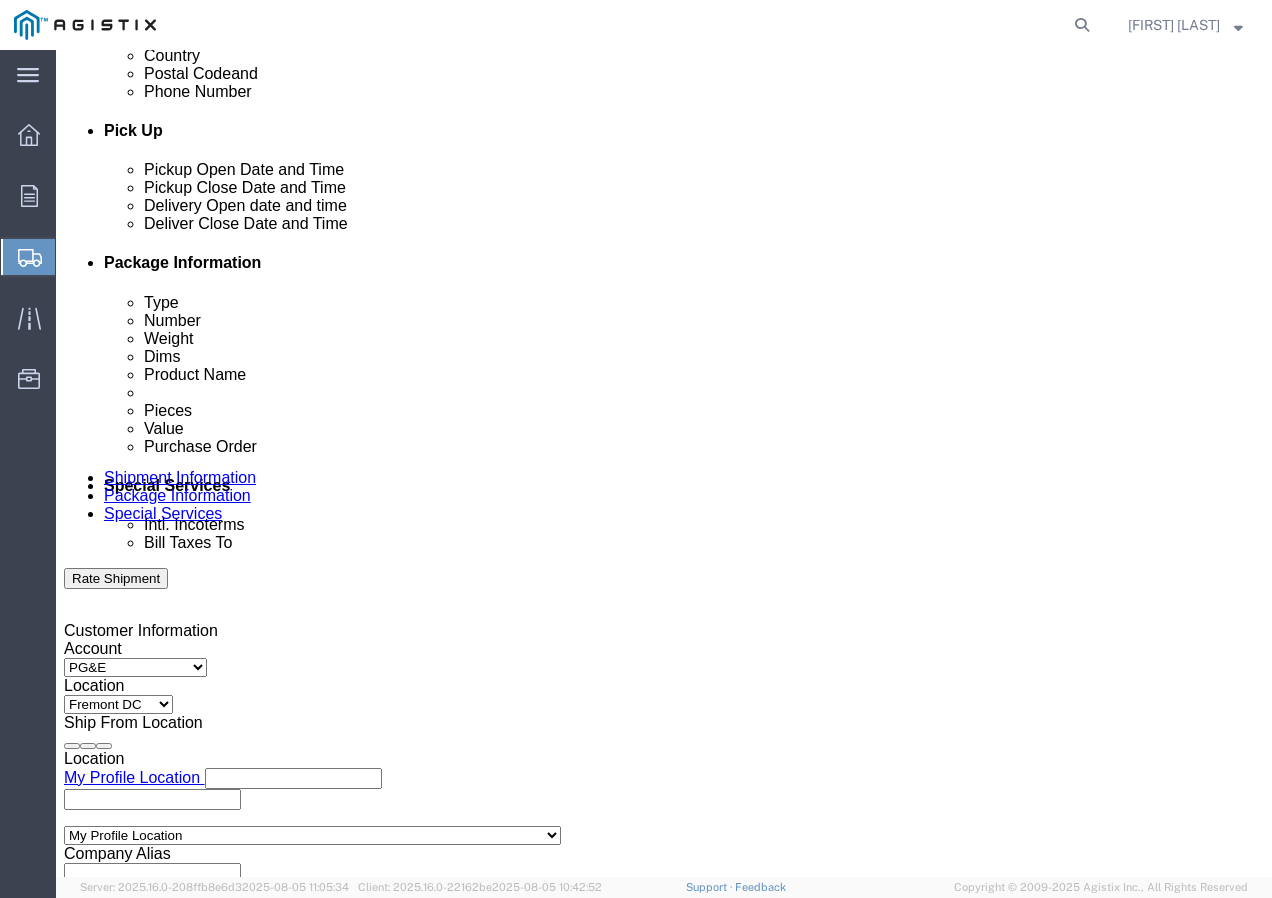 click 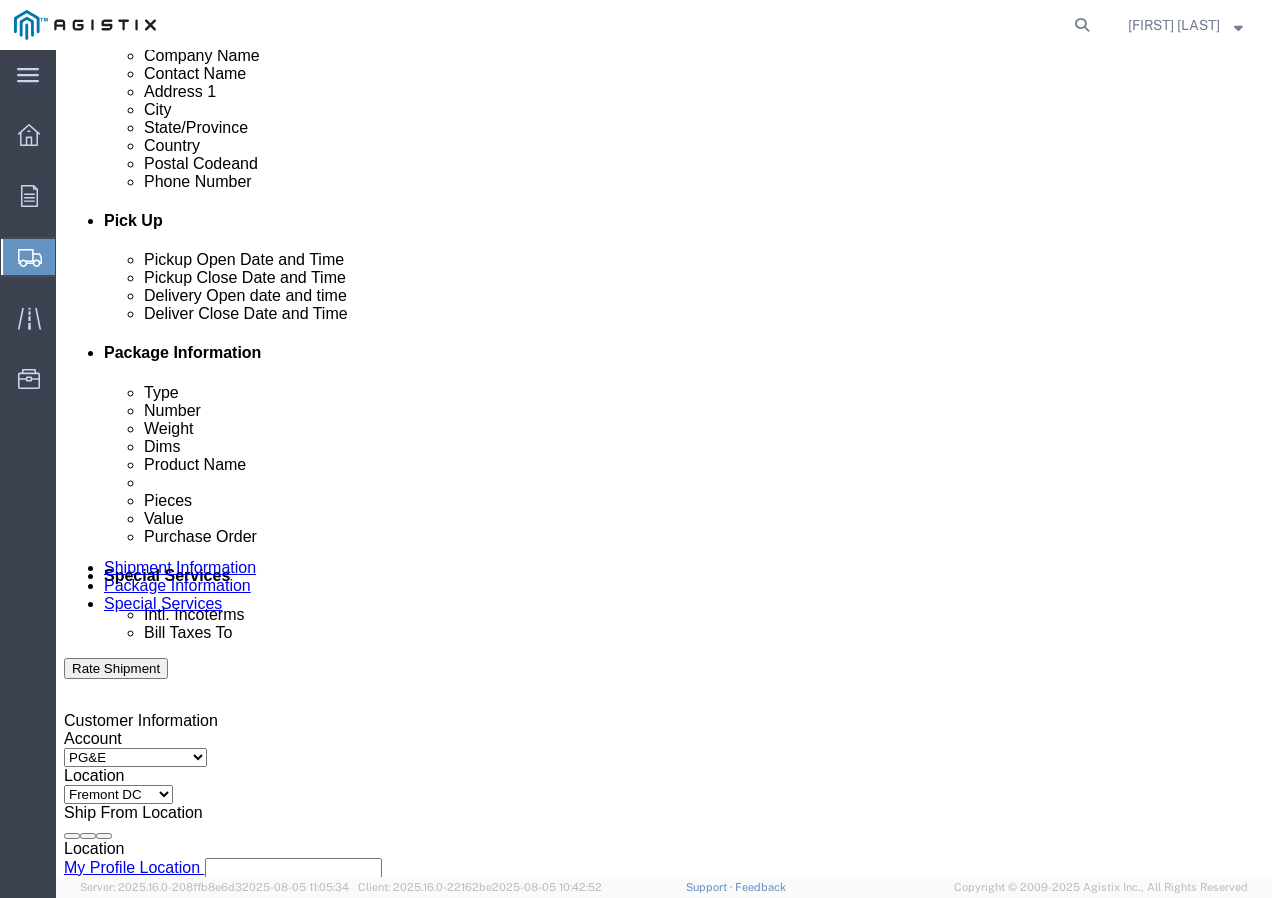 scroll, scrollTop: 500, scrollLeft: 0, axis: vertical 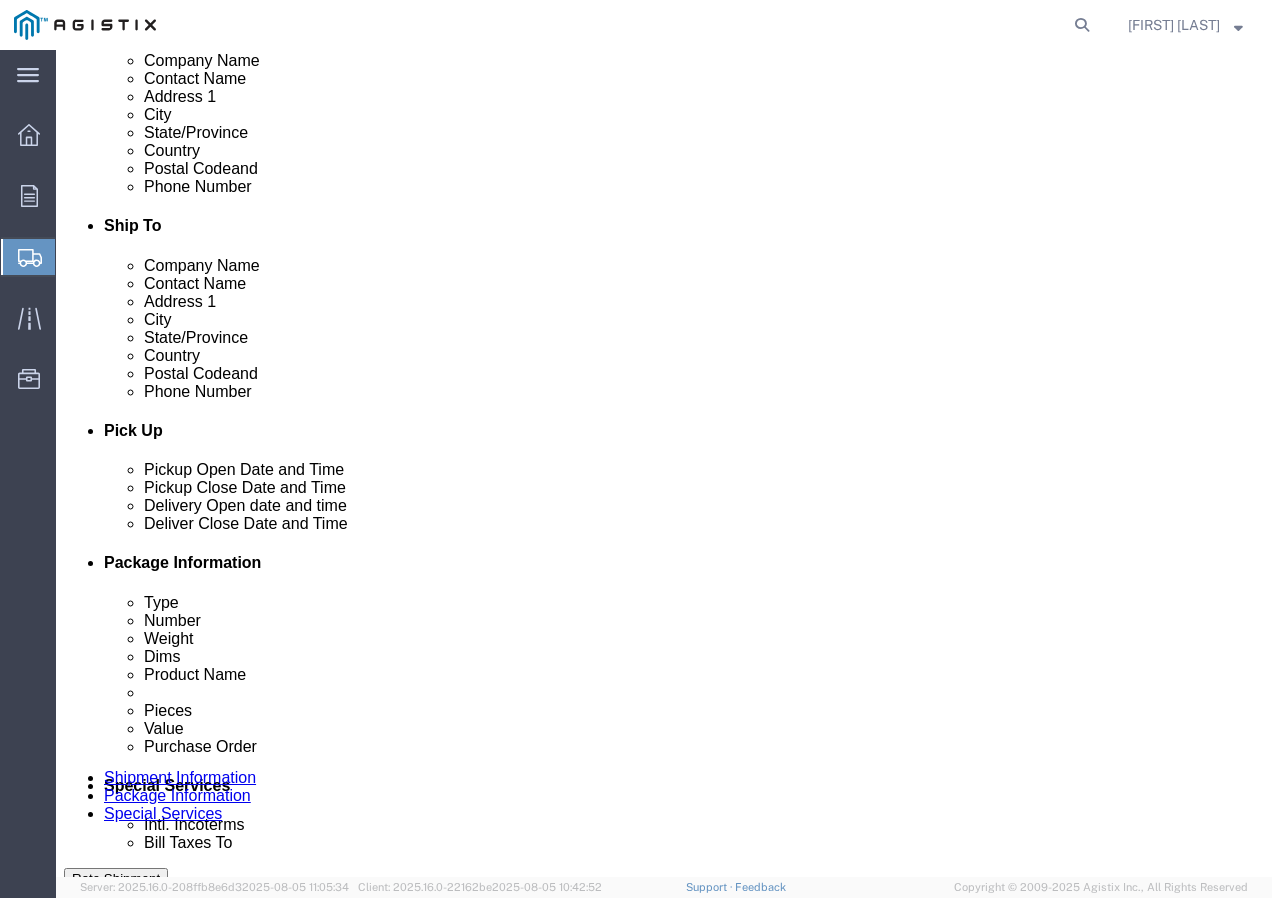 click on "Pickup Date:
Pickup Start Date Pickup Start Time Pickup Open Date and Time Pickup Close Date Pickup Close Time
Pickup Close Date and Time
Delivery by Date
Delivery Start Date Delivery Start Time
Deliver Open Date and Time
Deliver Close Date Deliver Close Time
Deliver Close Date and Time" 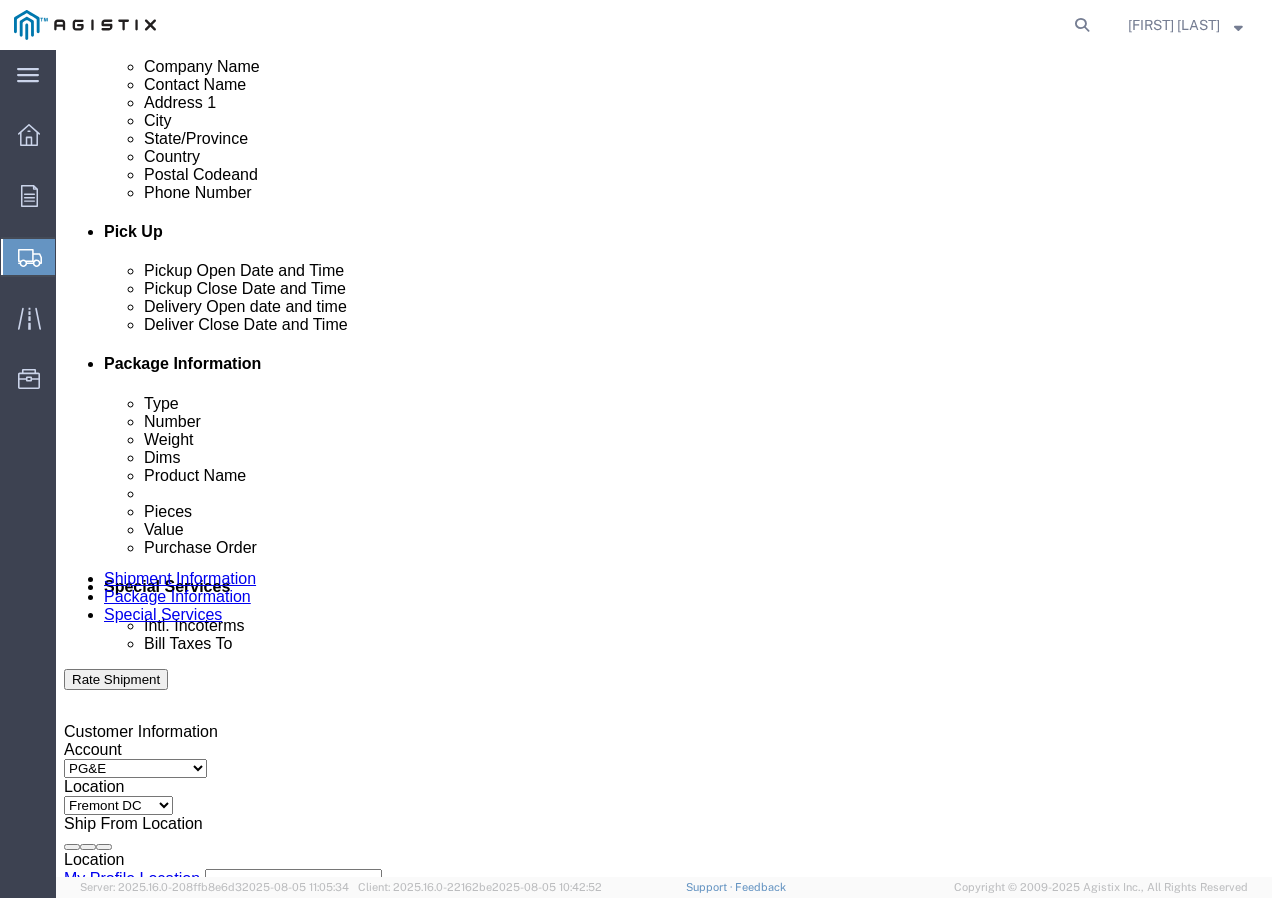 scroll, scrollTop: 700, scrollLeft: 0, axis: vertical 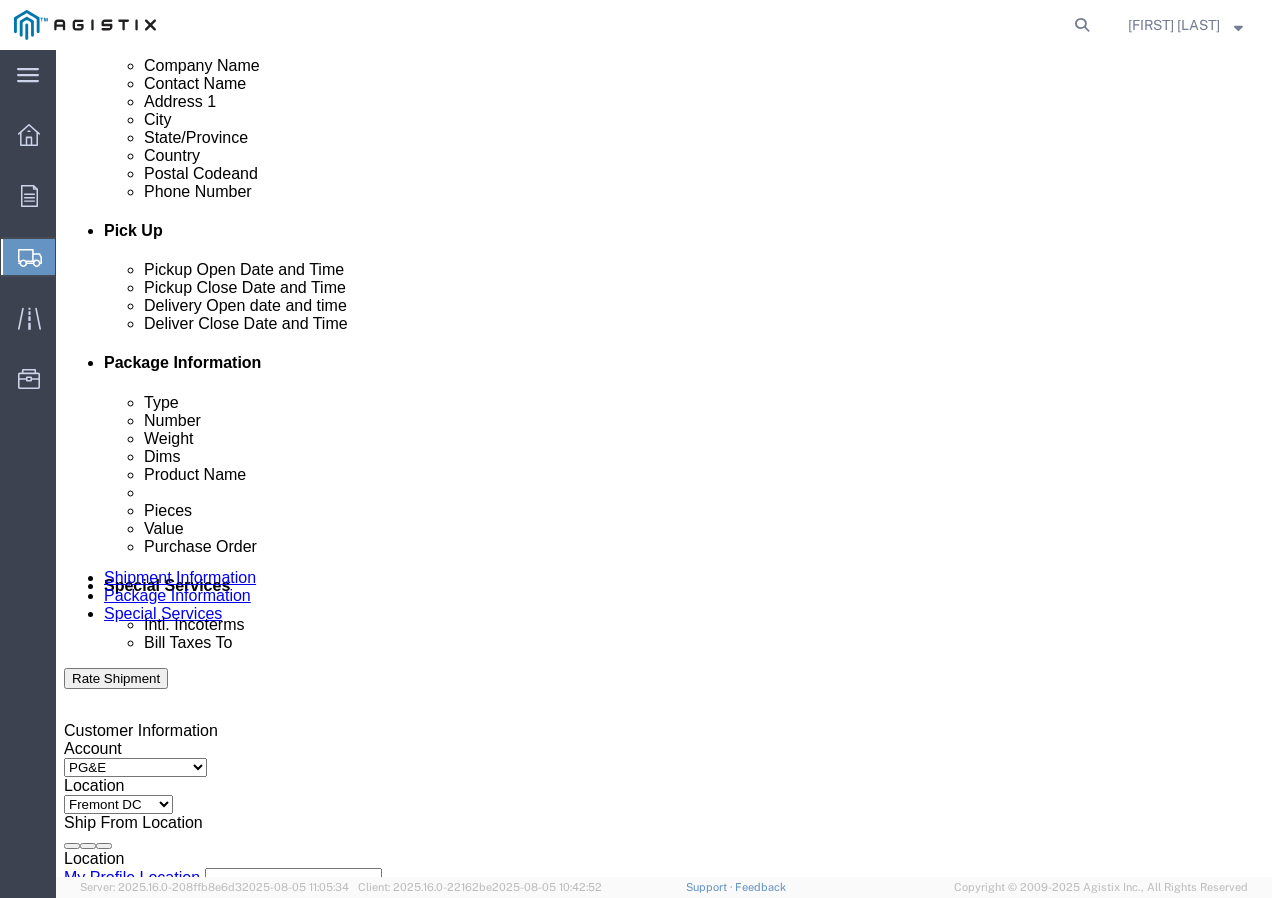 click 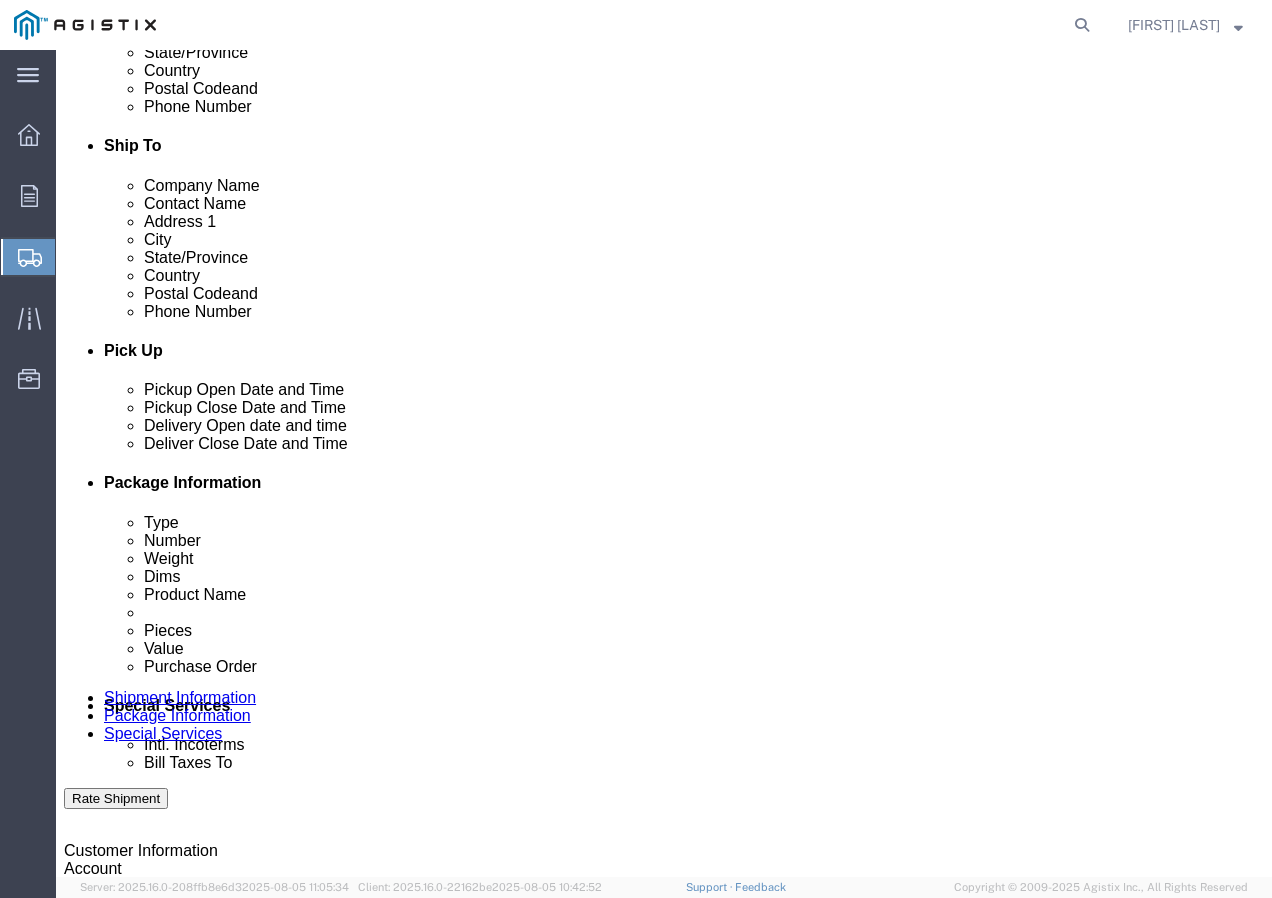 scroll, scrollTop: 600, scrollLeft: 0, axis: vertical 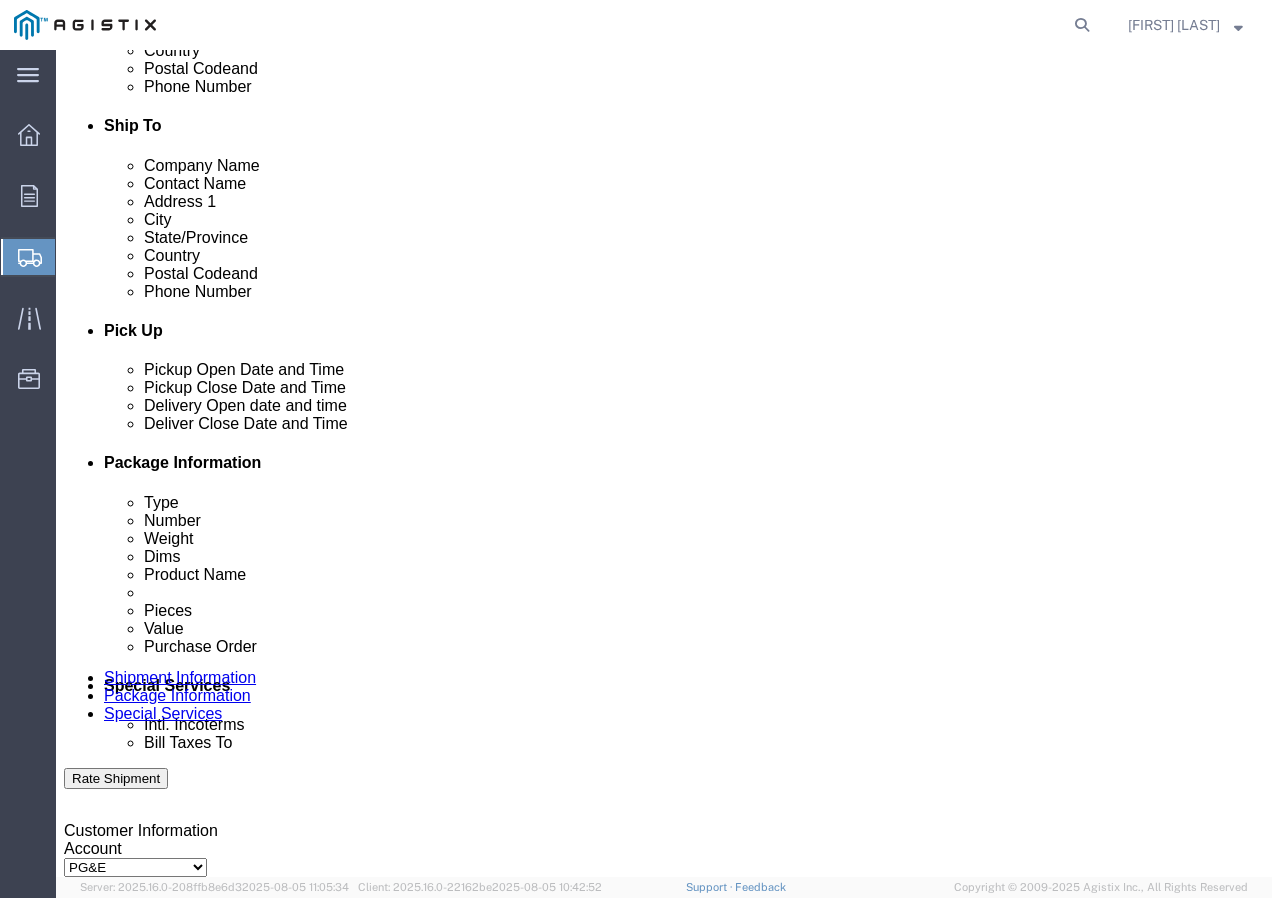 click 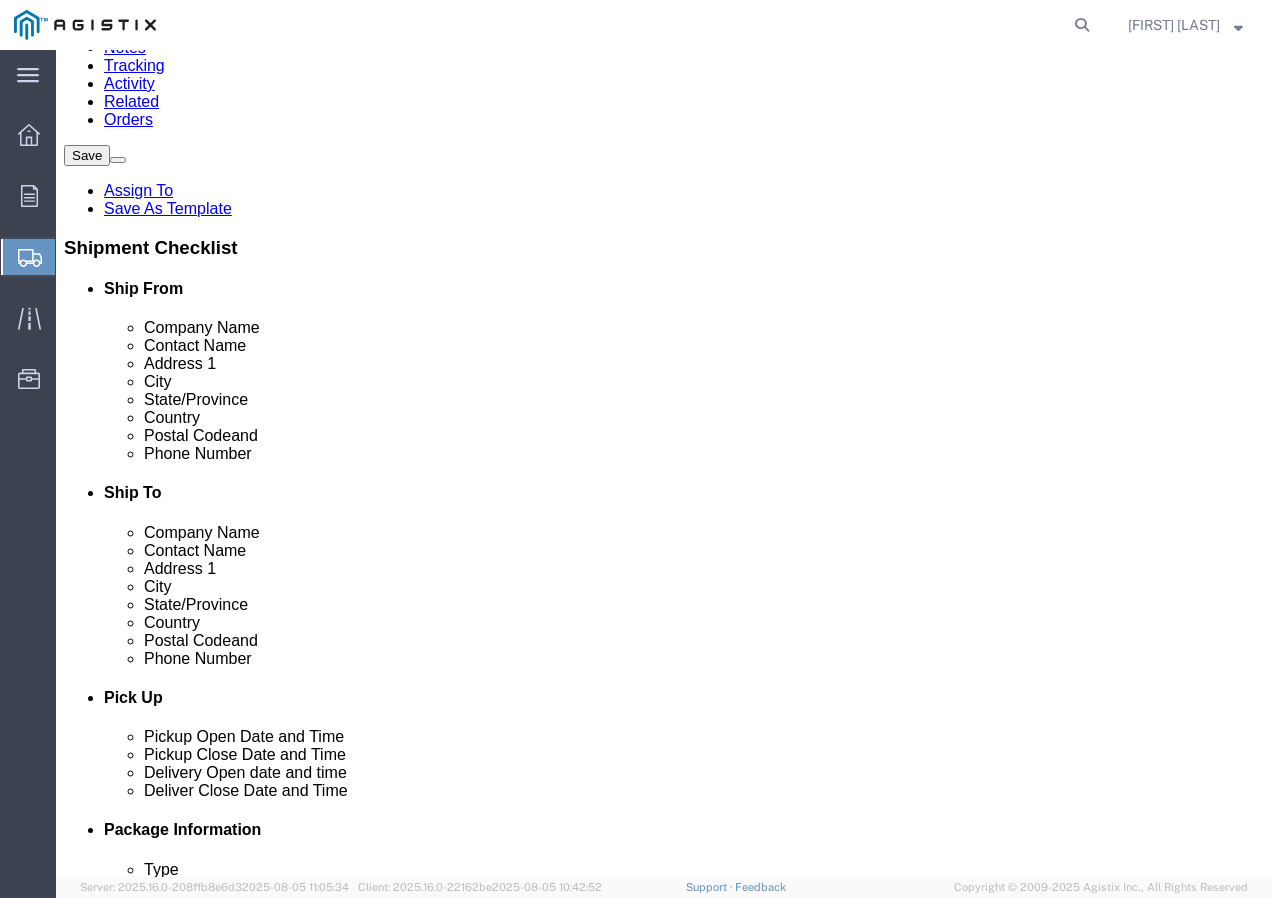 scroll, scrollTop: 200, scrollLeft: 0, axis: vertical 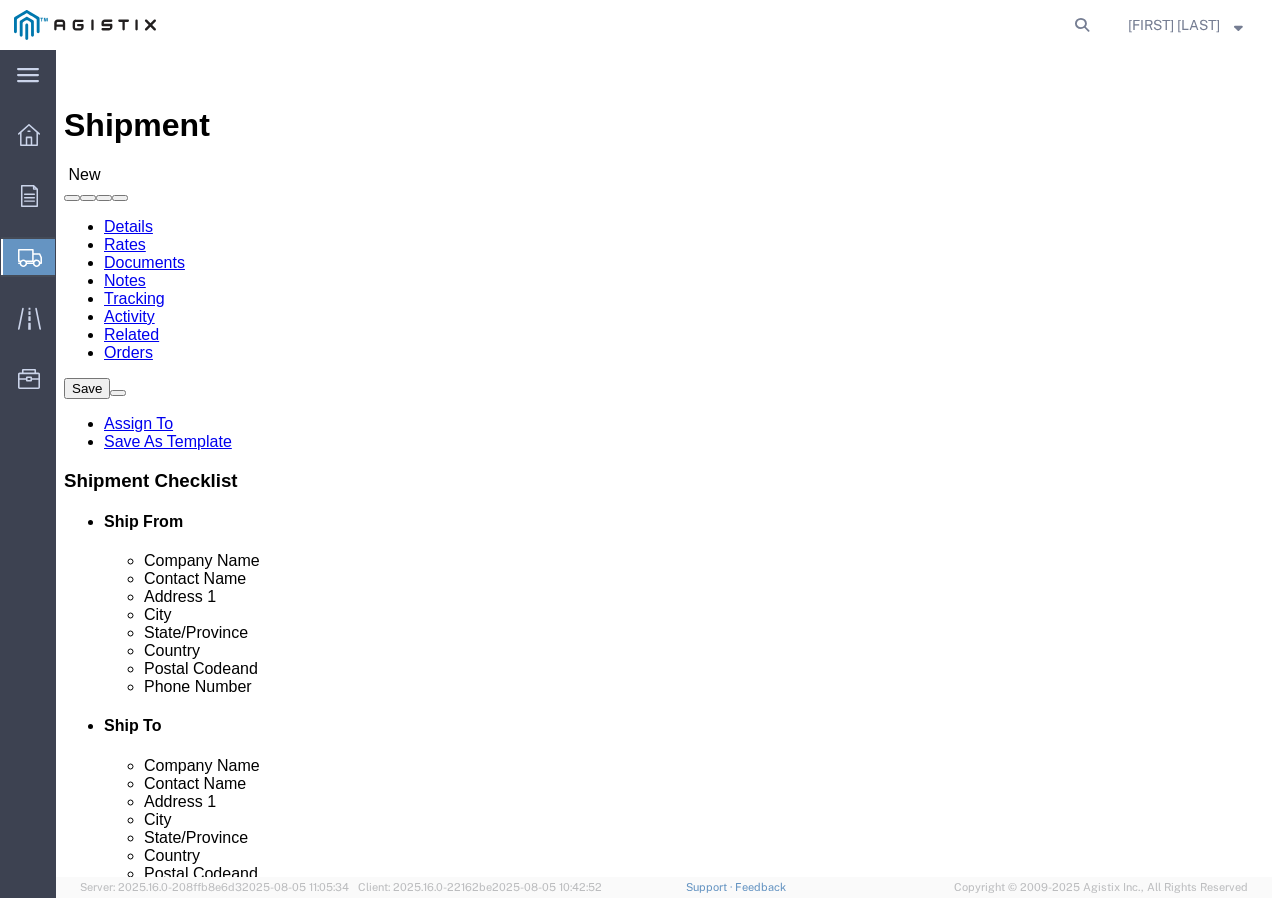 click 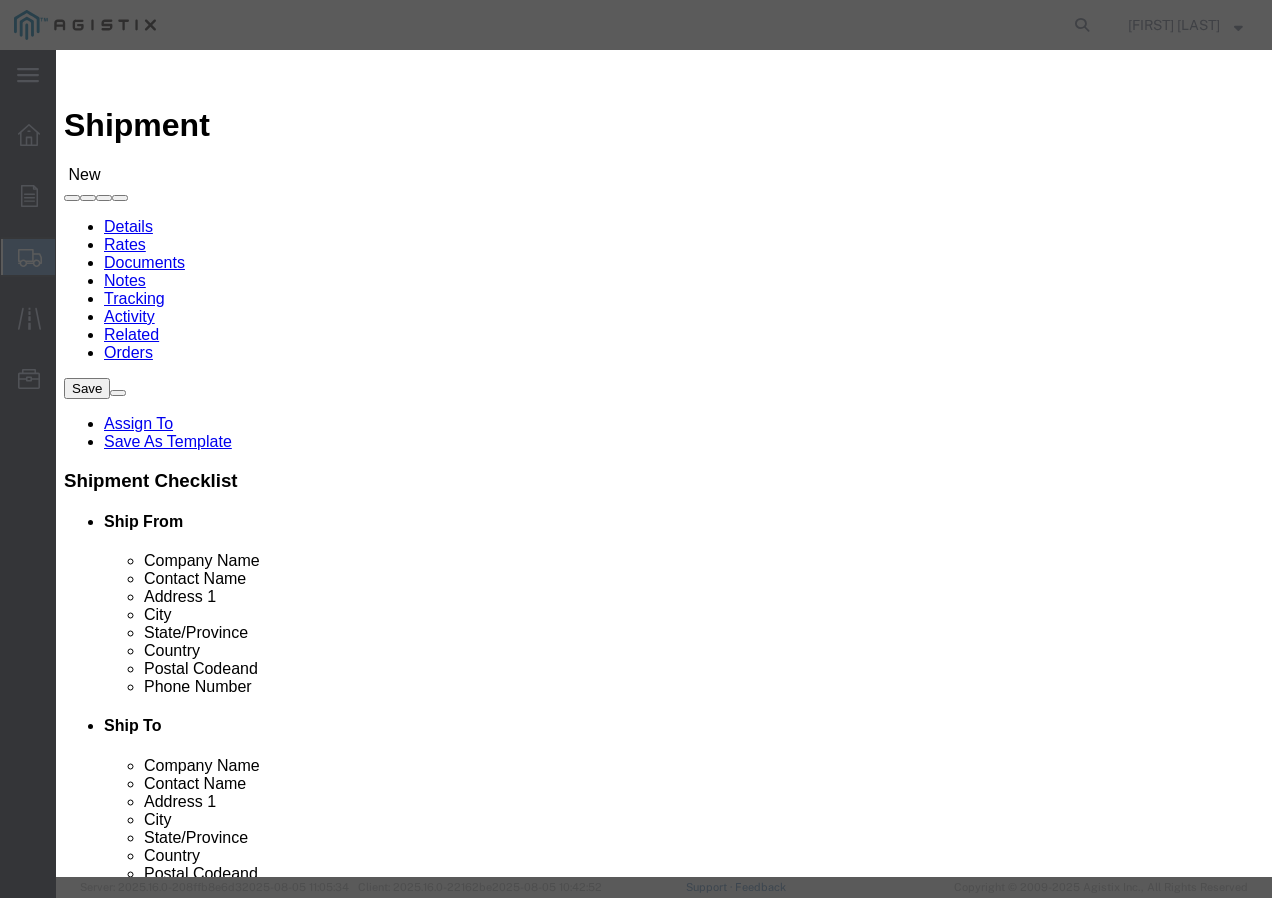click on "Search by Address Book Name City Company Name Contact Name Country CustomerAlias DPL Days To Expire DPL Last Update DPL Status Email Address Location Type Notes Phone Number Role State Zip" 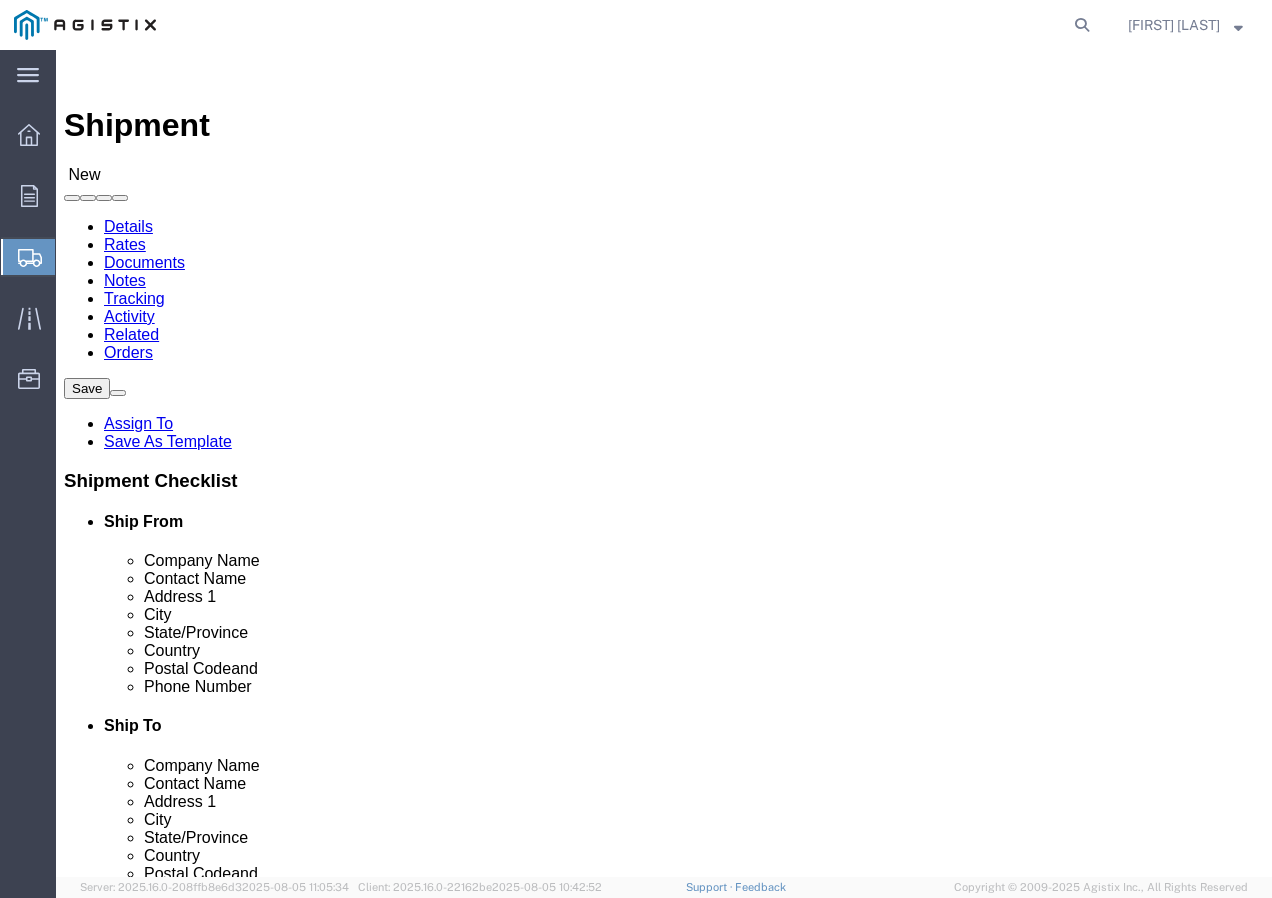 click 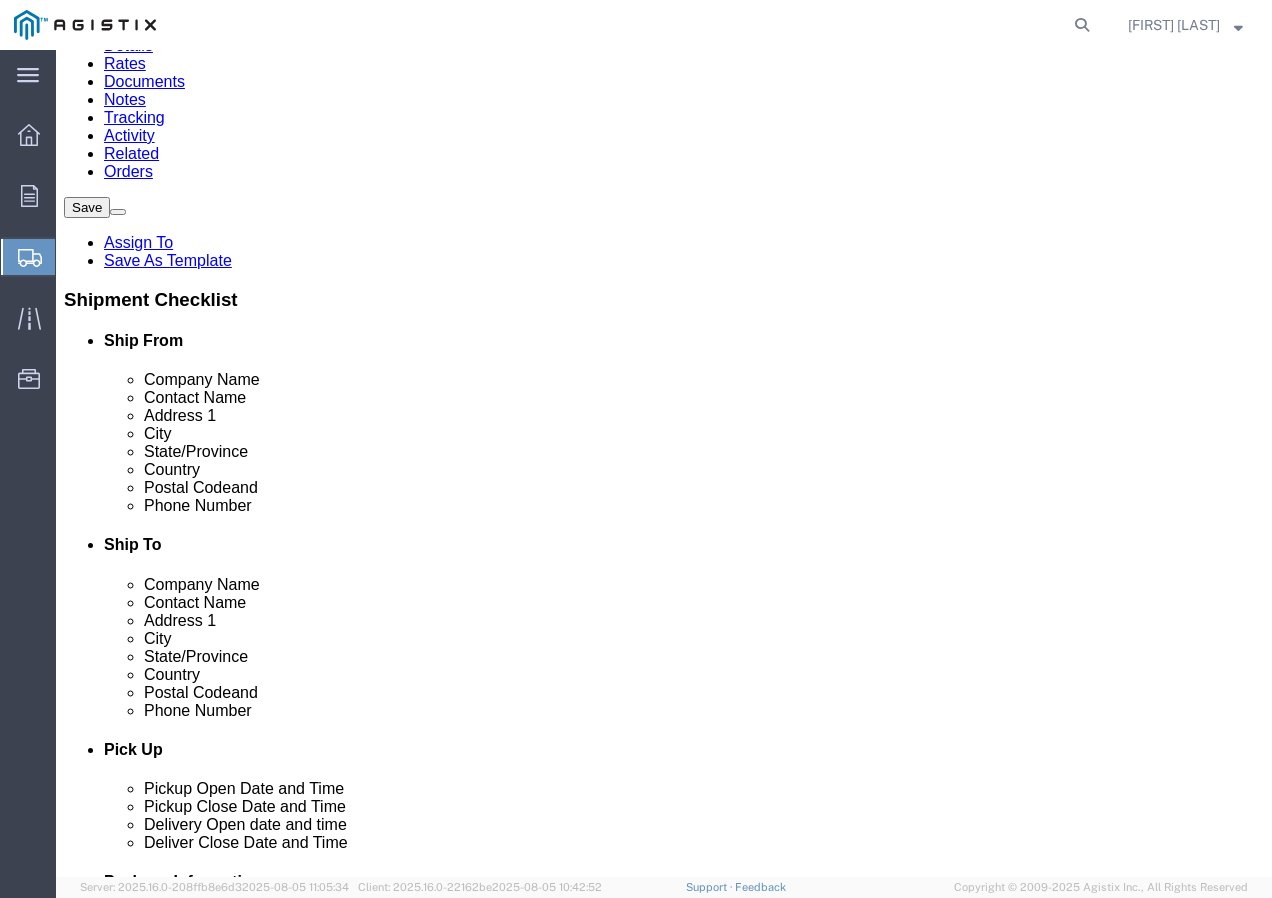 scroll, scrollTop: 500, scrollLeft: 0, axis: vertical 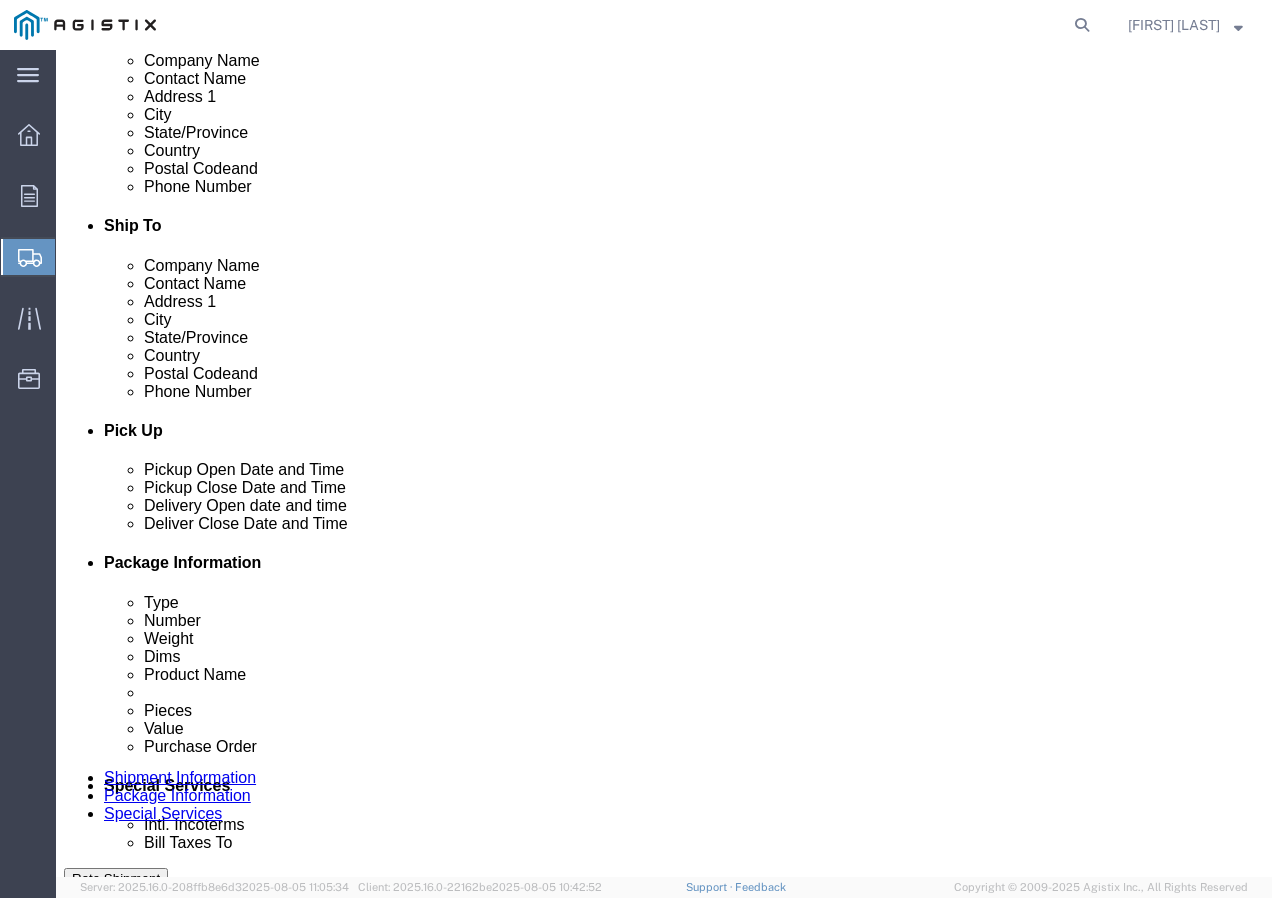 click 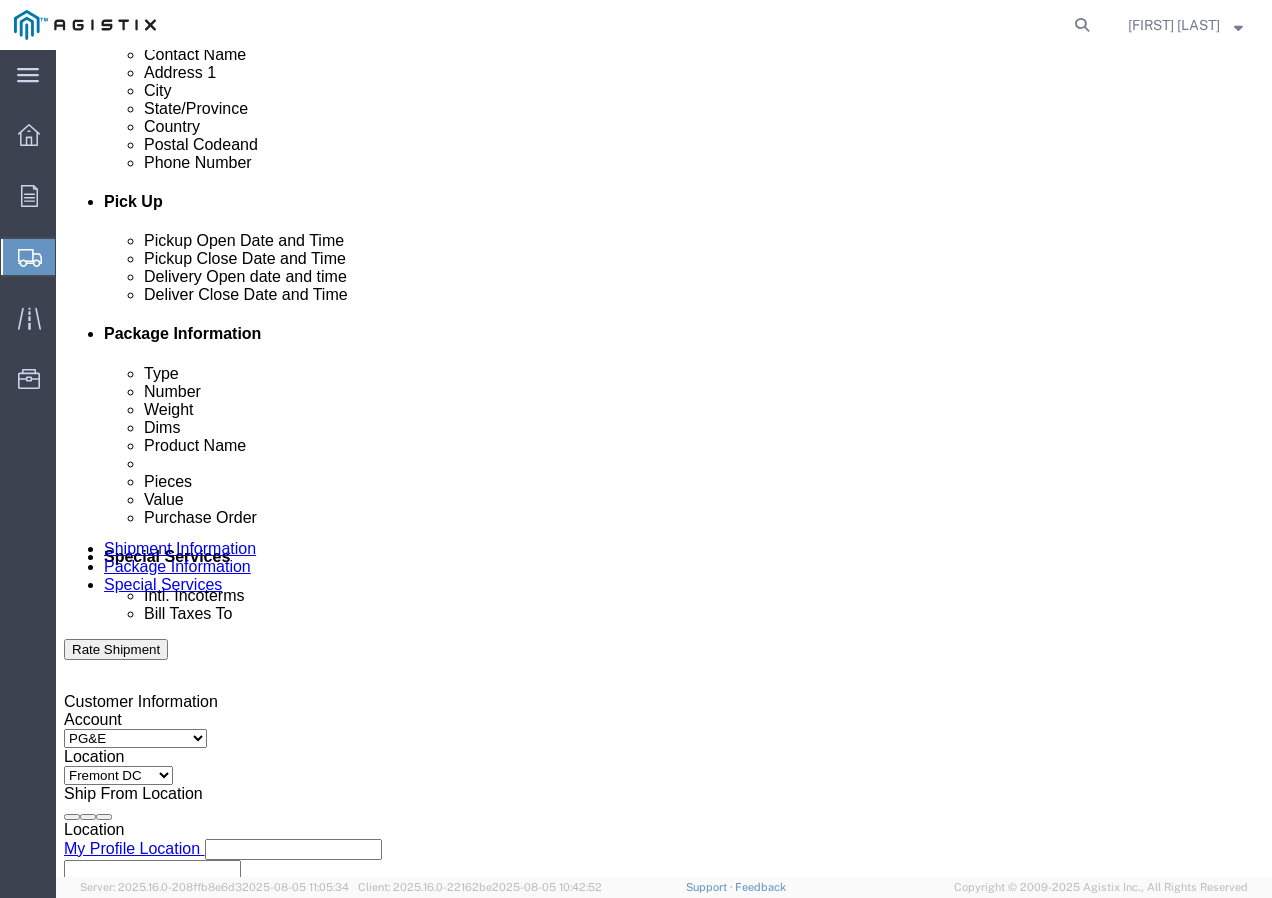 scroll, scrollTop: 800, scrollLeft: 0, axis: vertical 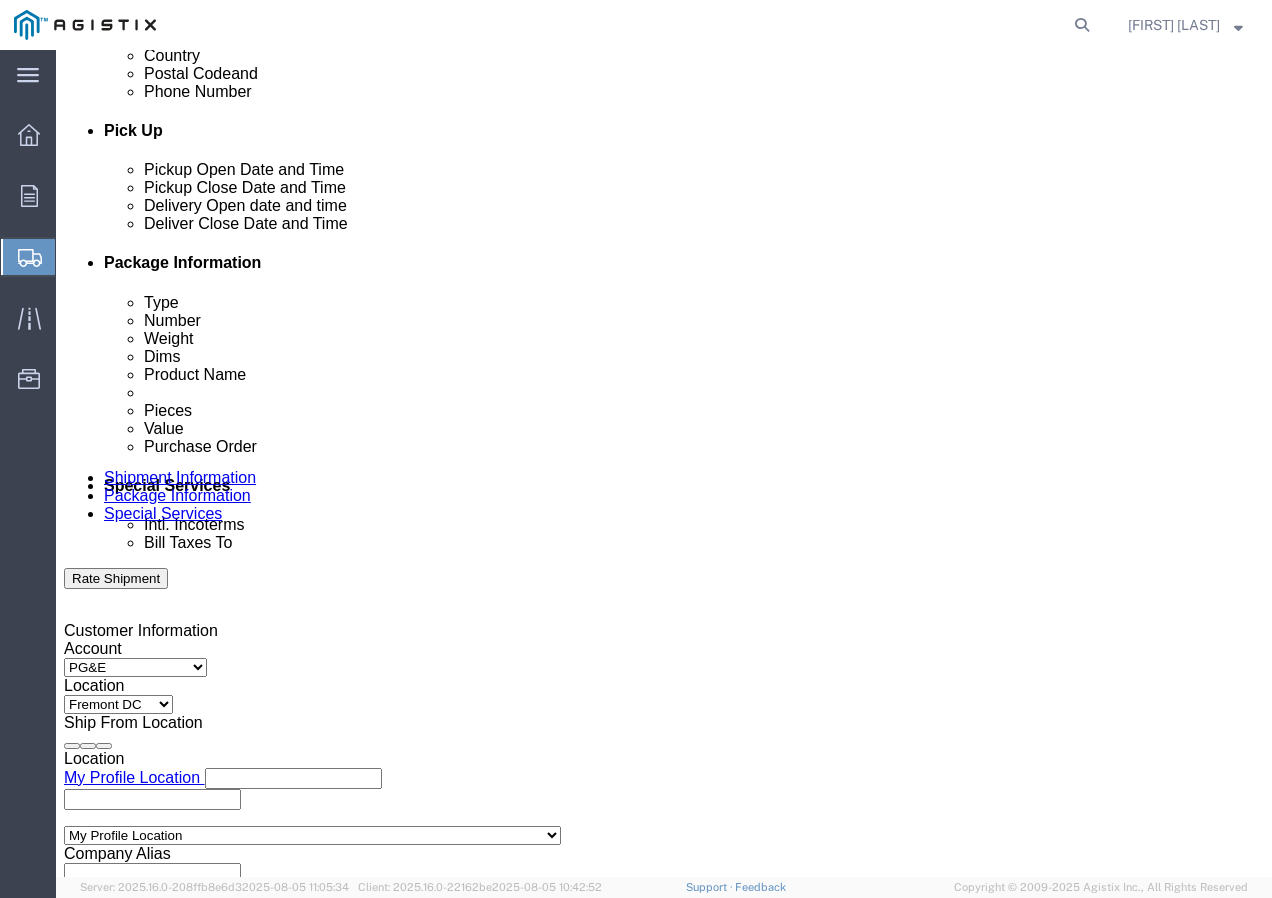 click 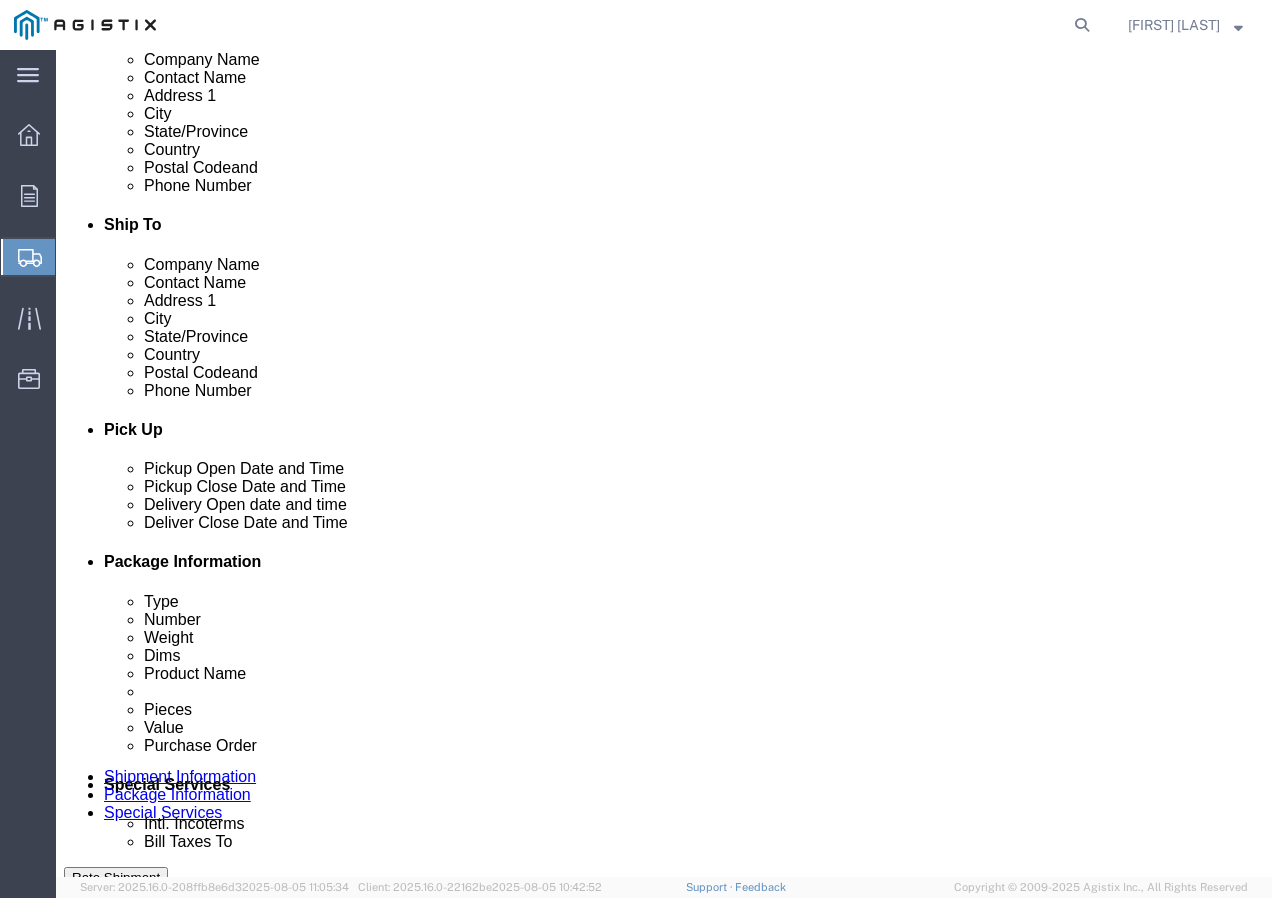 scroll, scrollTop: 500, scrollLeft: 0, axis: vertical 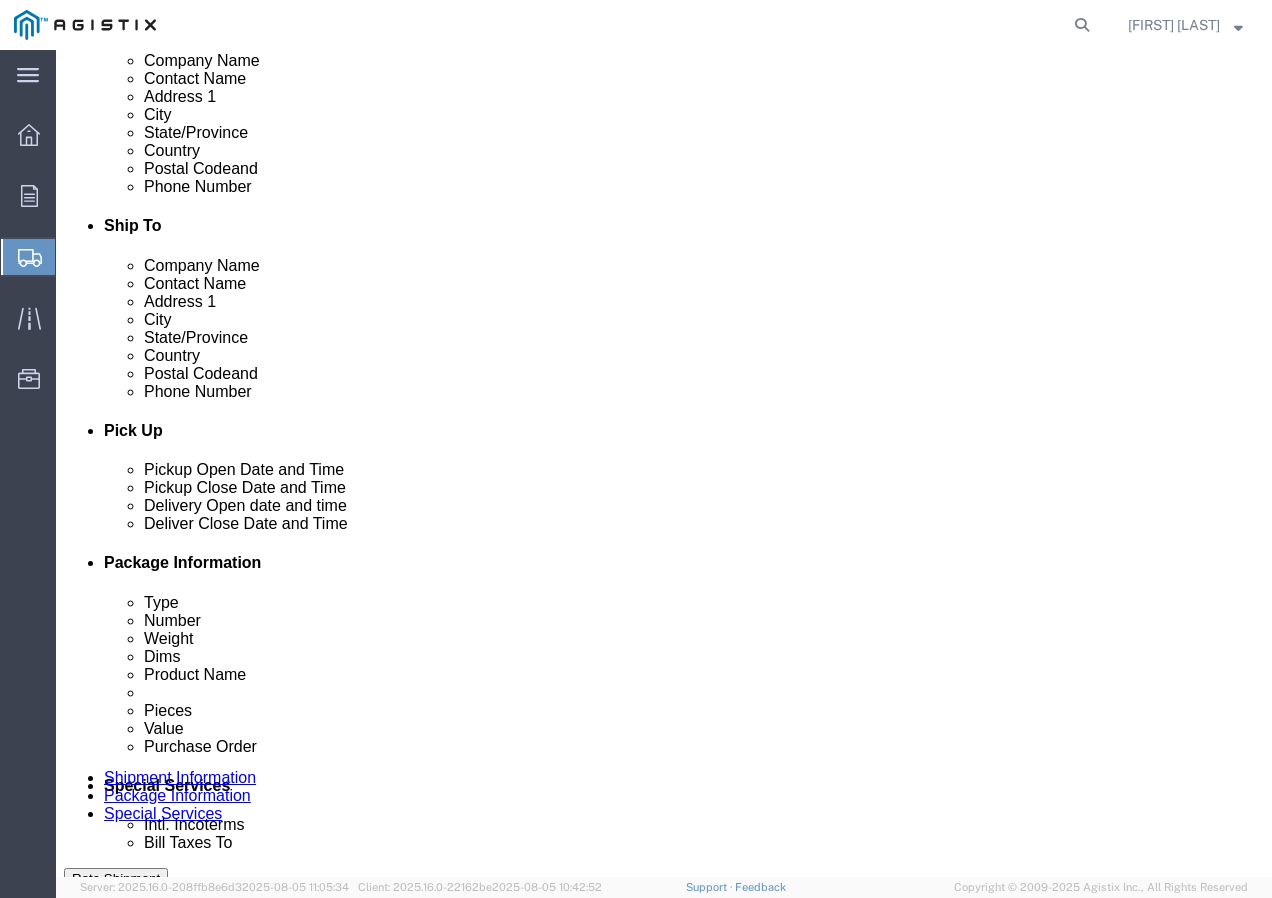 click 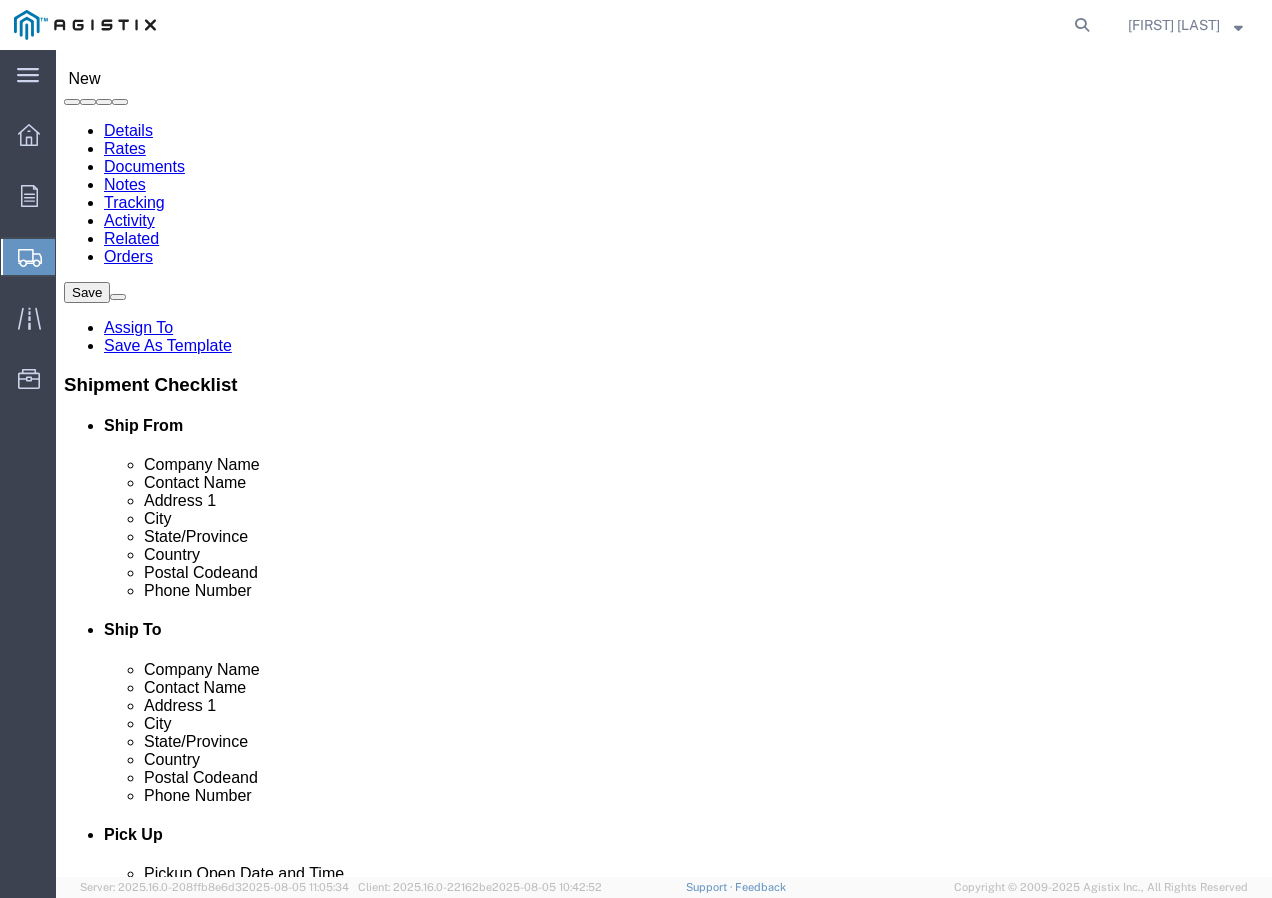 scroll, scrollTop: 0, scrollLeft: 0, axis: both 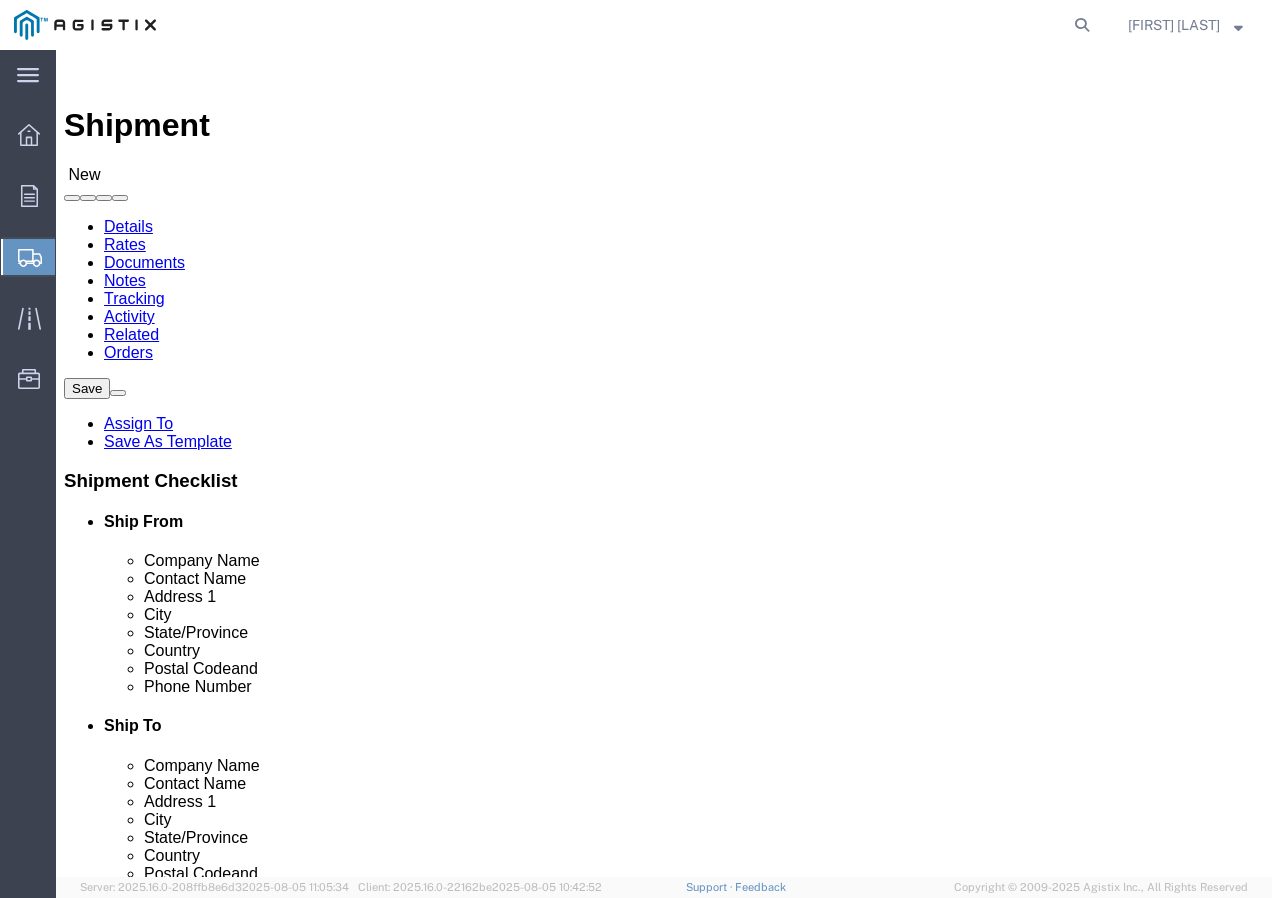 click on "Select [COMPANY] [COMPANY]" 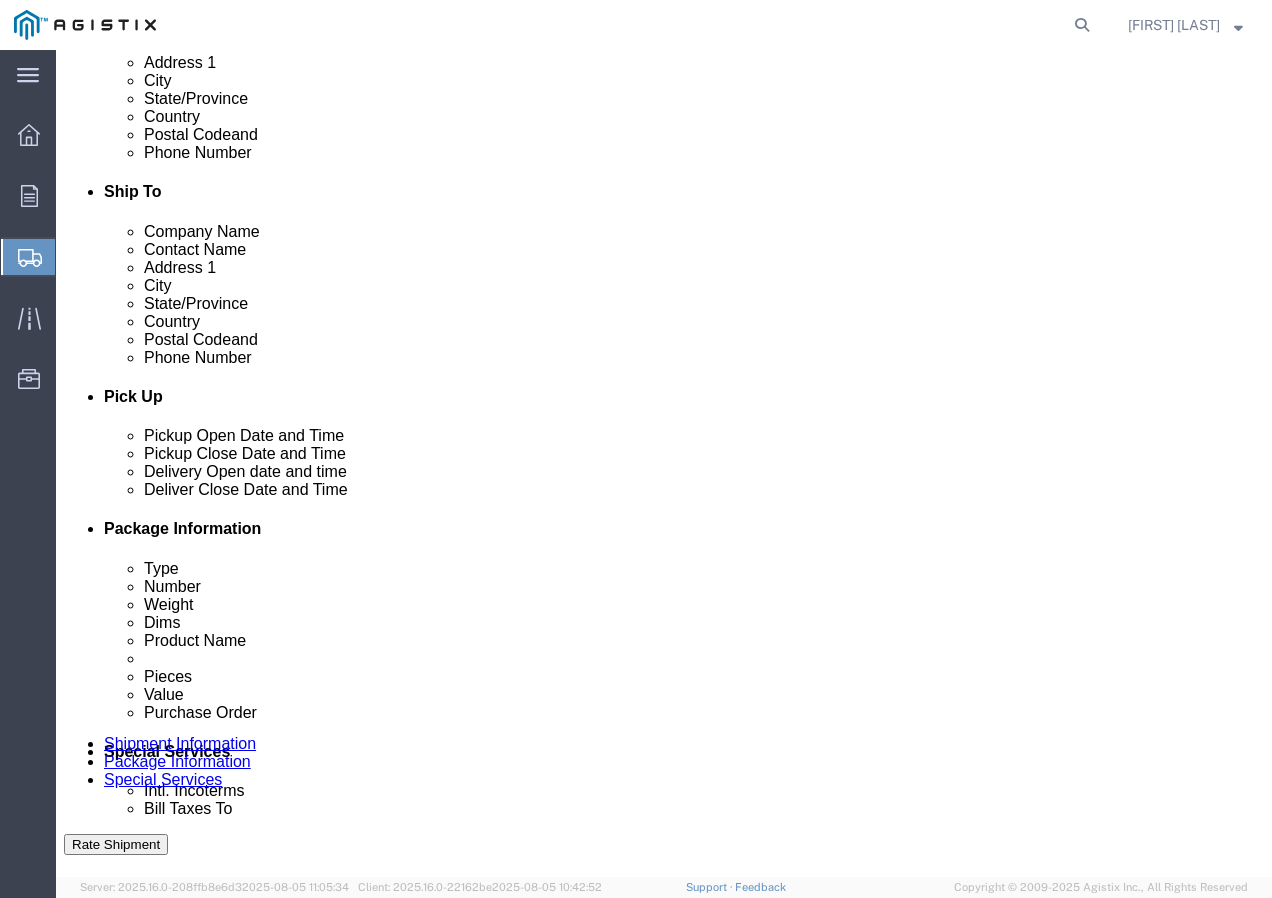 scroll, scrollTop: 800, scrollLeft: 0, axis: vertical 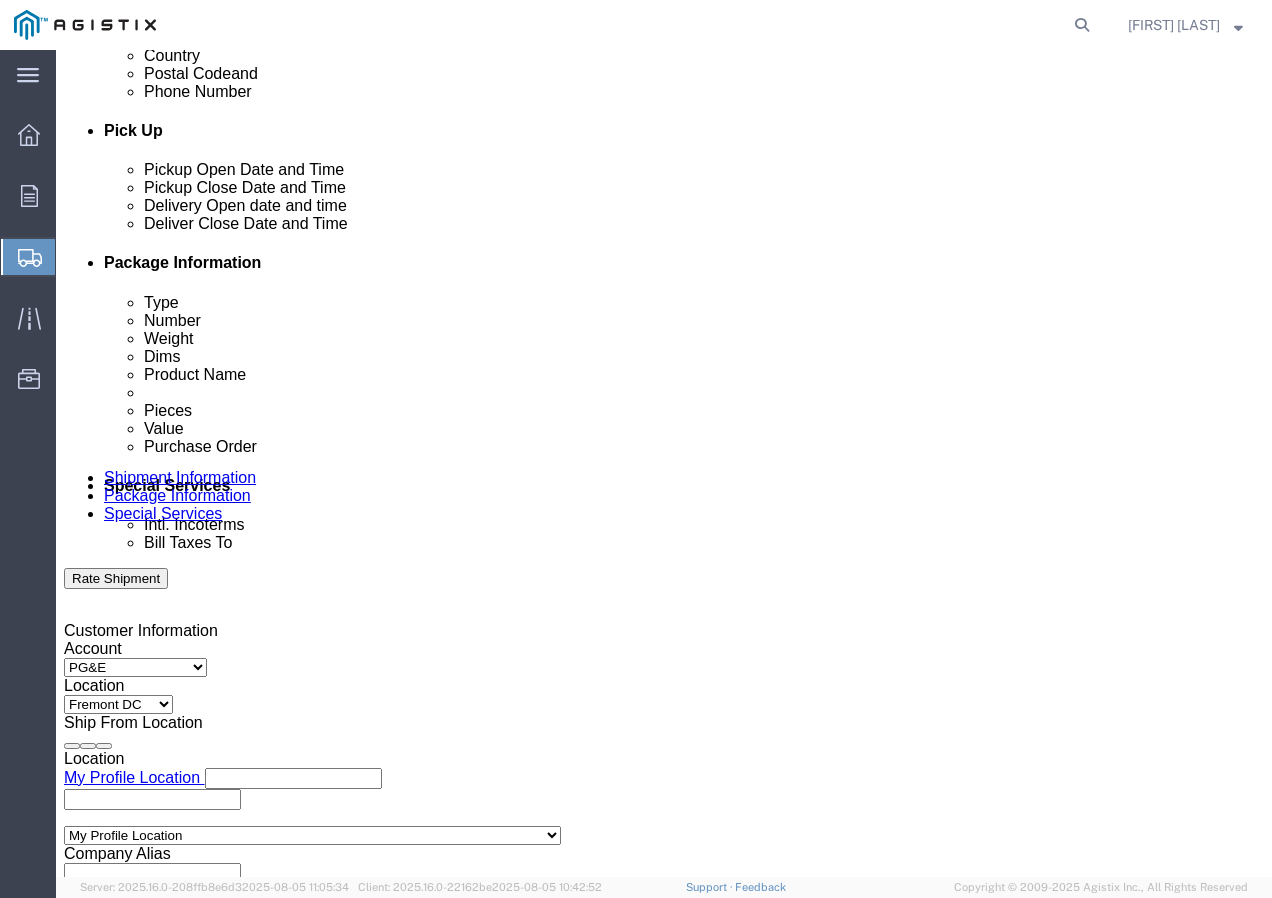 click 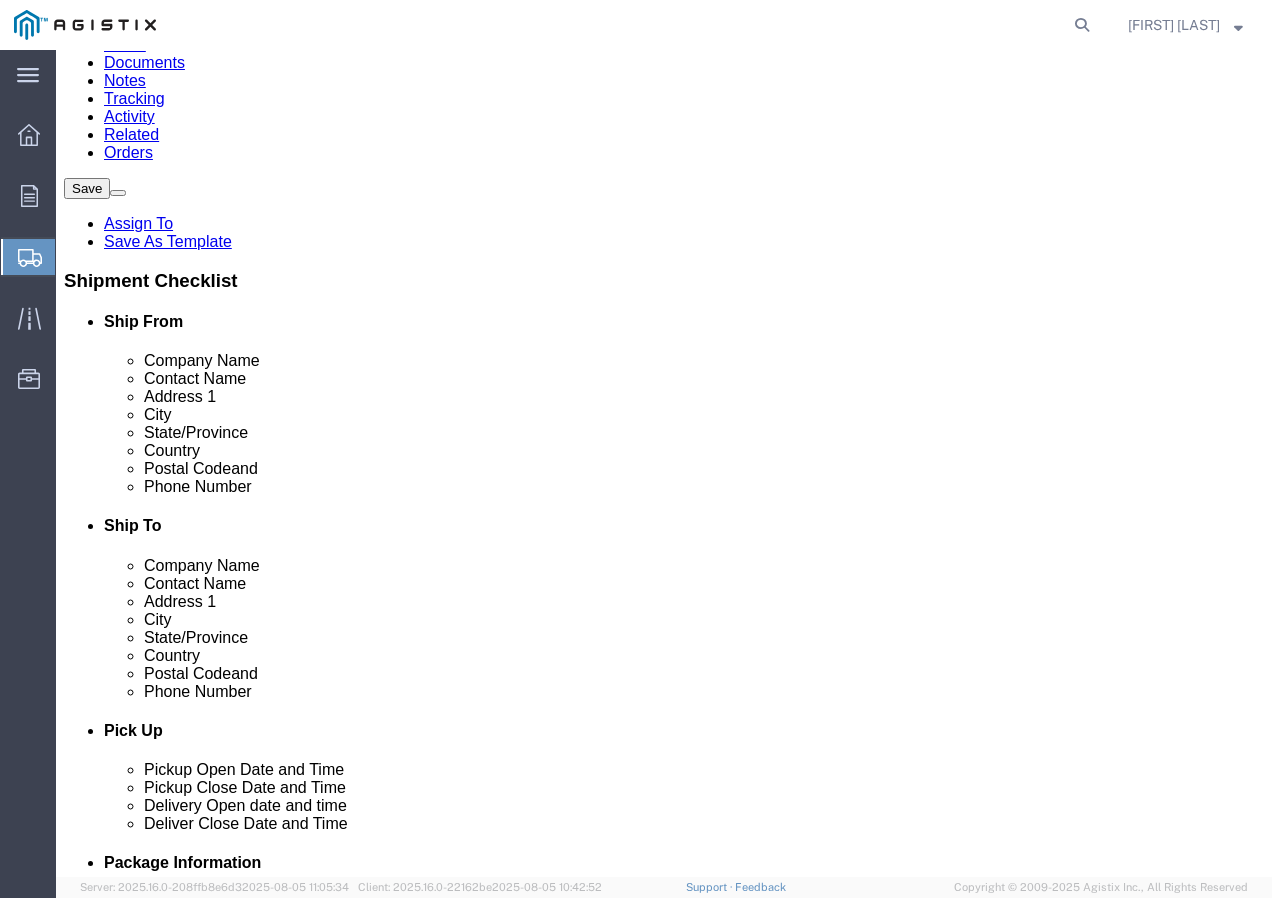 scroll, scrollTop: 0, scrollLeft: 0, axis: both 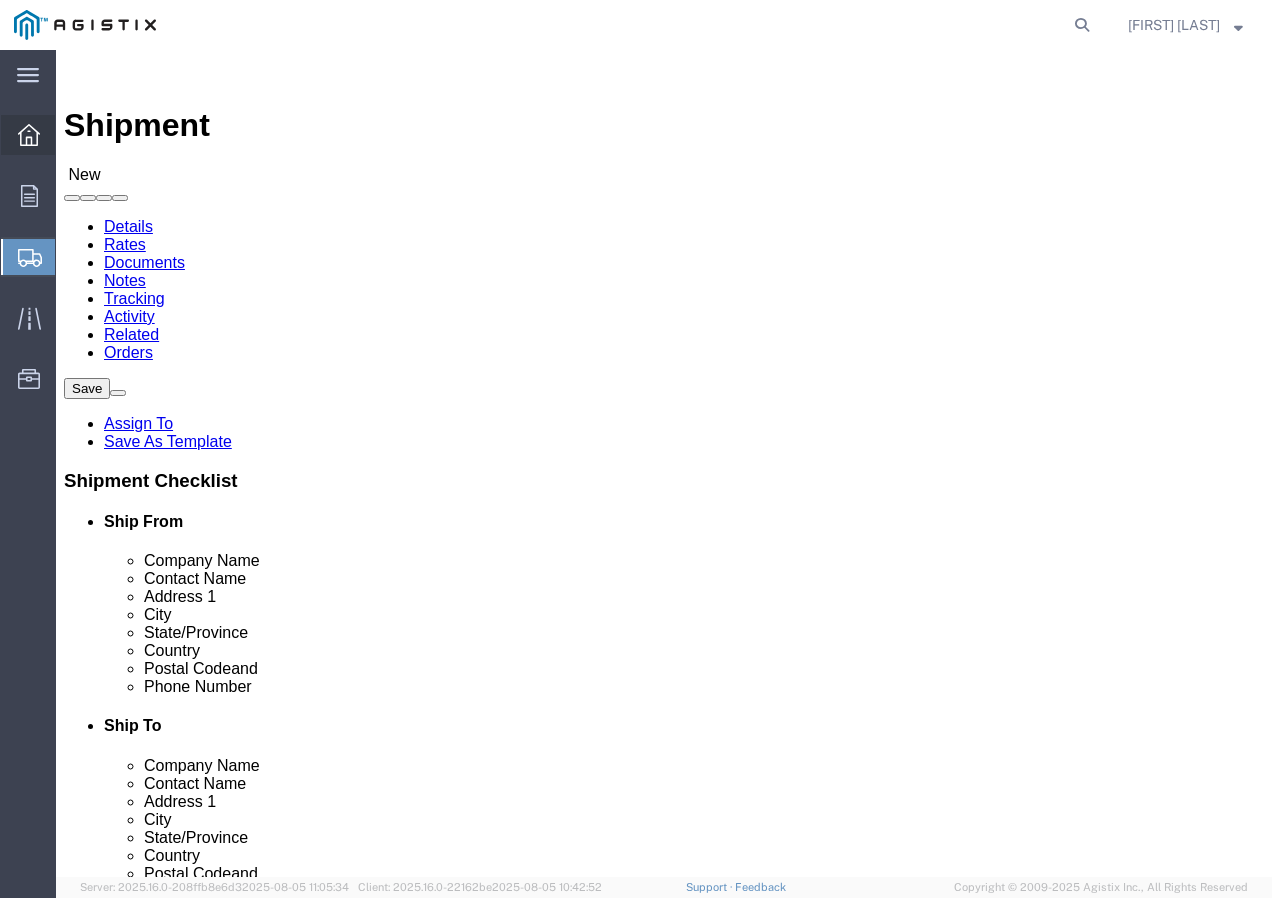 click 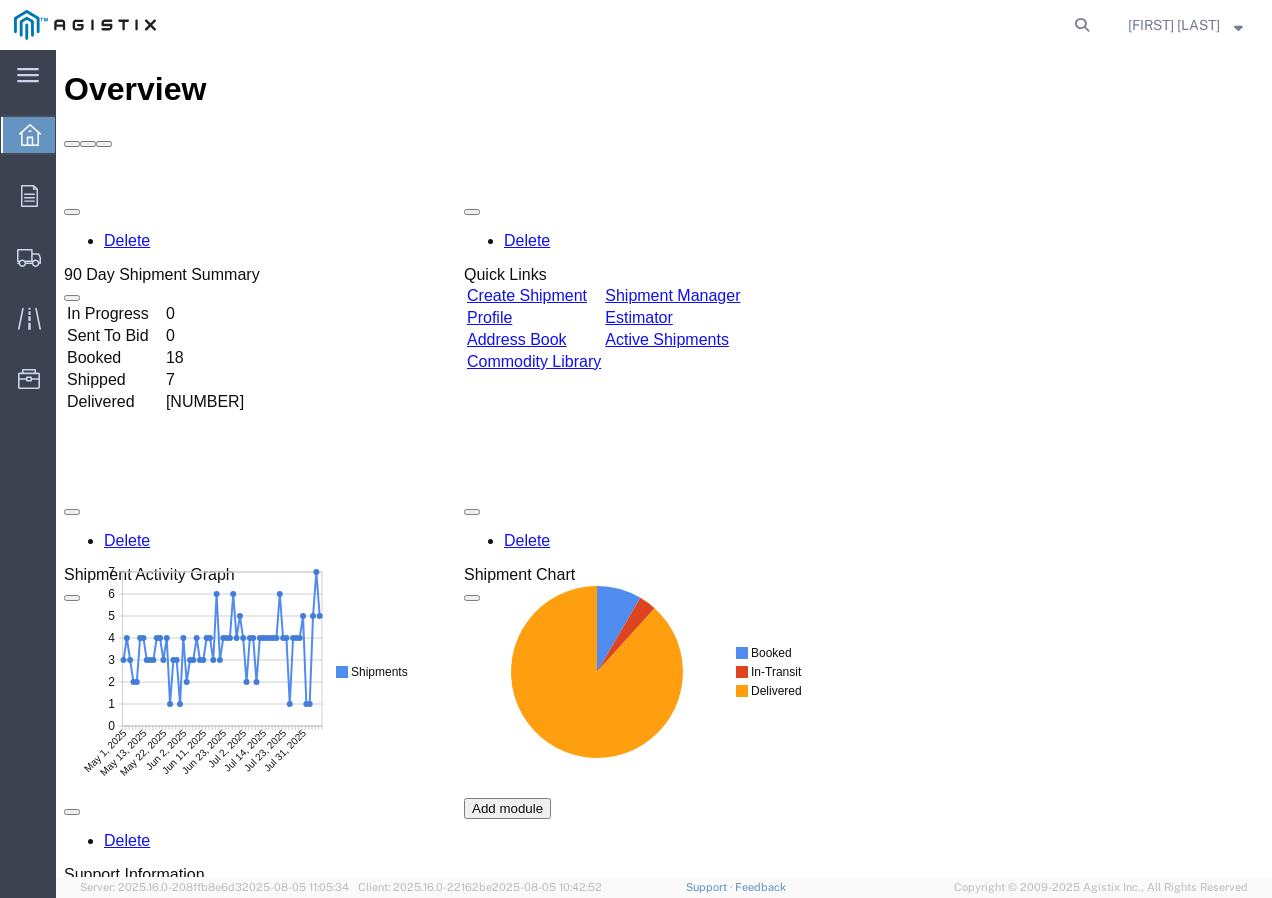 scroll, scrollTop: 0, scrollLeft: 0, axis: both 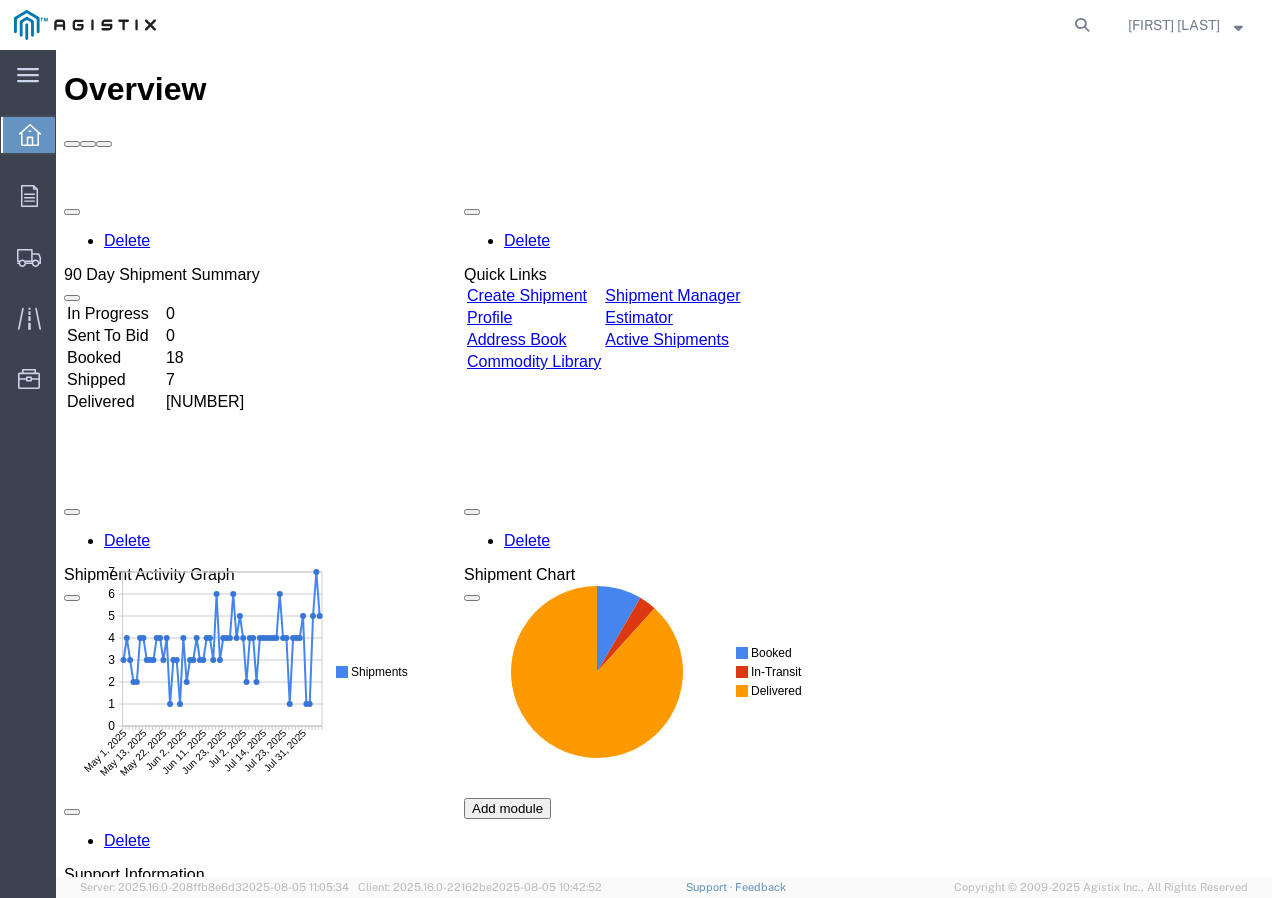 click on "Create Shipment" at bounding box center (527, 295) 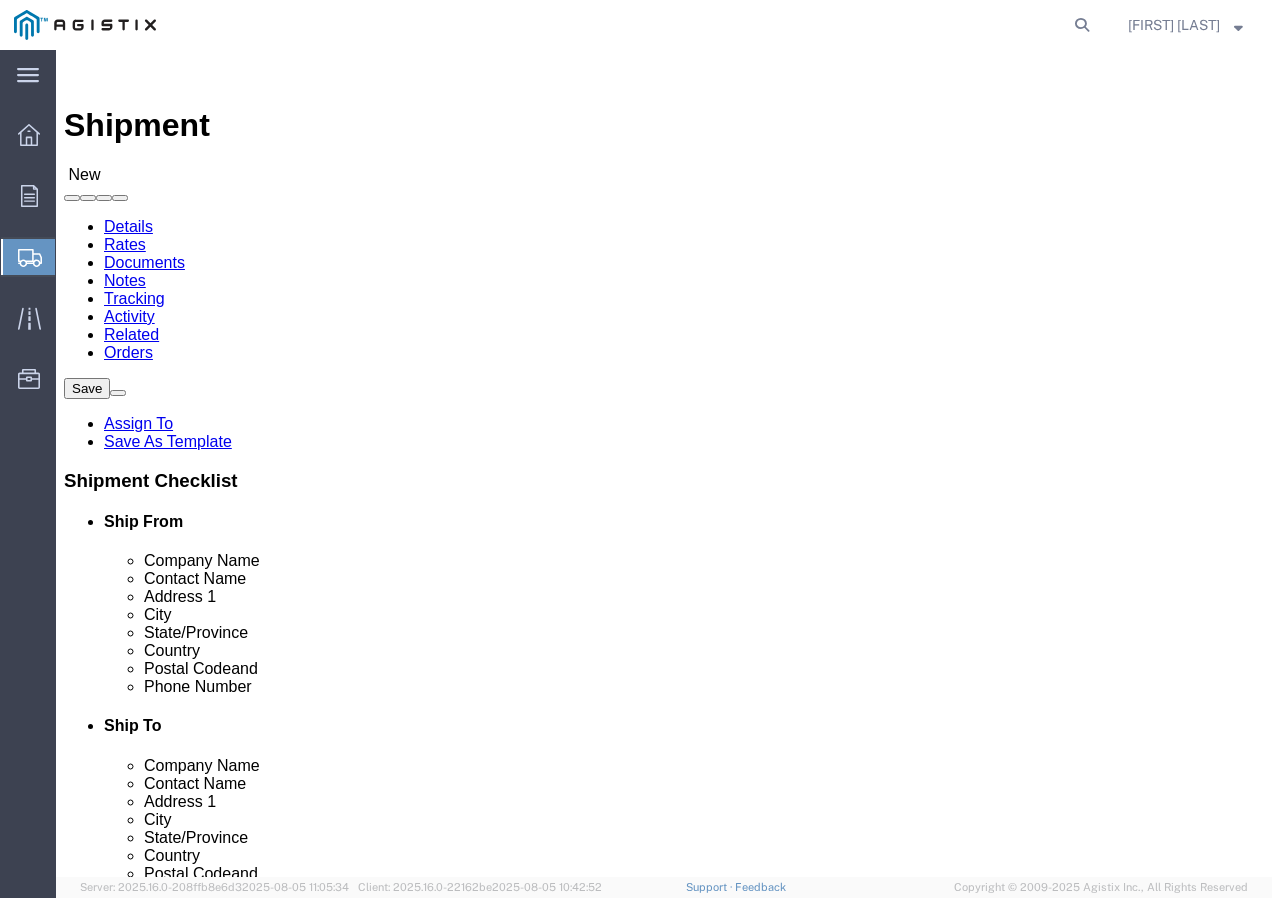 click on "Select [COMPANY] [COMPANY]" 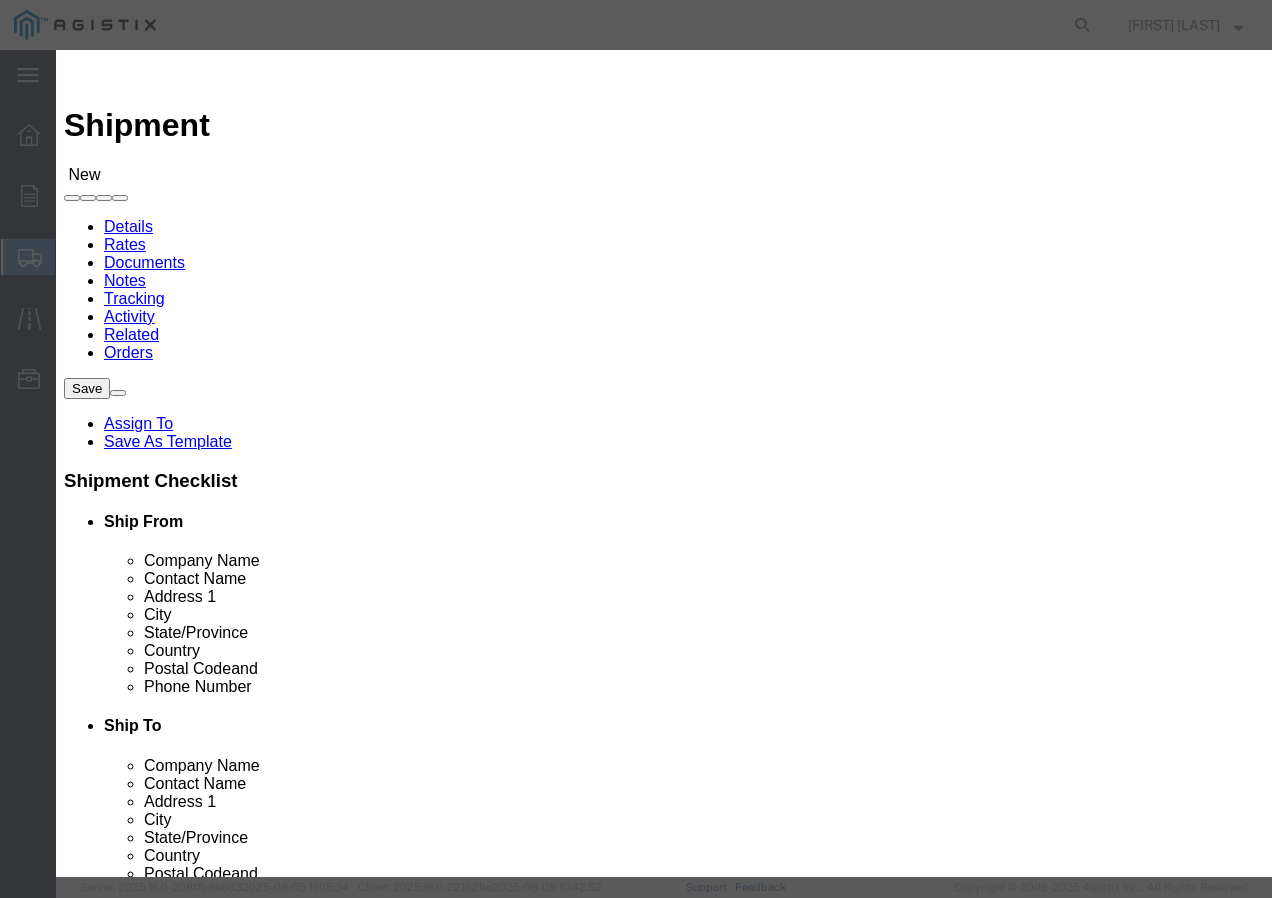 click on "Search by Address Book Name City Company Name Contact Name Country CustomerAlias DPL Days To Expire DPL Last Update DPL Status Email Address Location Type Notes Phone Number Role State Zip" 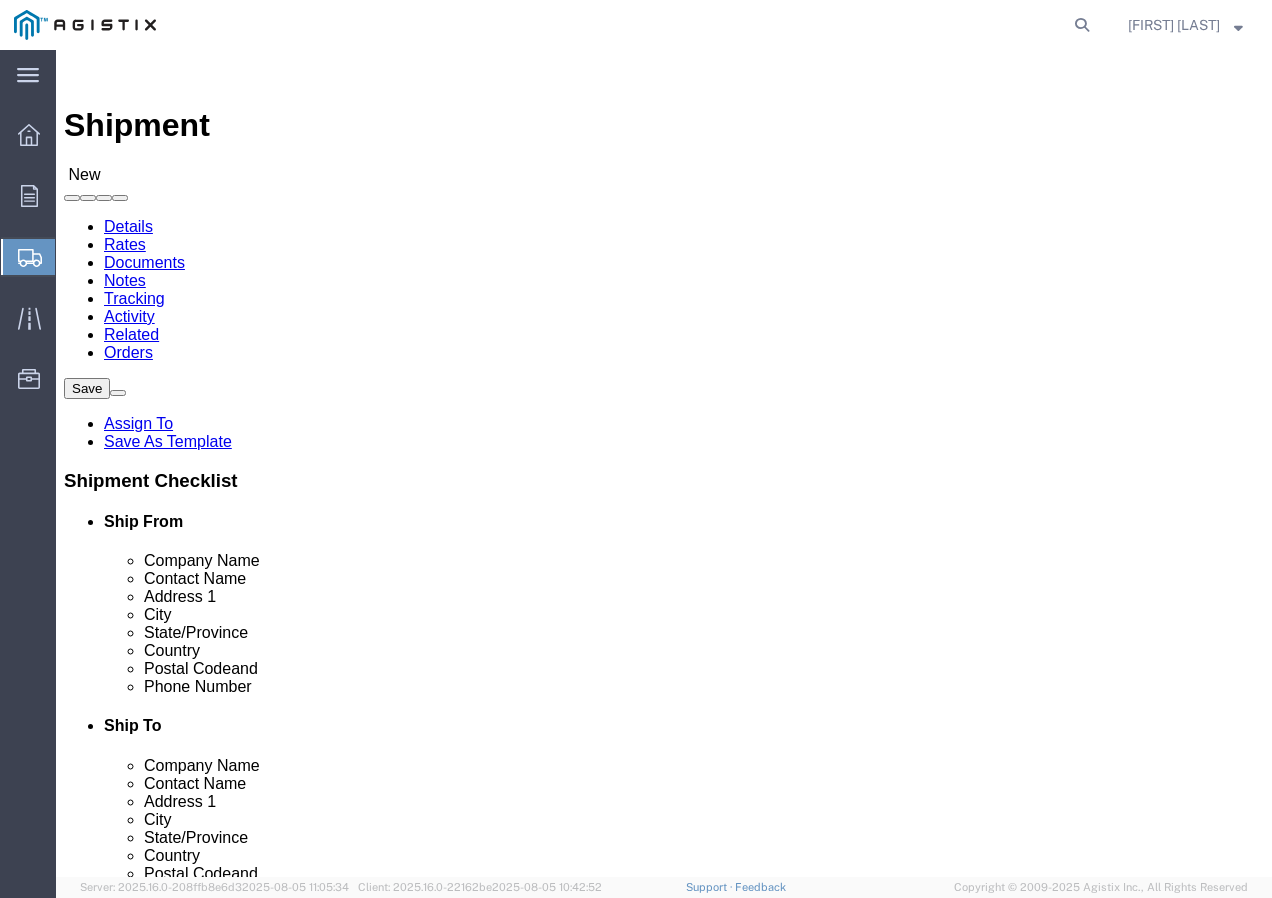 click 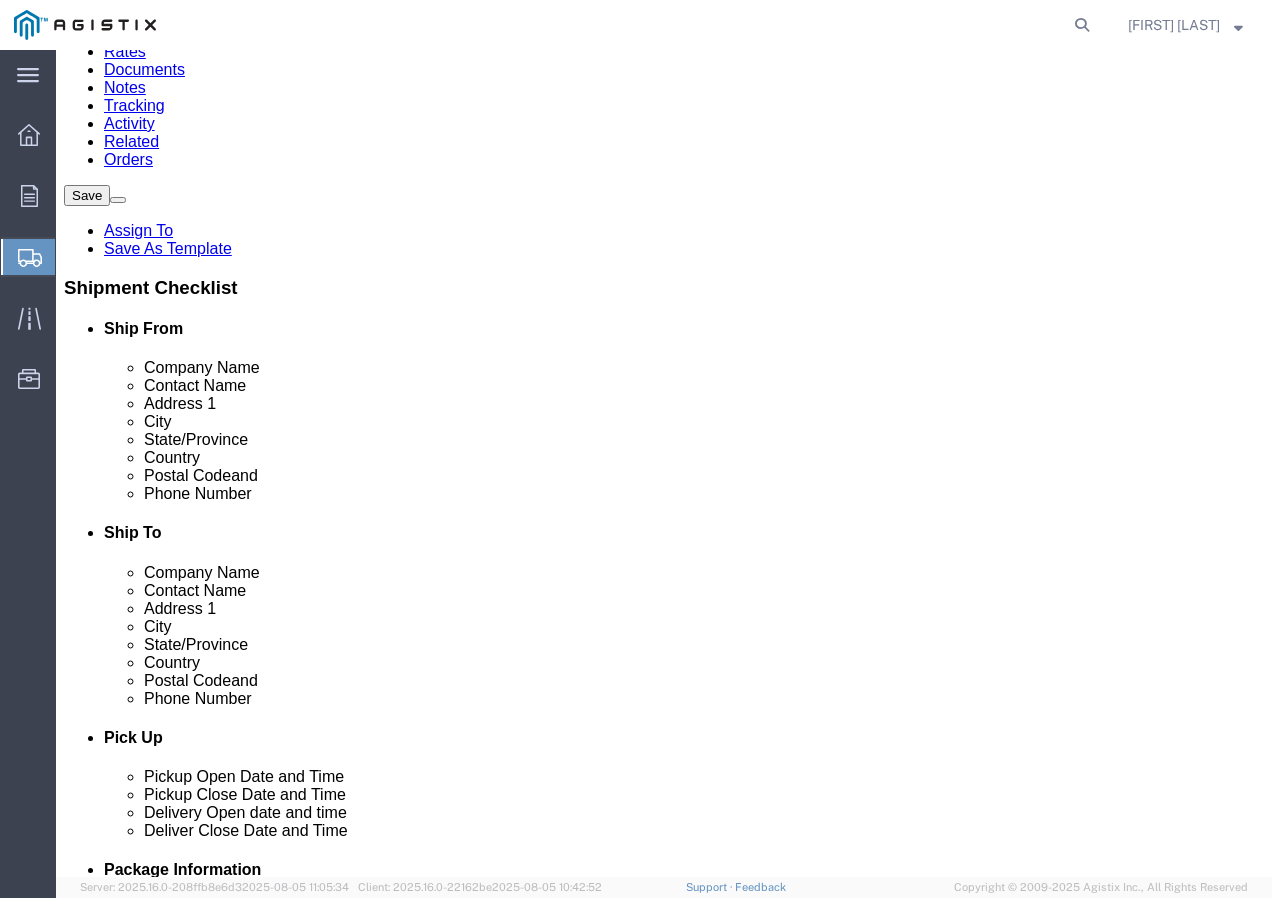scroll, scrollTop: 200, scrollLeft: 0, axis: vertical 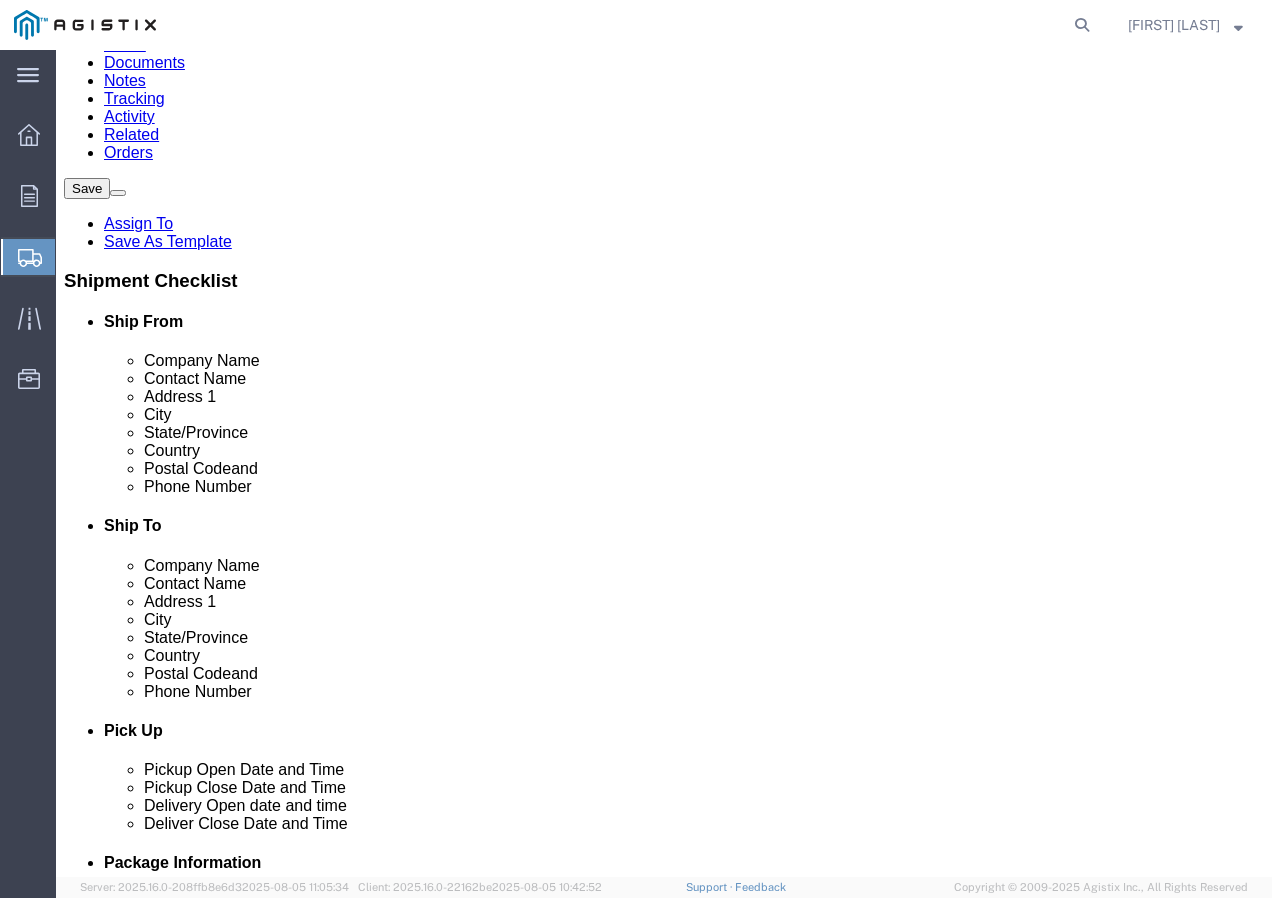 click 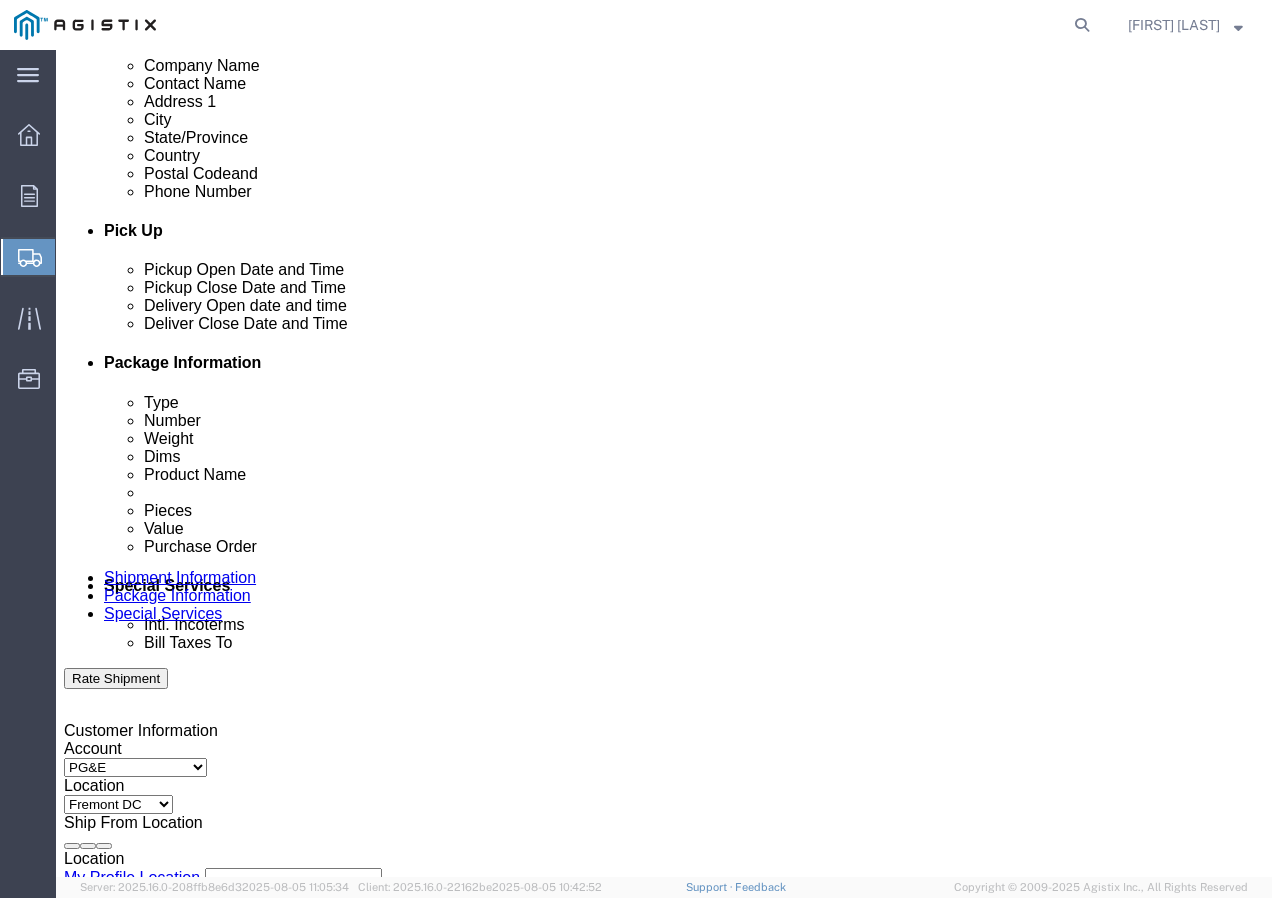 click on "Aug 05 2025 3:00 PM" 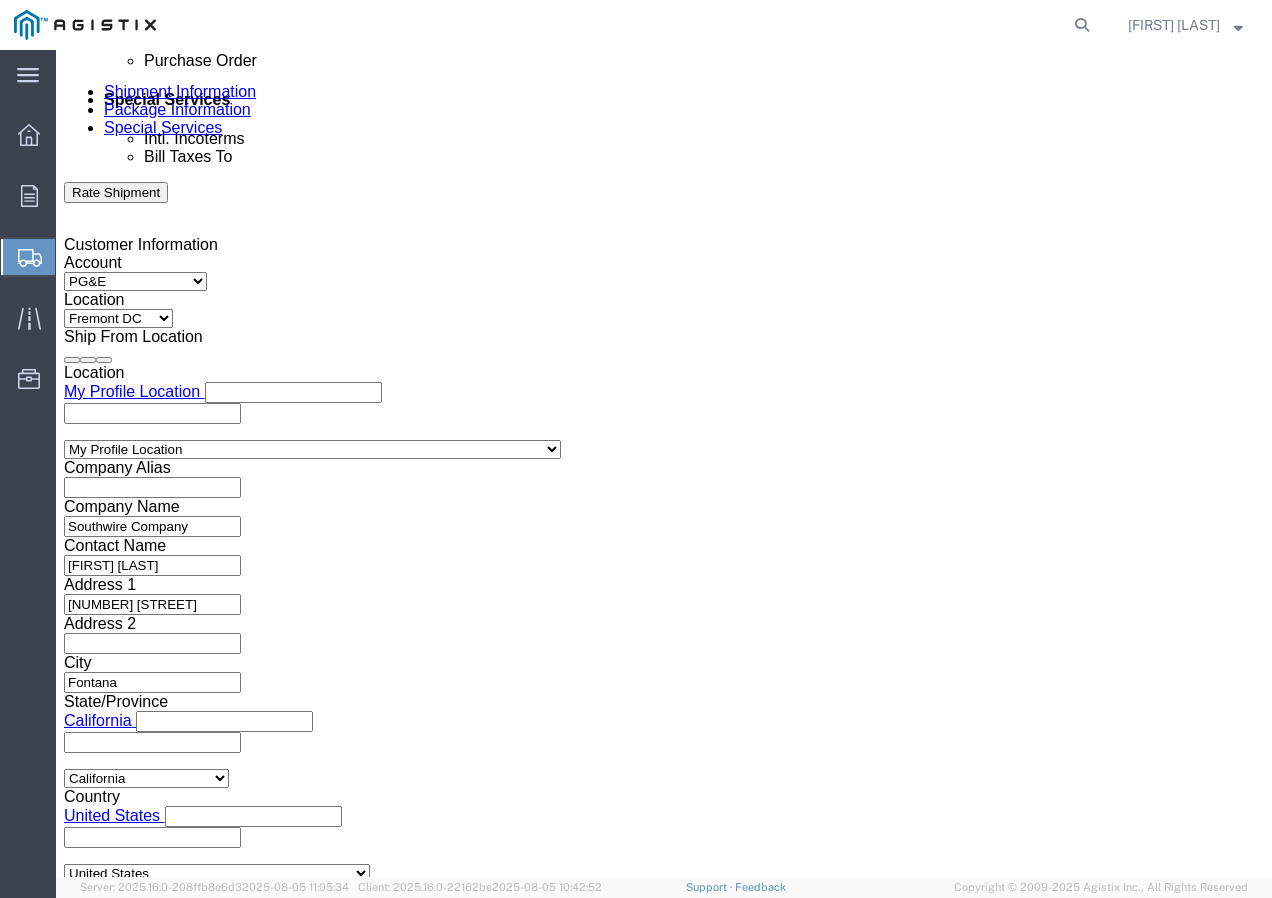 click on "3:00 PM" 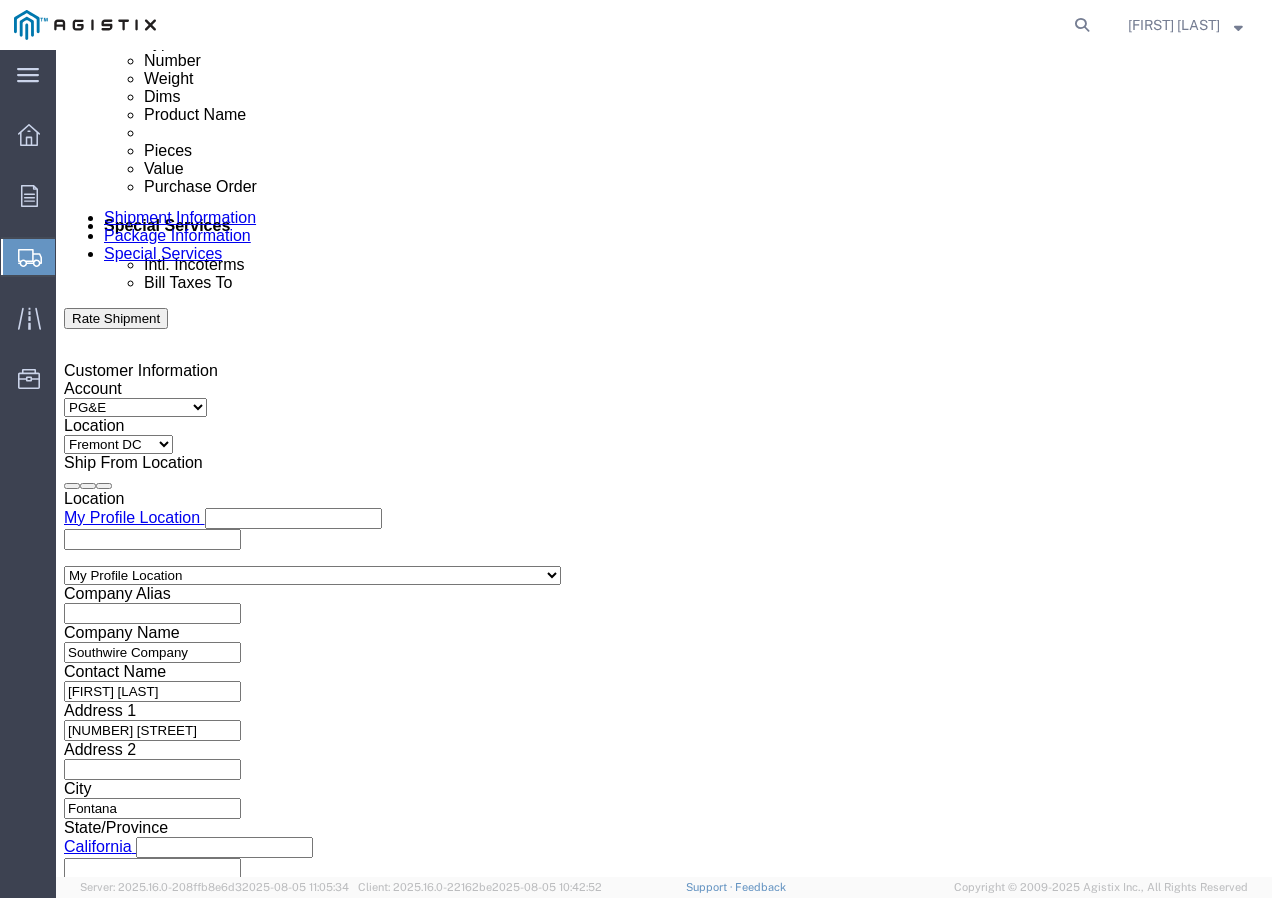 scroll, scrollTop: 786, scrollLeft: 0, axis: vertical 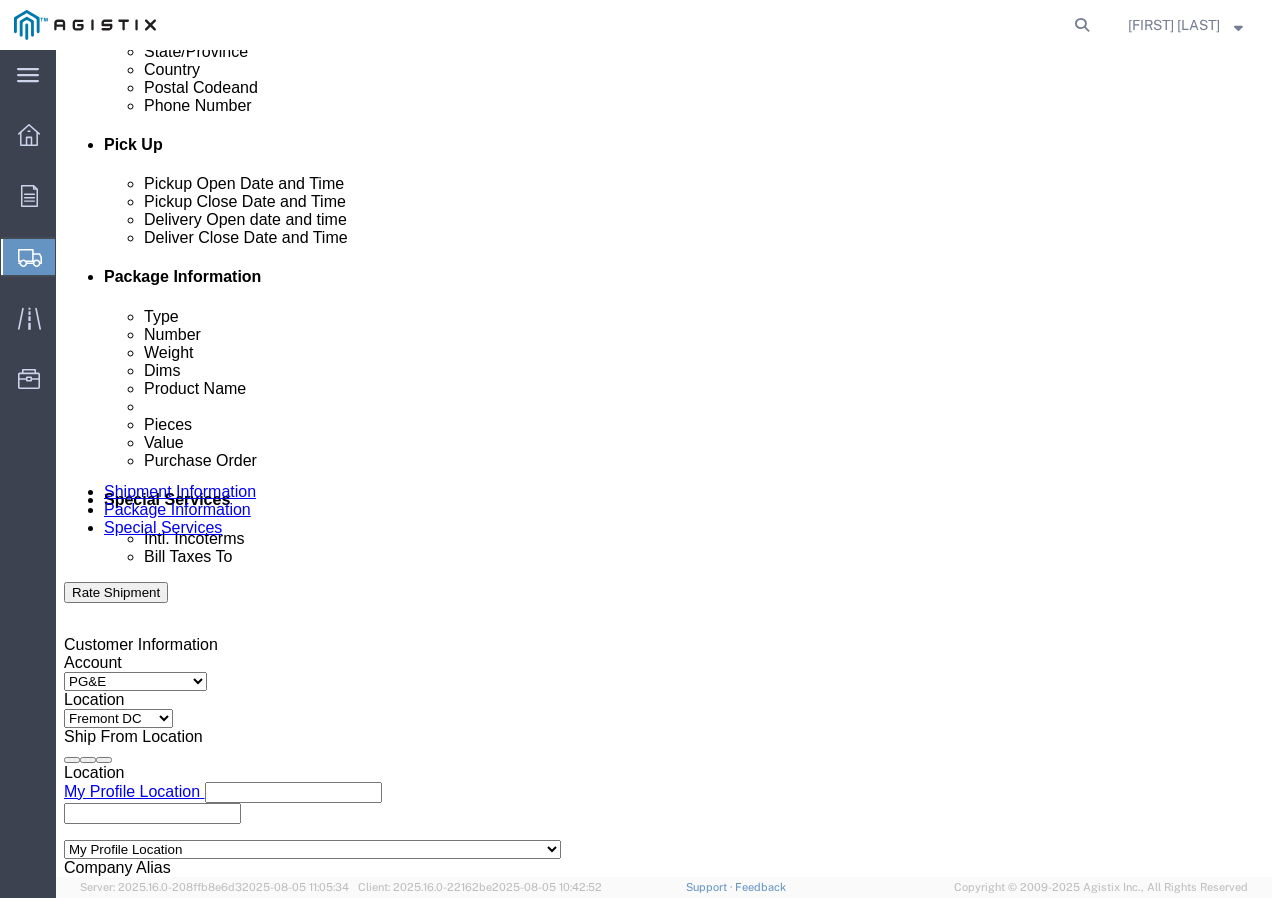 click 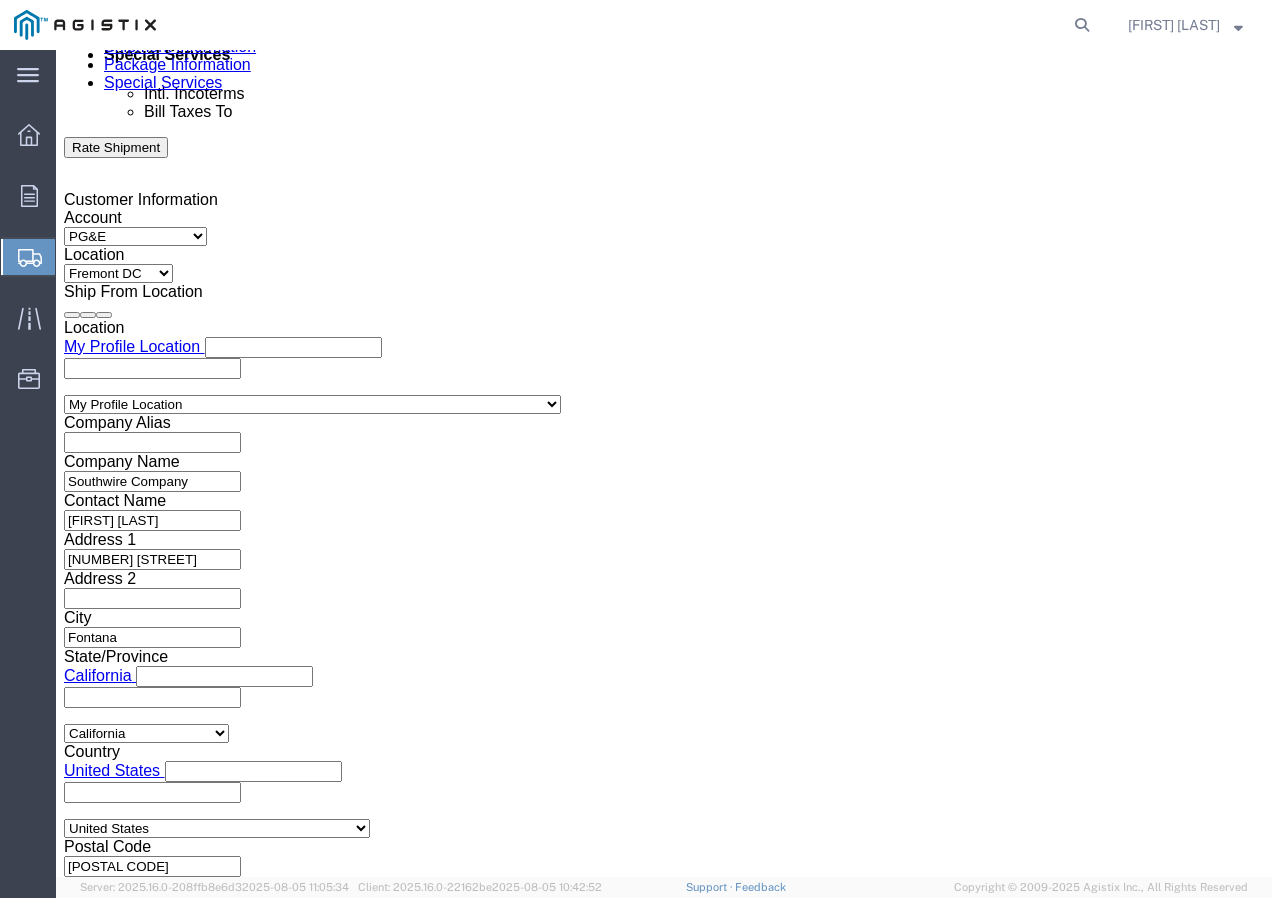 click on "Apply" 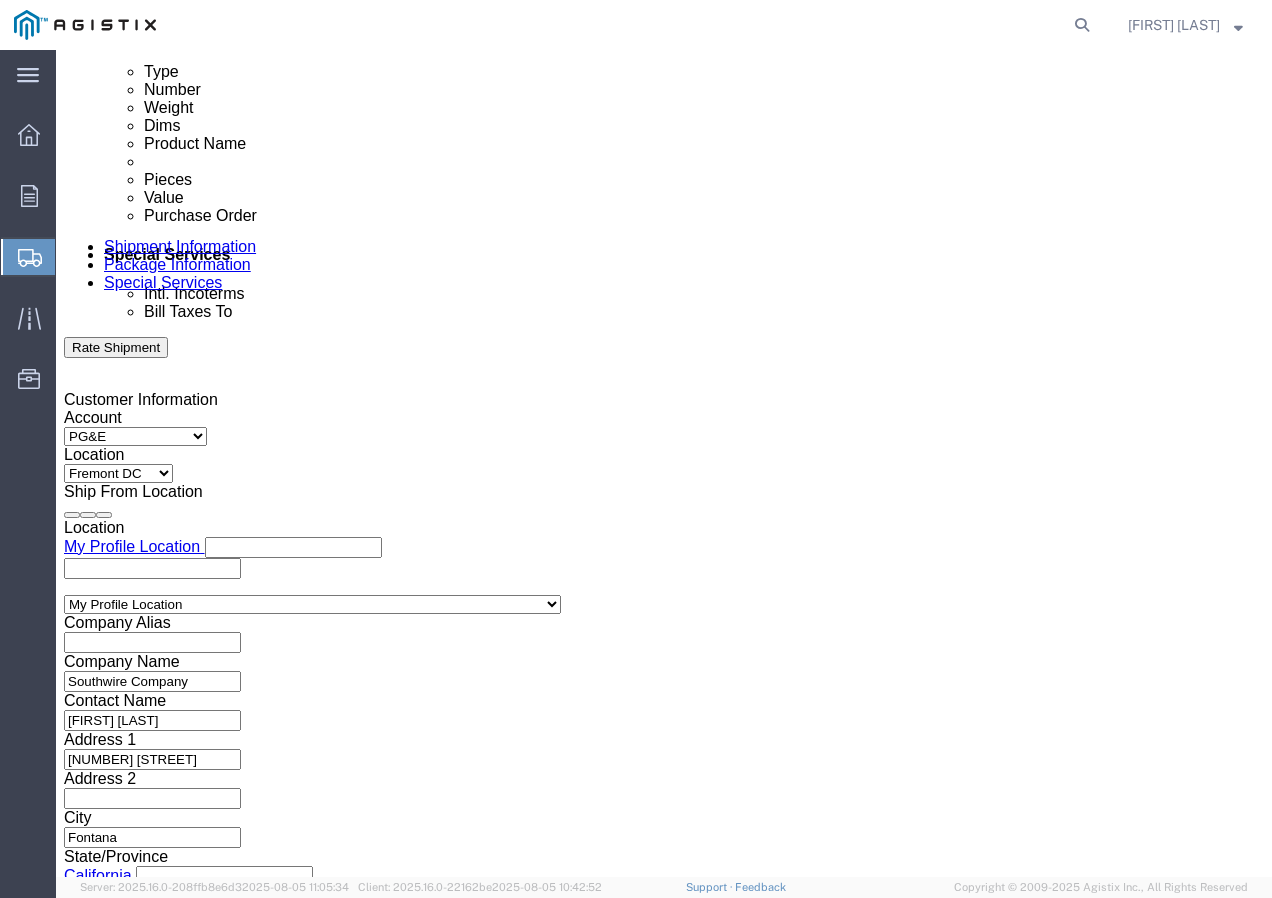 click 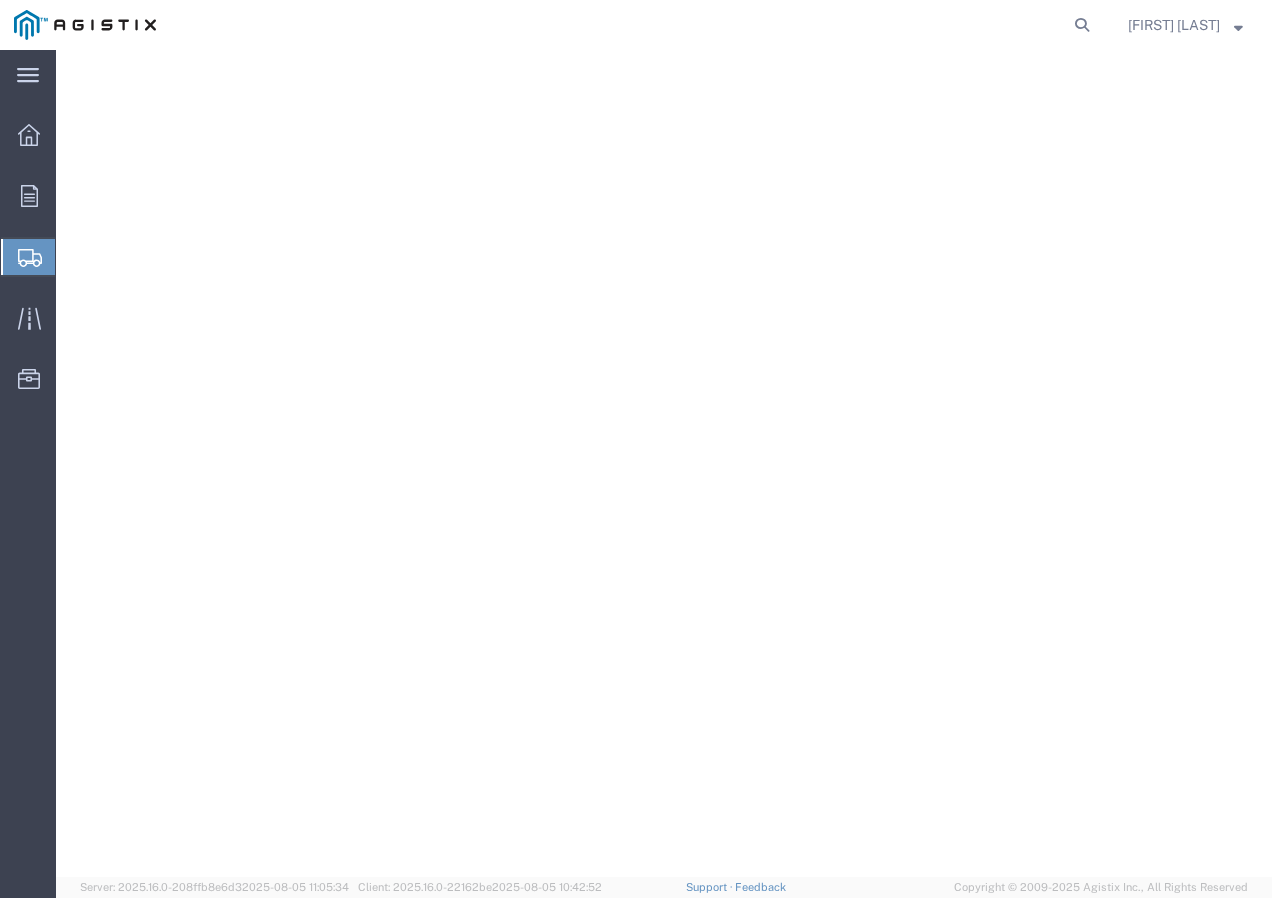 select on "9596" 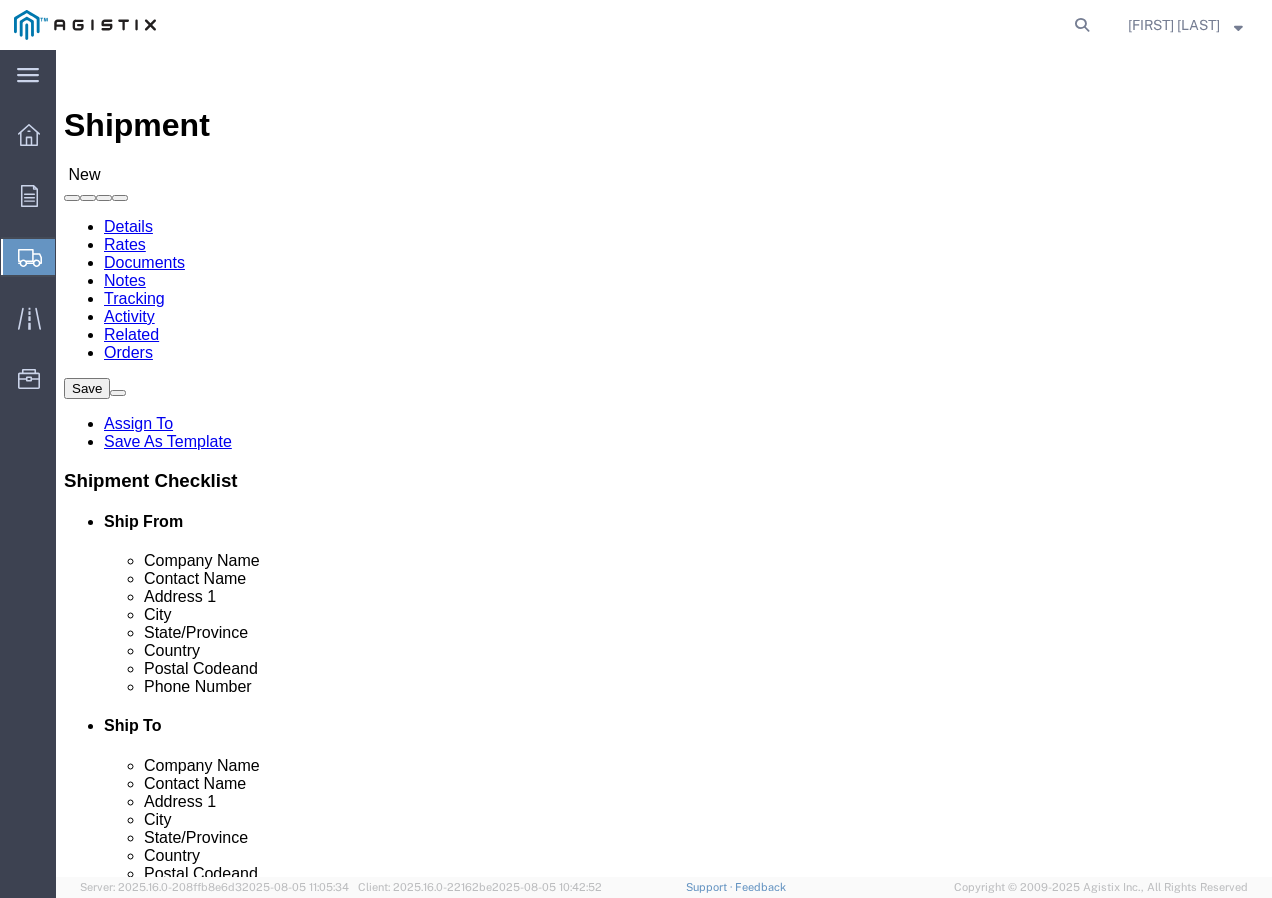 scroll, scrollTop: 1031, scrollLeft: 0, axis: vertical 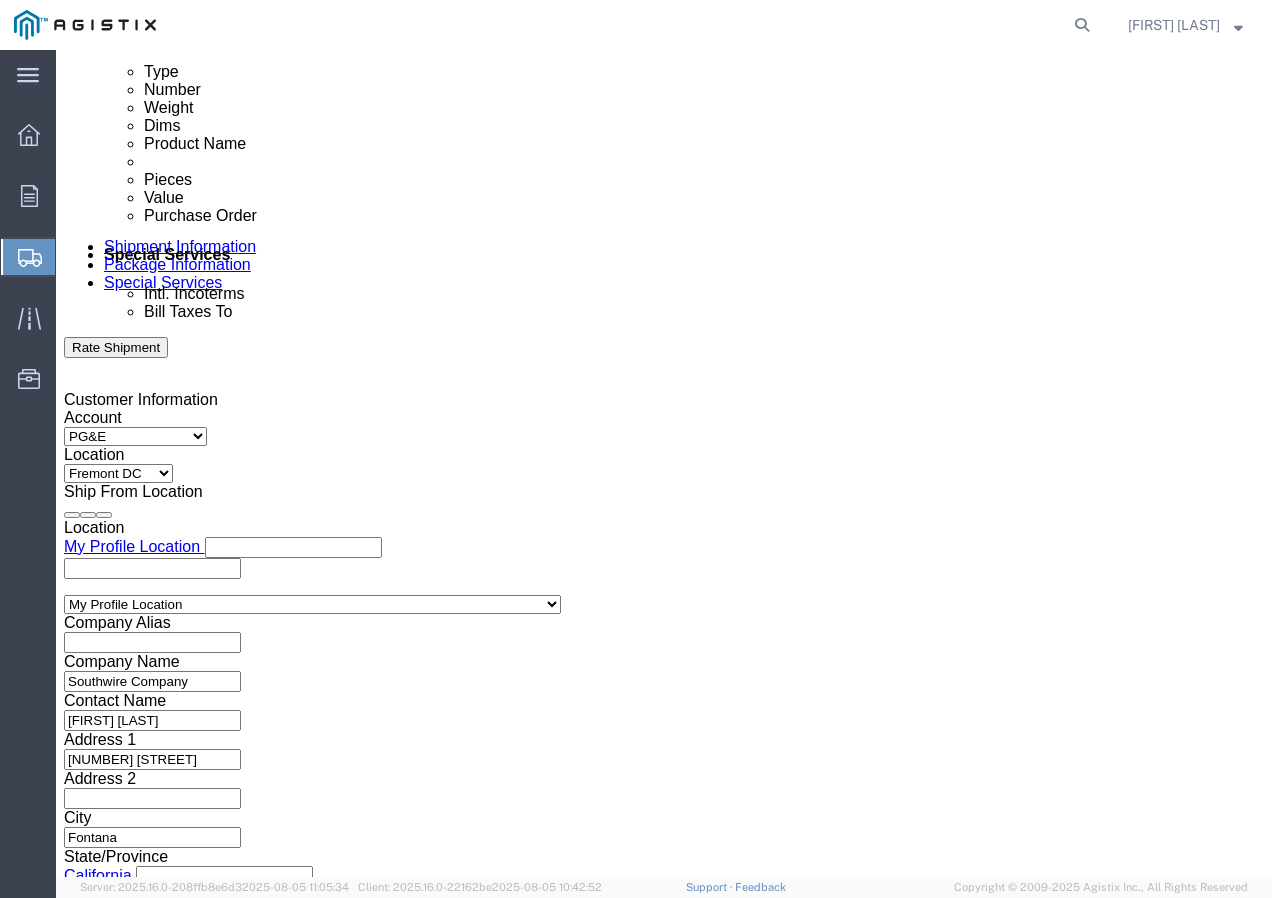 click 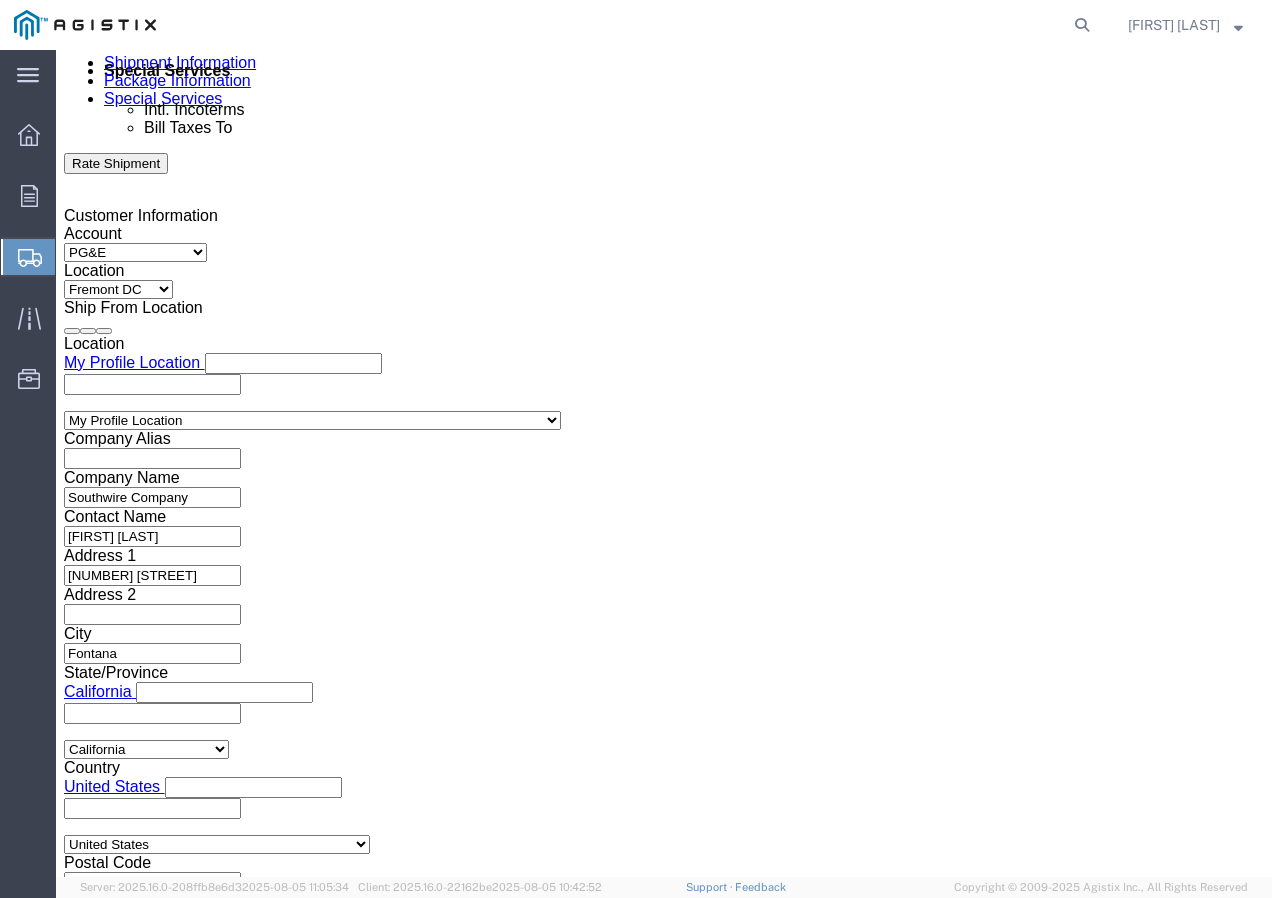 scroll, scrollTop: 1231, scrollLeft: 0, axis: vertical 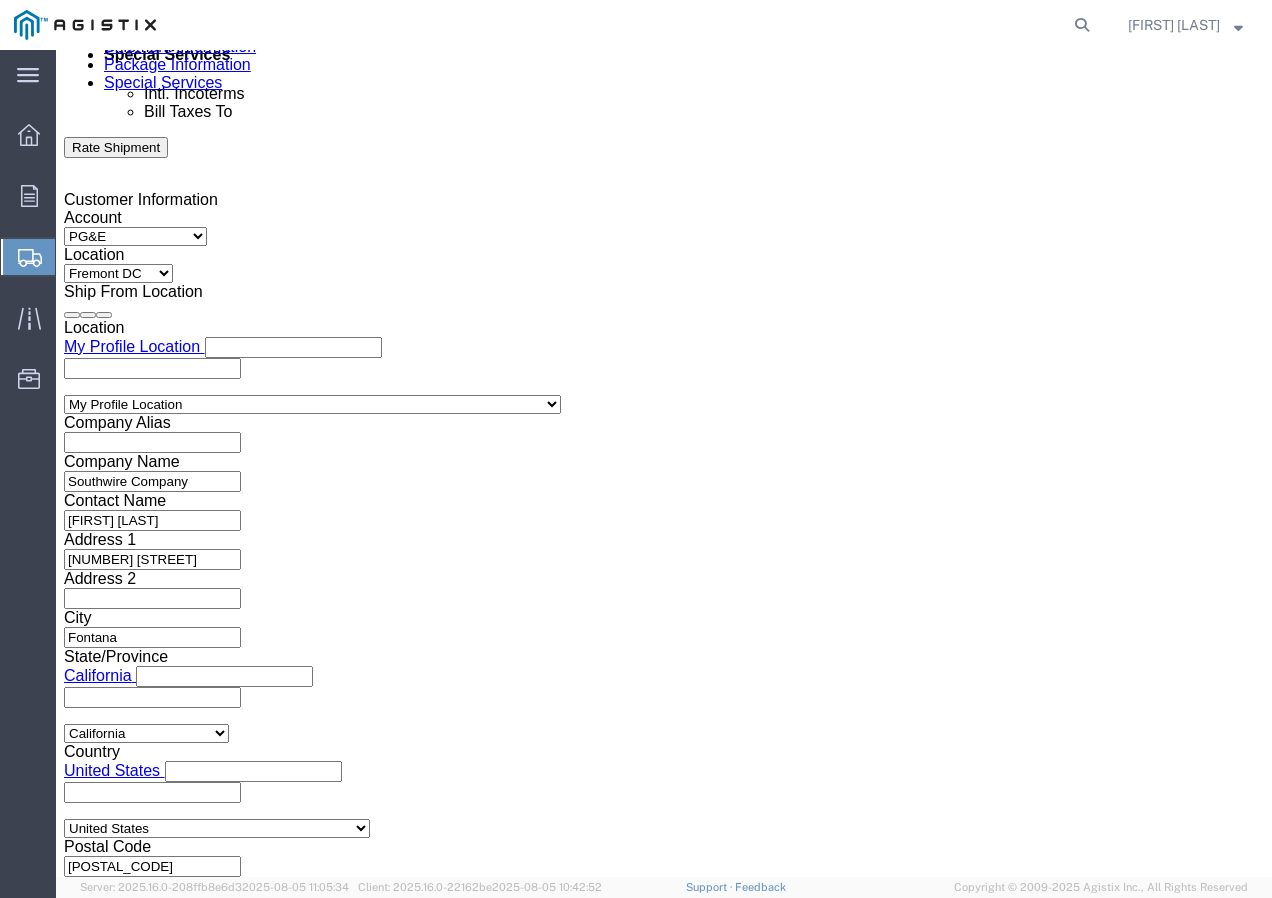 type on "7405871" 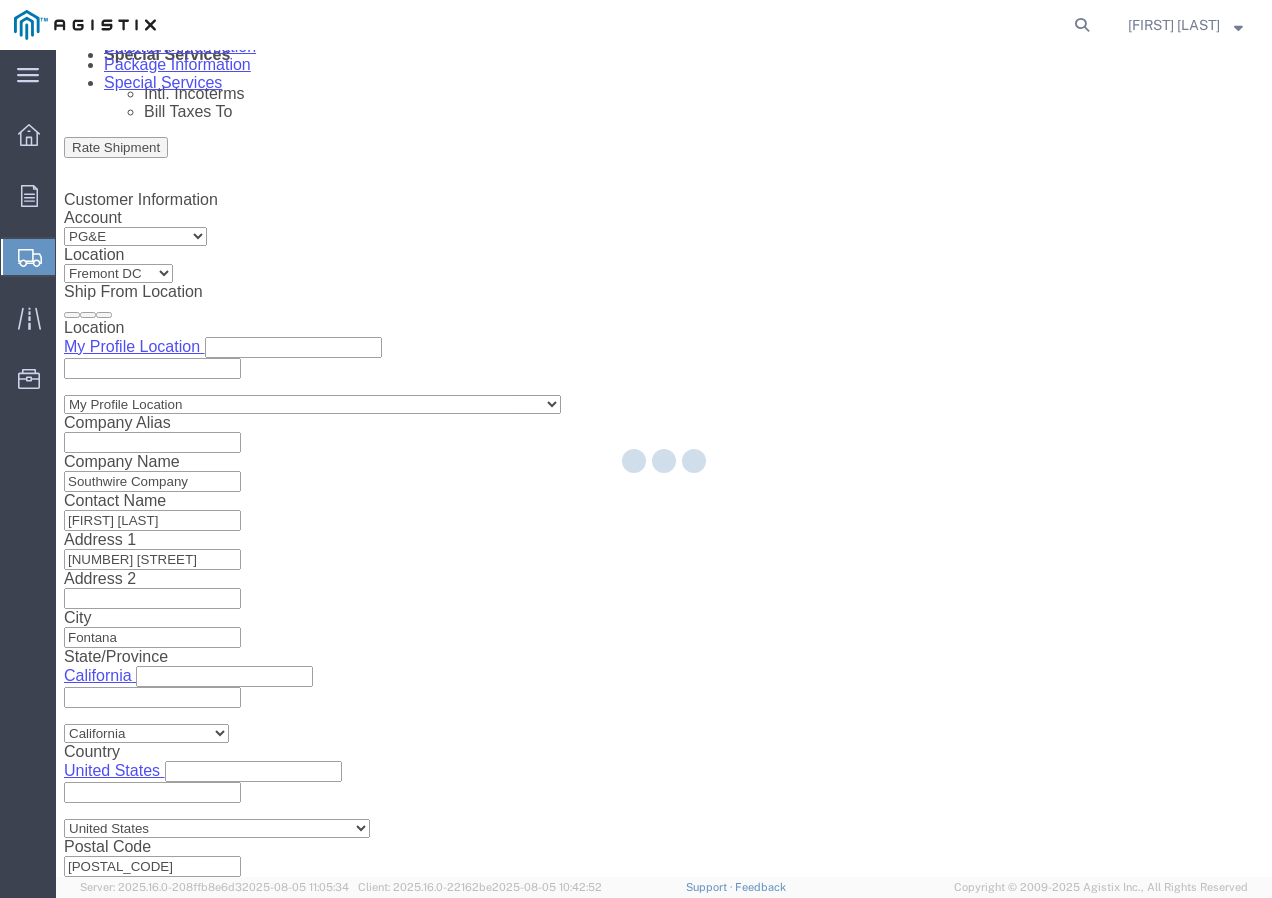 select 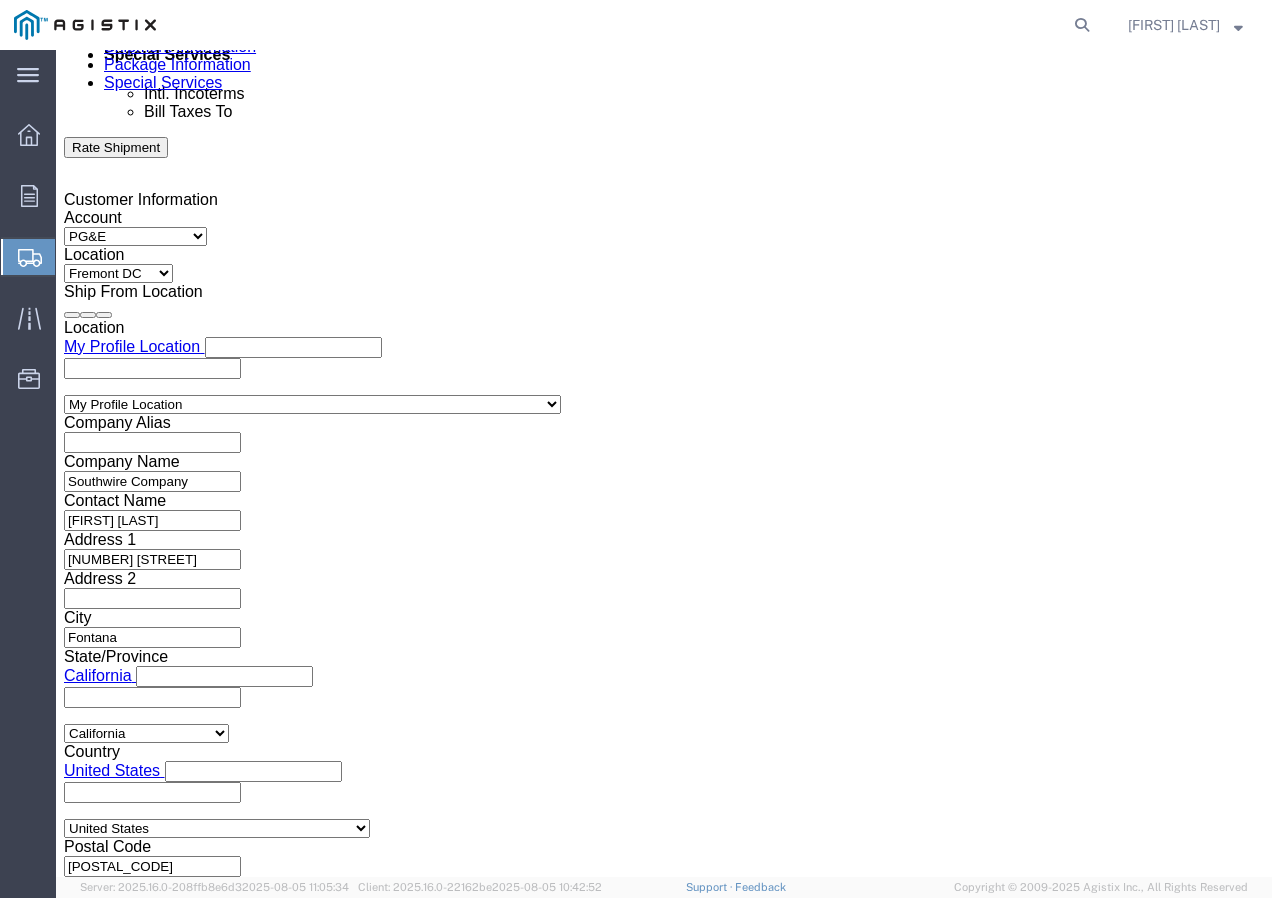 click on "Select 1-Ton (PSS) 10 Wheel 10 Yard Dump Truck 20 Yard Dump Truck Bobtail Bottom Dump Box Van Container Truck Curtain side DBL Bottom Dromedary Dry Bulk Tanker Dump End Dump Flat Bed Low Boy Lowboy 4-Axle Lowboy 5-Axle Muck Out - Mini excavator Padded Van line Pickup Pickup Truck (1 ton) Pickup Truck (2 ton) Pickup/PSS Portable Sub and Dredge Puri-Vac Refrigerated Trailer Resin Resin Car Rocket Launcher Roll-Off Truck Semi Bottom Standard Dry Van Step Deck Straight Super 10 Super Dump Tanker Transfer Truck Vacuum Truck" 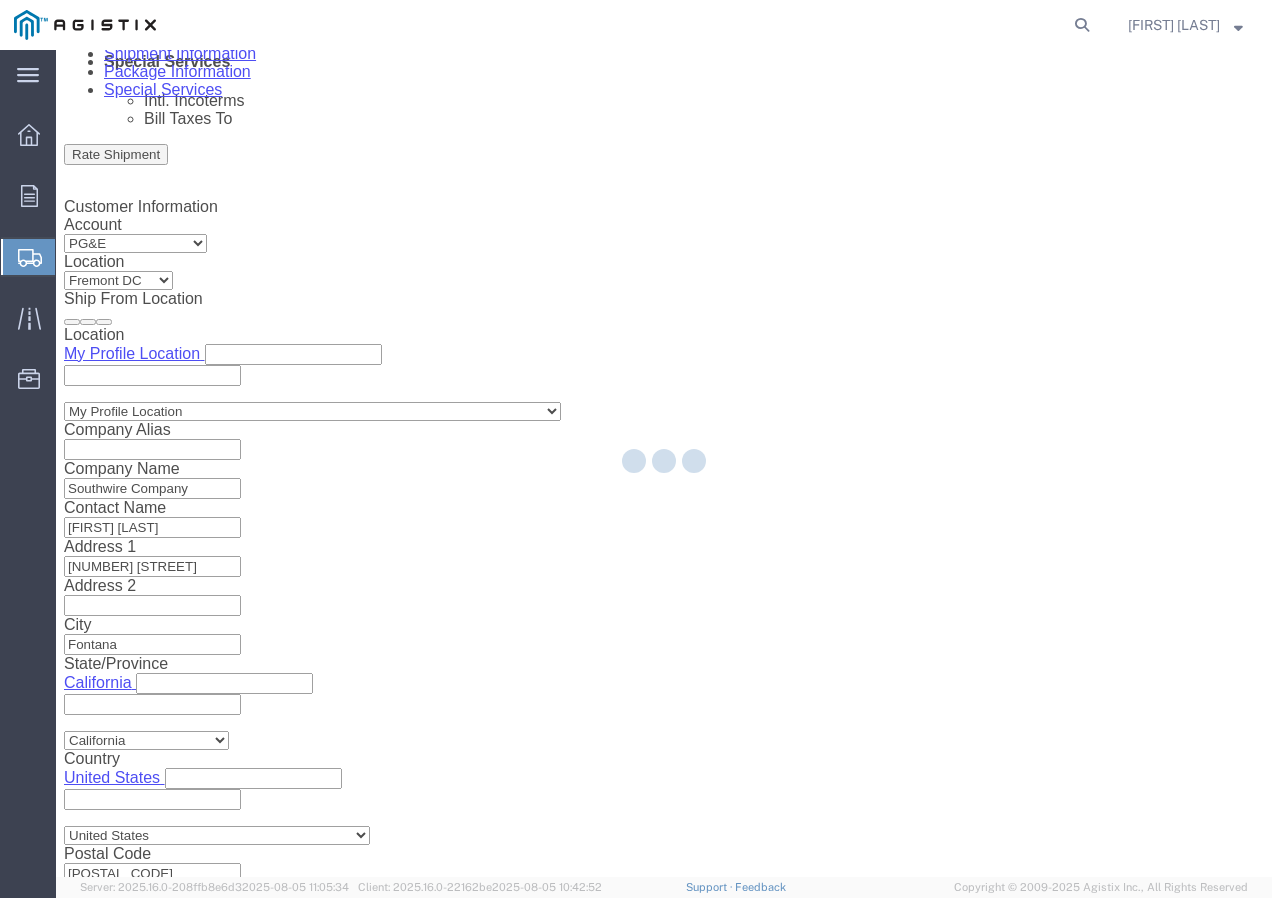 scroll, scrollTop: 0, scrollLeft: 0, axis: both 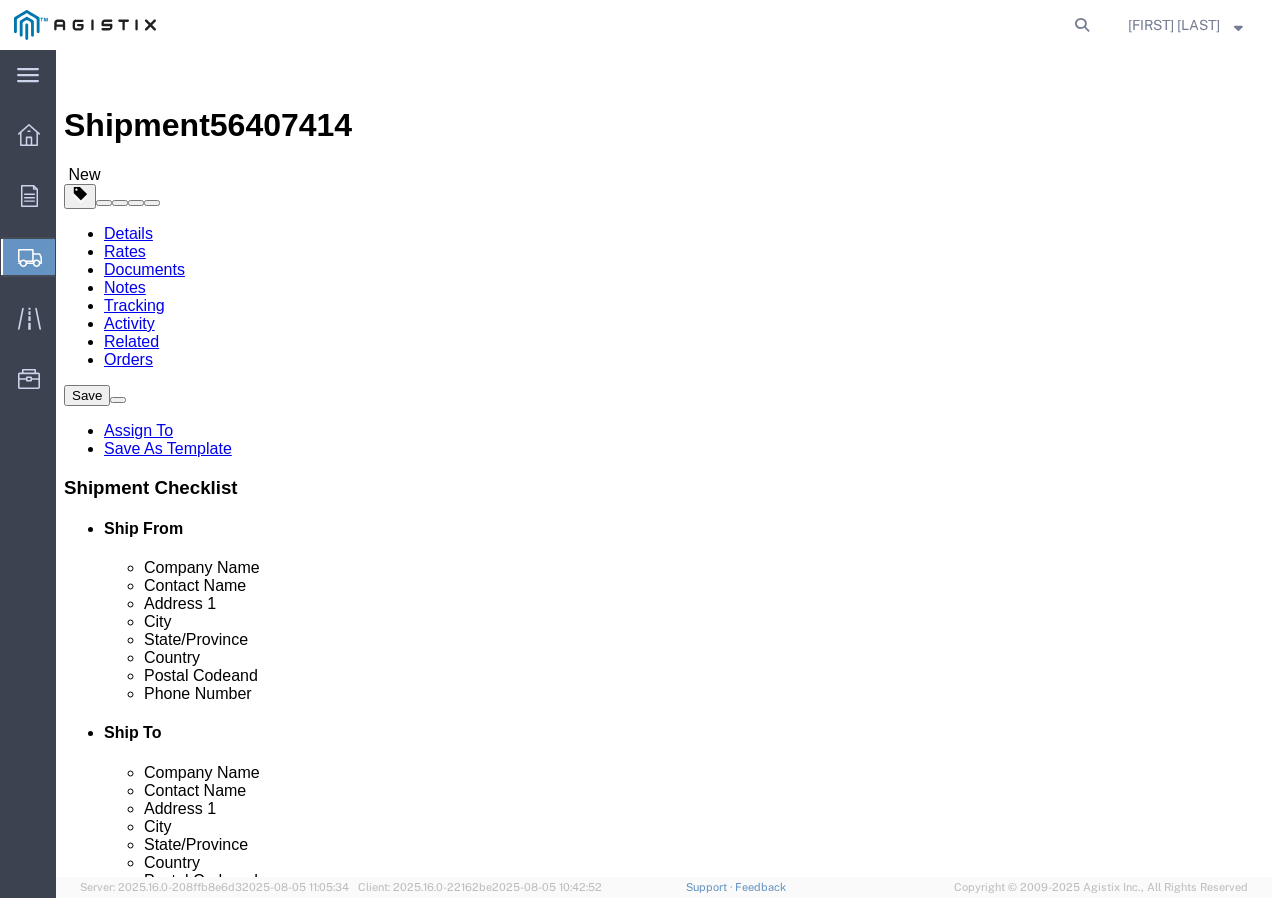 drag, startPoint x: 378, startPoint y: 386, endPoint x: 374, endPoint y: 400, distance: 14.56022 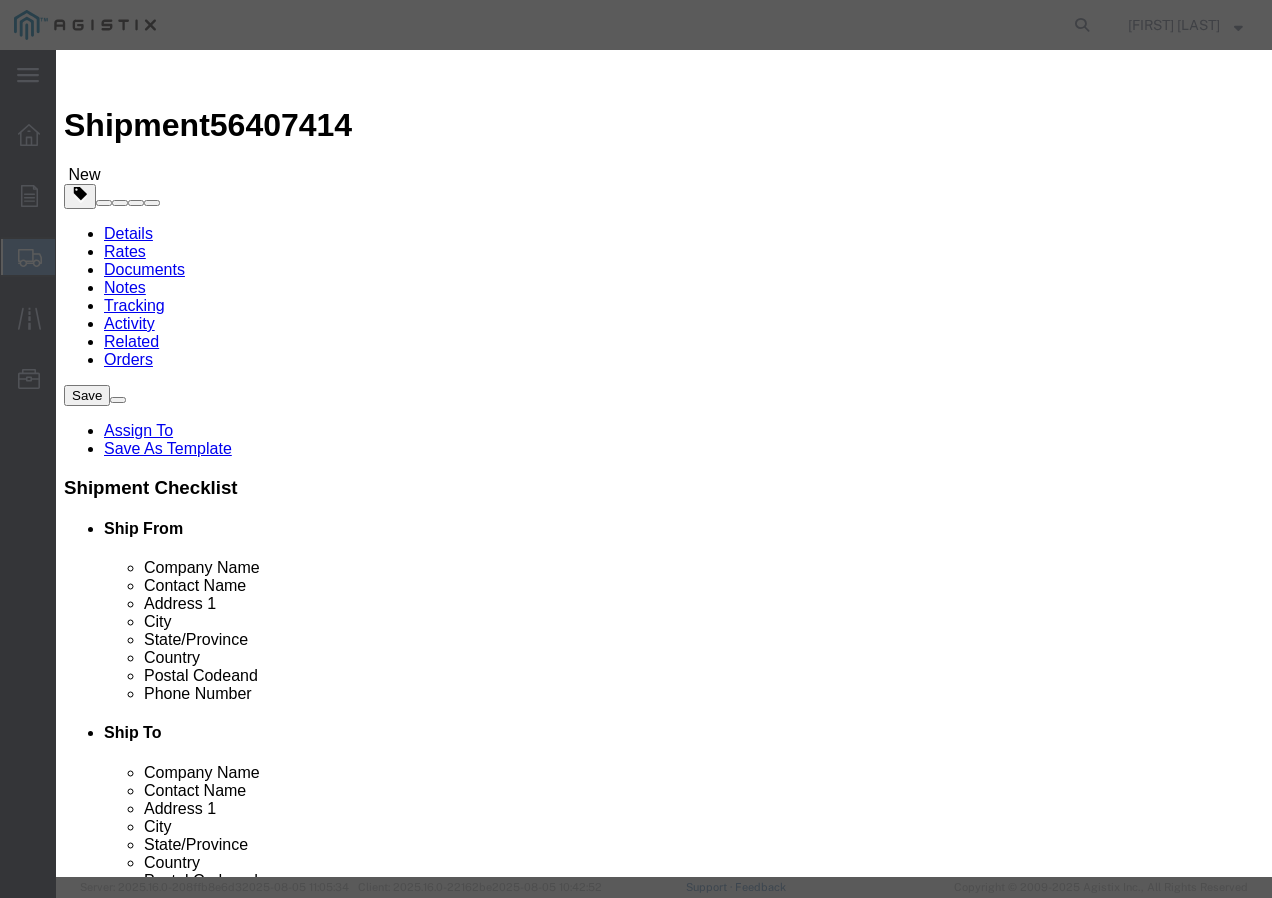 click 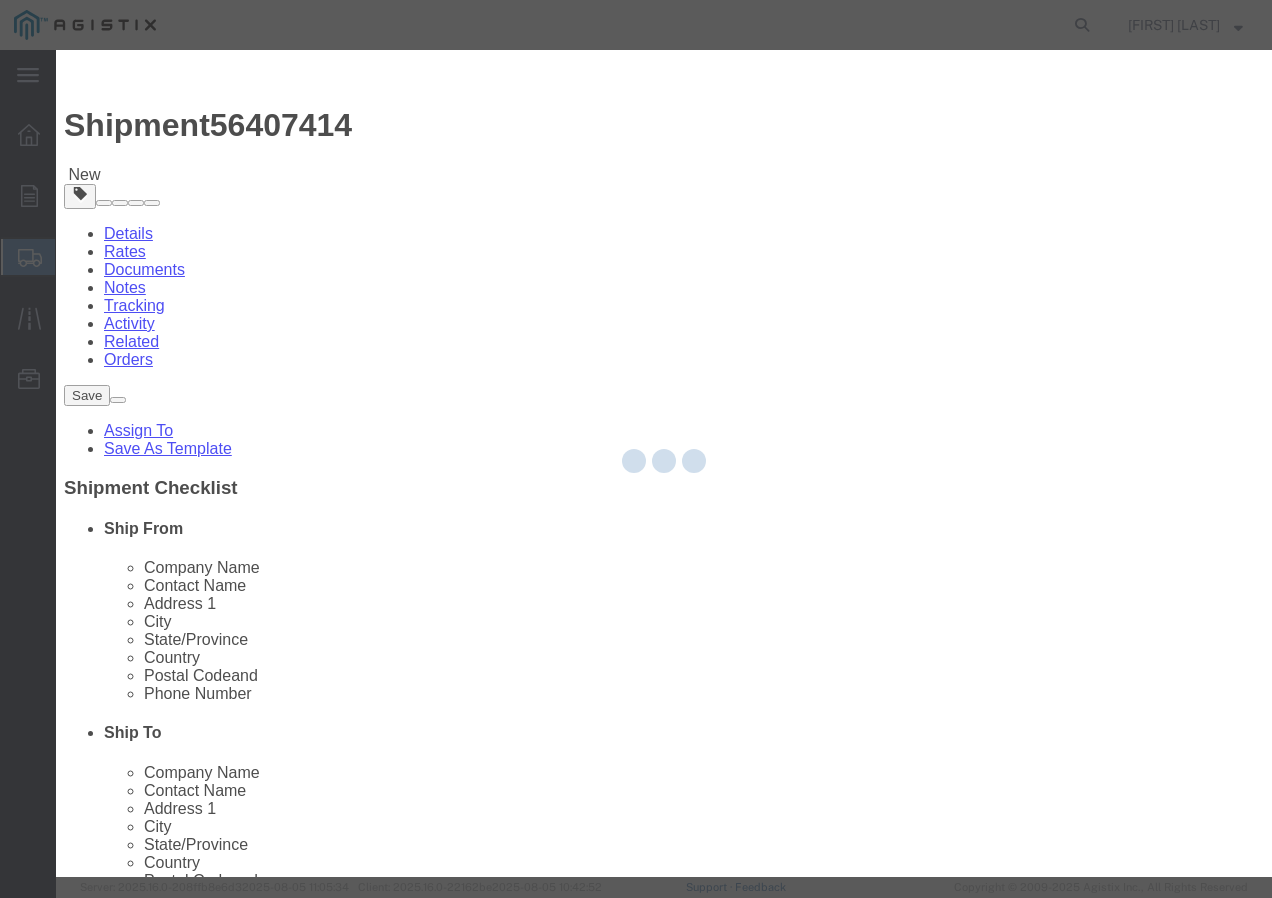 type 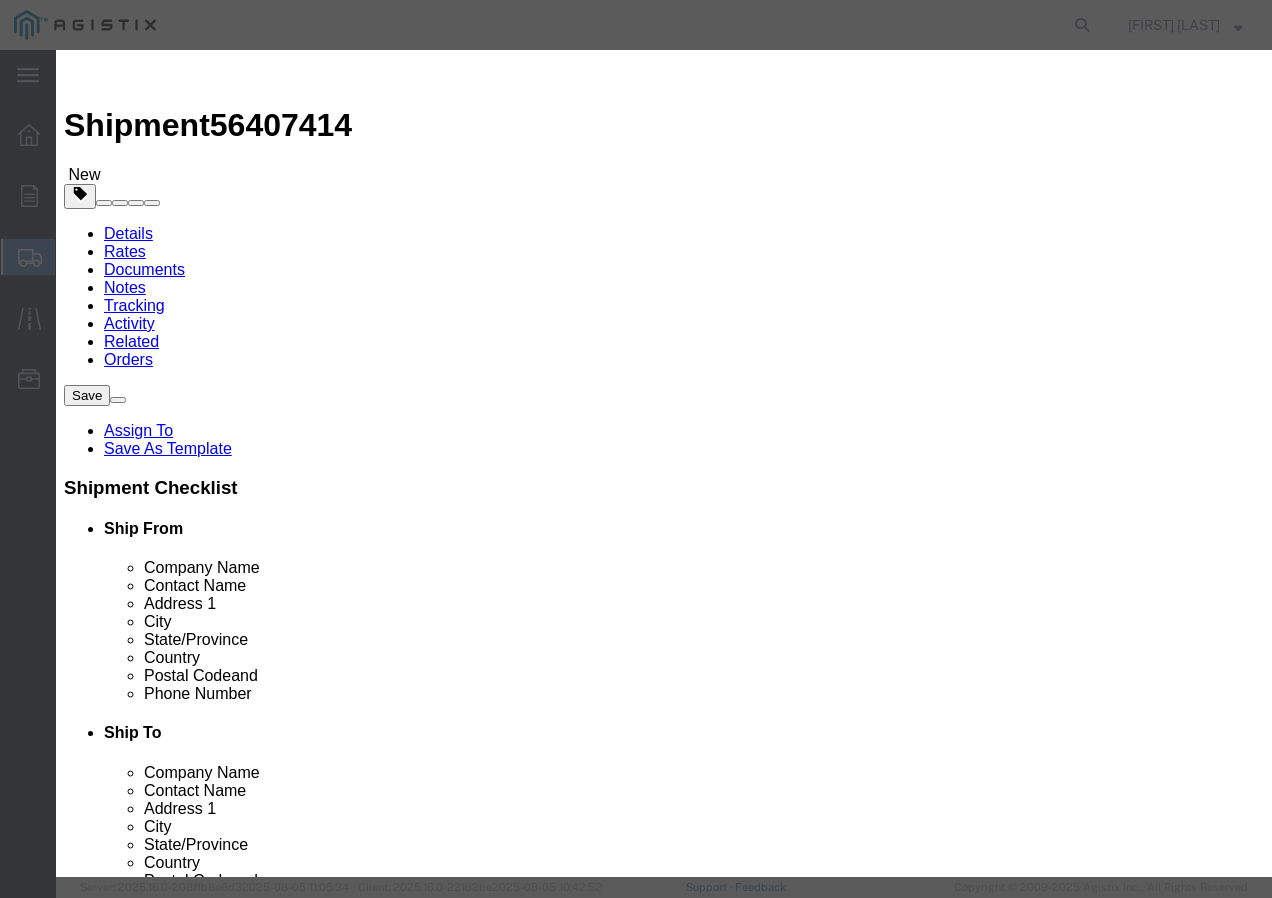 click 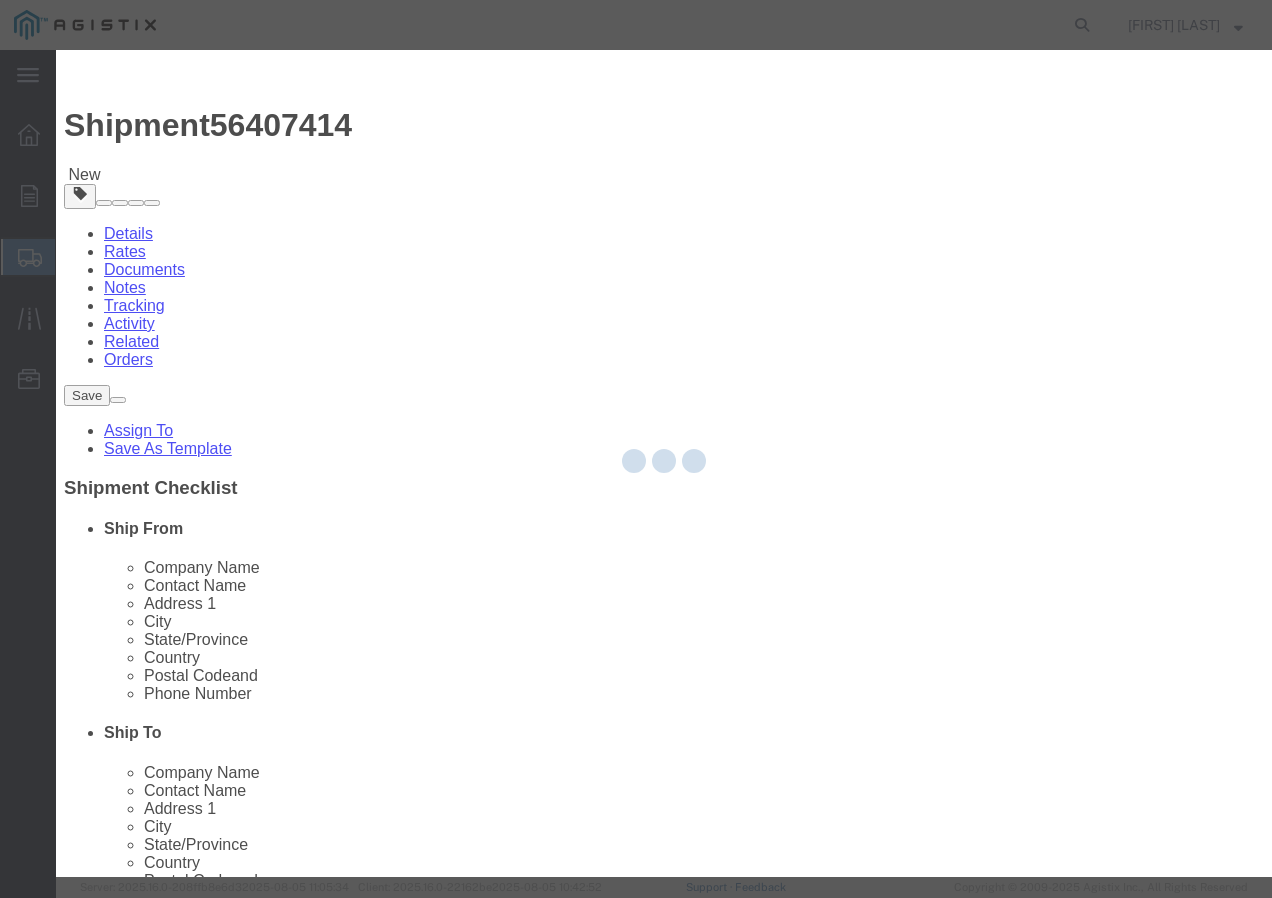 type 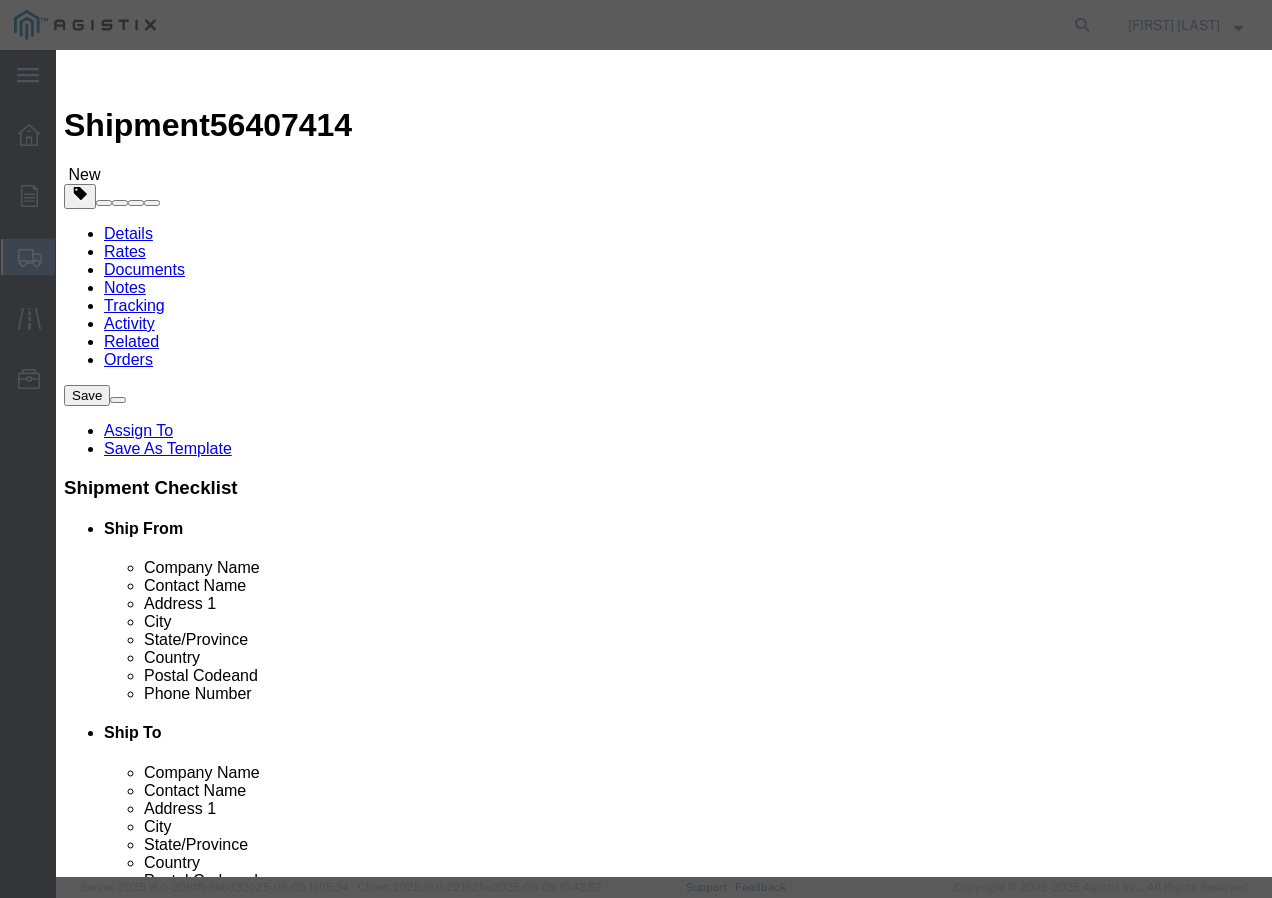 click 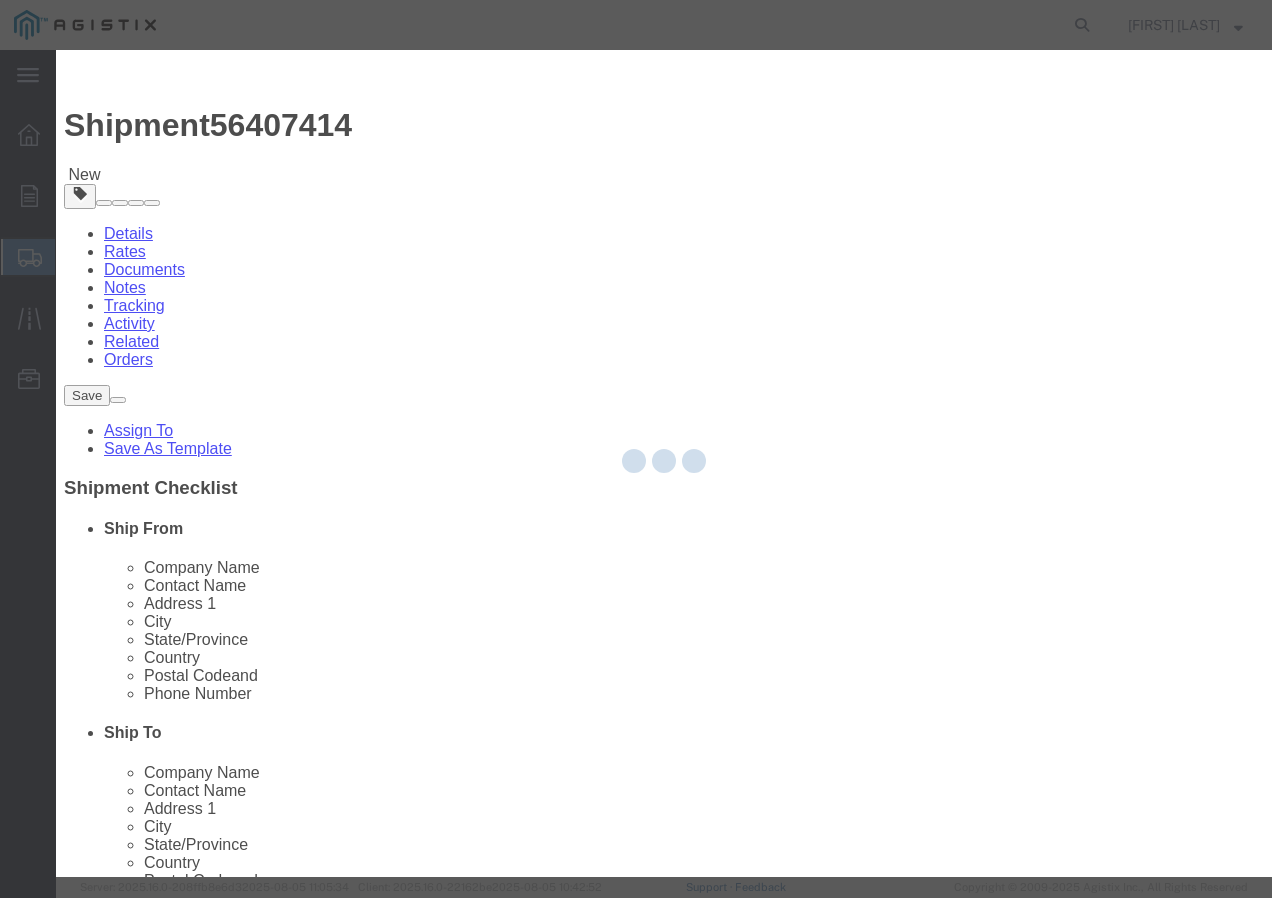 type 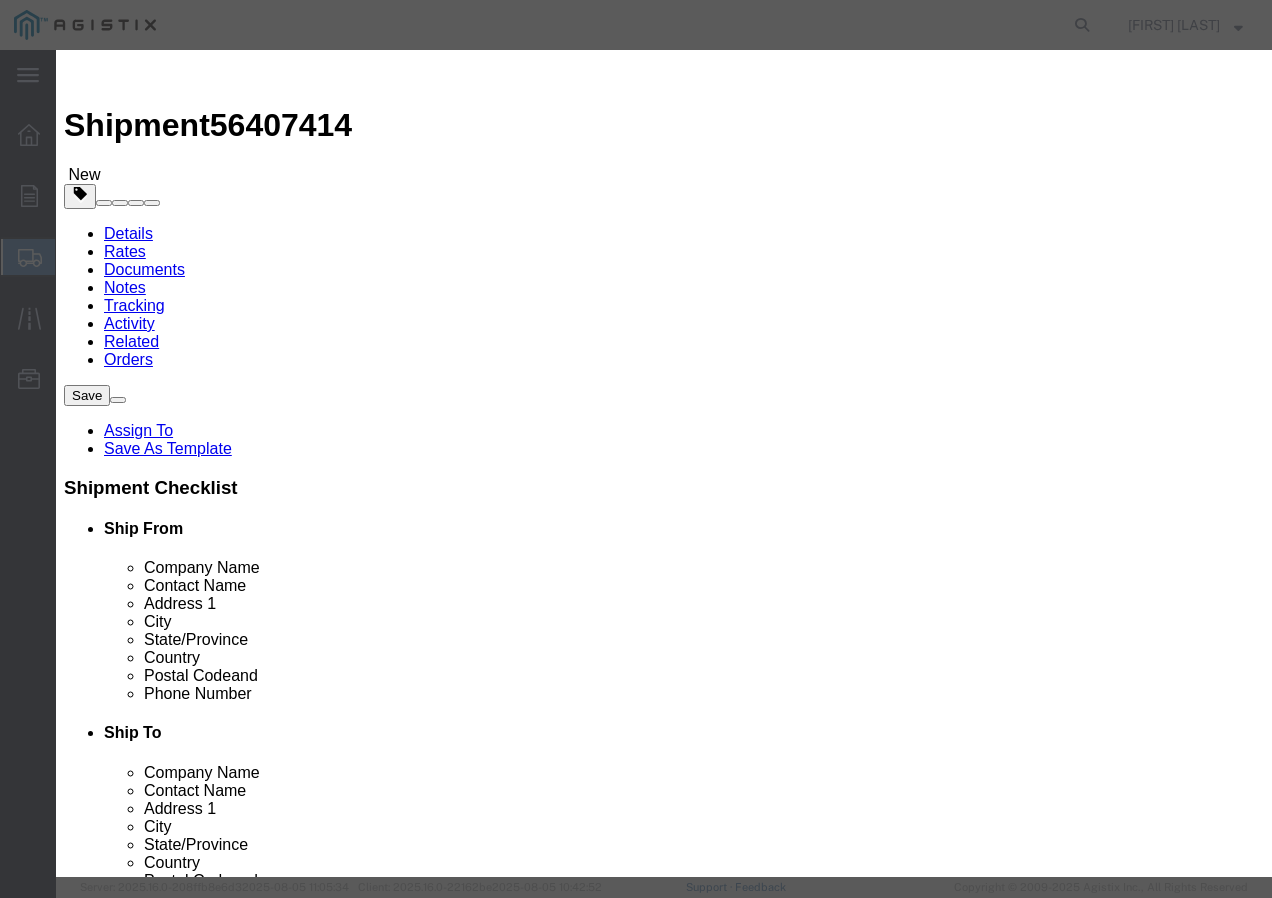 click on "Close" 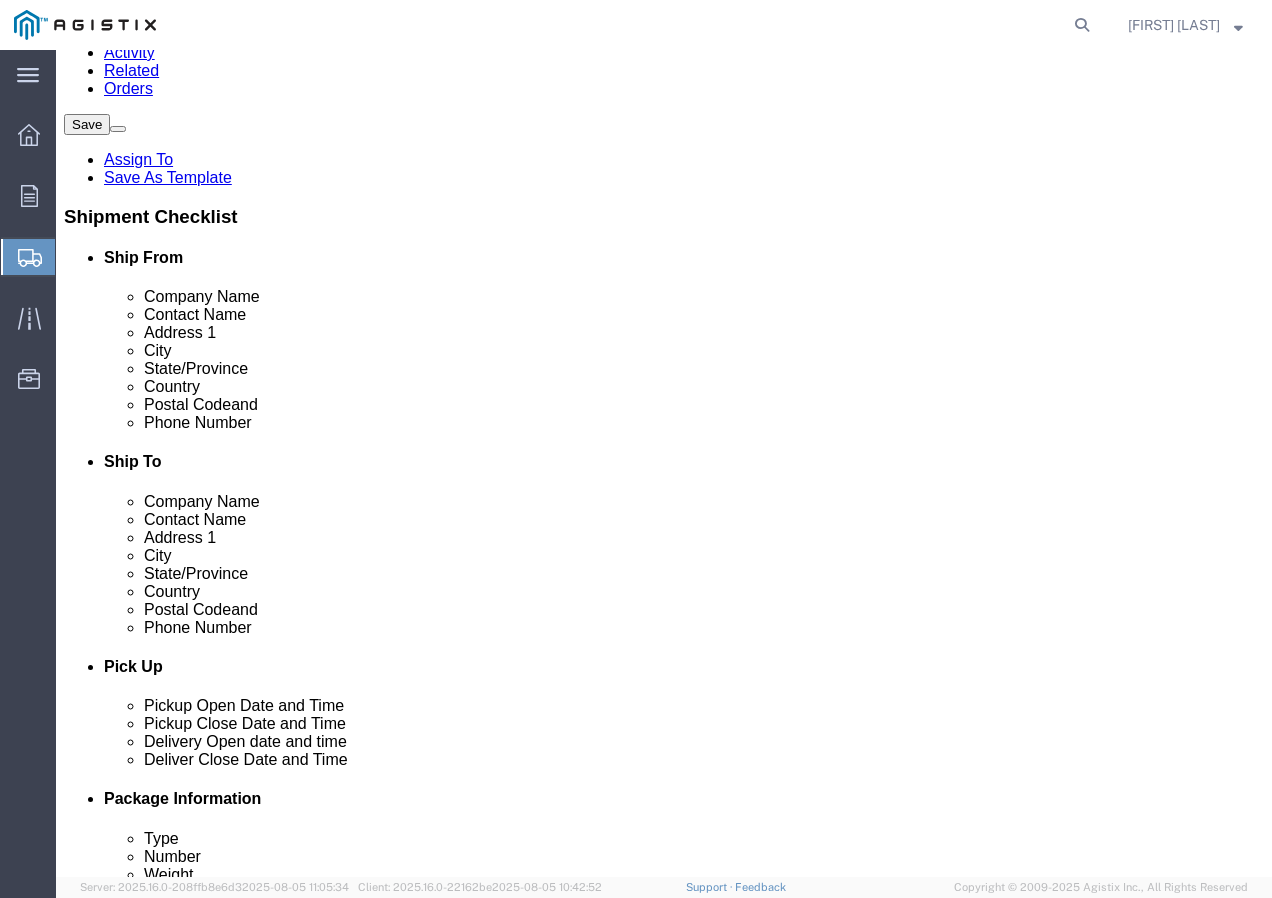 scroll, scrollTop: 222, scrollLeft: 0, axis: vertical 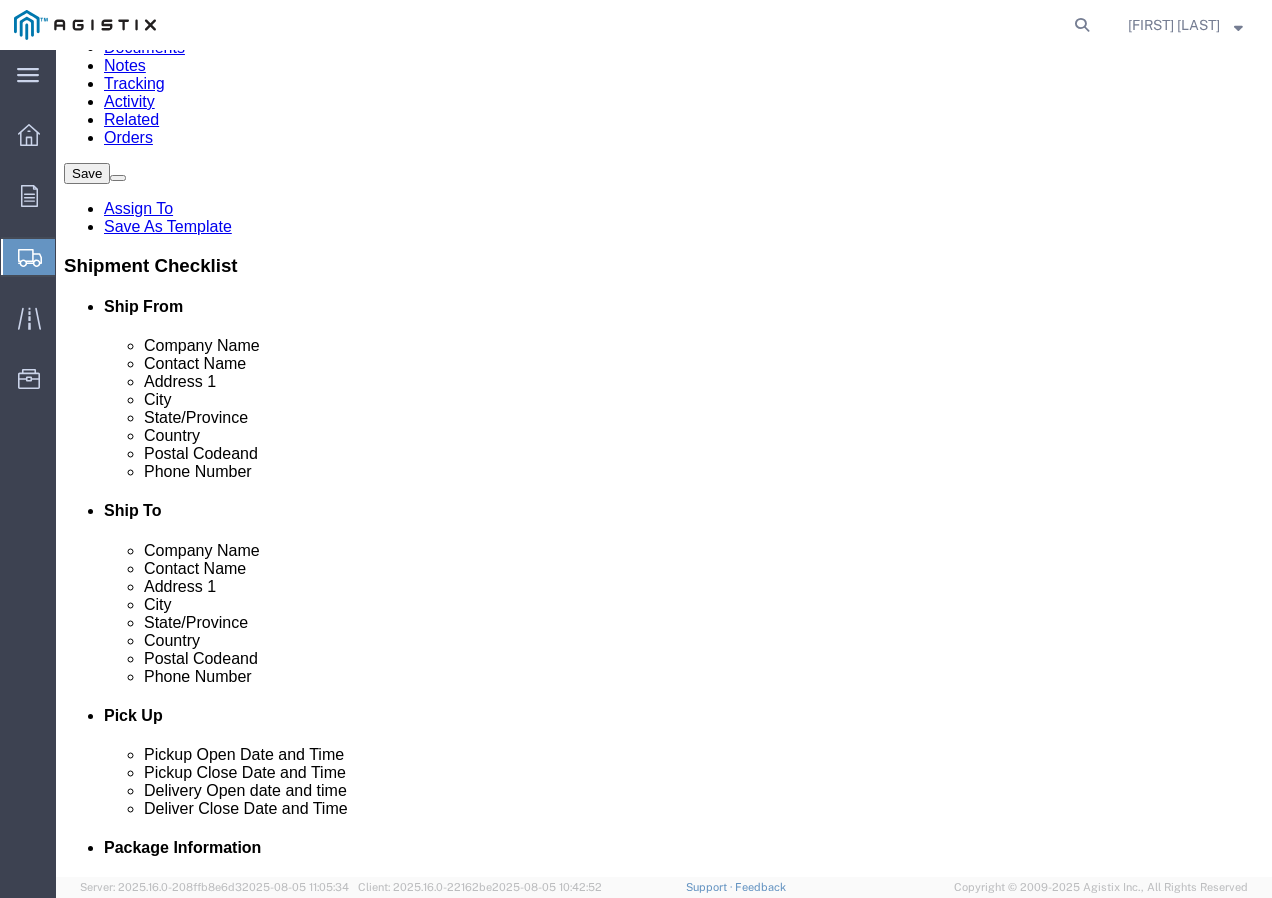 click on "Add Content" 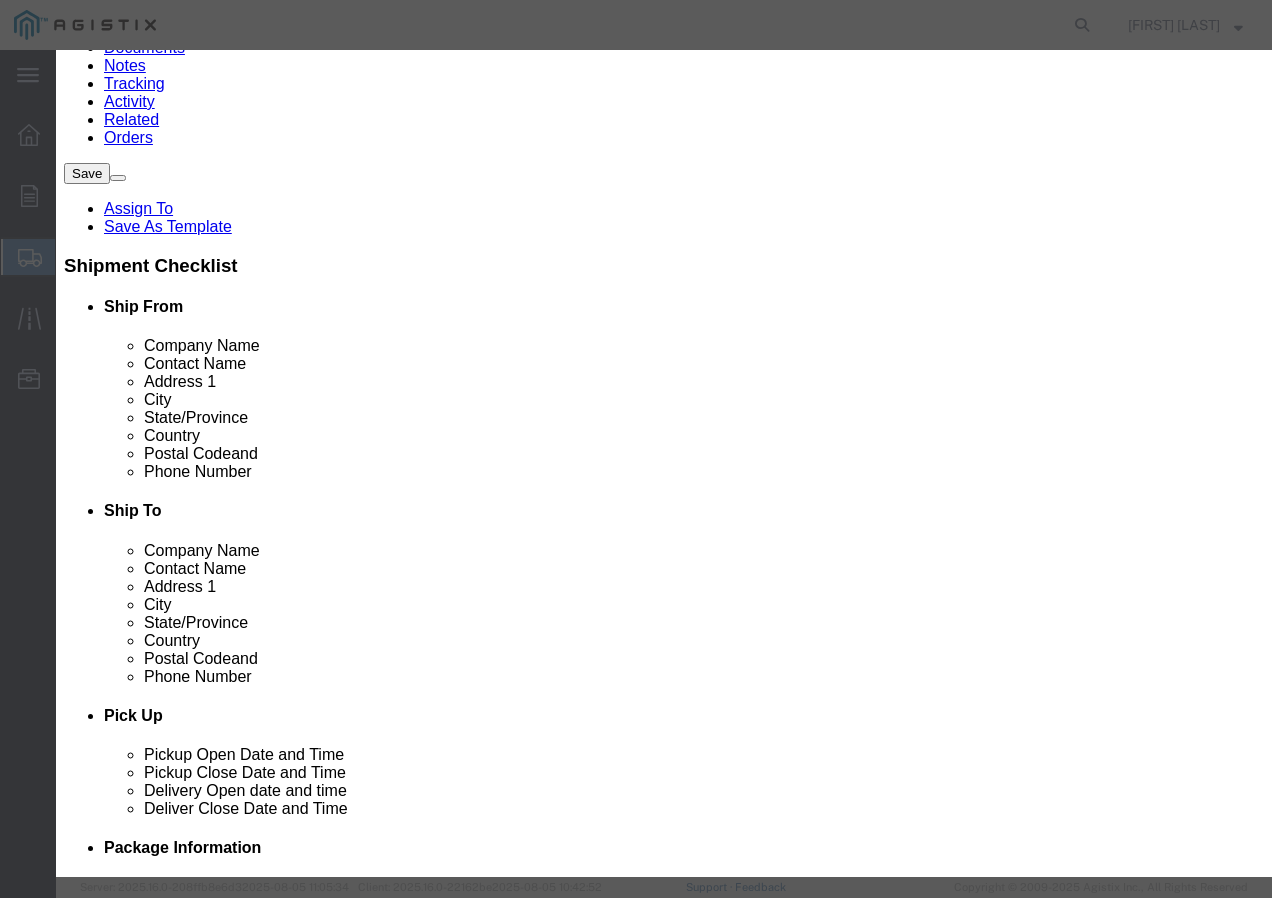click 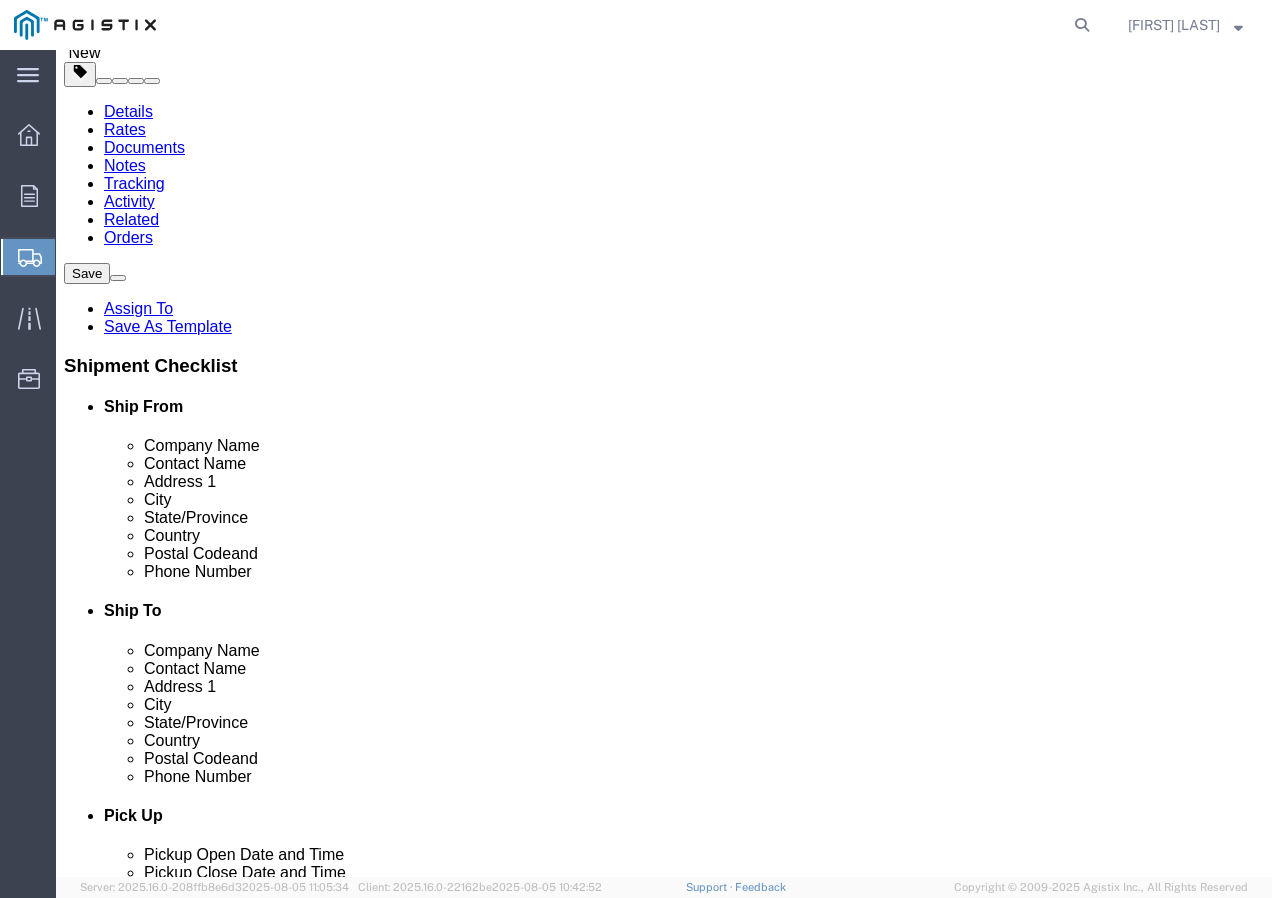 scroll, scrollTop: 0, scrollLeft: 0, axis: both 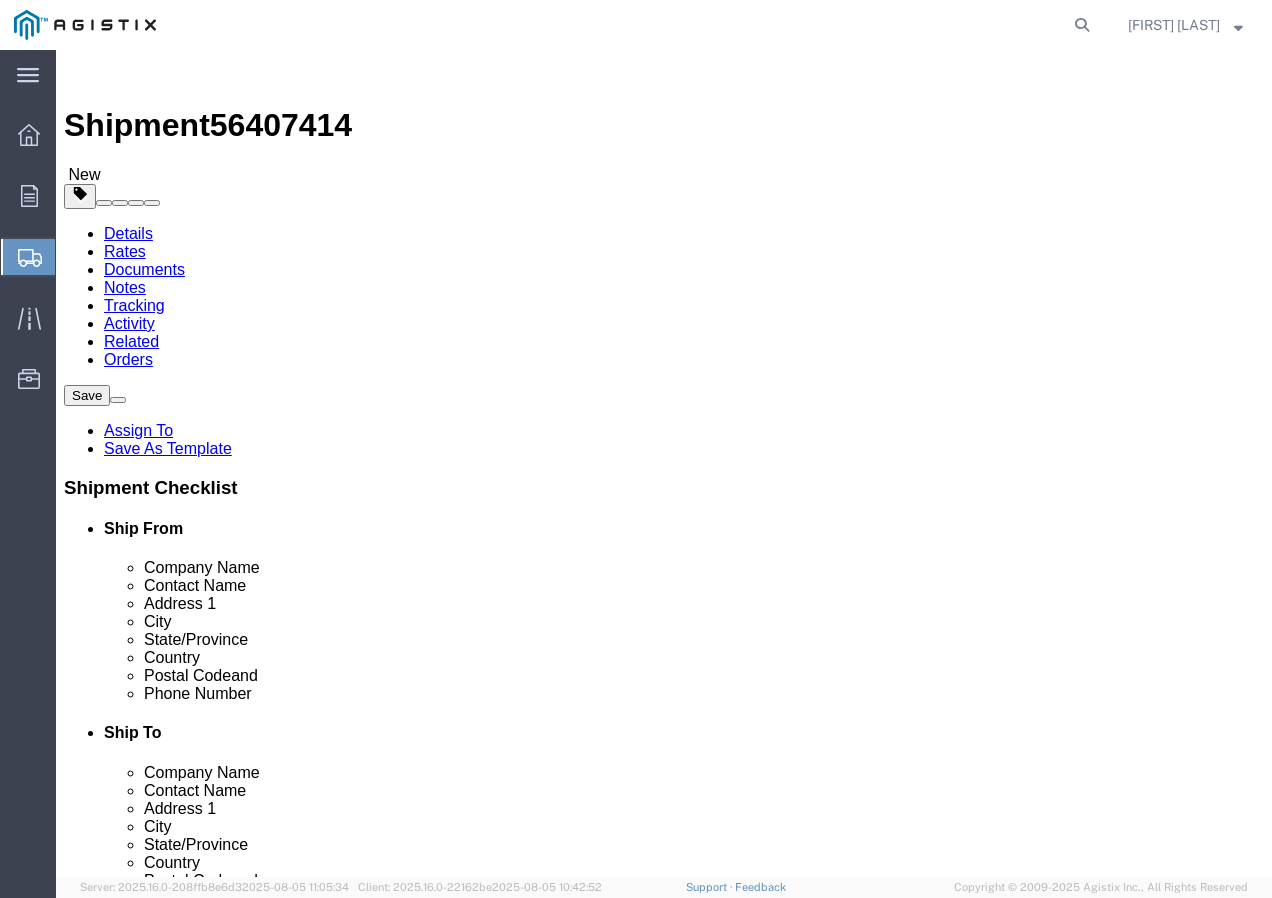 click on "1" 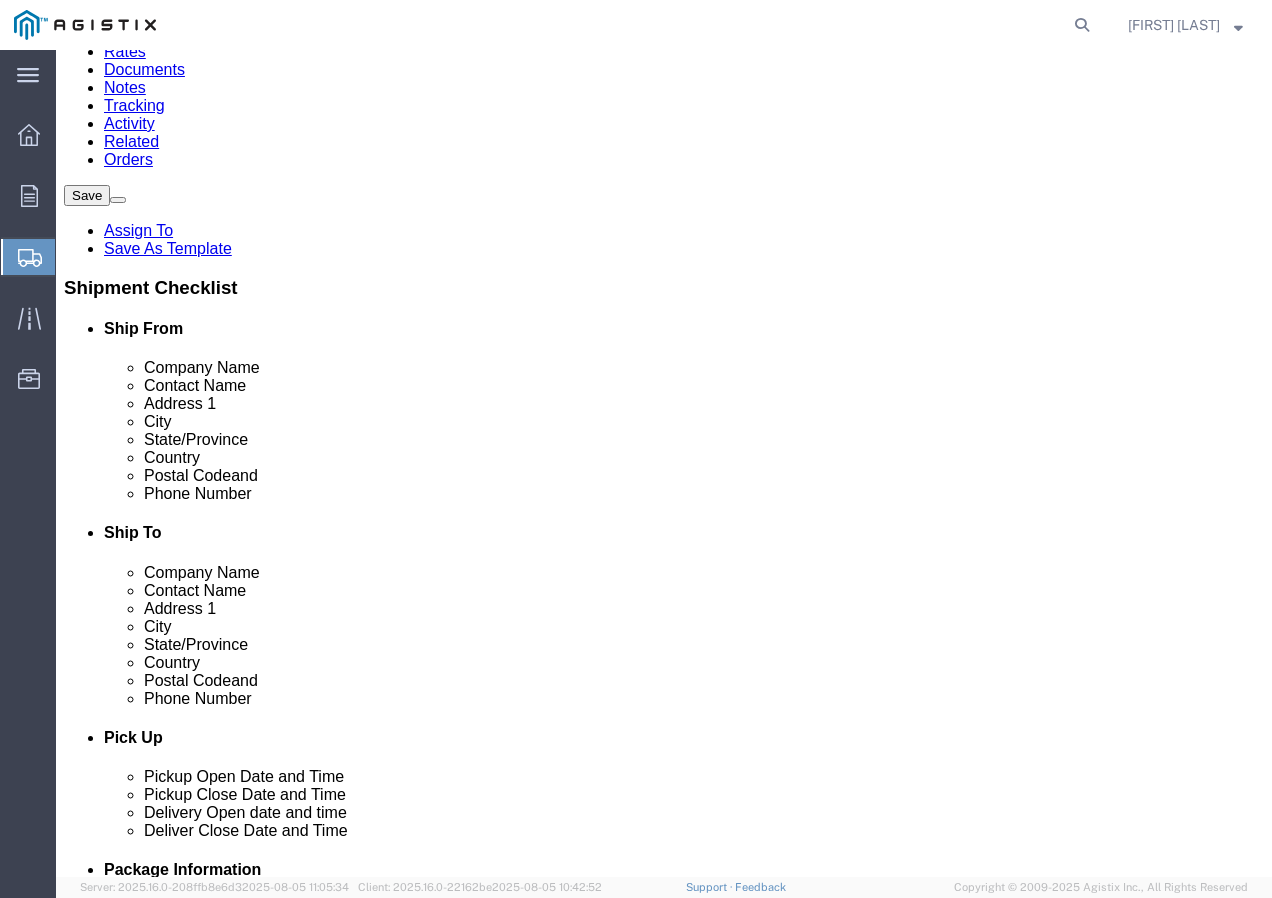 scroll, scrollTop: 400, scrollLeft: 0, axis: vertical 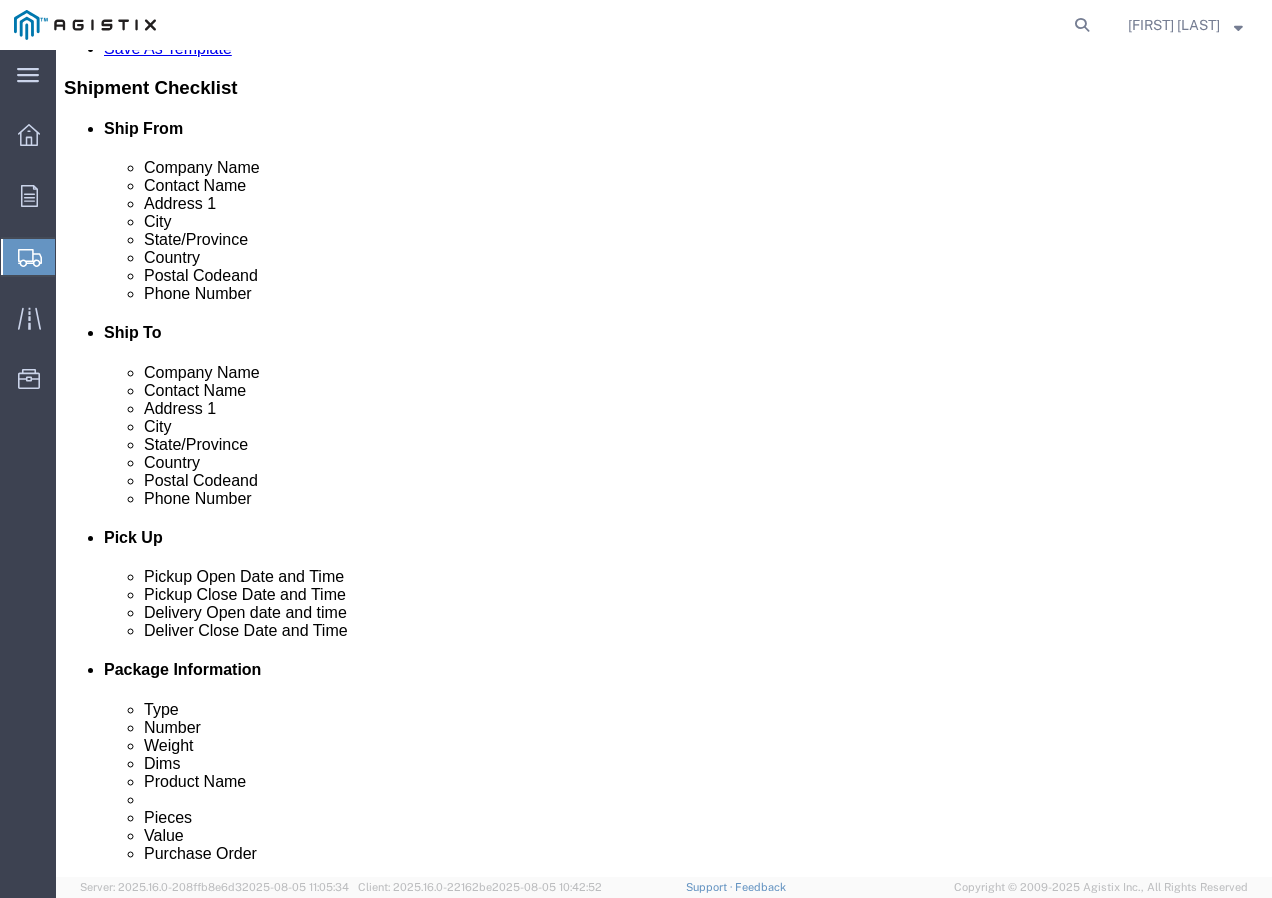 type on "101" 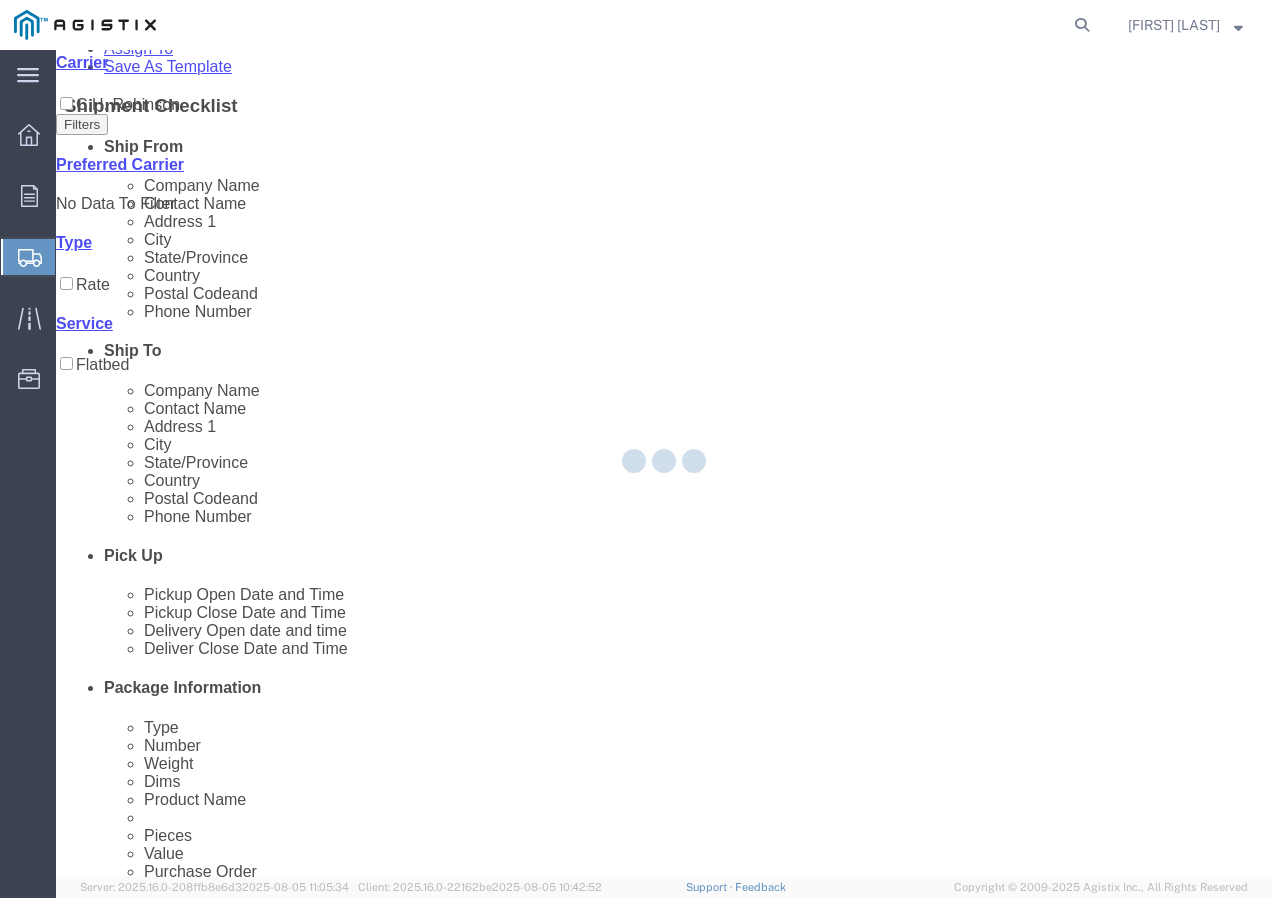 scroll, scrollTop: 0, scrollLeft: 0, axis: both 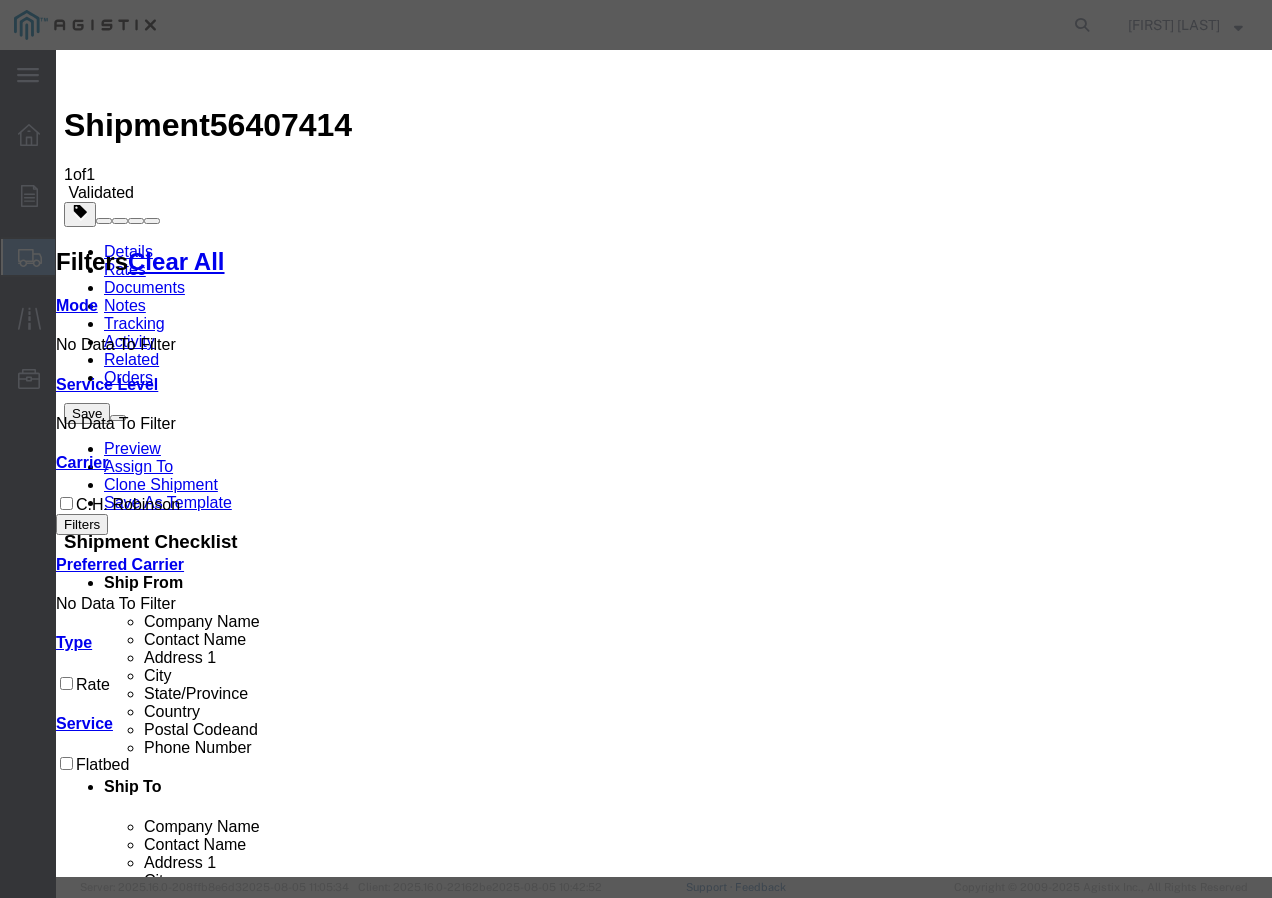 click at bounding box center [72, 3920] 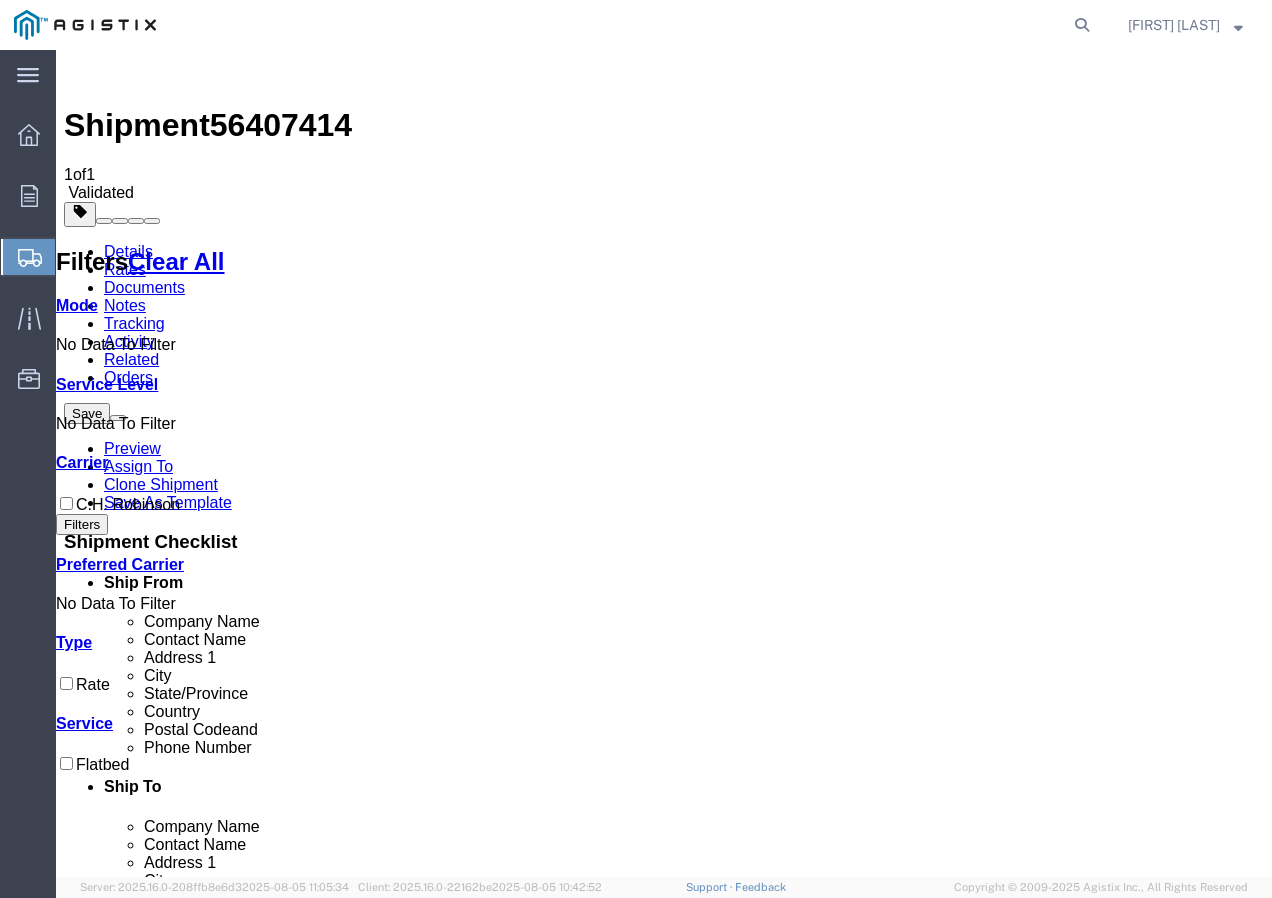 click on "Book" at bounding box center (979, 1850) 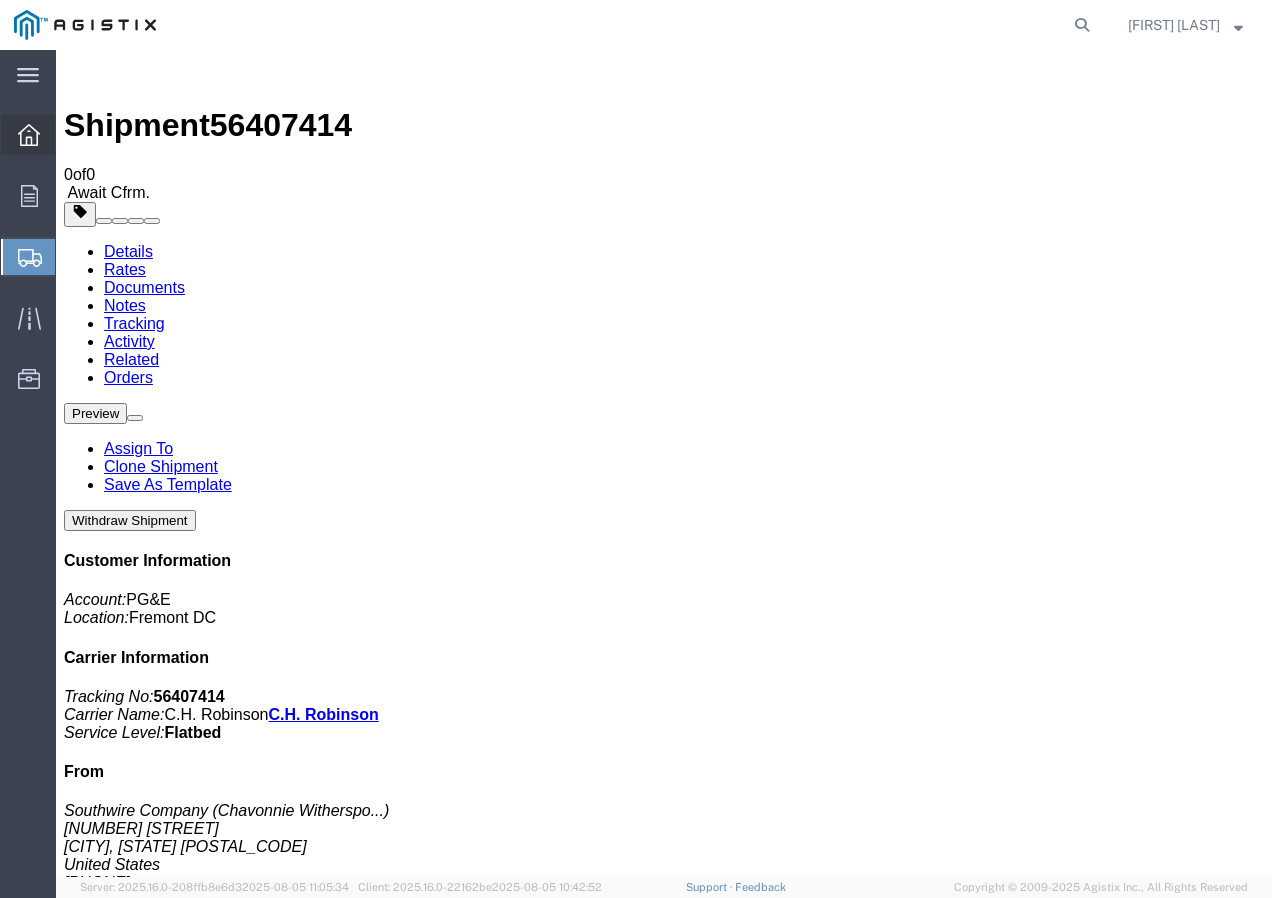 click 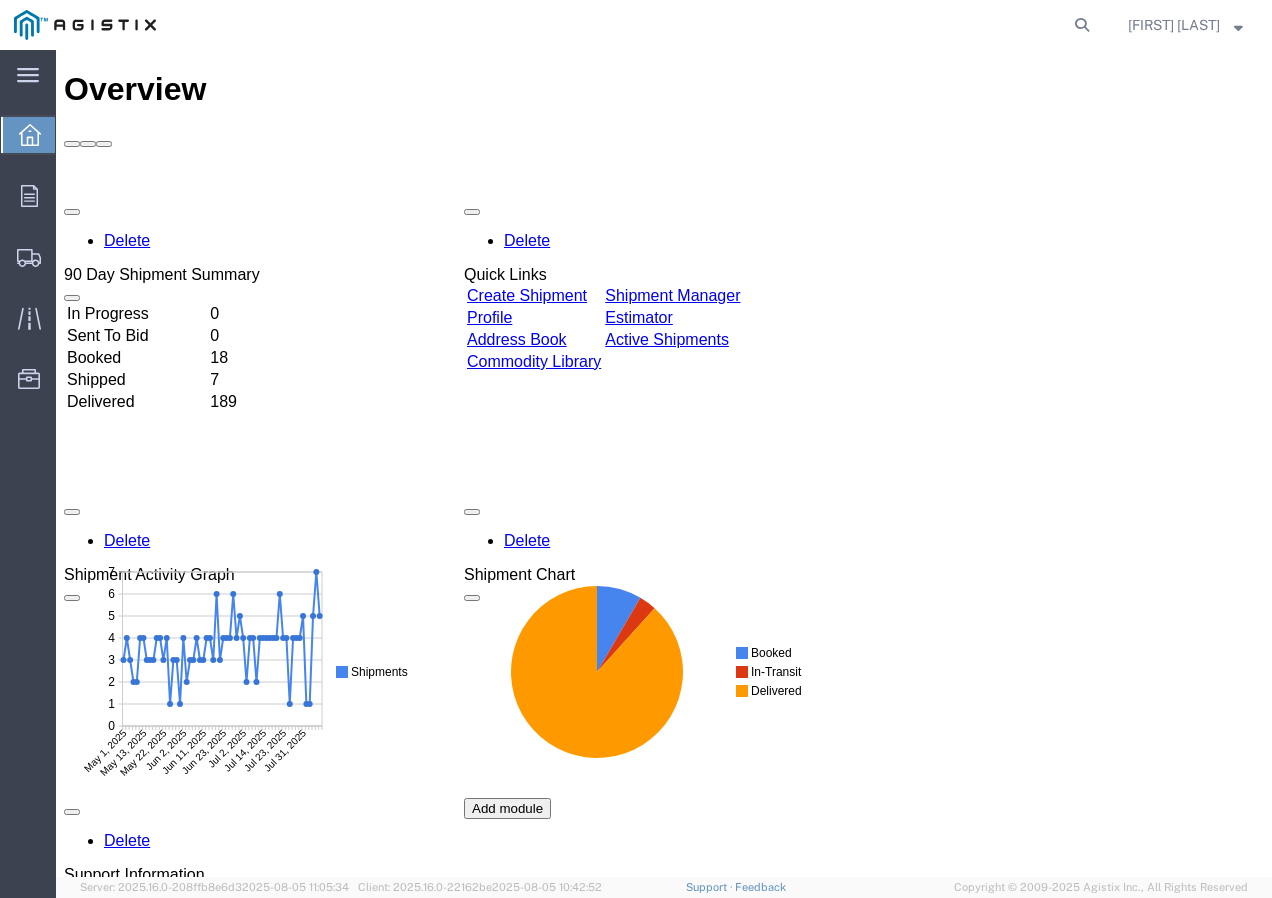 scroll, scrollTop: 0, scrollLeft: 0, axis: both 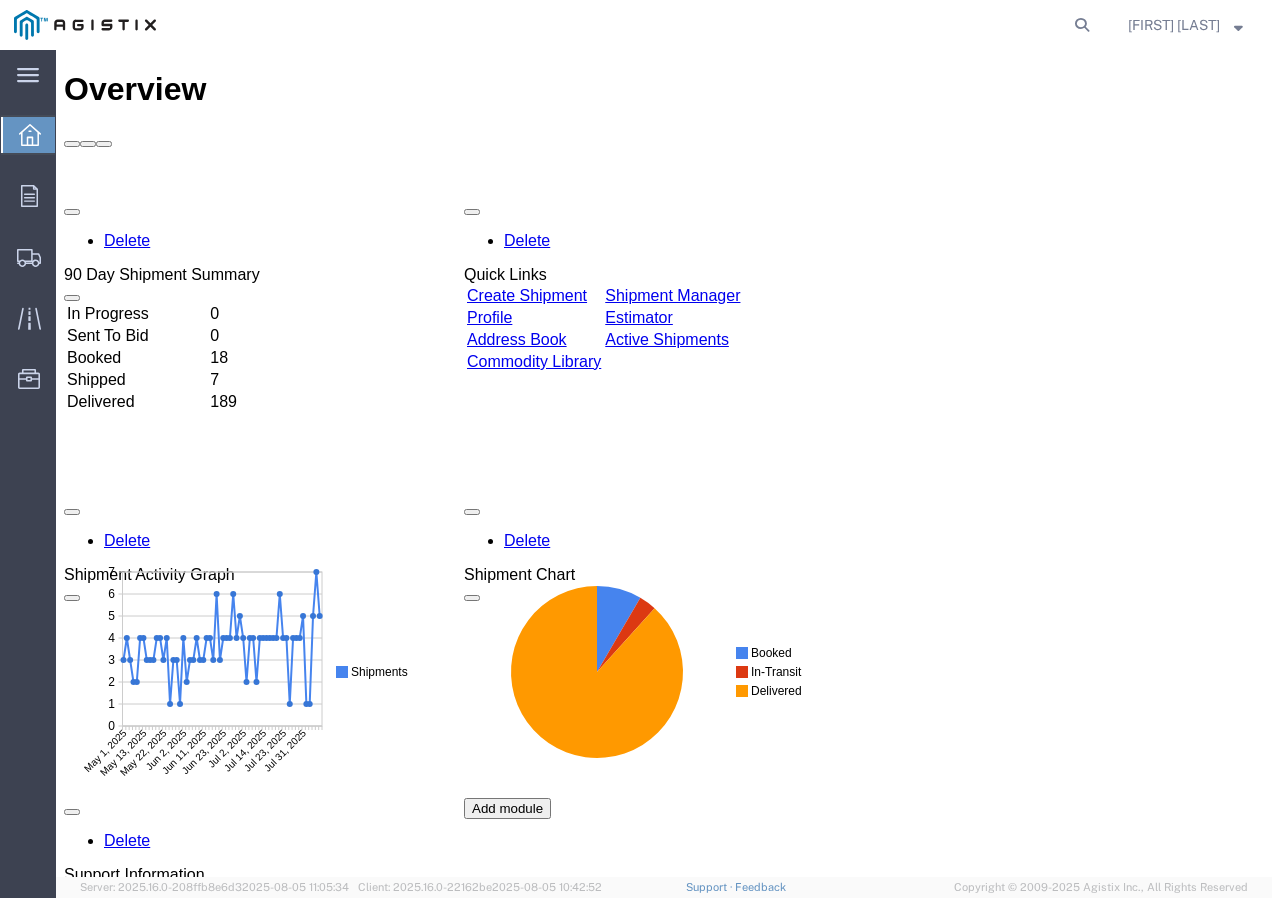 click at bounding box center (664, 348) 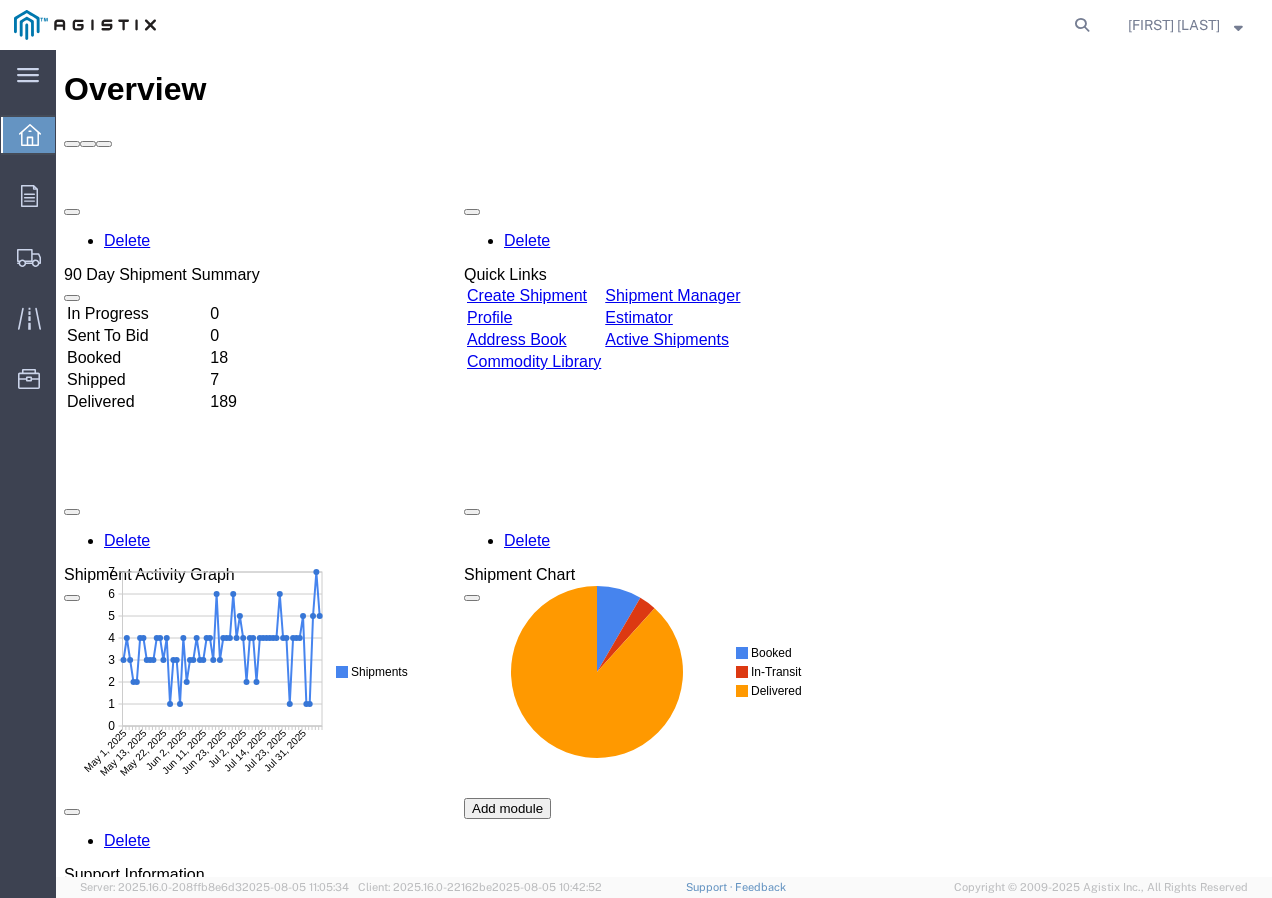 click on "Create Shipment" at bounding box center [527, 295] 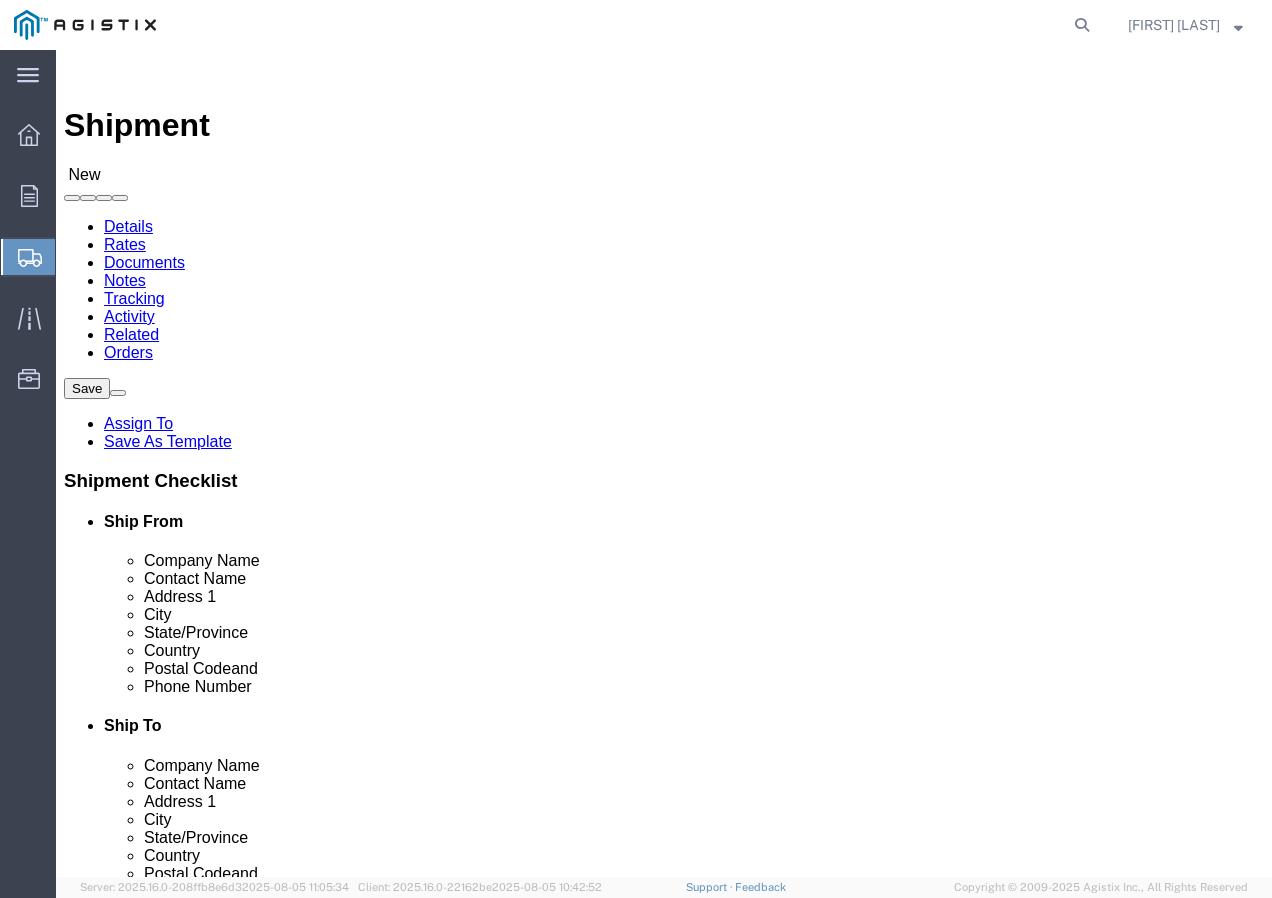 click on "Select [COMPANY] [COMPANY]" 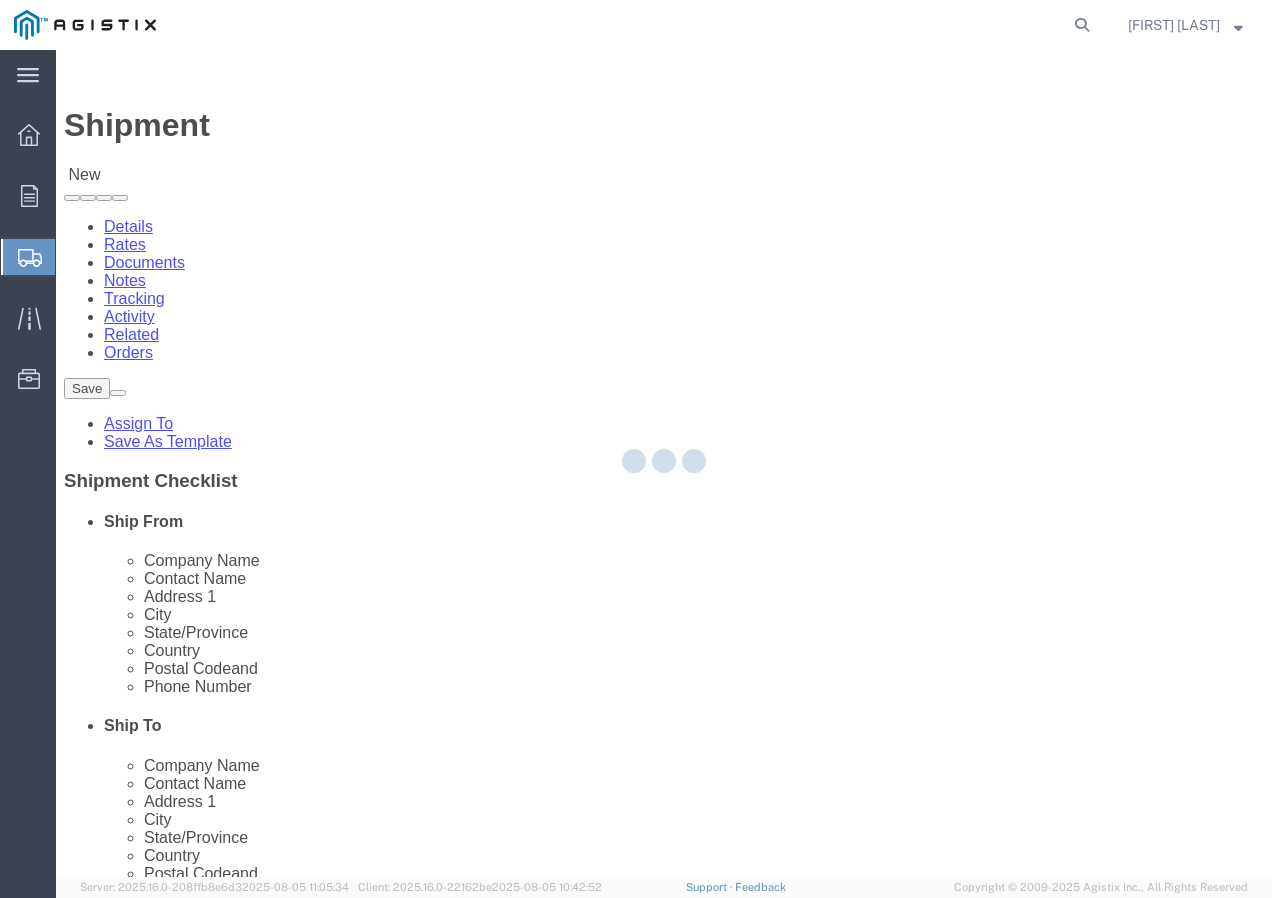 type on "Southwire Company" 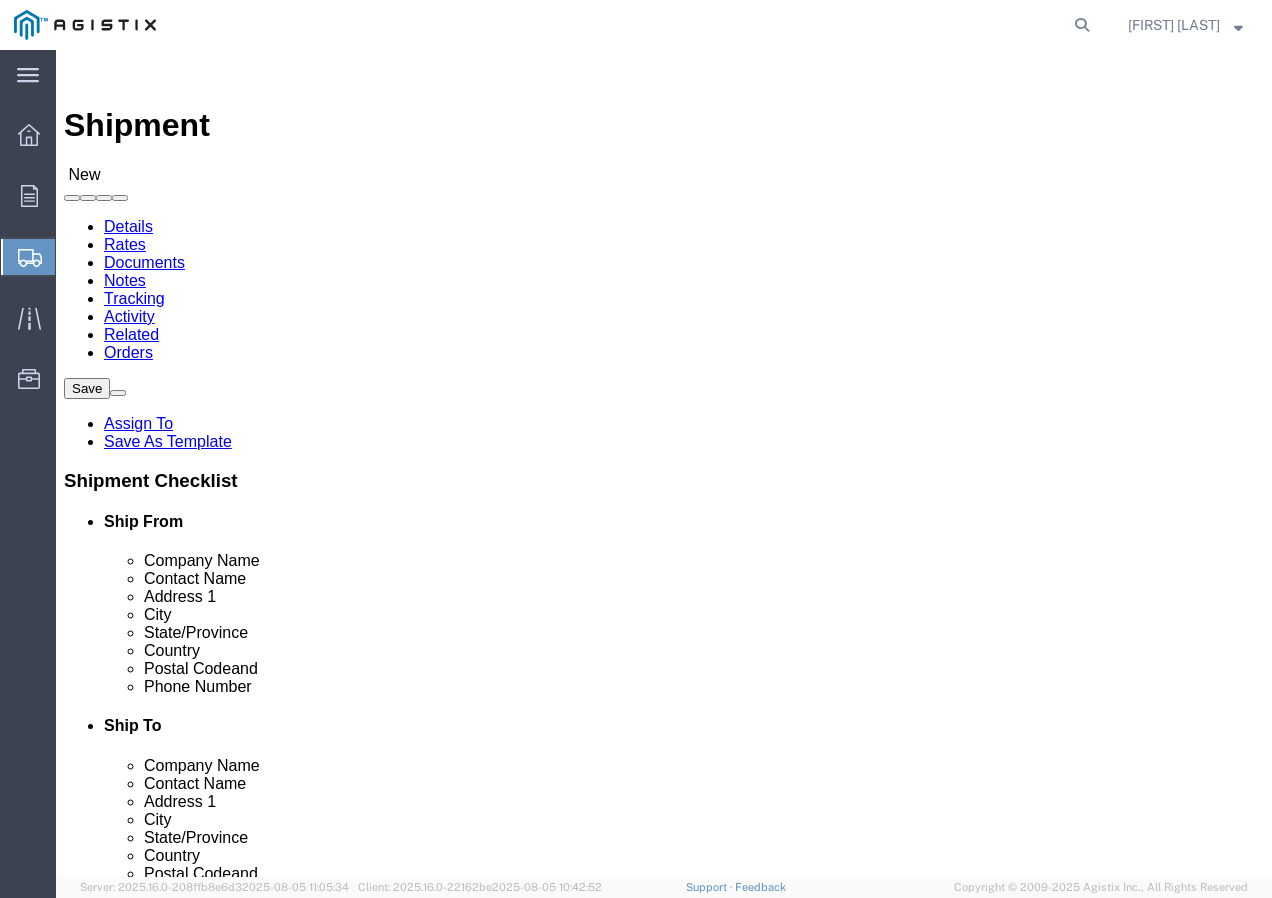 click on "Select All Others Fremont DC Fresno DC Wheatland DC" 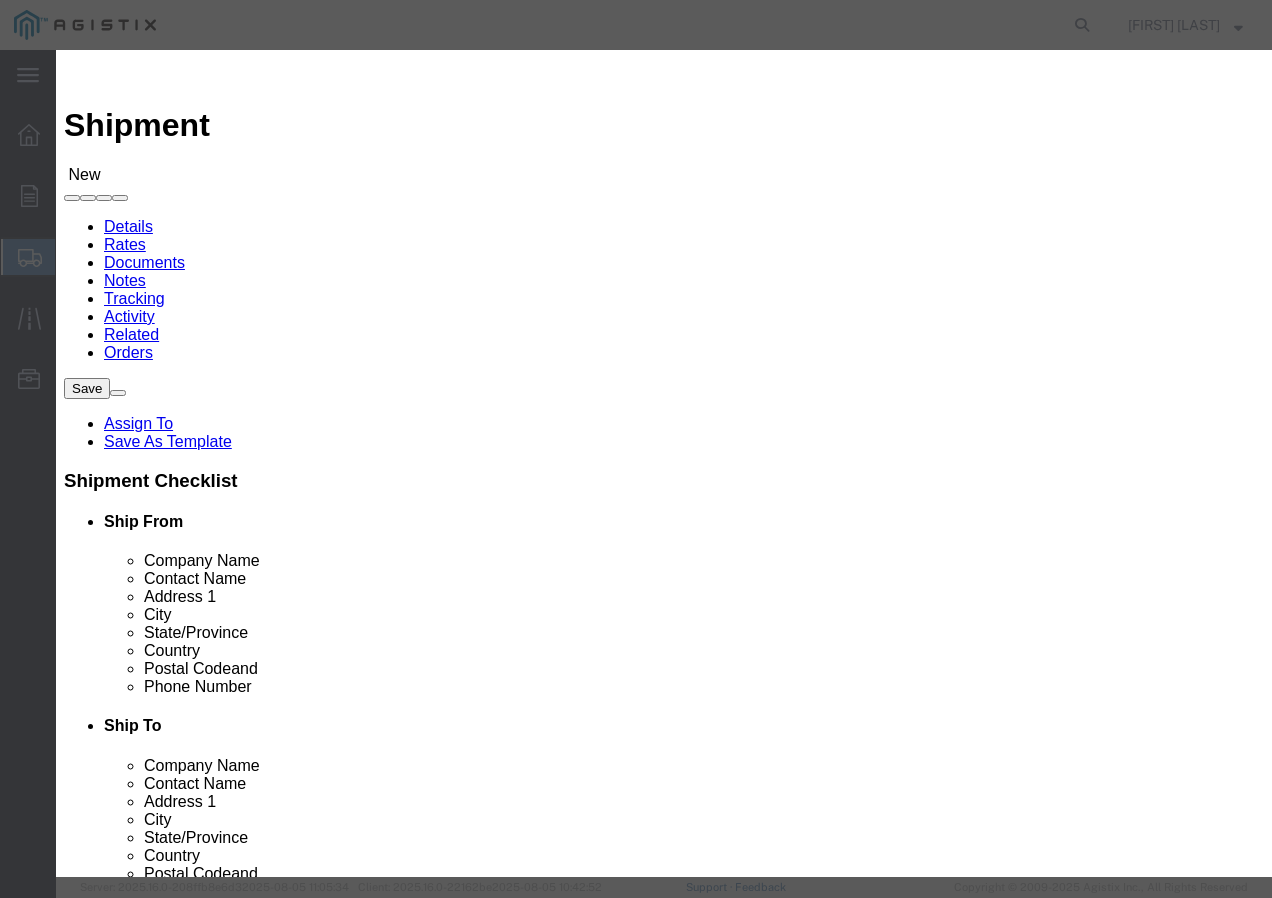 click on "Search by Address Book Name City Company Name Contact Name Country CustomerAlias DPL Days To Expire DPL Last Update DPL Status Email Address Location Type Notes Phone Number Role State Zip" 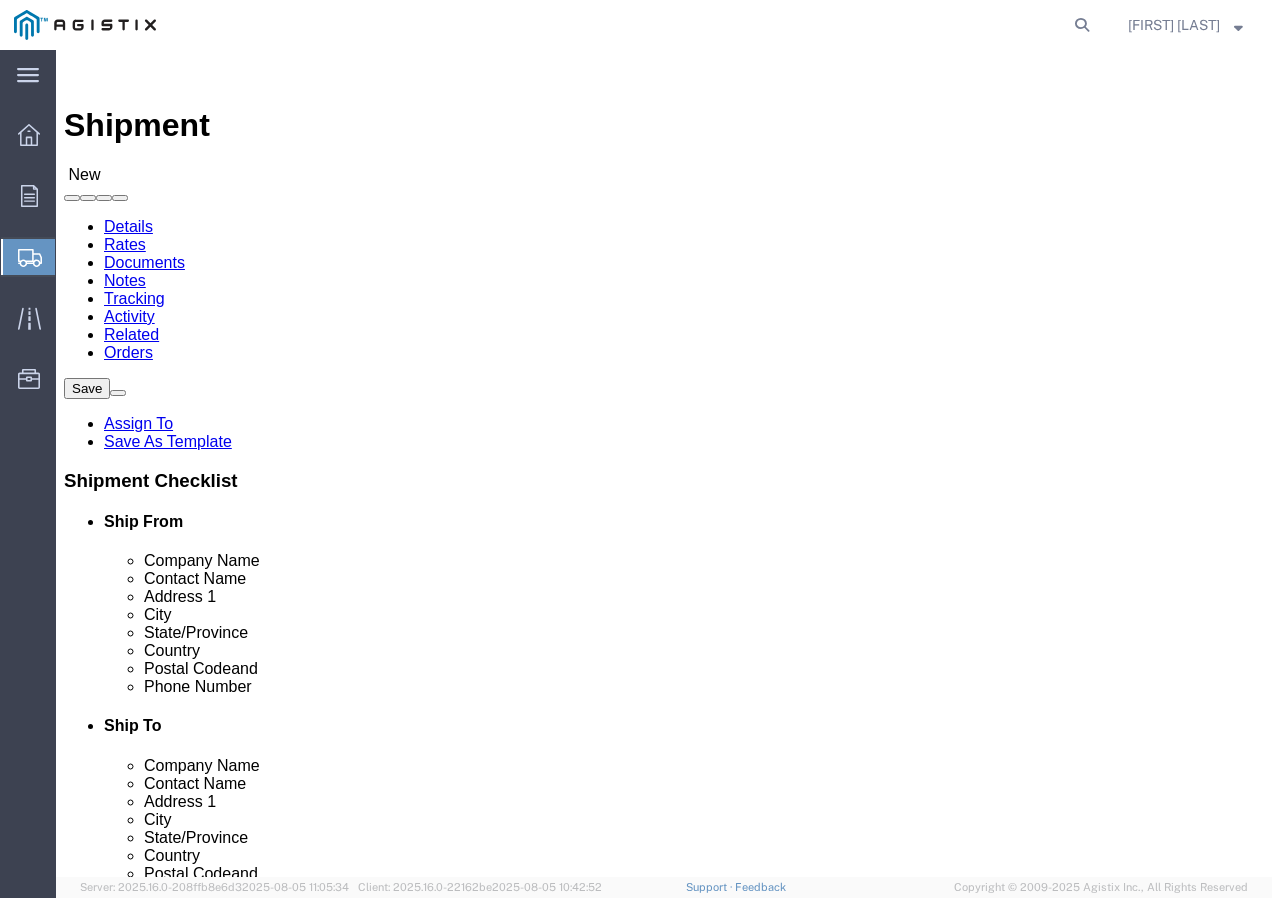 click 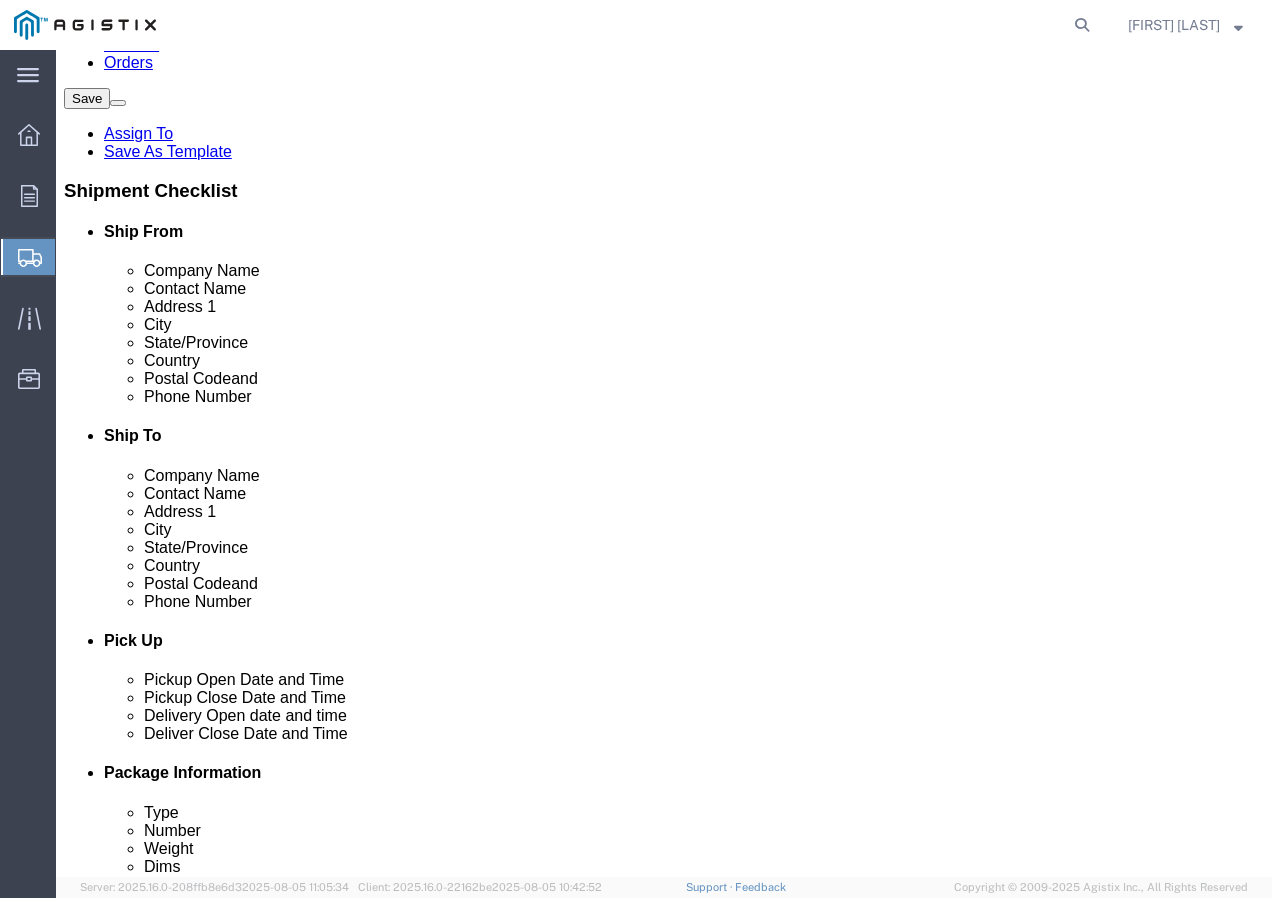 scroll, scrollTop: 300, scrollLeft: 0, axis: vertical 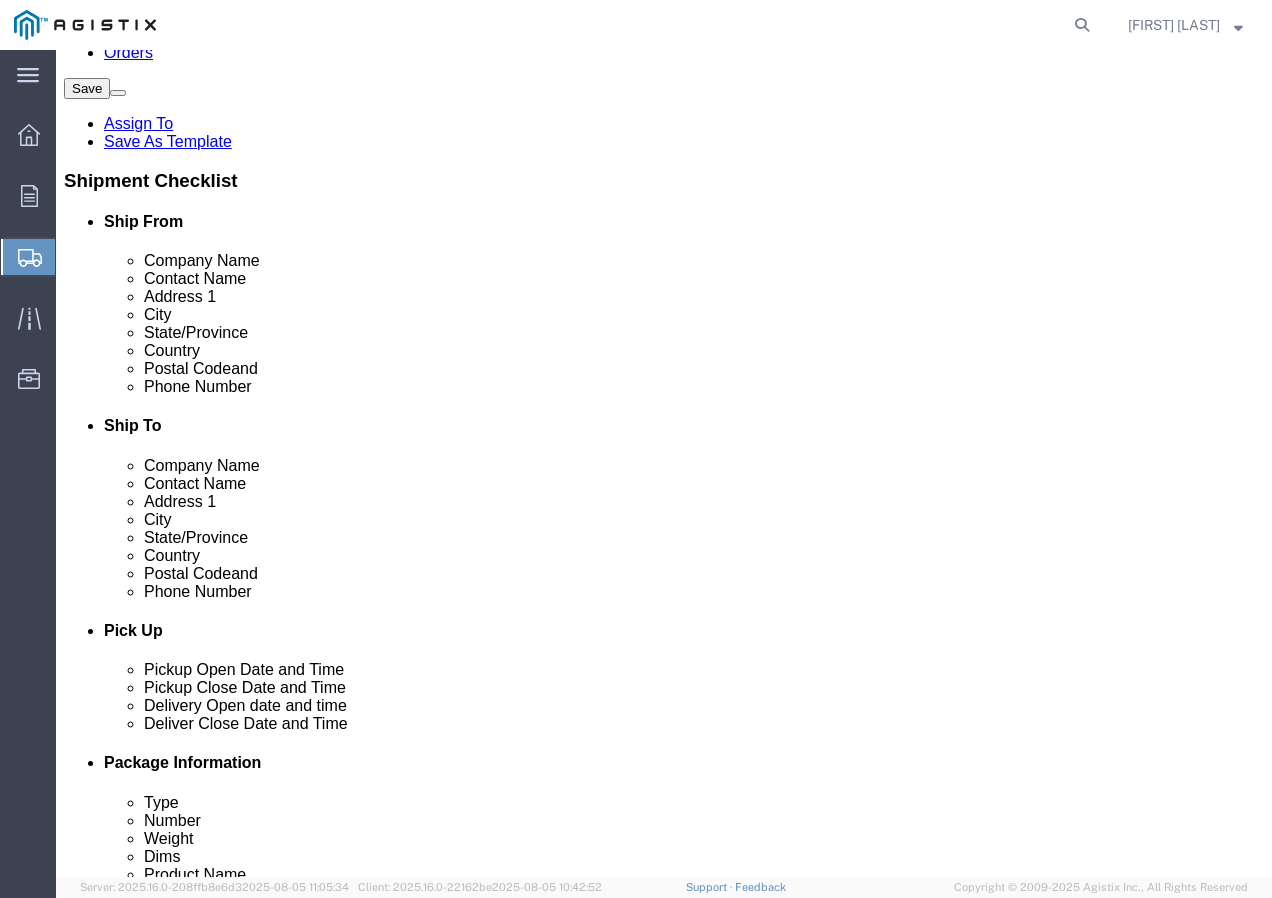 type on "Receiving Department" 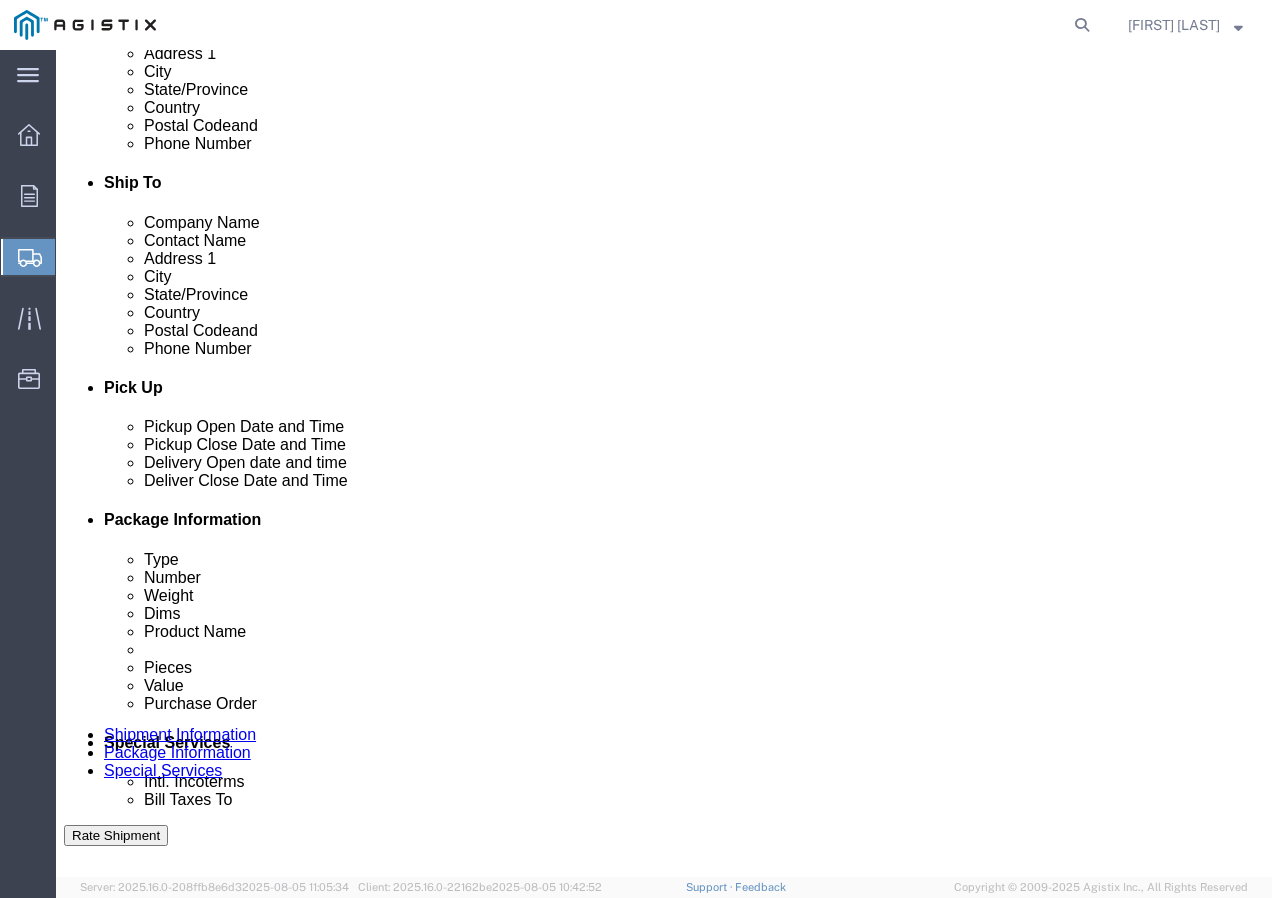 scroll, scrollTop: 600, scrollLeft: 0, axis: vertical 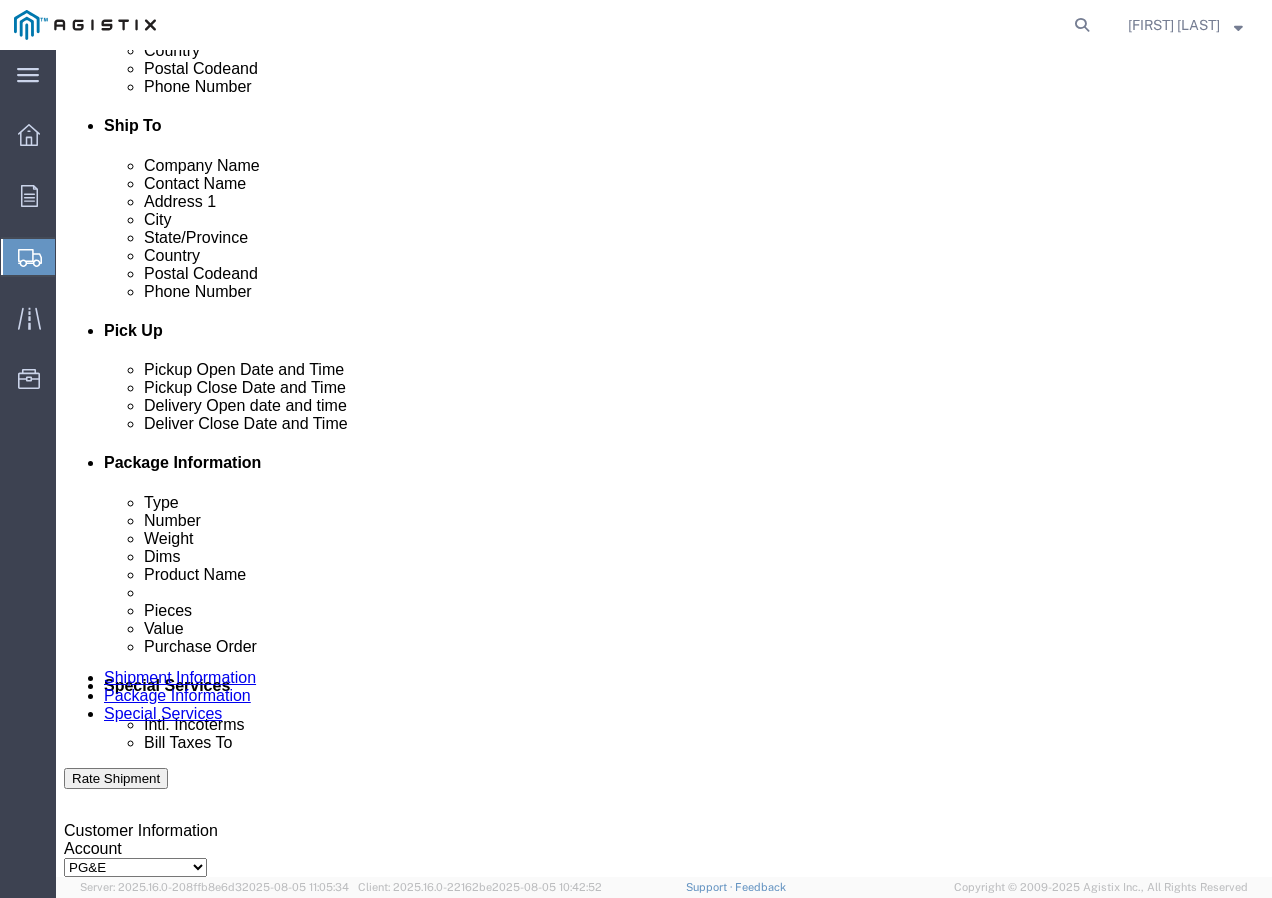 type on "8007567243" 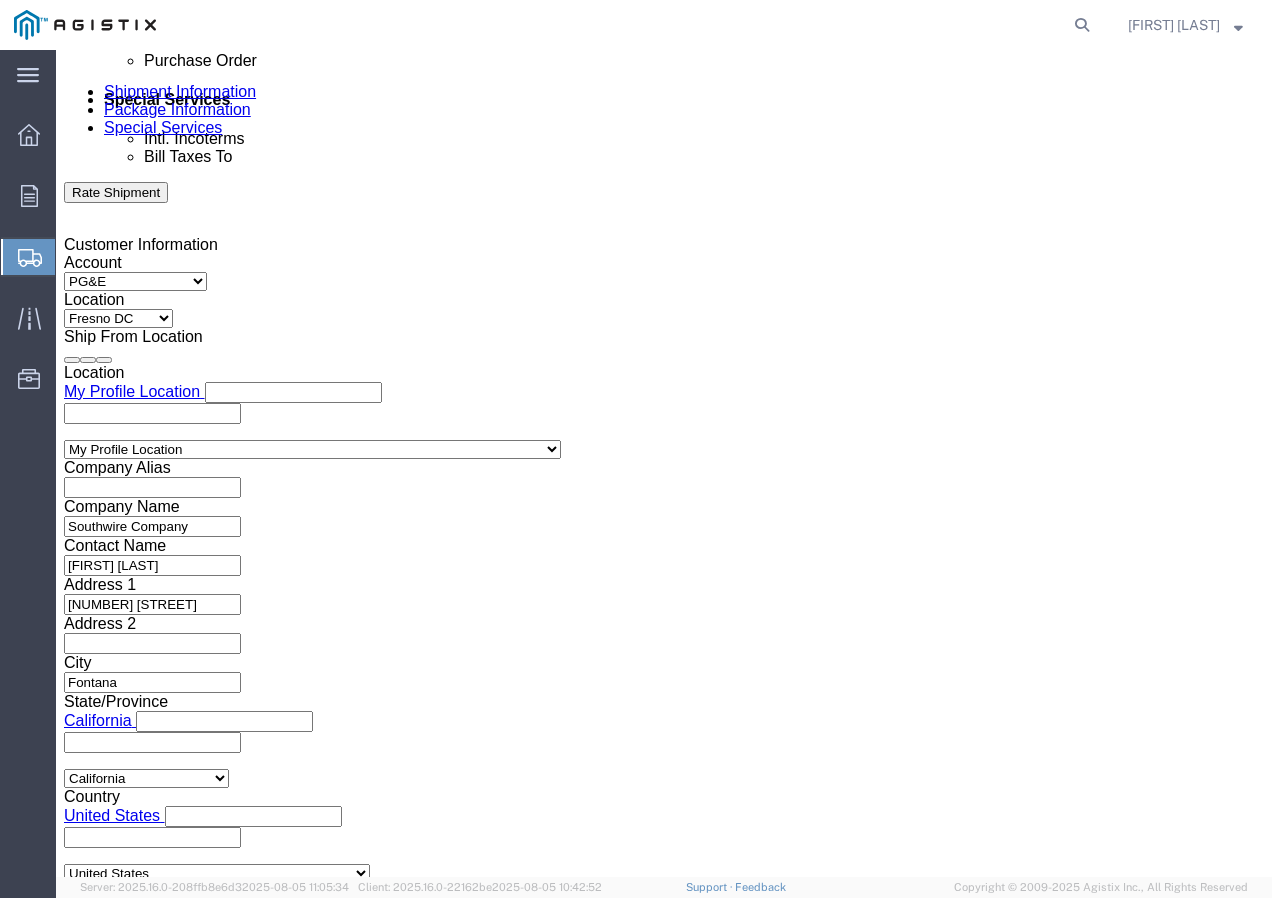 click on "4:00 PM" 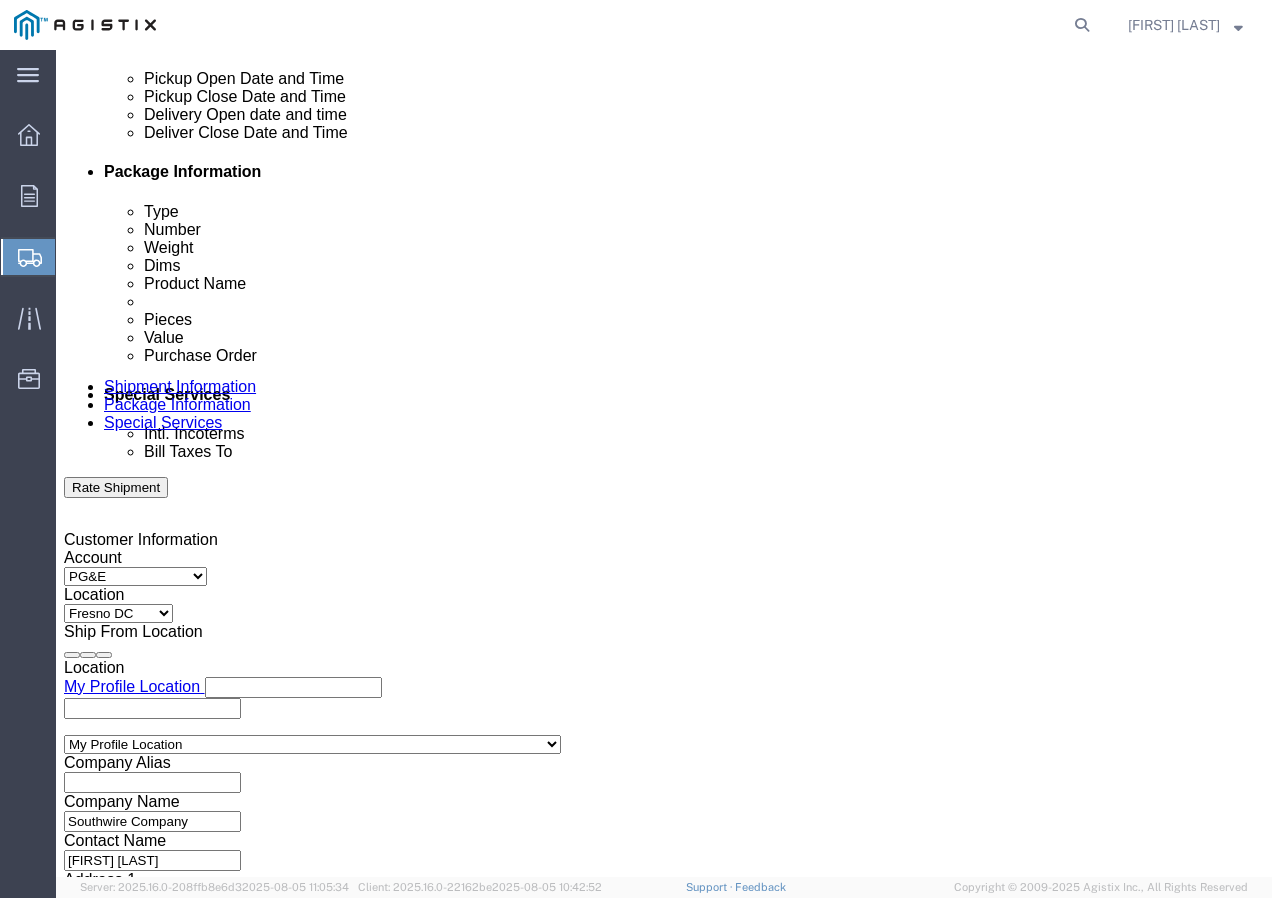 scroll, scrollTop: 886, scrollLeft: 0, axis: vertical 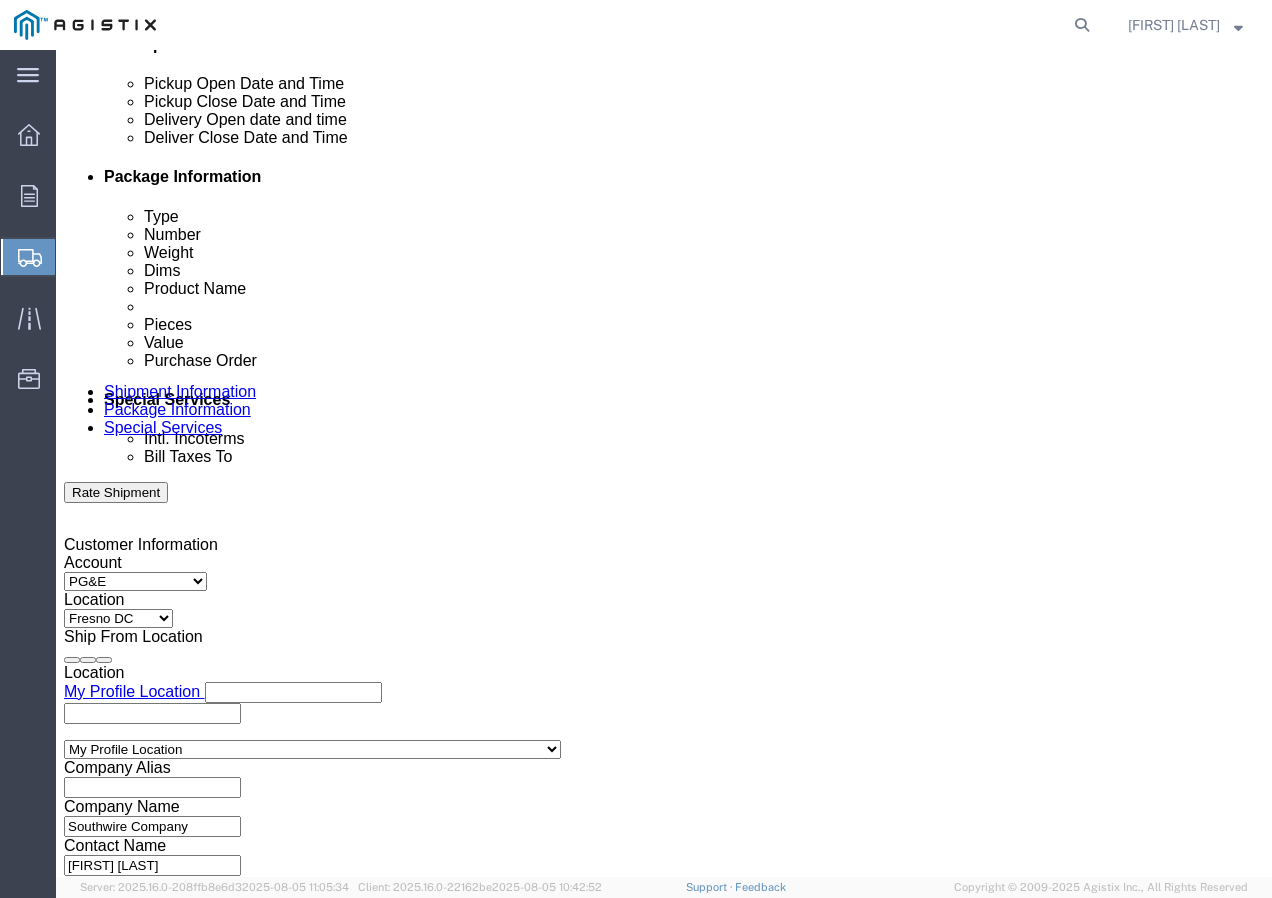 click 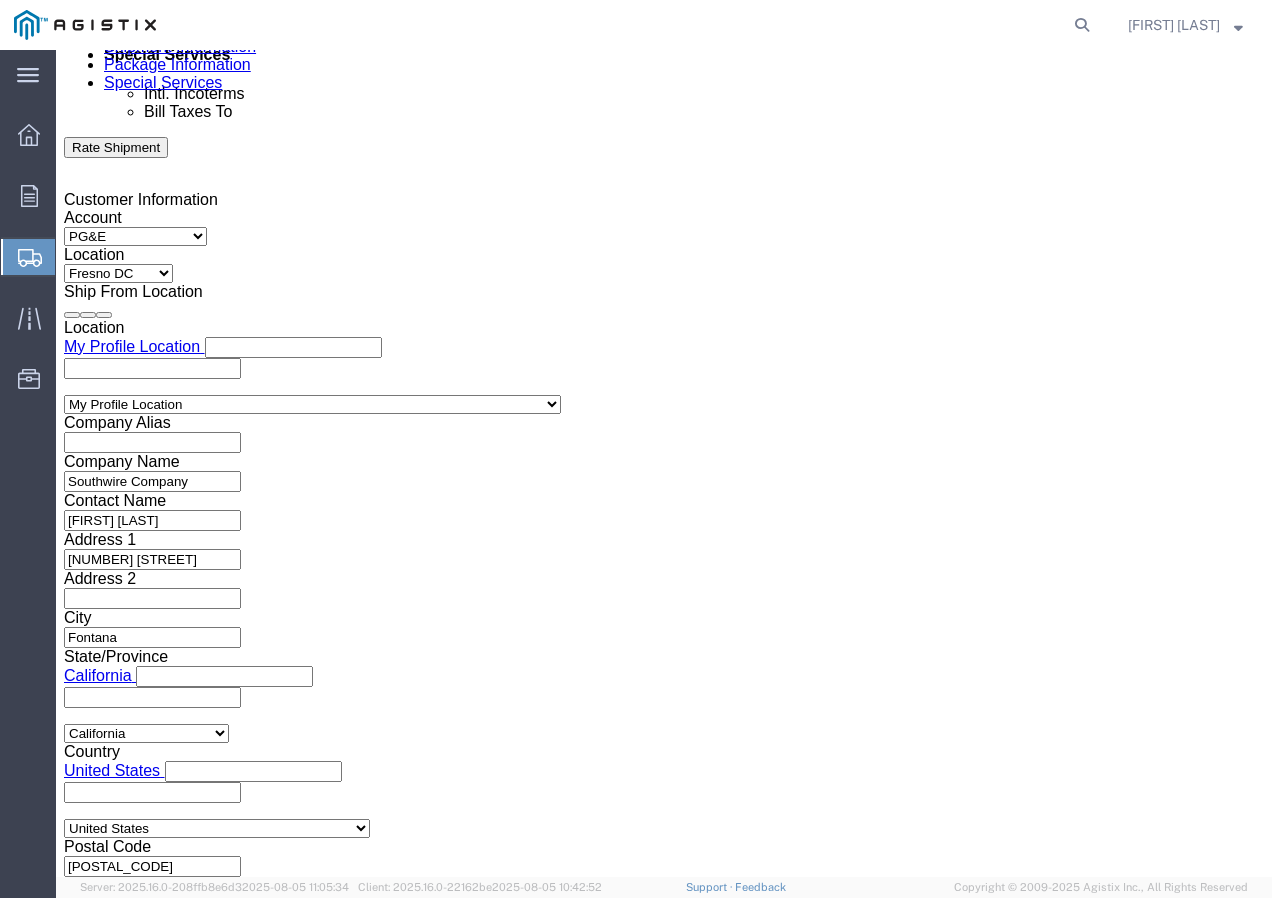 click on "Apply" 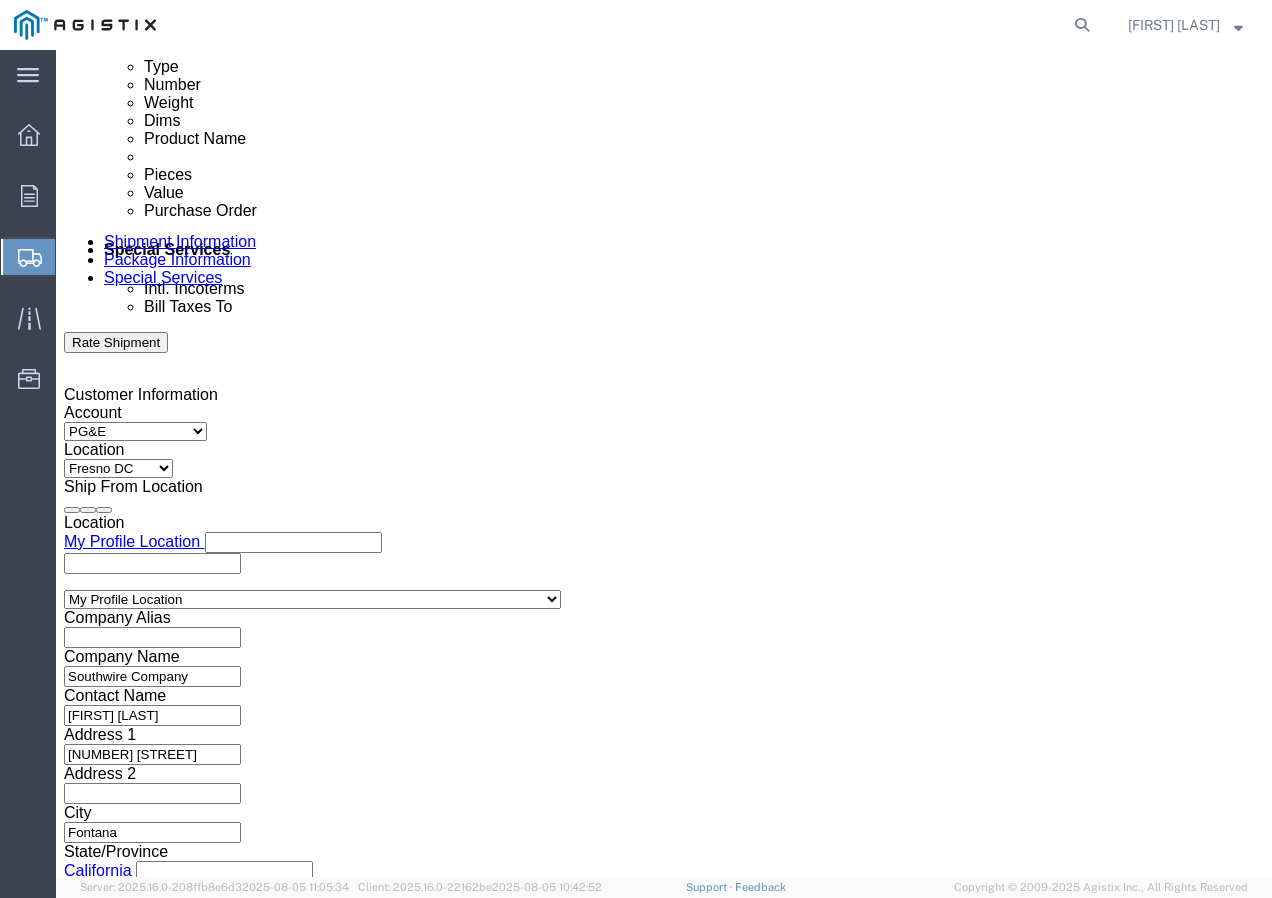 scroll, scrollTop: 1031, scrollLeft: 0, axis: vertical 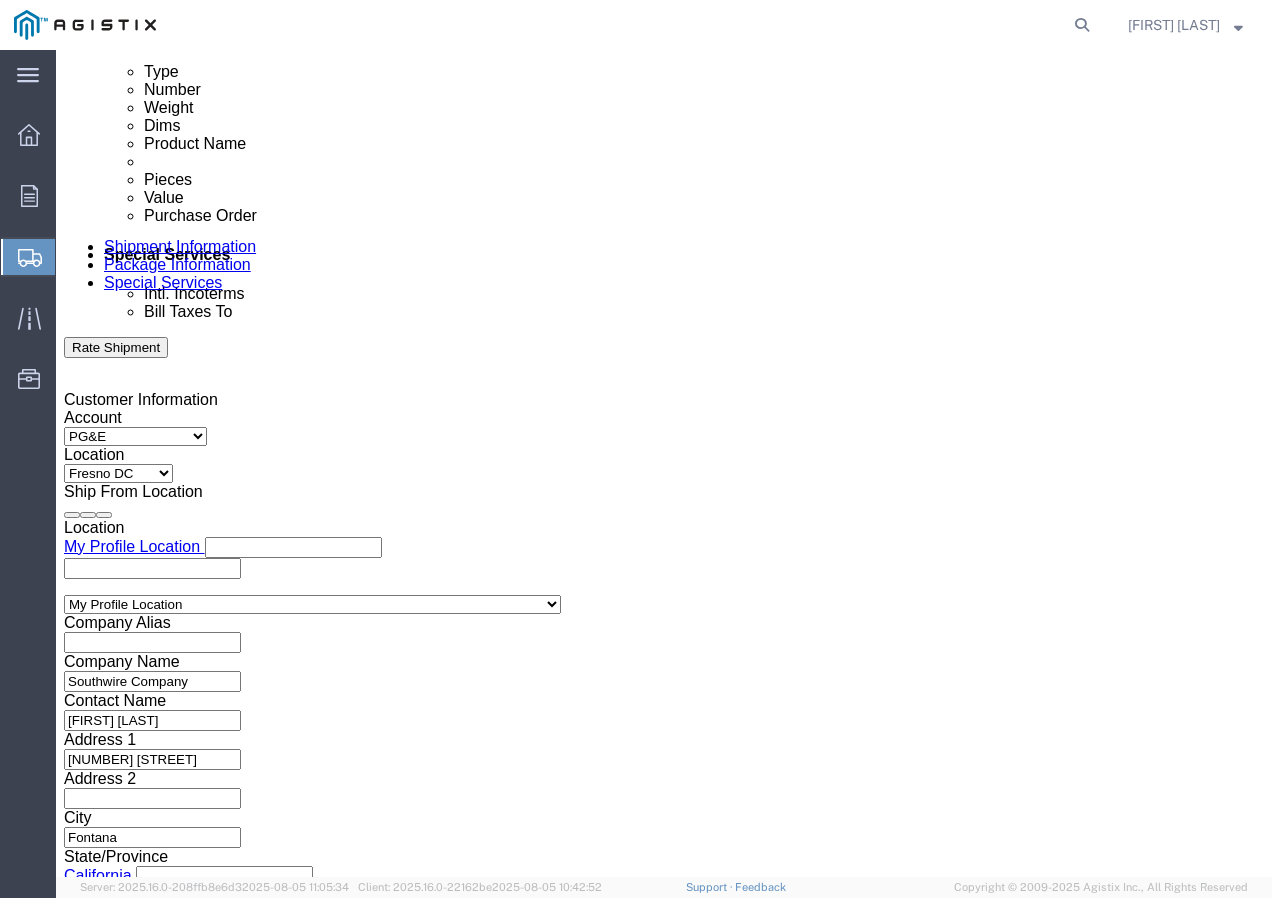 click 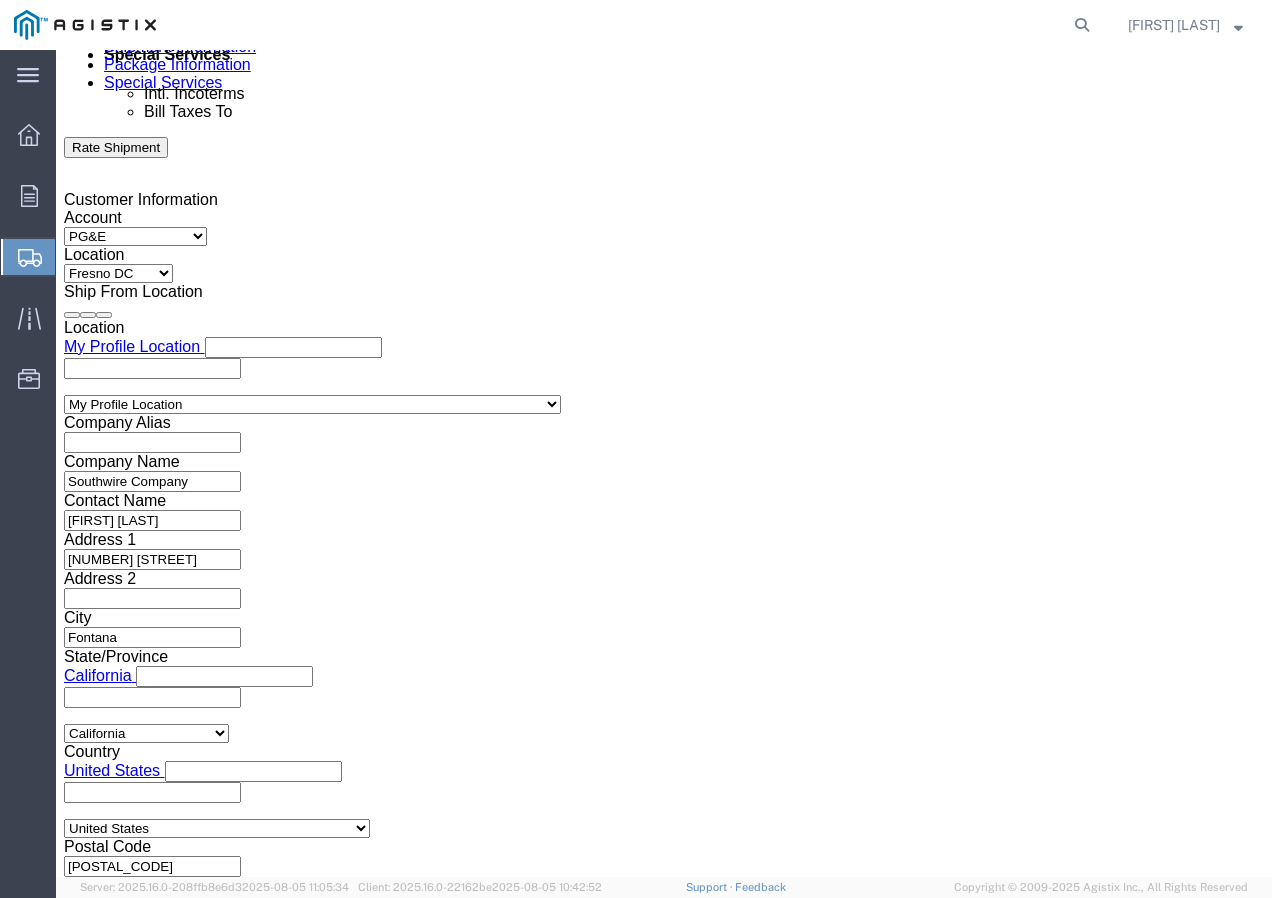 type on "7409826" 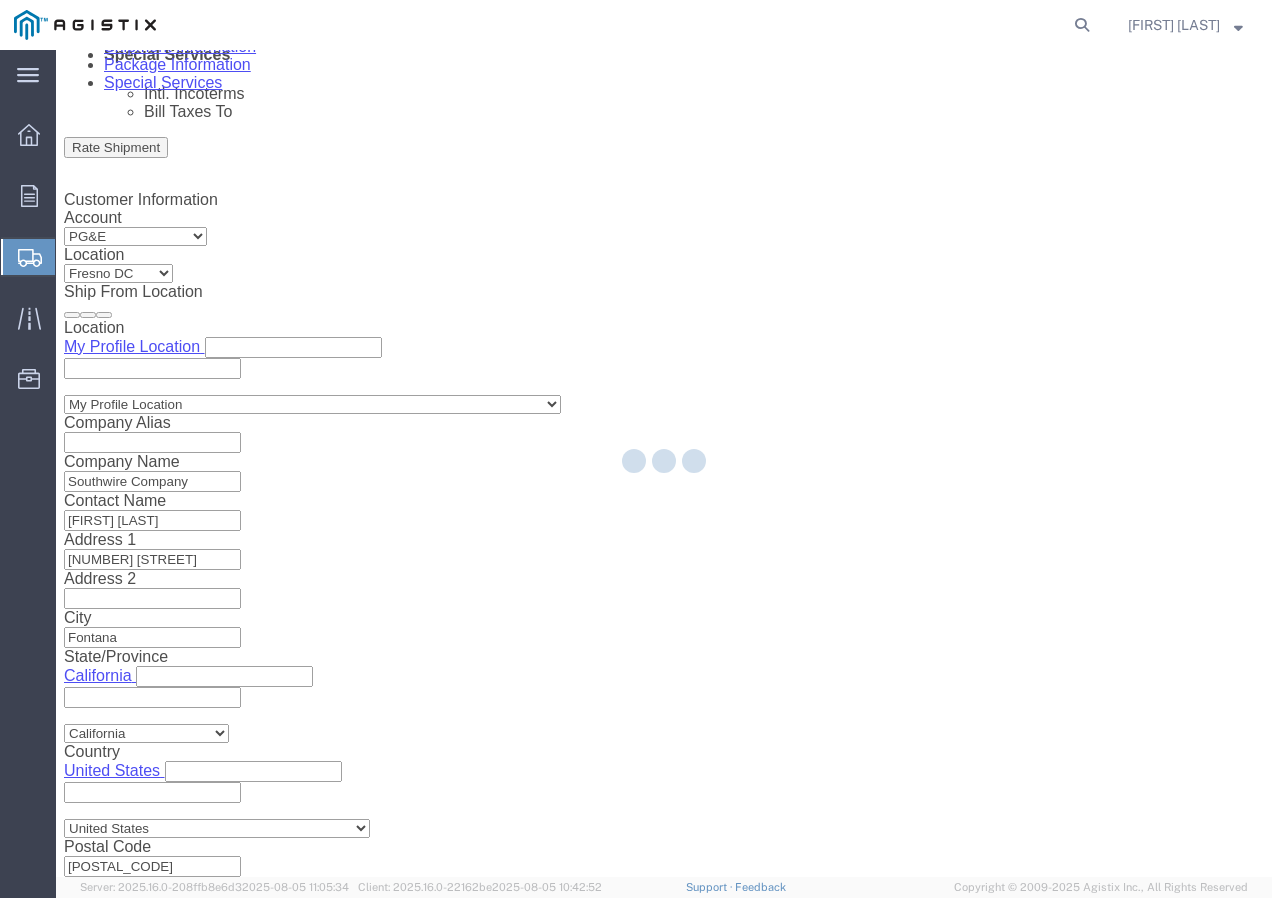 select 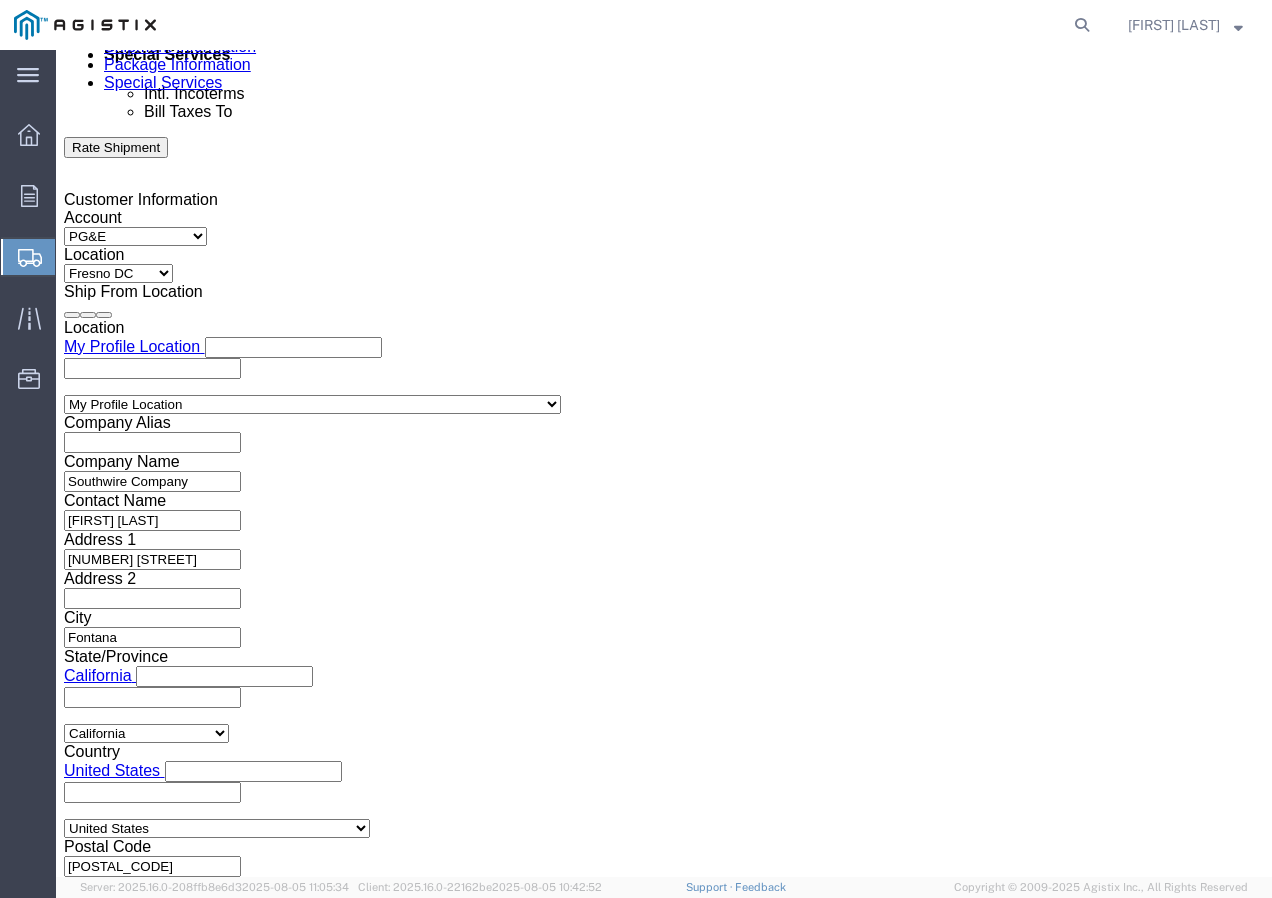 drag, startPoint x: 179, startPoint y: 690, endPoint x: 123, endPoint y: 638, distance: 76.41989 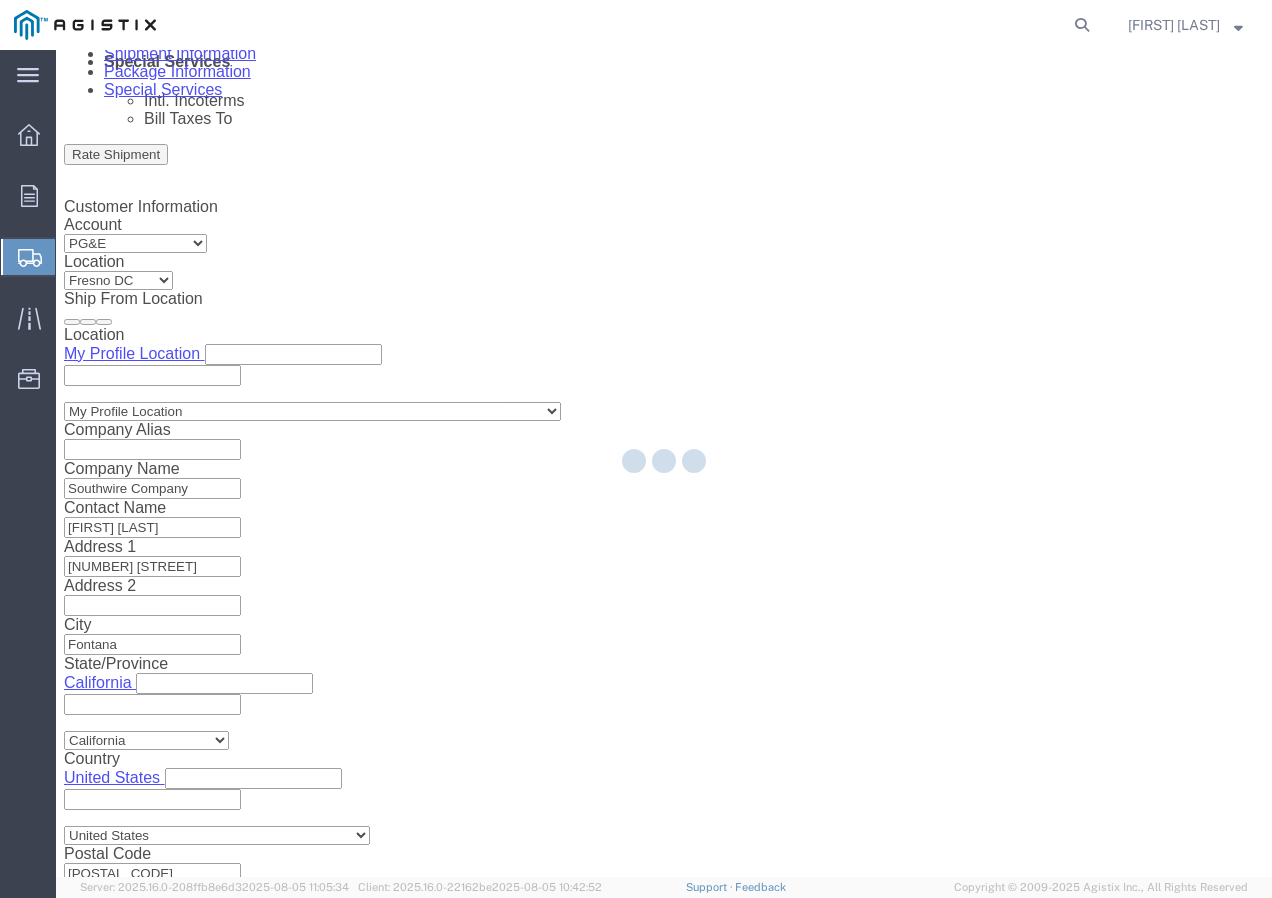 scroll, scrollTop: 0, scrollLeft: 0, axis: both 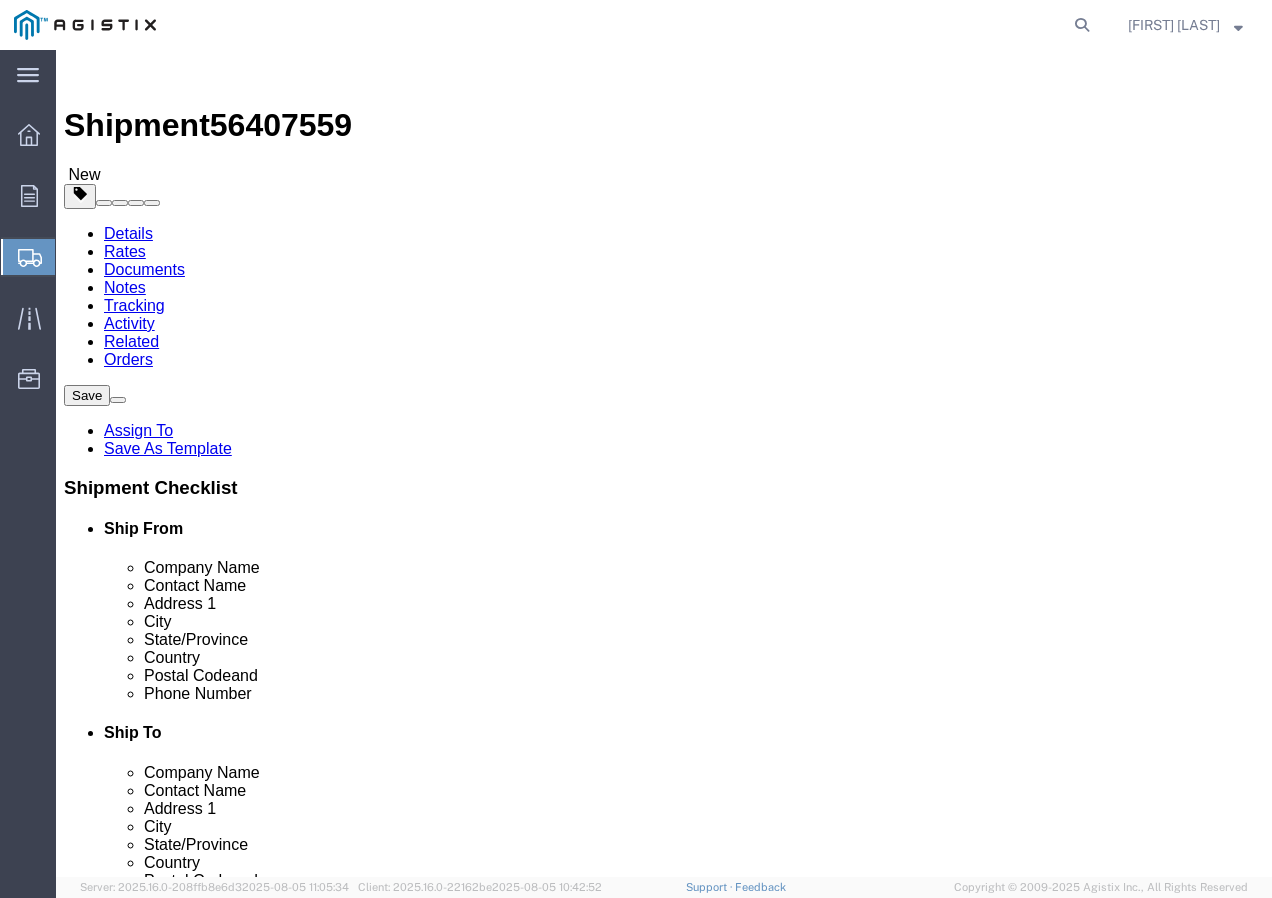 click on "Select Bulk Bundle(s) Cardboard Box(es) Carton(s) Crate(s) Drum(s) (Fiberboard) Drum(s) (Metal) Drum(s) (Plastic) Envelope Naked Cargo (UnPackaged) Pallet(s) Oversized (Not Stackable) Pallet(s) Oversized (Stackable) Pallet(s) Standard (Not Stackable) Pallet(s) Standard (Stackable) Roll(s) Your Packaging" 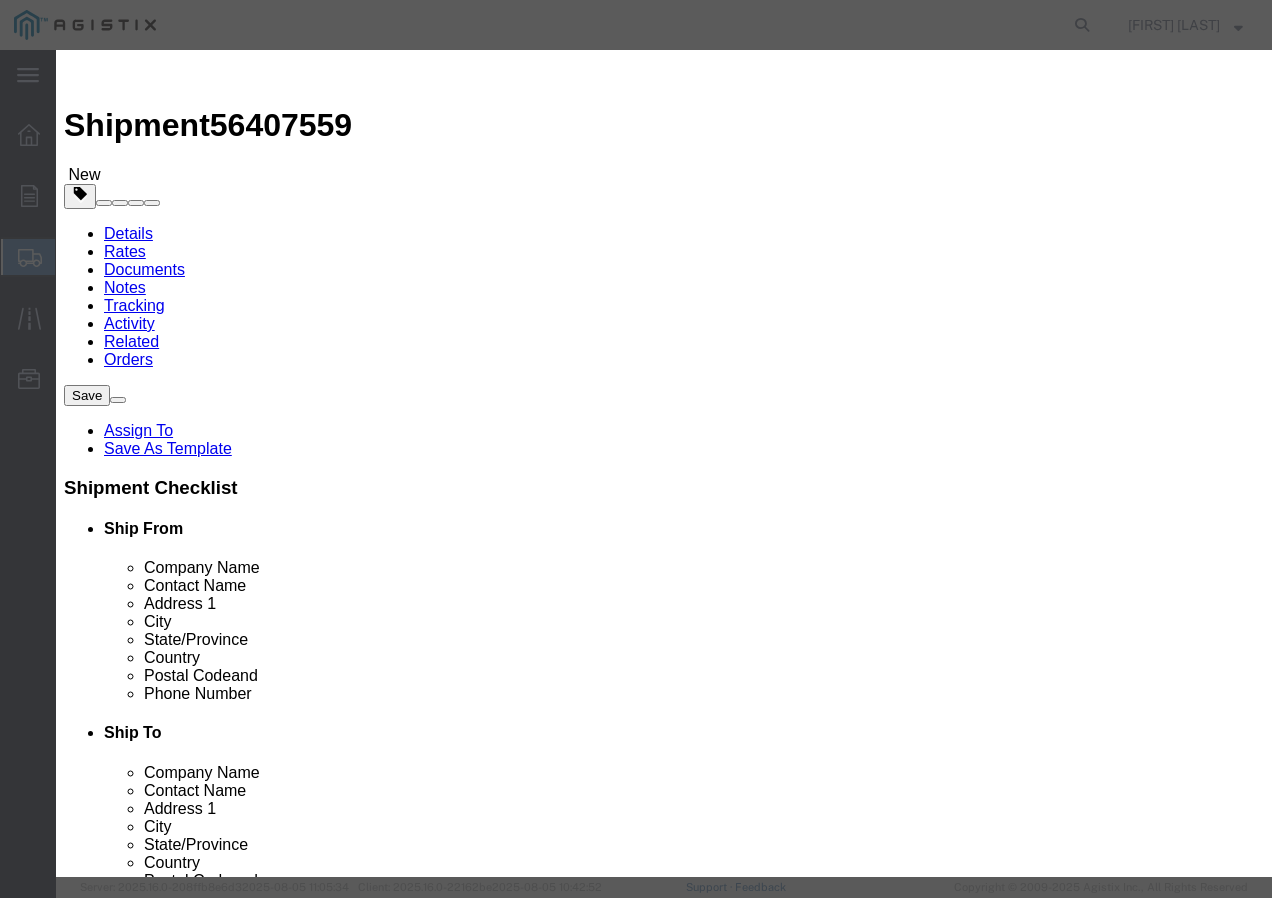 click 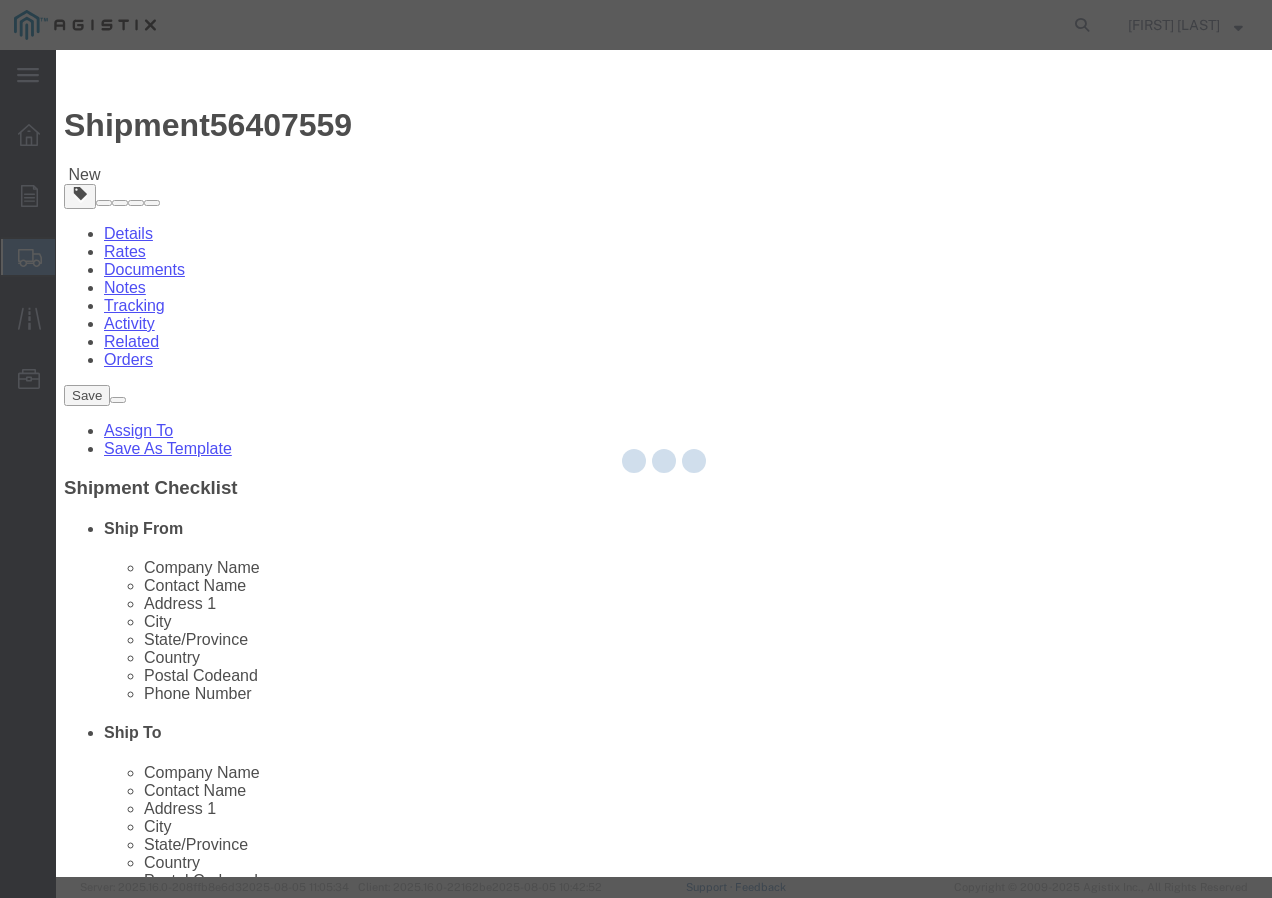 type 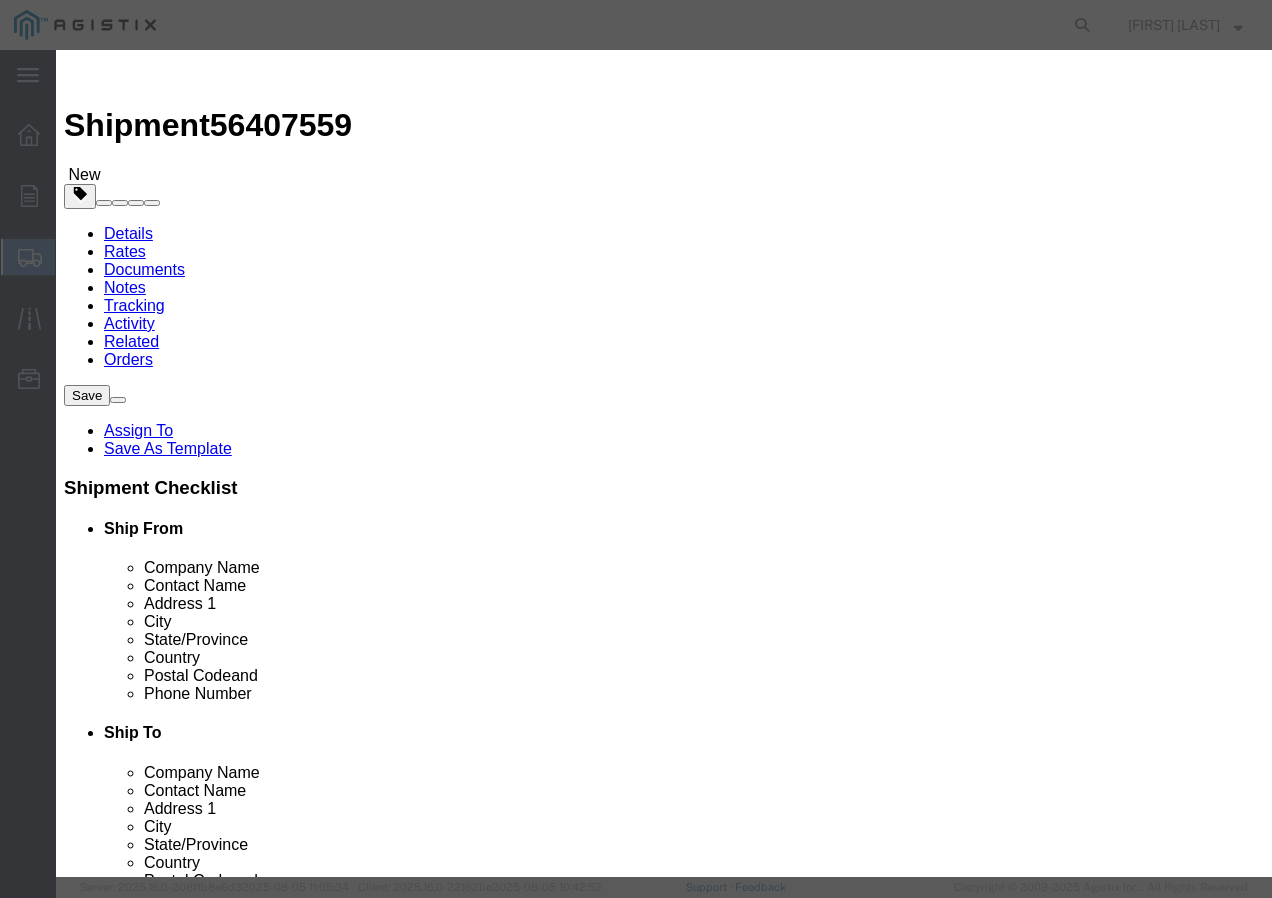 click 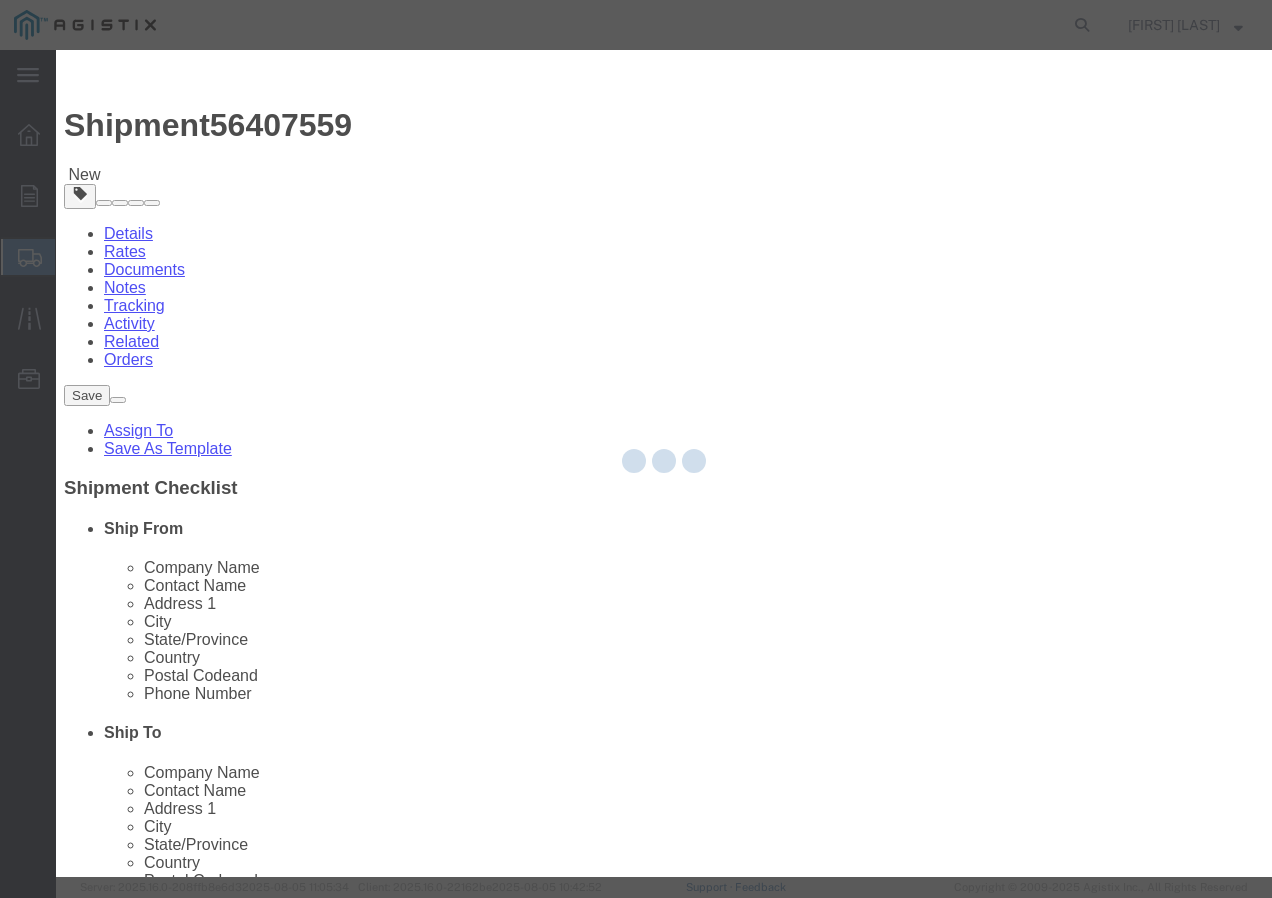 type 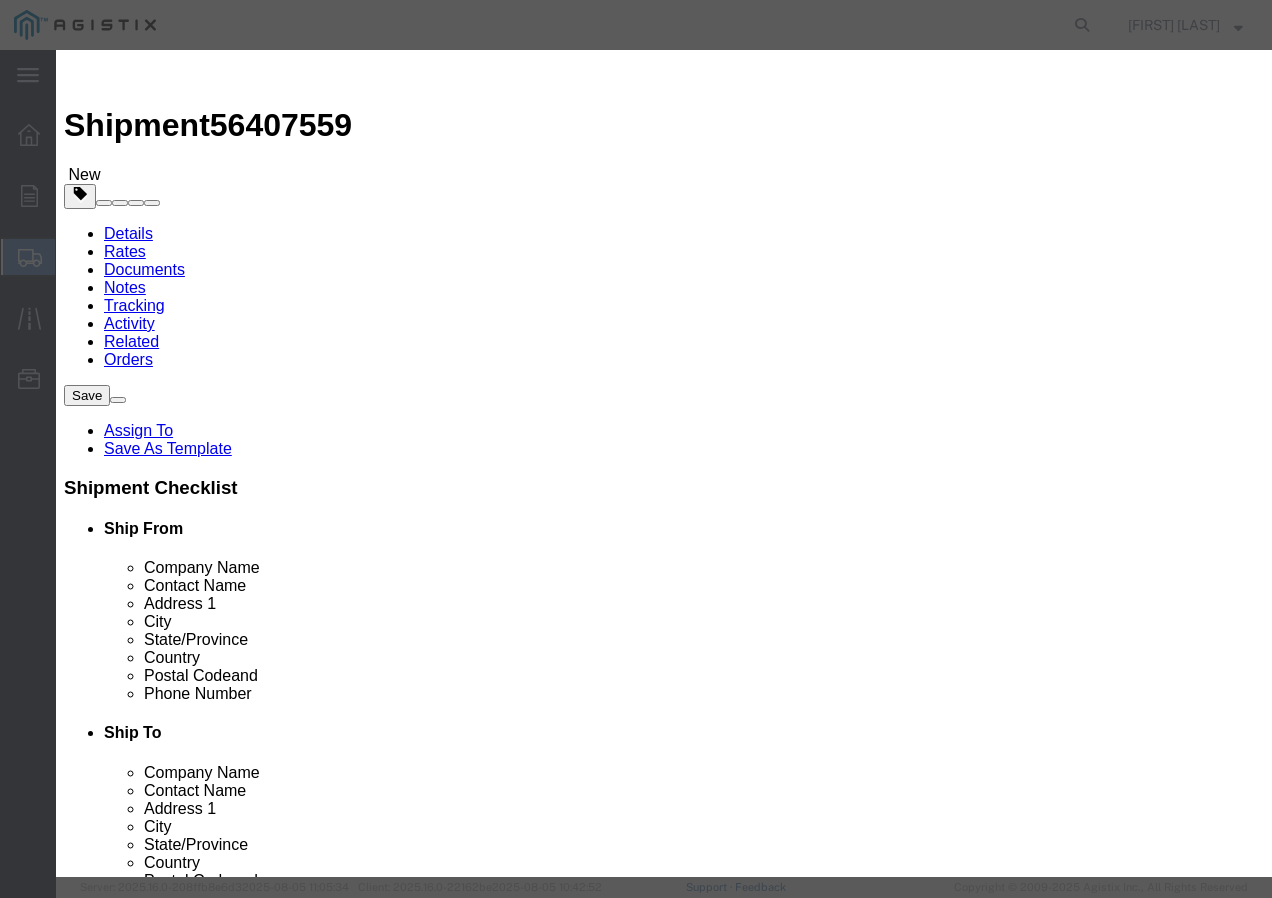 click 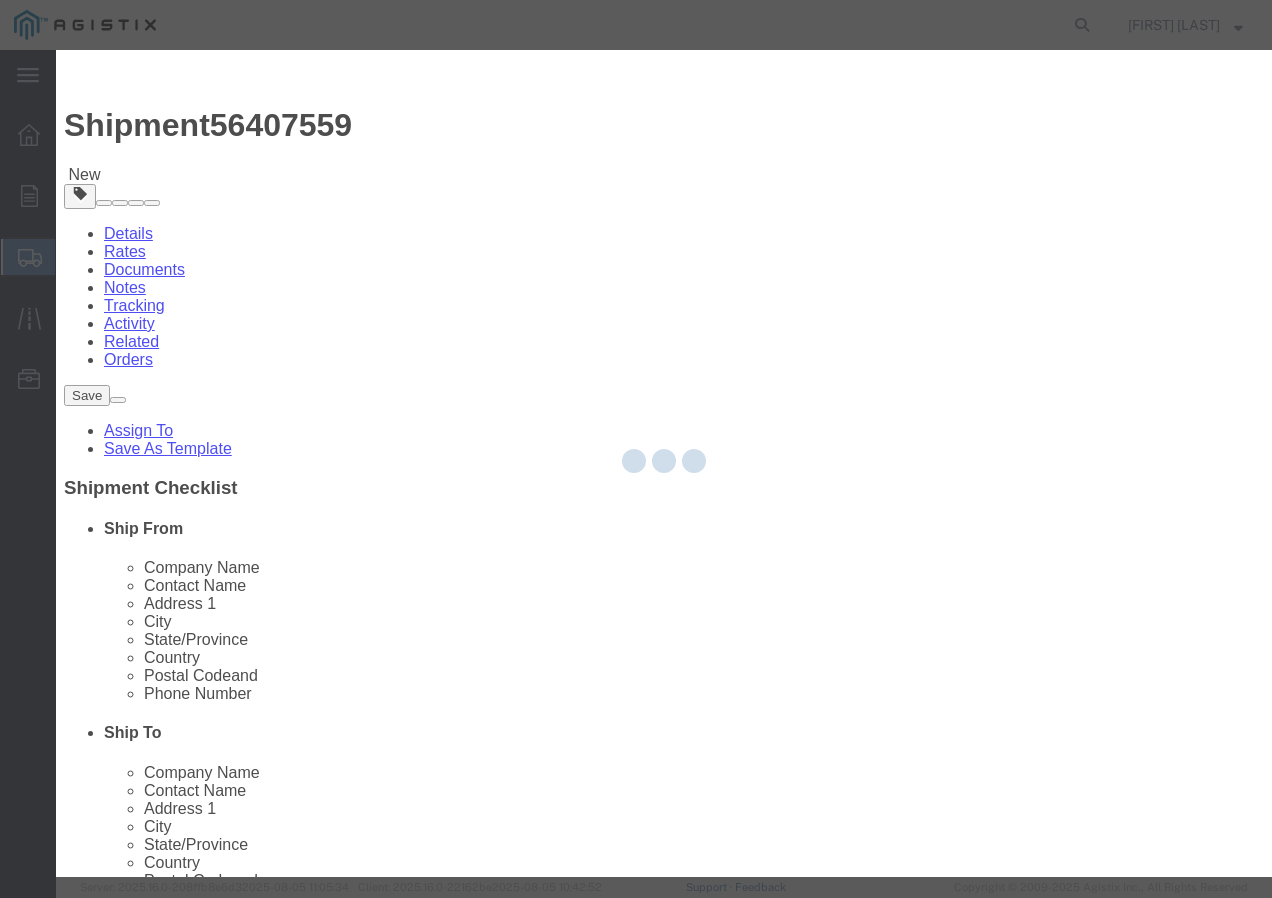 type 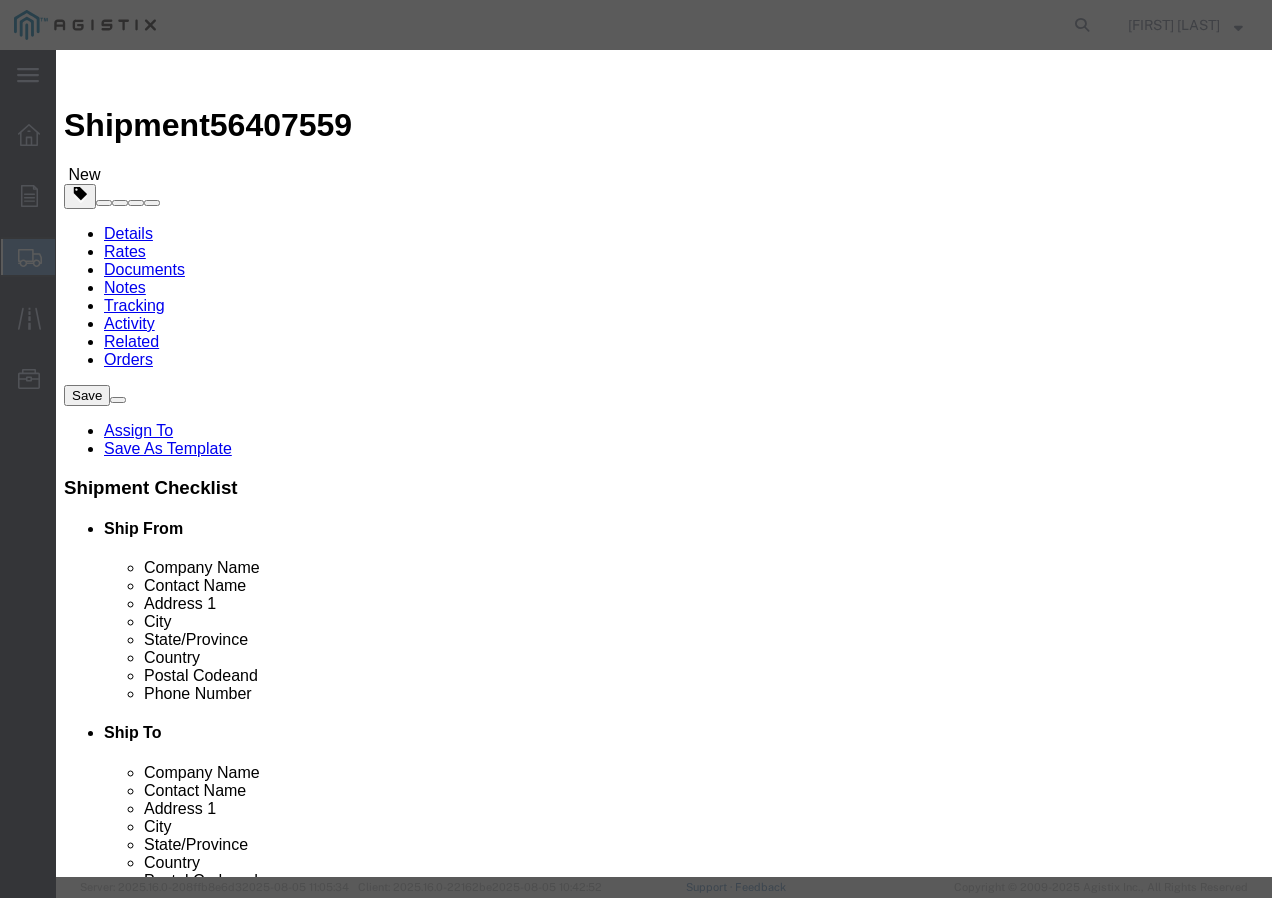 click 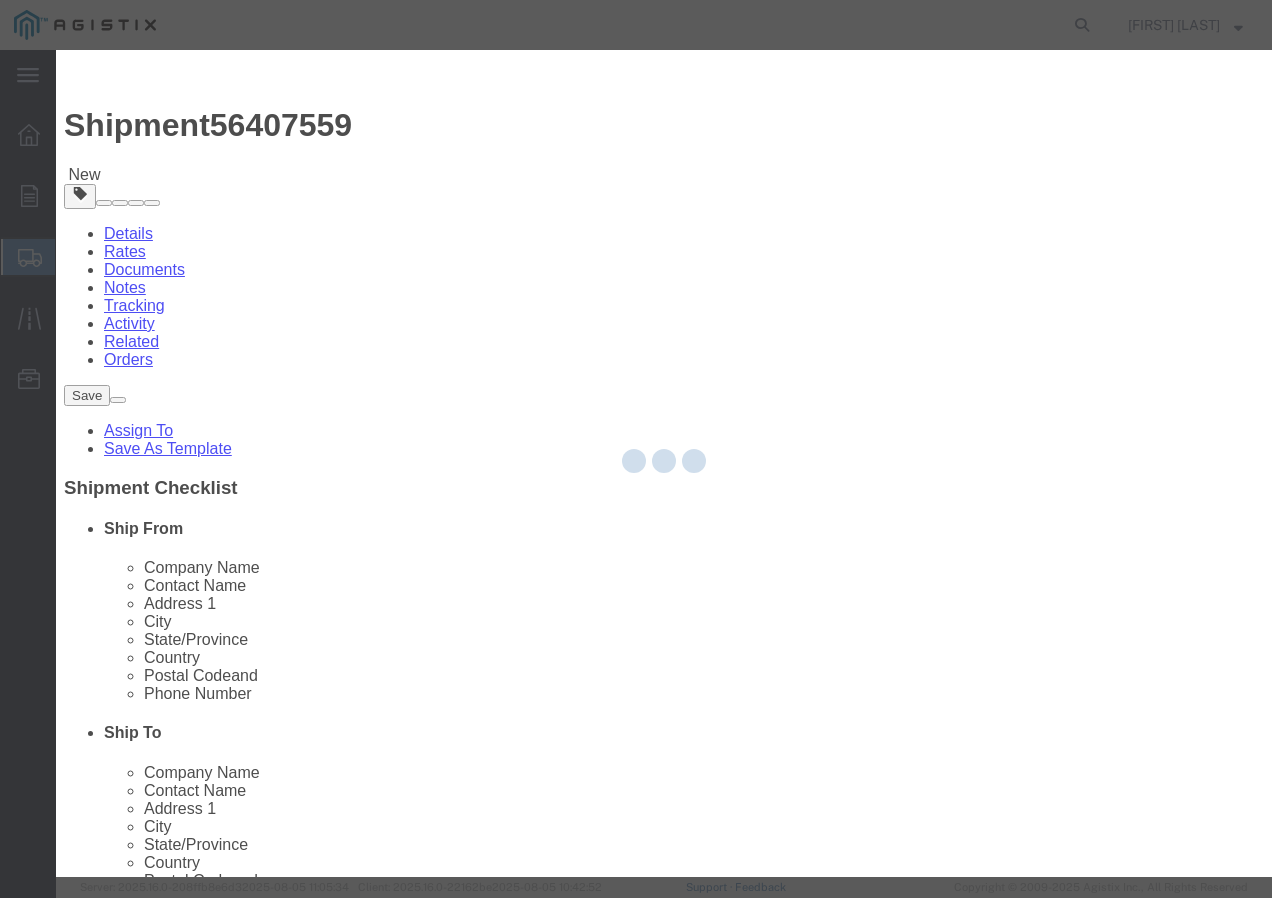 type 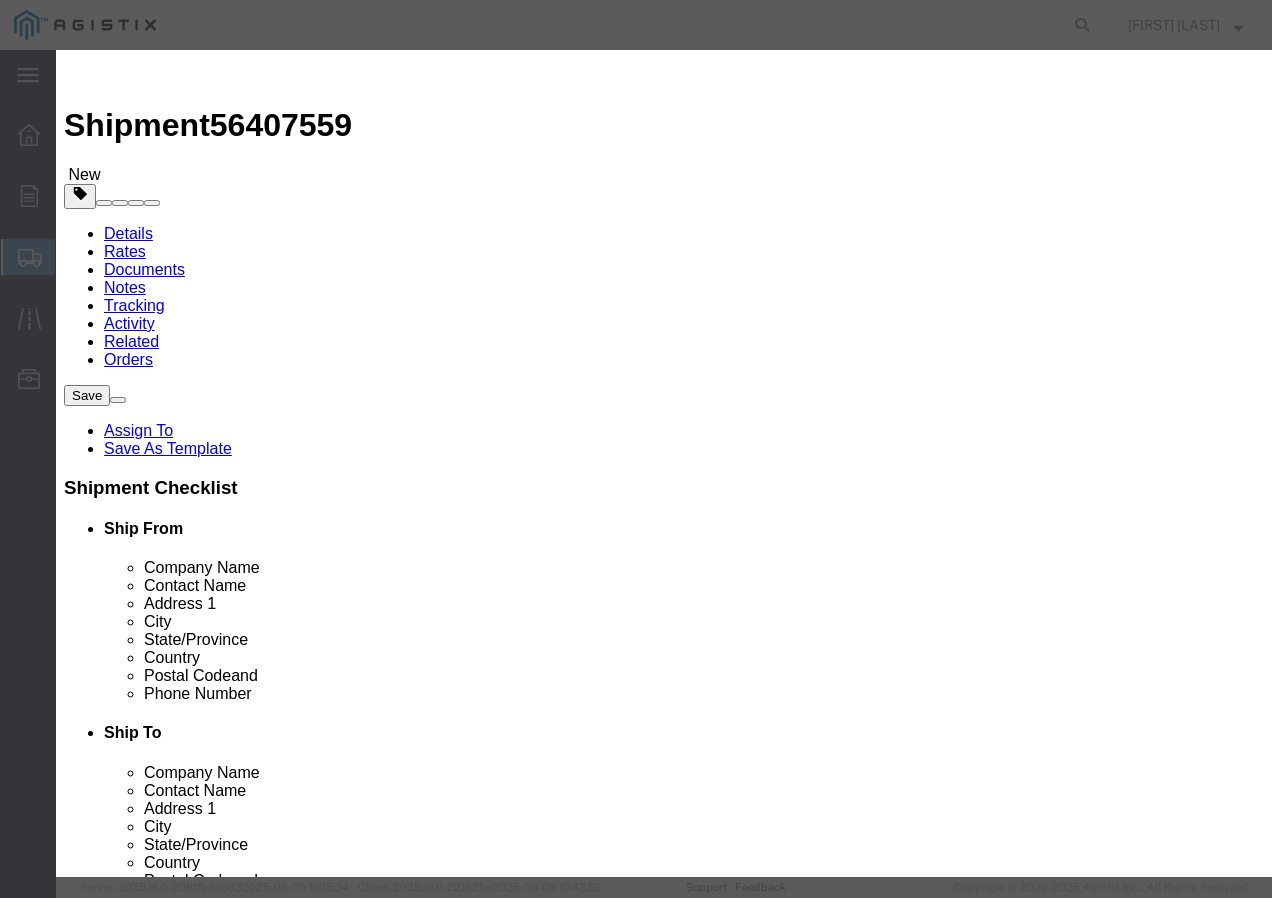 click 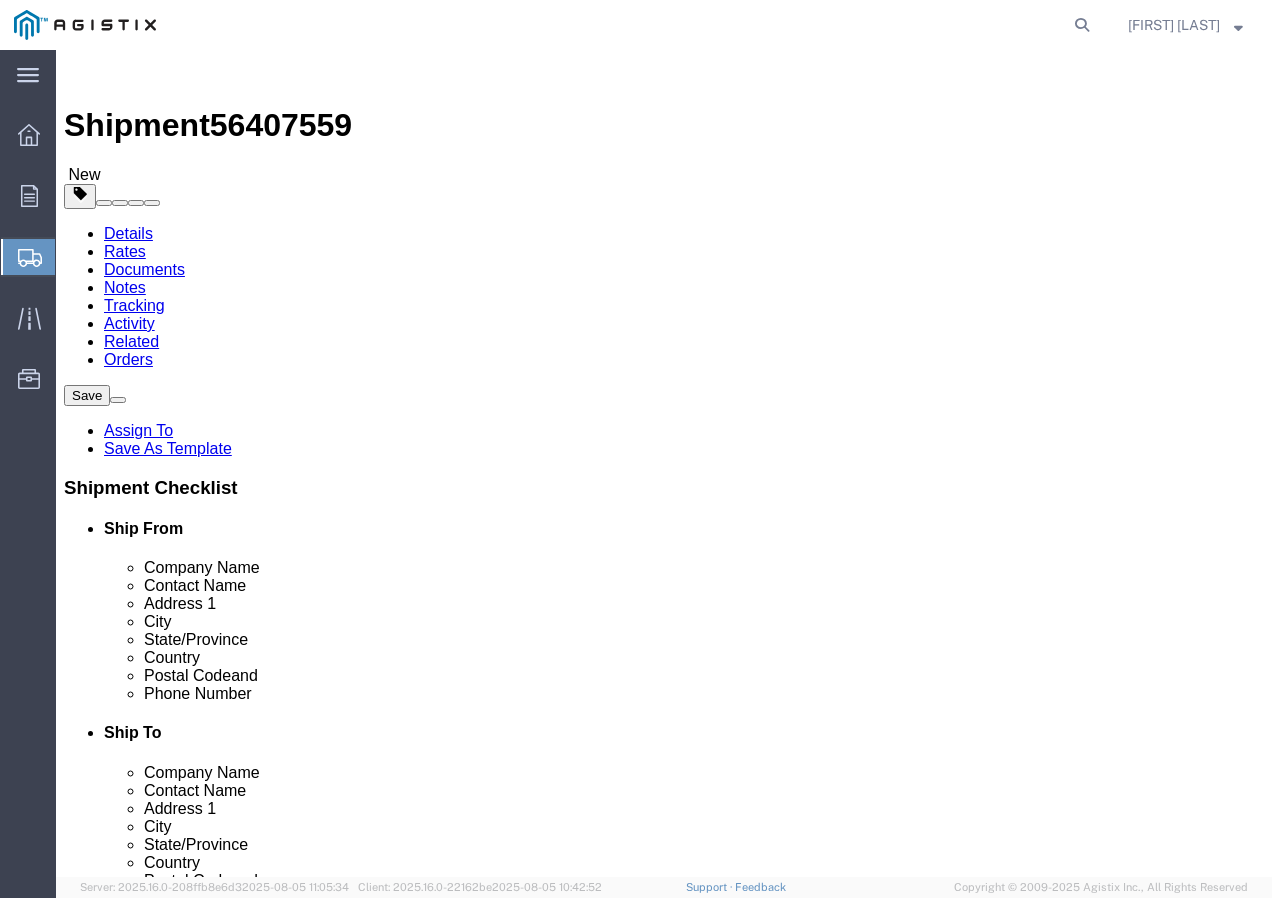 click on "1" 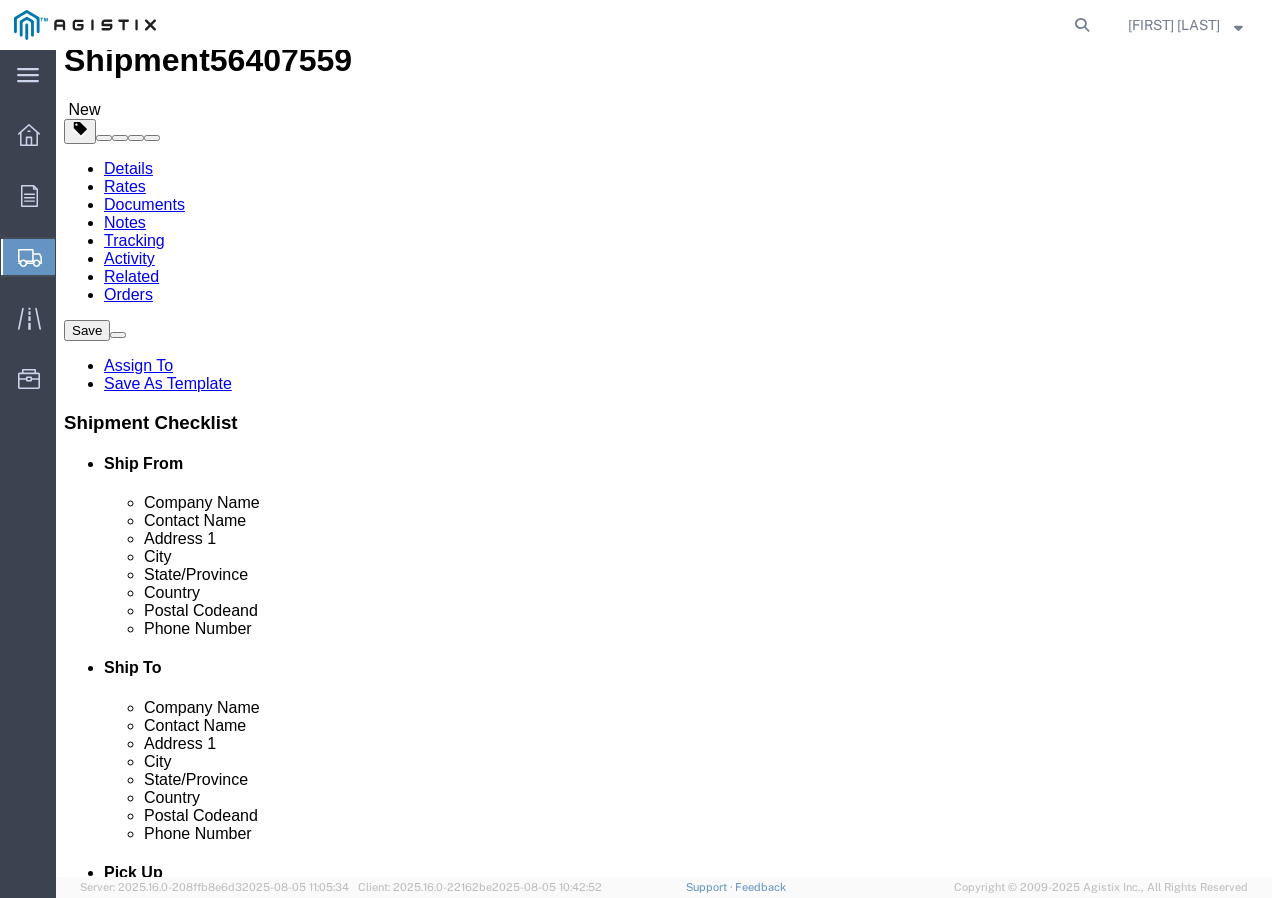 scroll, scrollTop: 100, scrollLeft: 0, axis: vertical 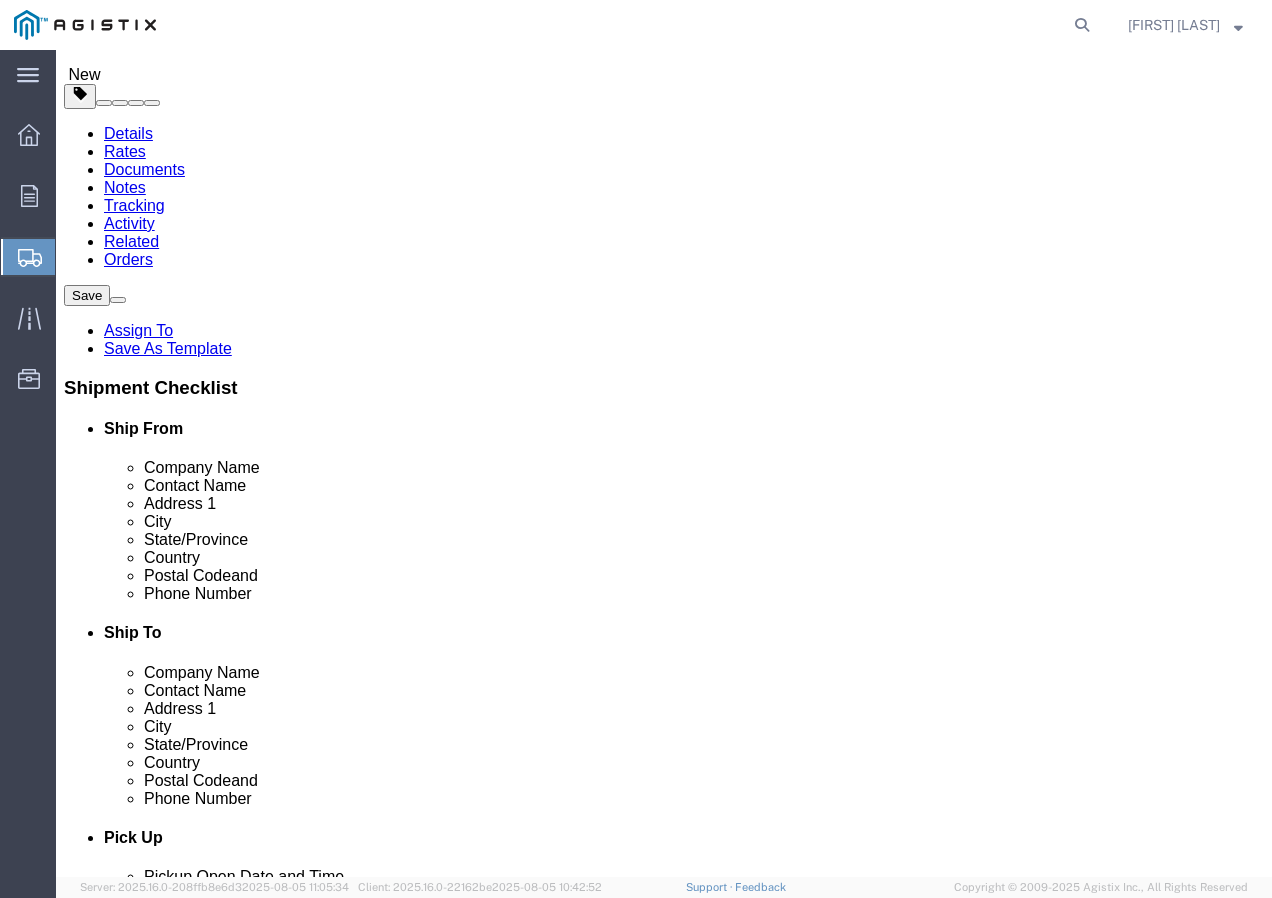 type on "29" 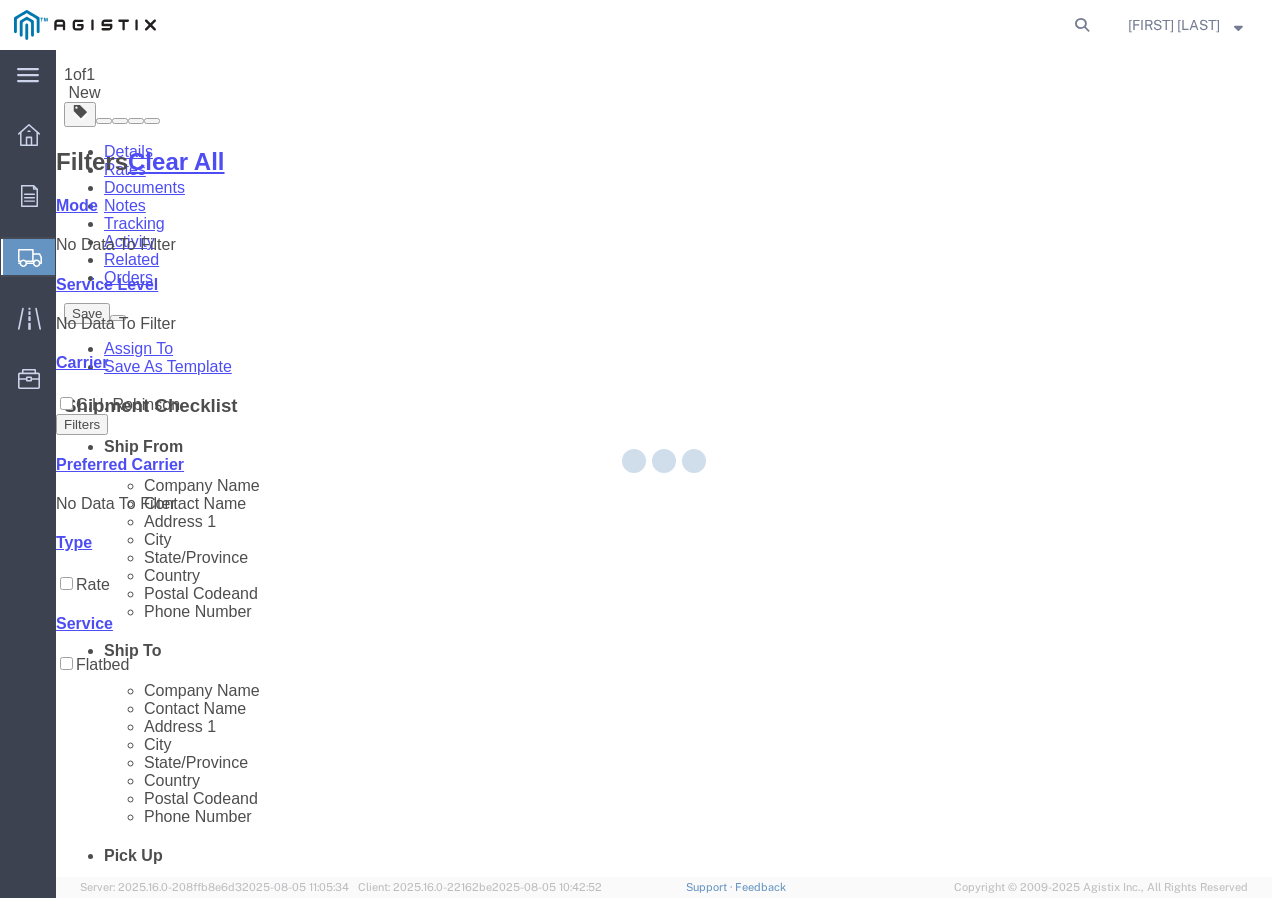 scroll, scrollTop: 0, scrollLeft: 0, axis: both 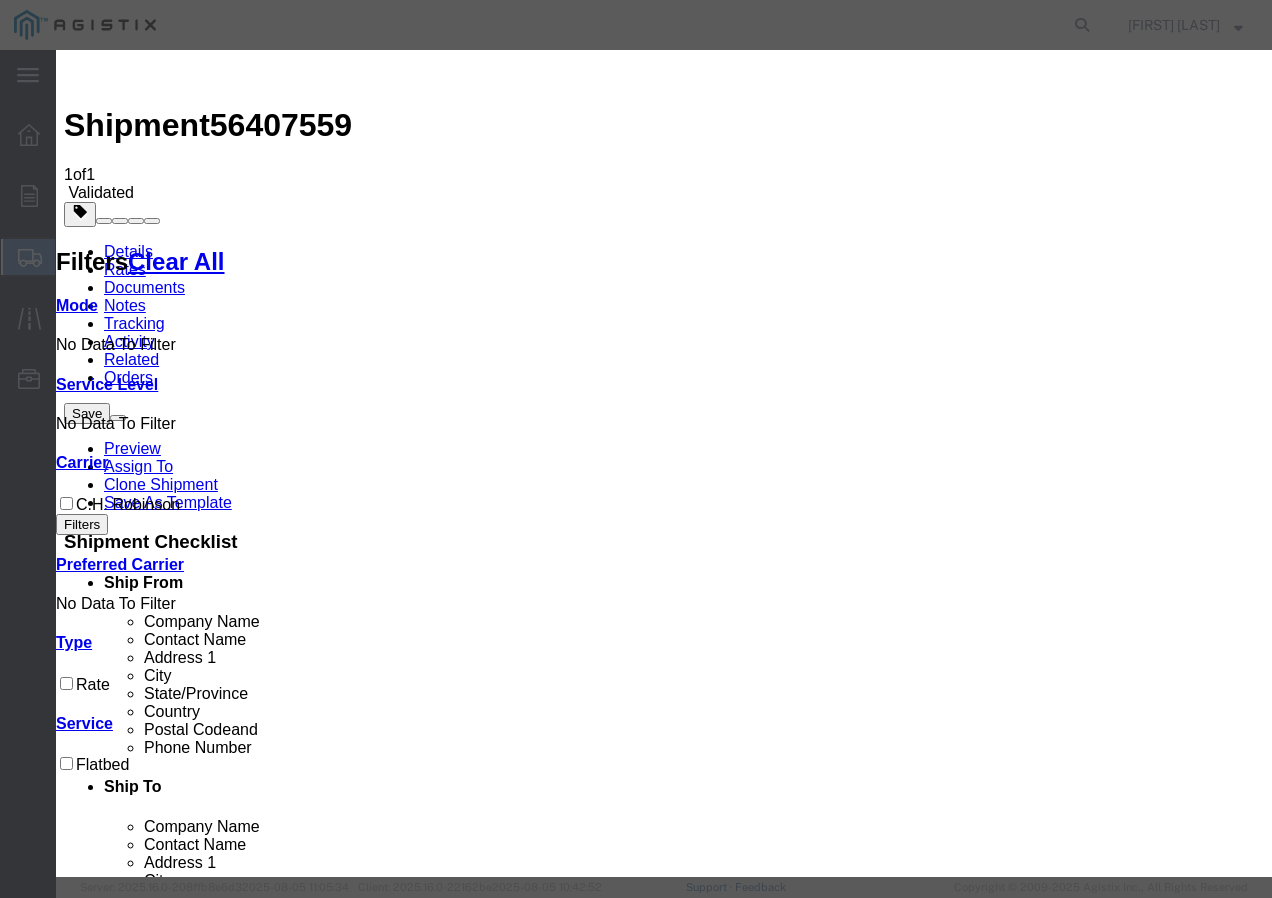 drag, startPoint x: 975, startPoint y: 109, endPoint x: 994, endPoint y: 108, distance: 19.026299 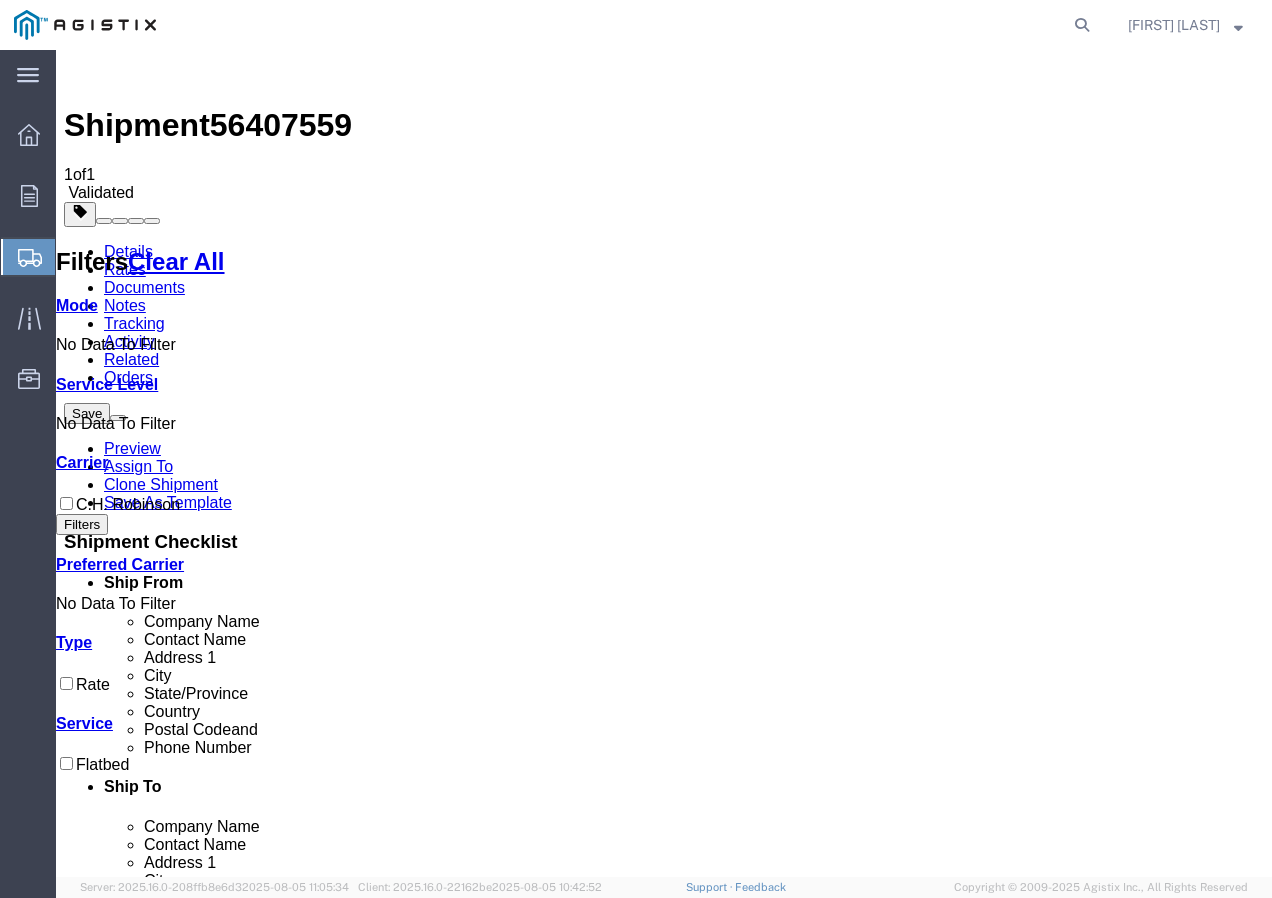 click on "Book" at bounding box center [979, 1850] 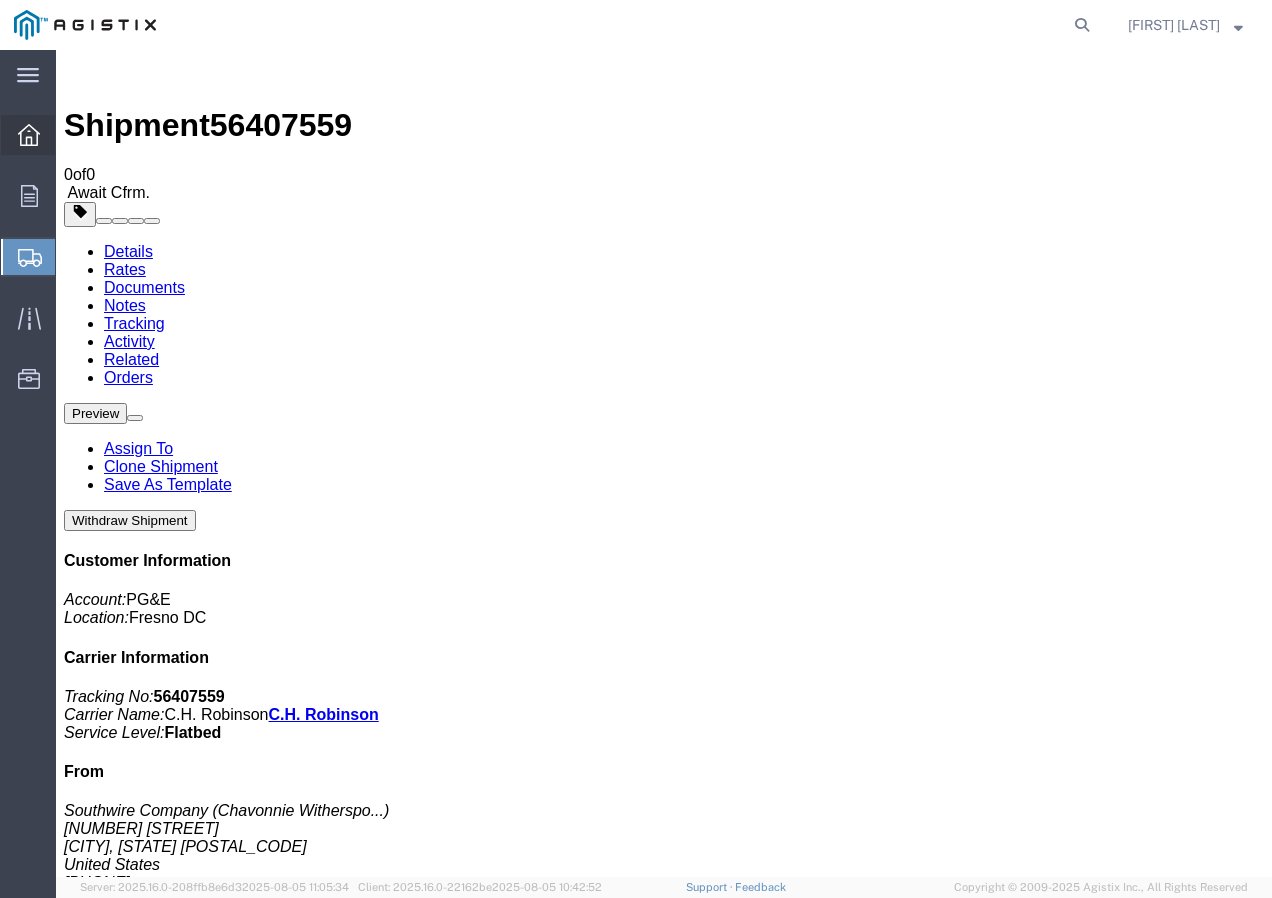 click 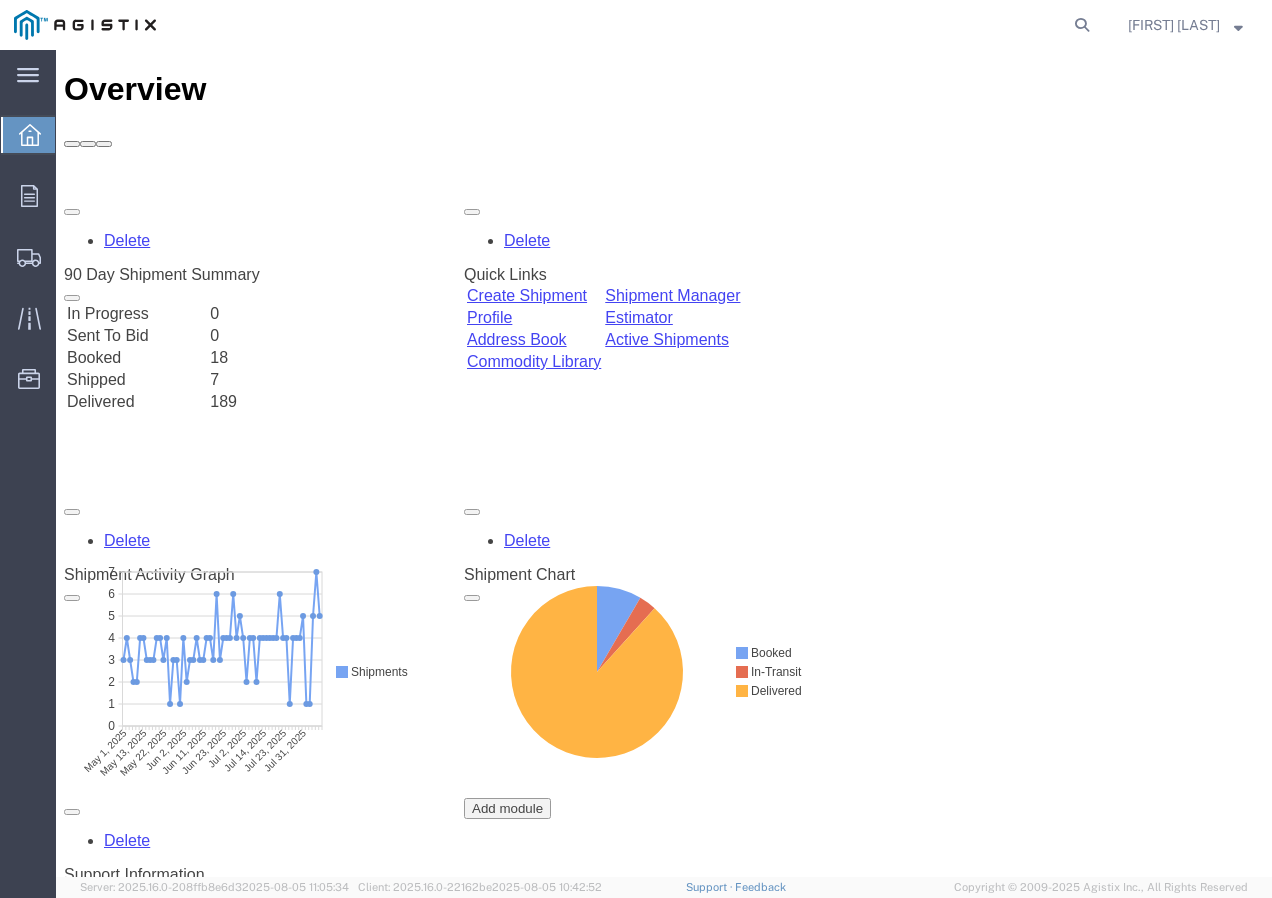 scroll, scrollTop: 0, scrollLeft: 0, axis: both 